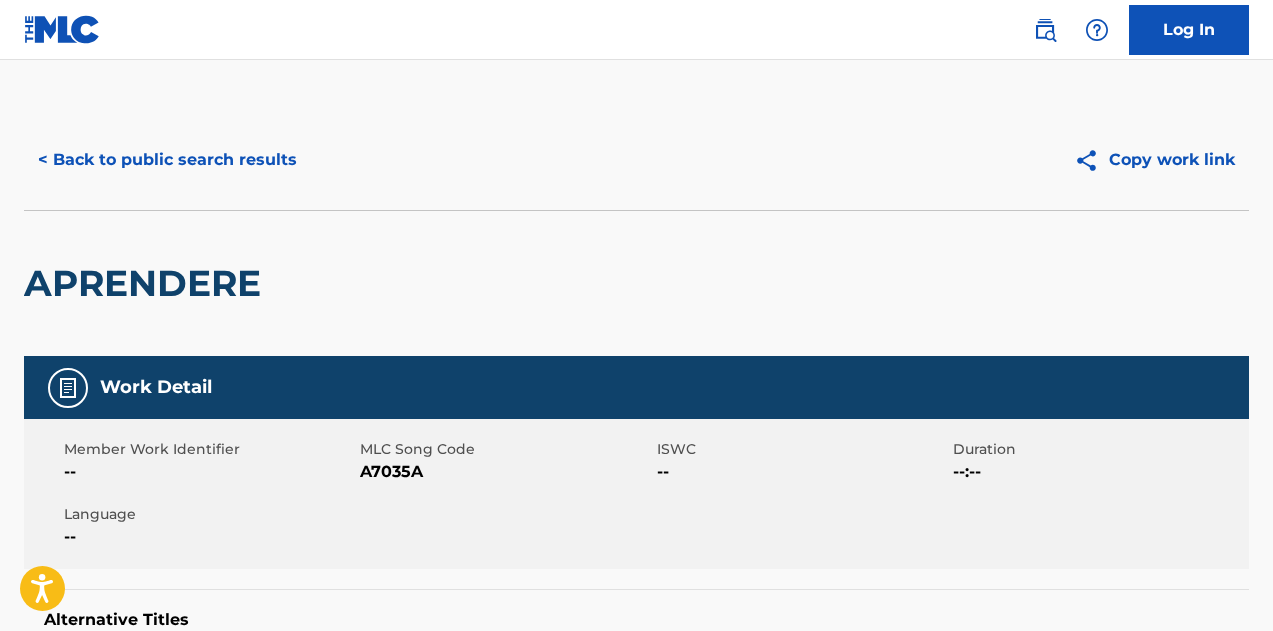 scroll, scrollTop: 0, scrollLeft: 0, axis: both 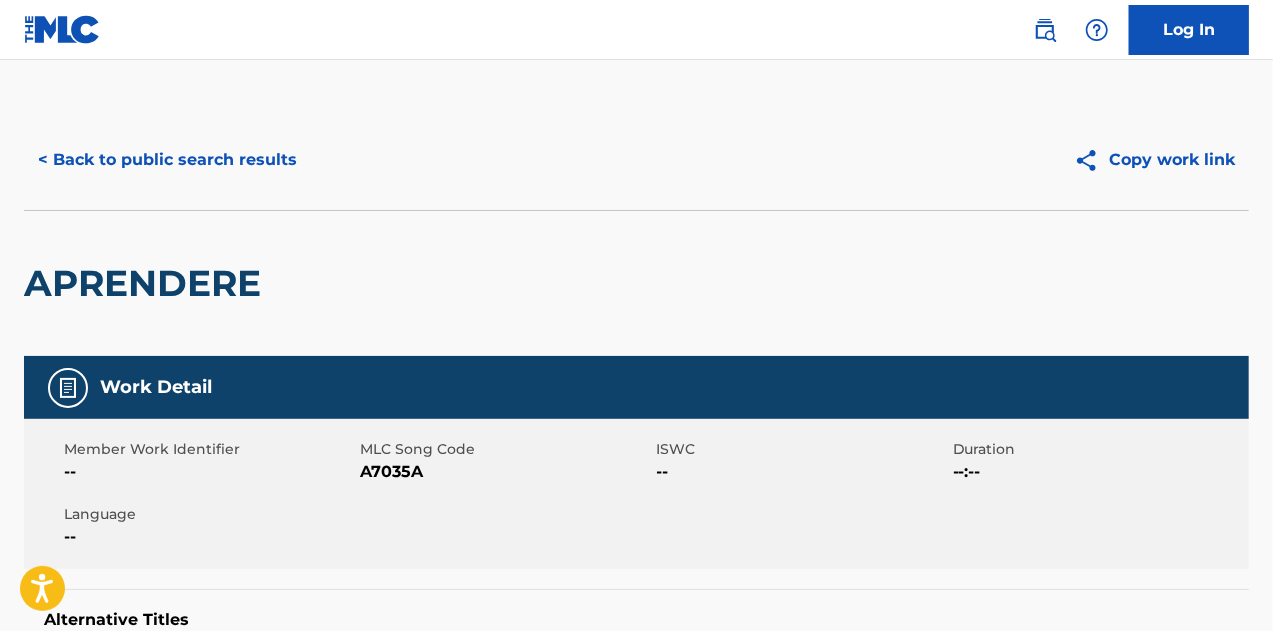 click on "< Back to public search results" at bounding box center (167, 160) 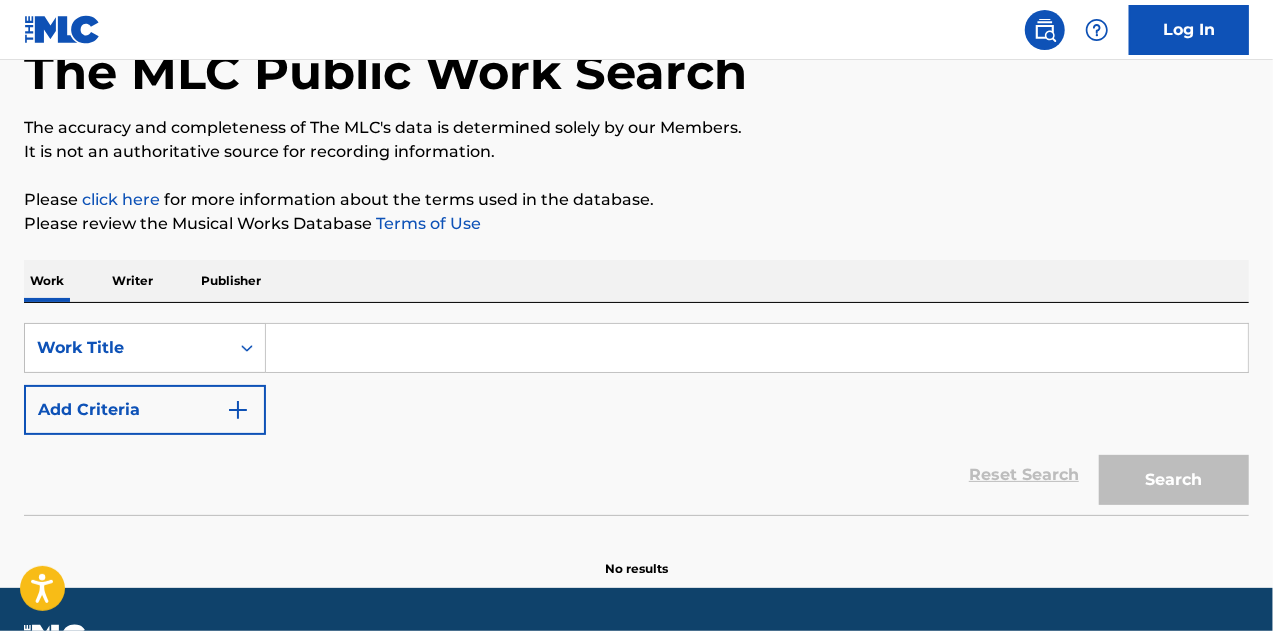 click at bounding box center (757, 348) 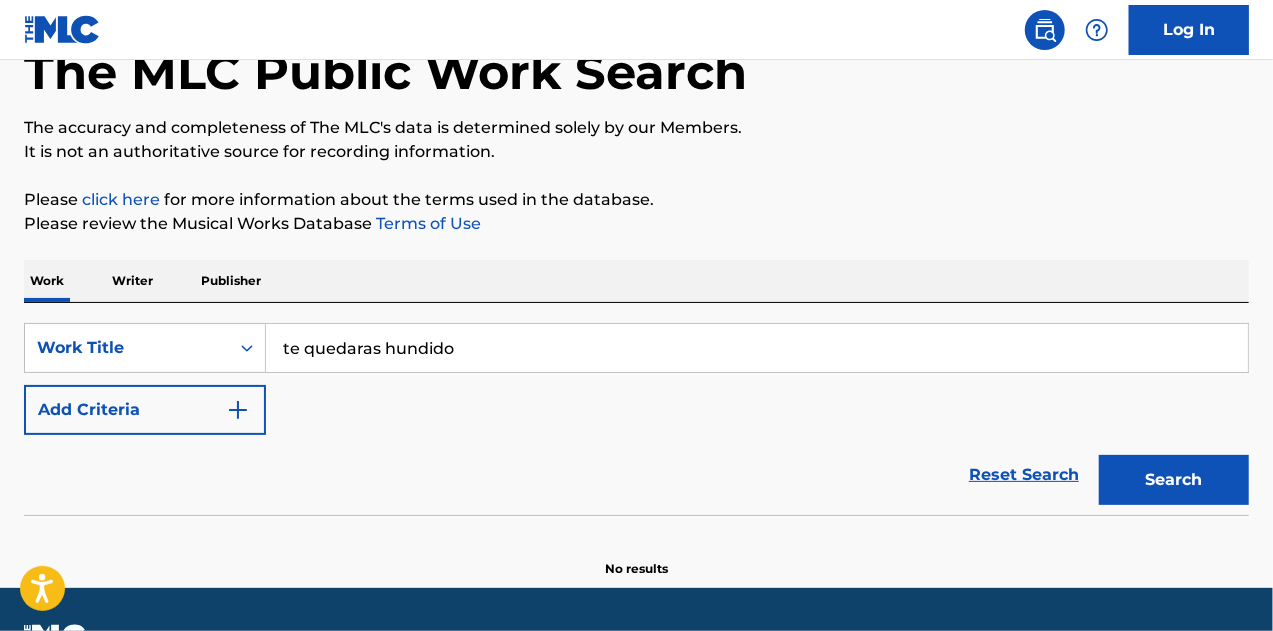 click on "Search" at bounding box center [1174, 480] 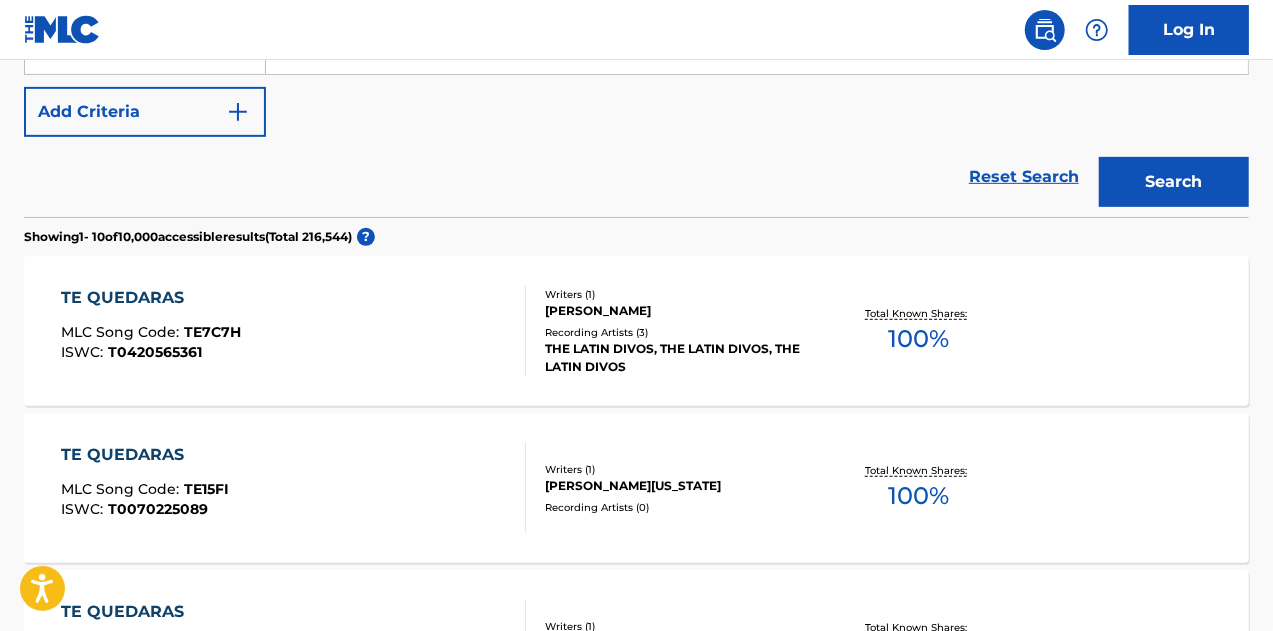scroll, scrollTop: 422, scrollLeft: 0, axis: vertical 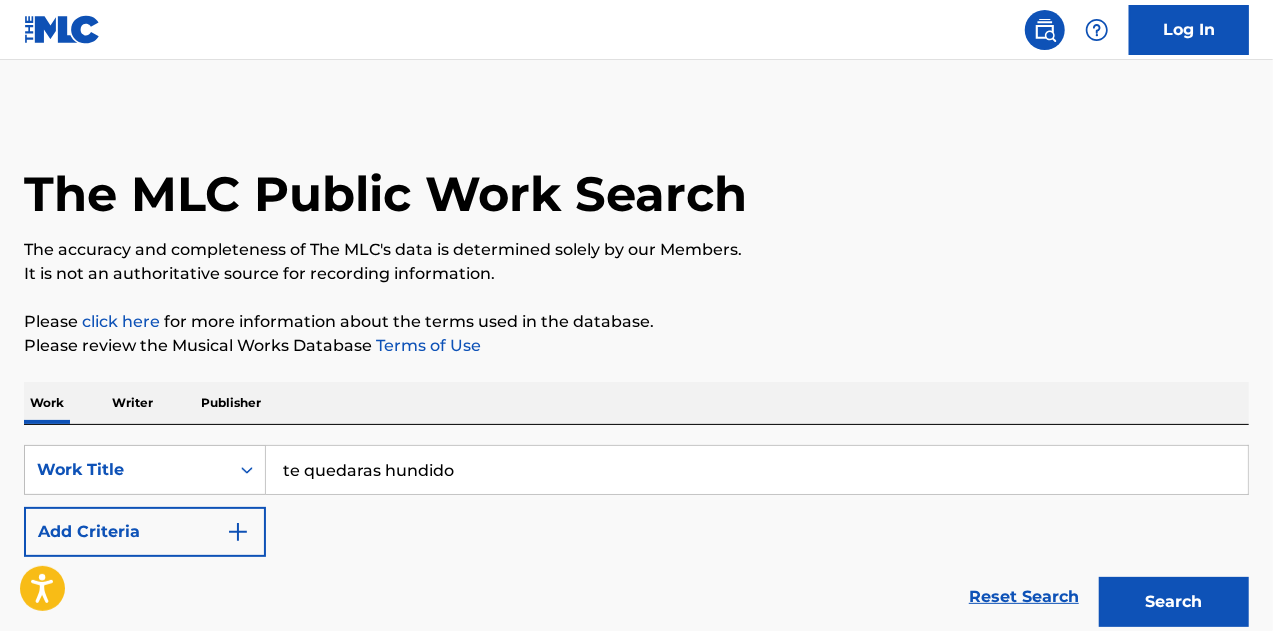 click on "te quedaras hundido" at bounding box center (757, 470) 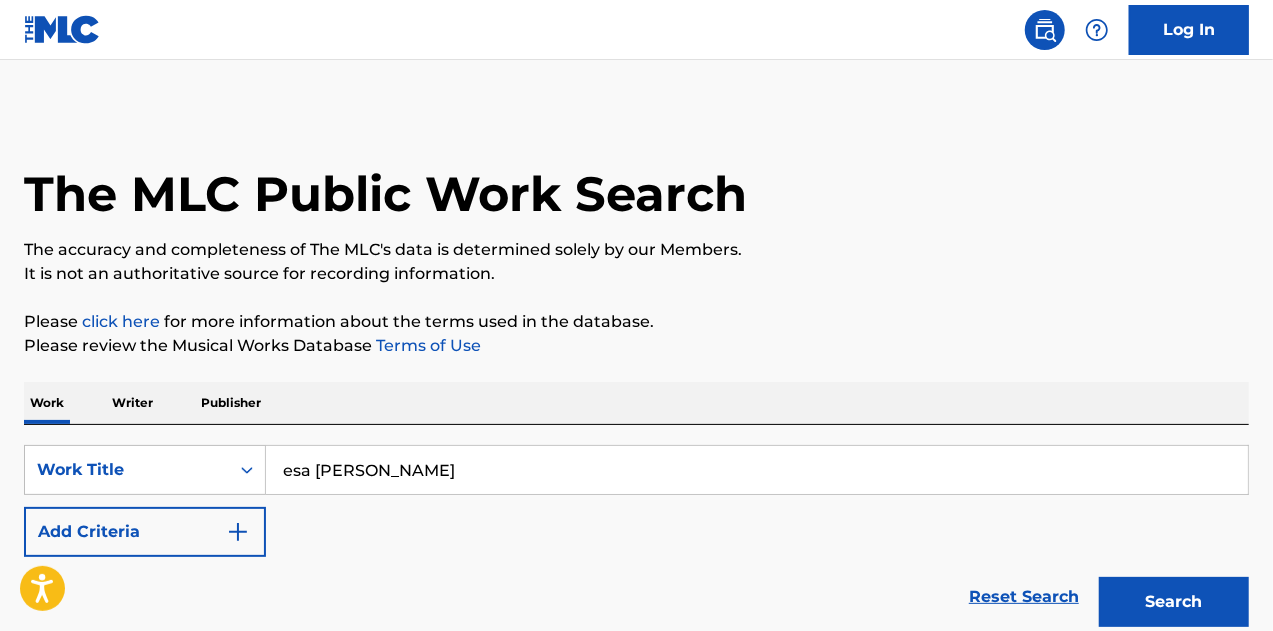 type on "esa [PERSON_NAME]" 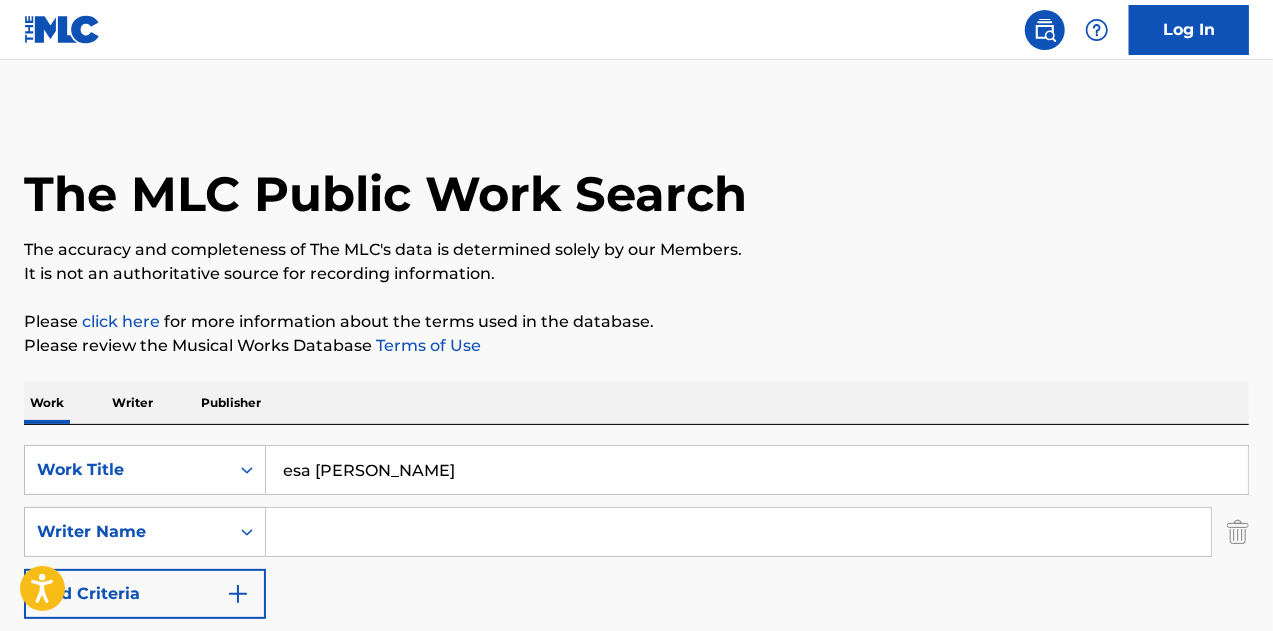 click at bounding box center [738, 532] 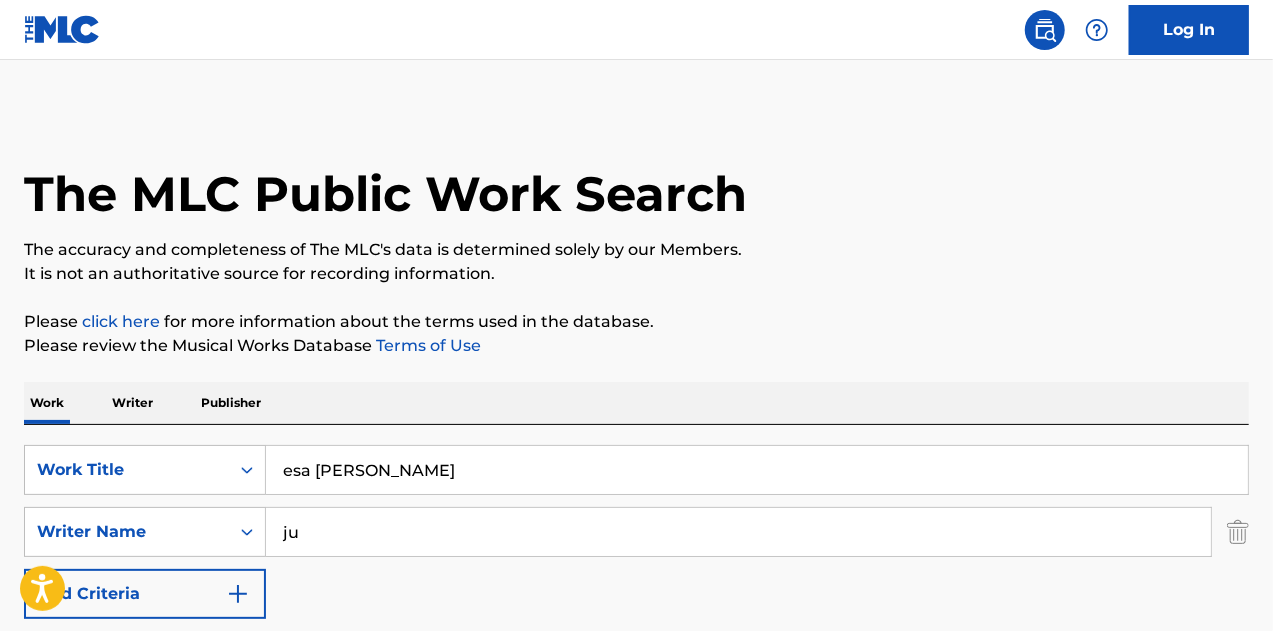 type on "j" 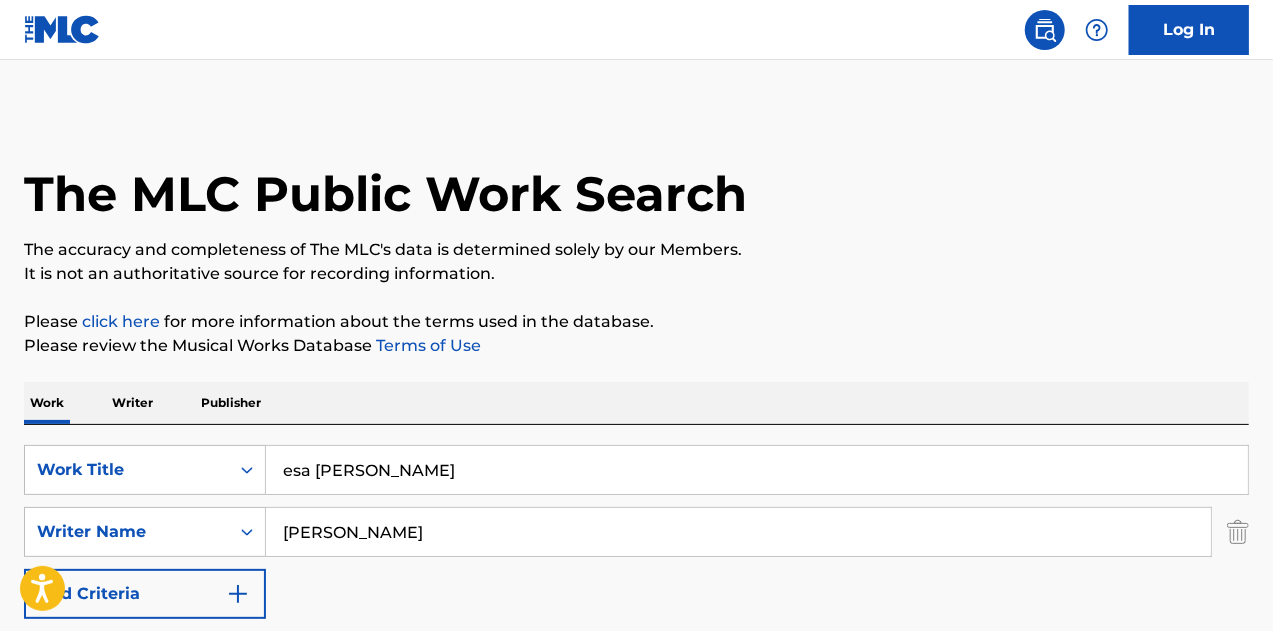 type on "[PERSON_NAME]" 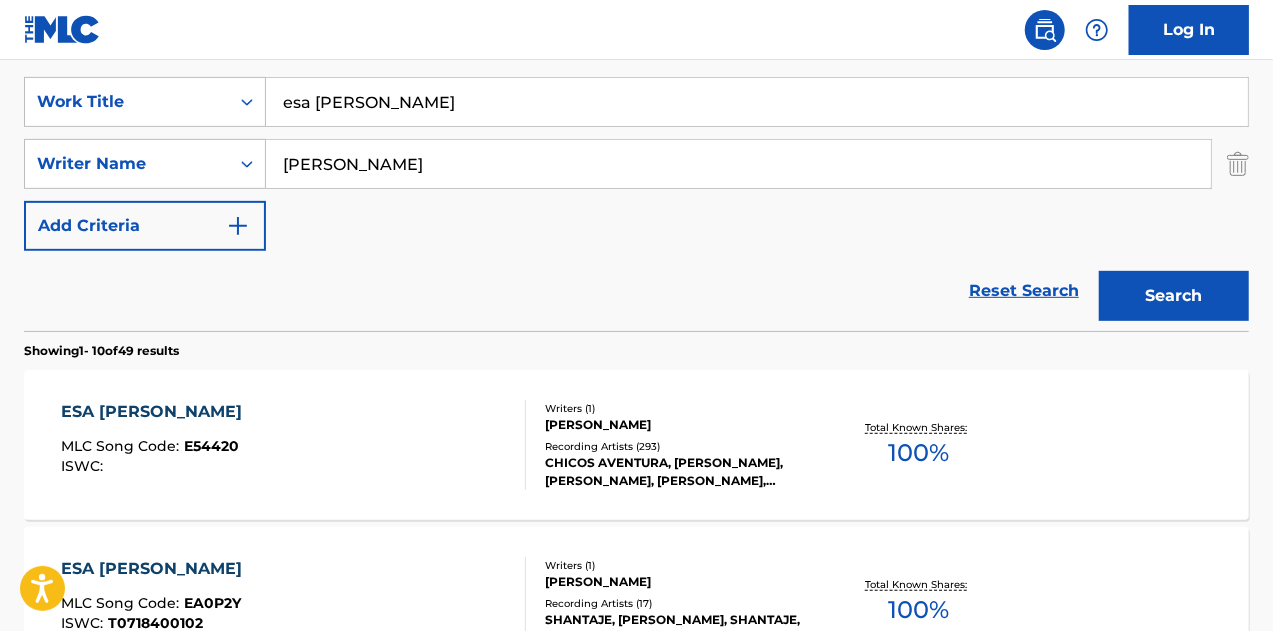 scroll, scrollTop: 400, scrollLeft: 0, axis: vertical 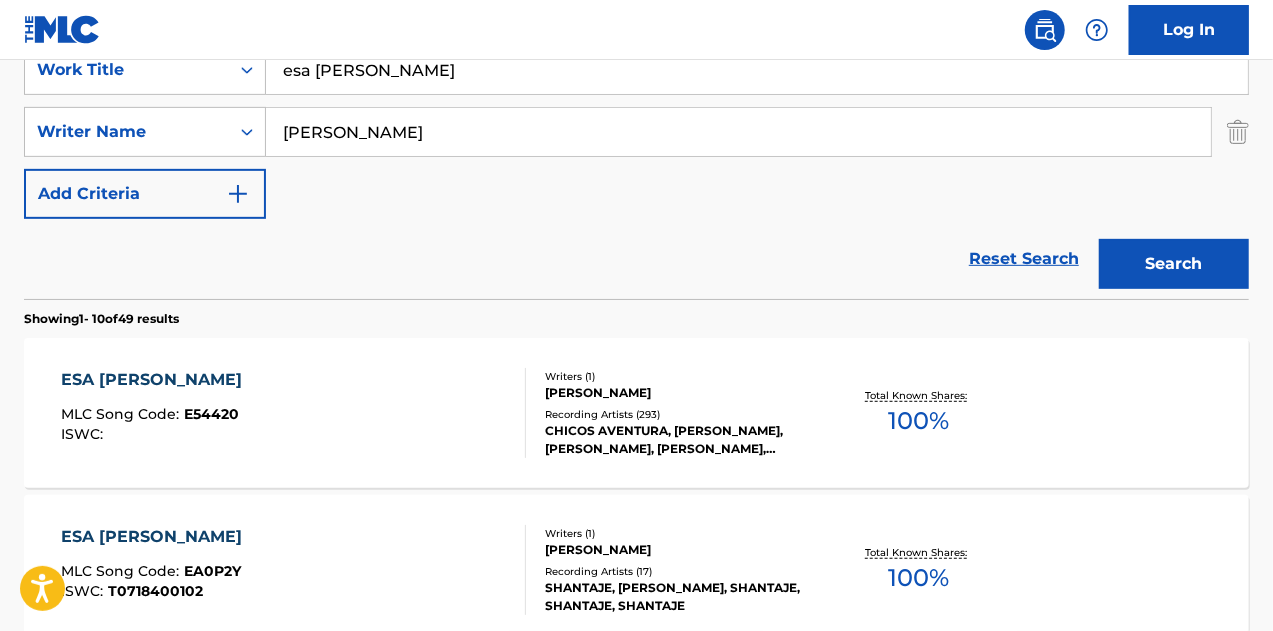 click on "CHICOS AVENTURA, [PERSON_NAME], [PERSON_NAME], [PERSON_NAME], [PERSON_NAME]" at bounding box center [681, 440] 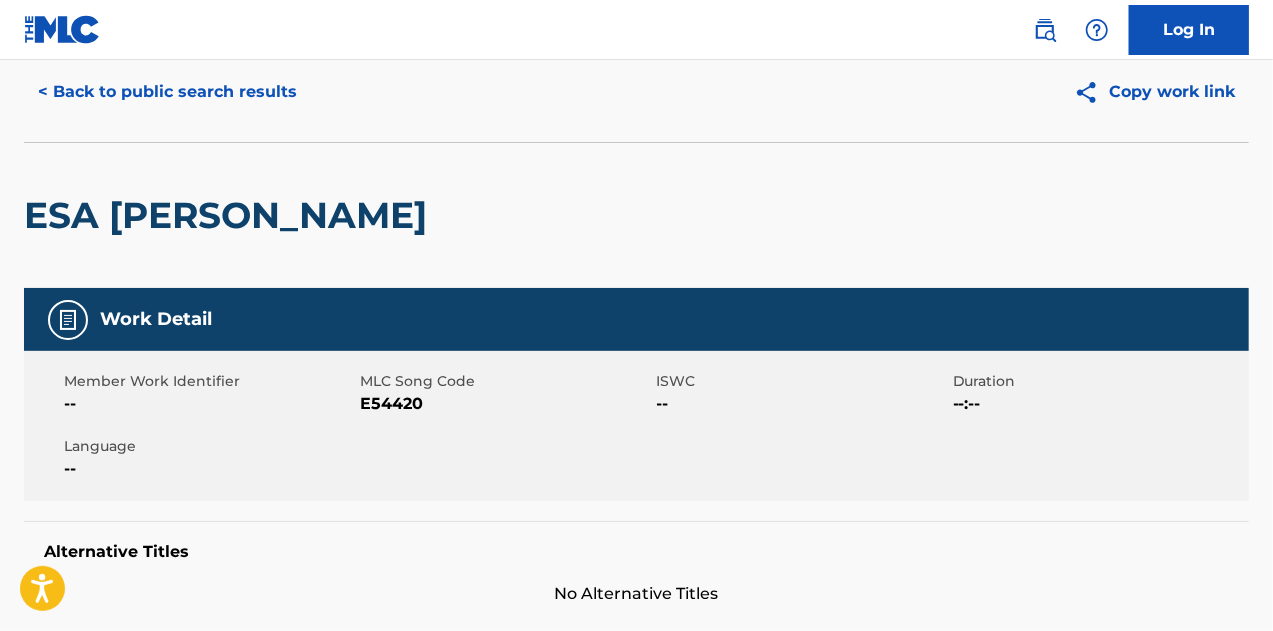 scroll, scrollTop: 100, scrollLeft: 0, axis: vertical 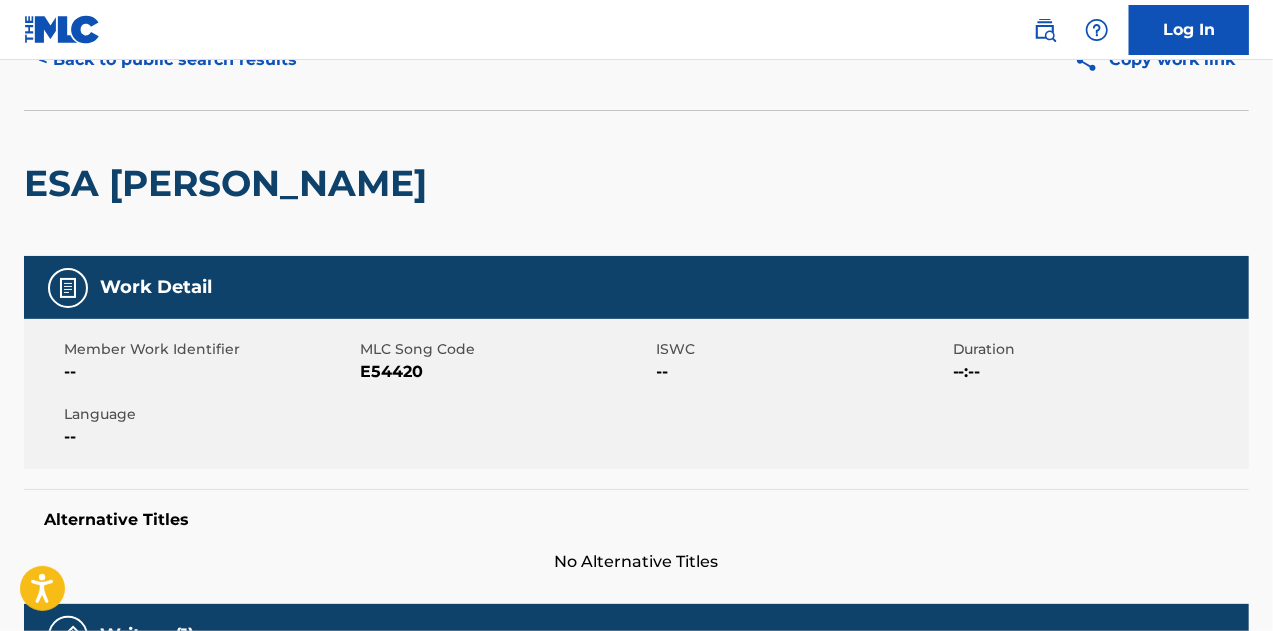 click on "E54420" at bounding box center [505, 372] 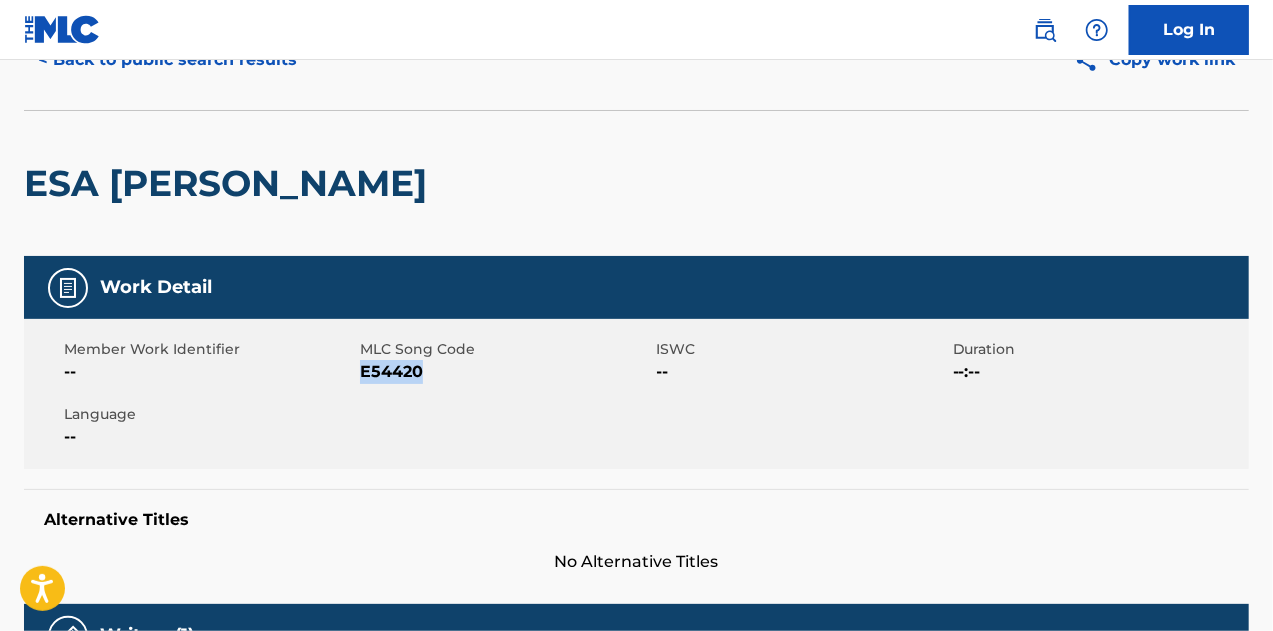 click on "E54420" at bounding box center (505, 372) 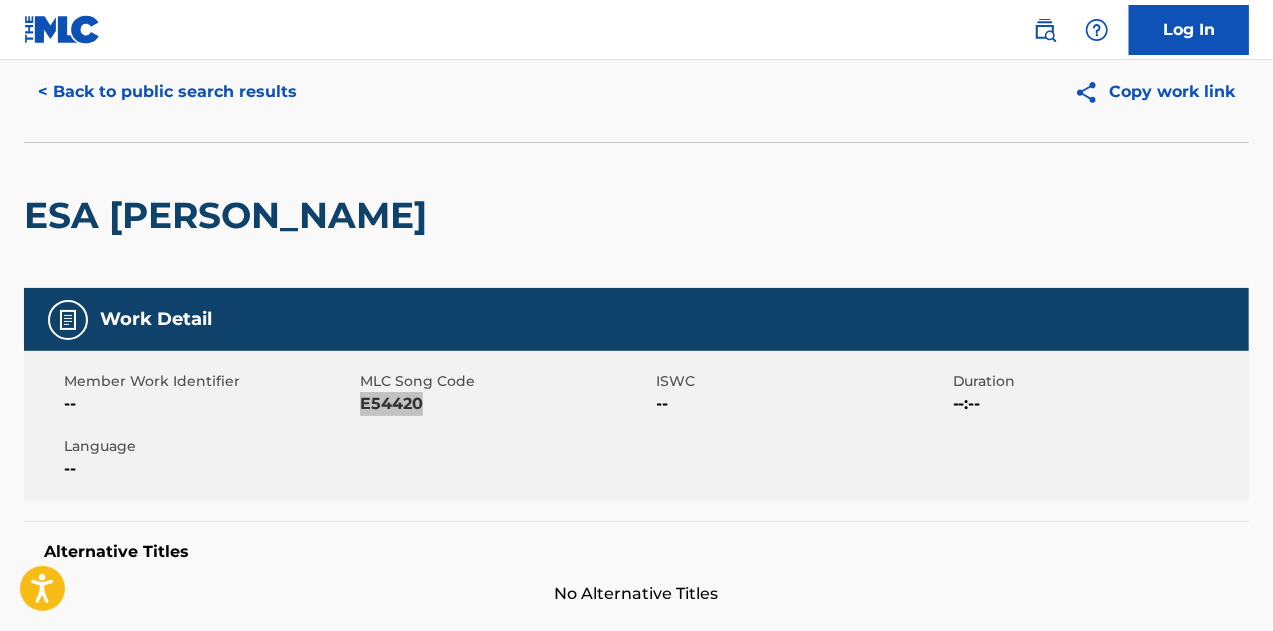 scroll, scrollTop: 0, scrollLeft: 0, axis: both 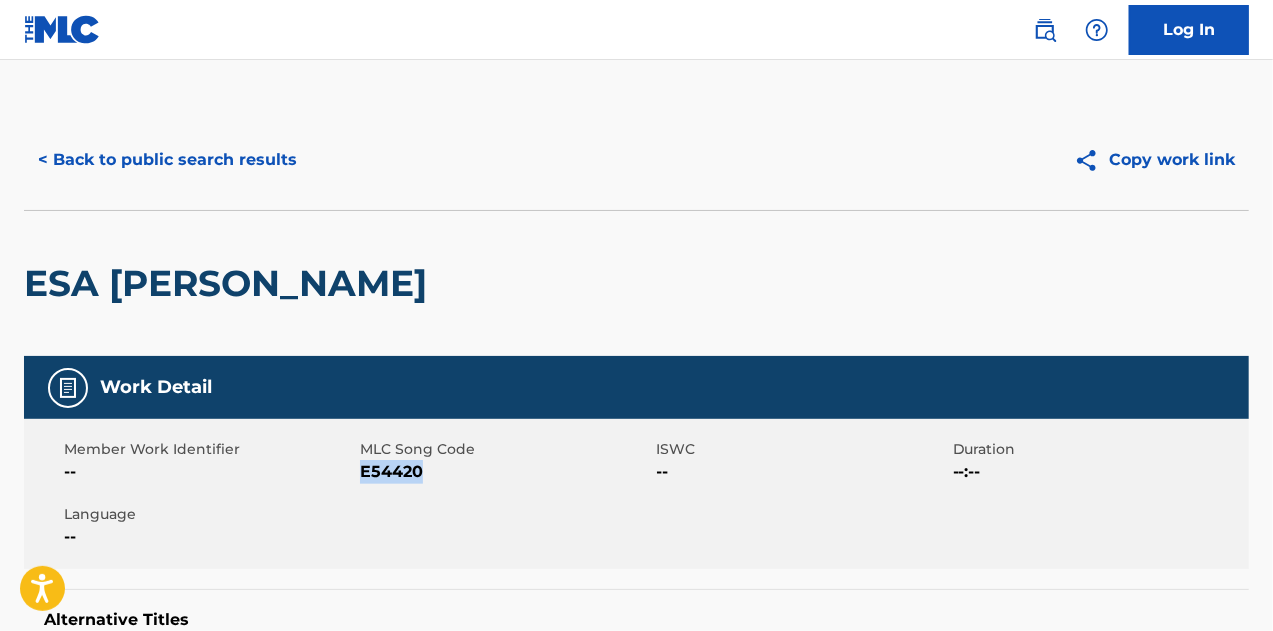 click on "< Back to public search results" at bounding box center [167, 160] 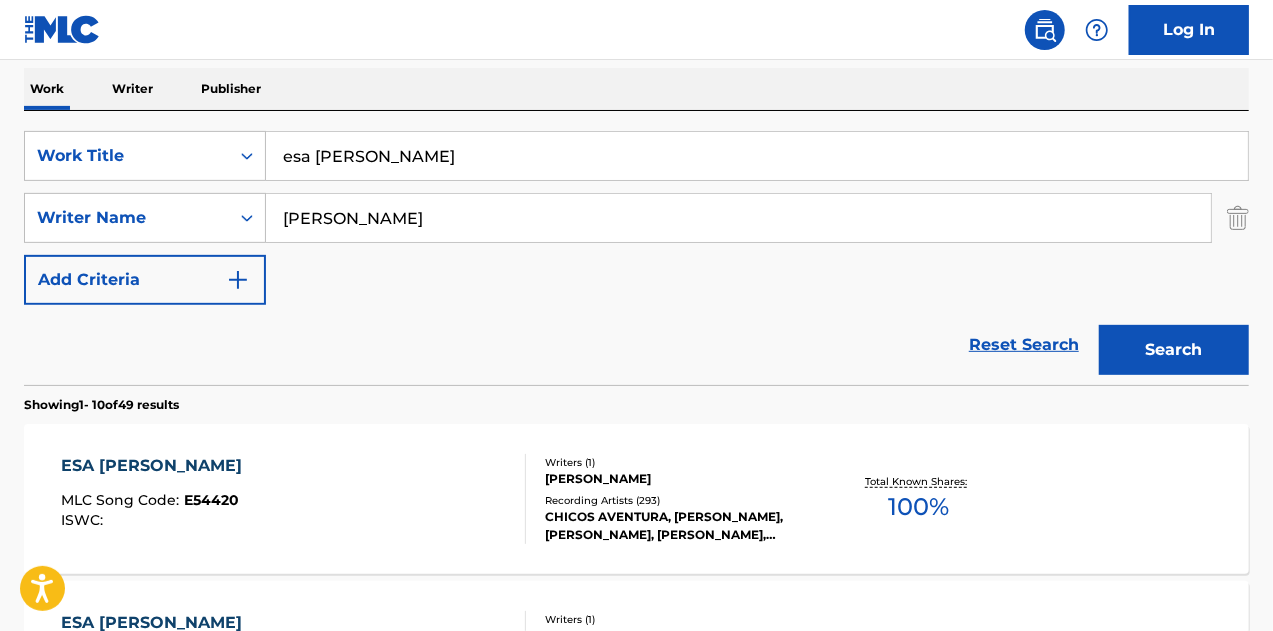 scroll, scrollTop: 100, scrollLeft: 0, axis: vertical 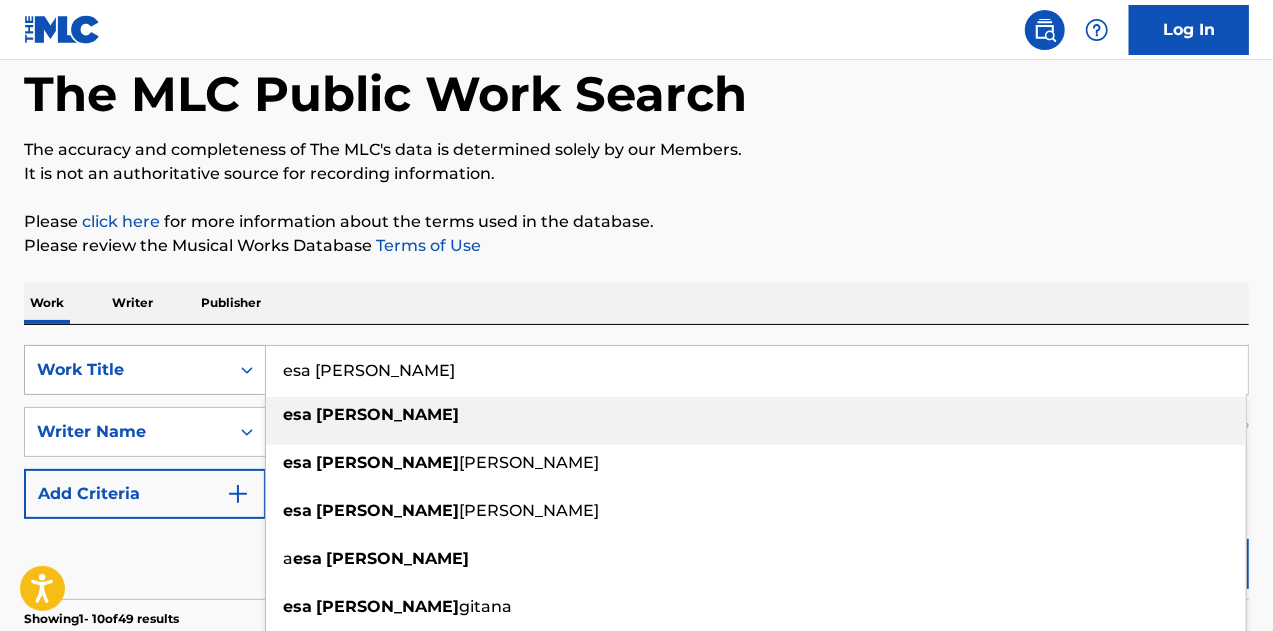 drag, startPoint x: 436, startPoint y: 376, endPoint x: 121, endPoint y: 353, distance: 315.83856 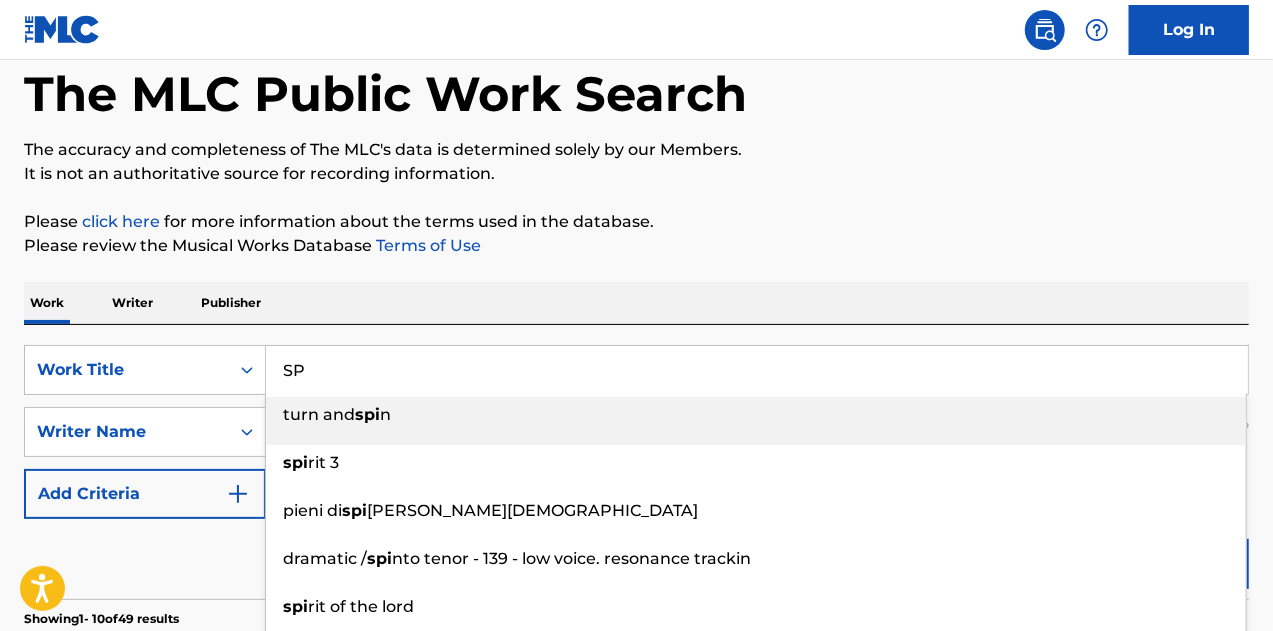type on "S" 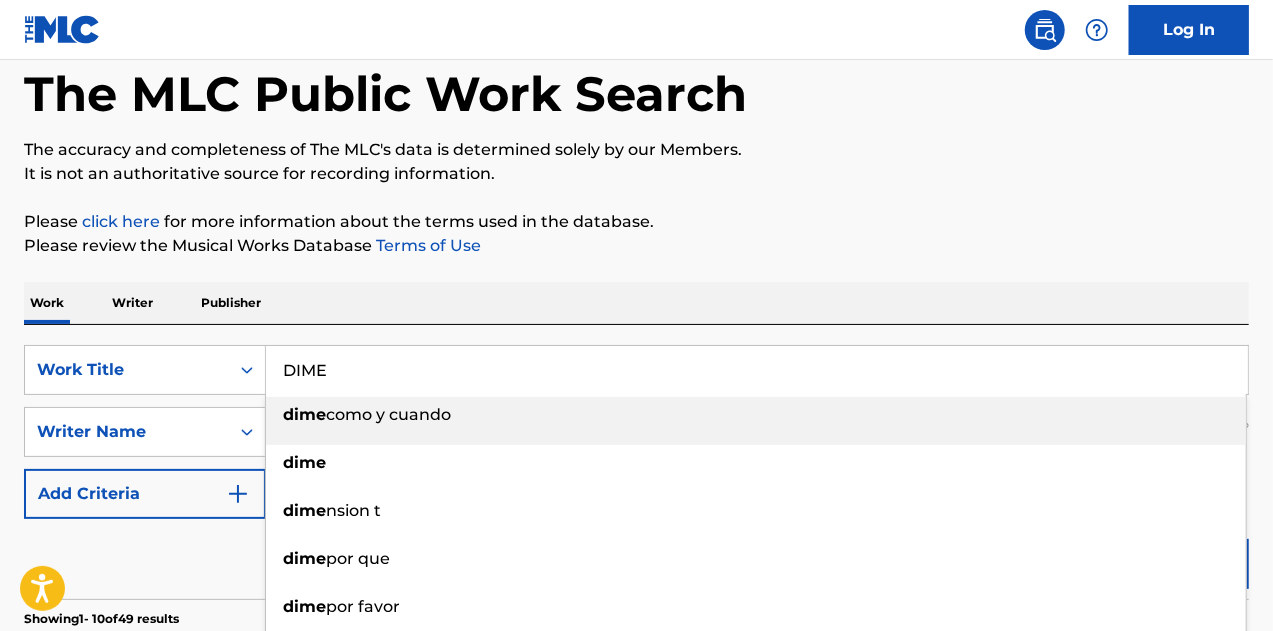 type on "DIME" 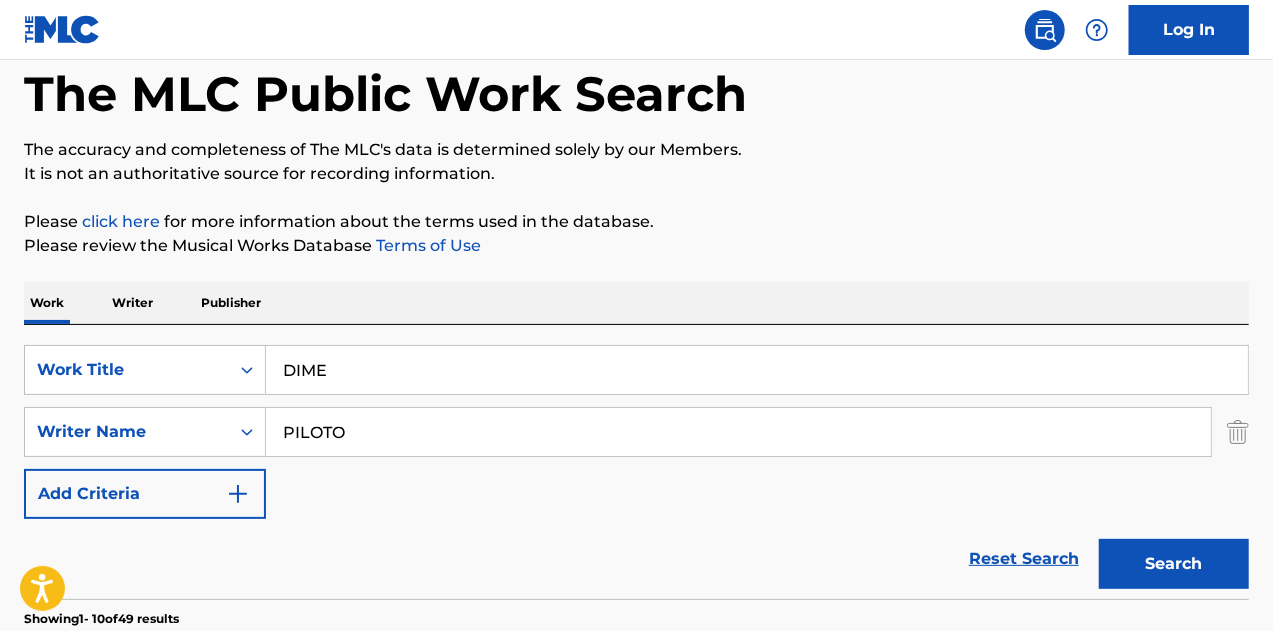 type on "PILOTO" 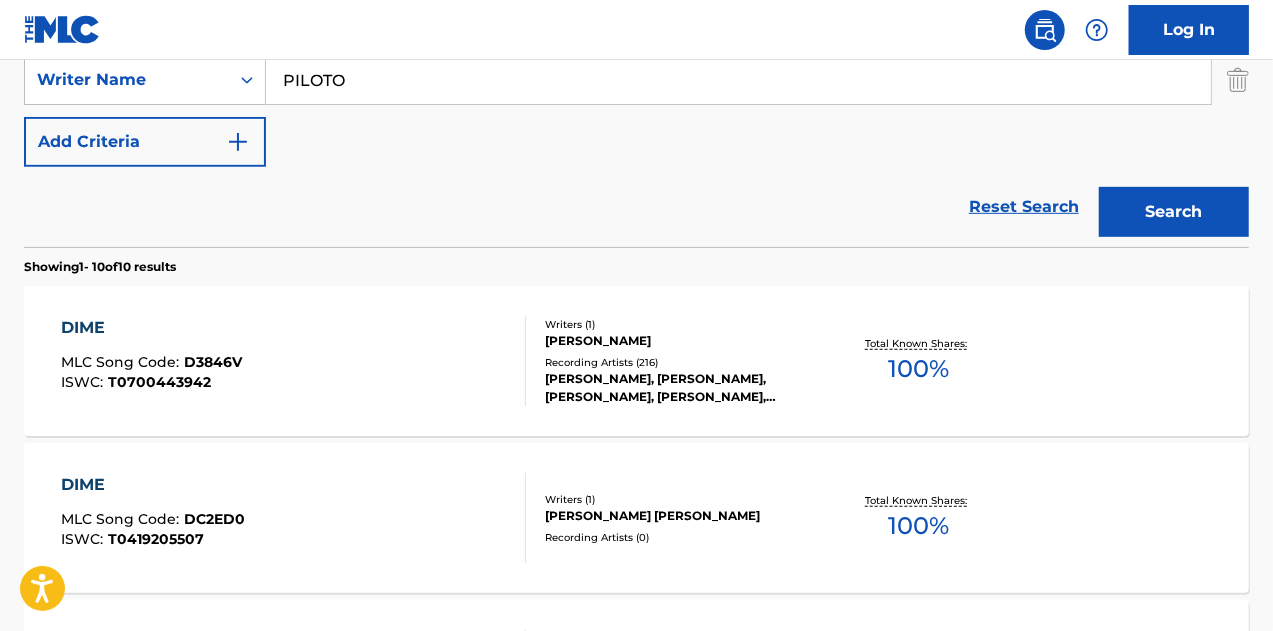 scroll, scrollTop: 600, scrollLeft: 0, axis: vertical 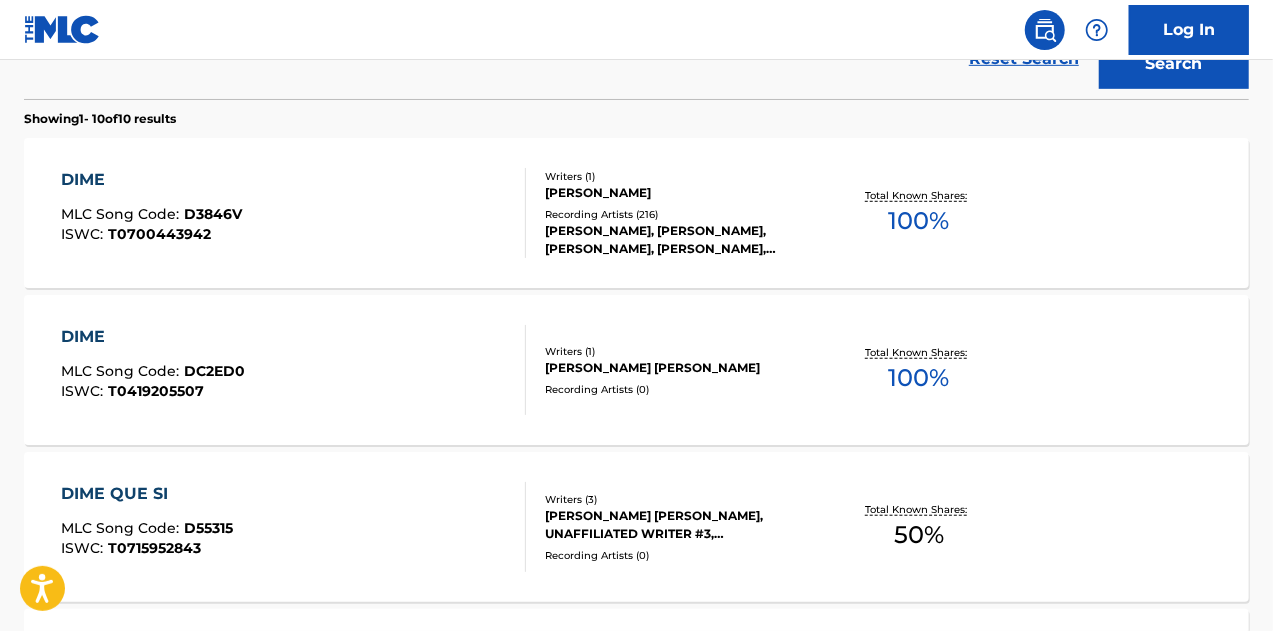 click on "Recording Artists ( 216 )" at bounding box center [681, 214] 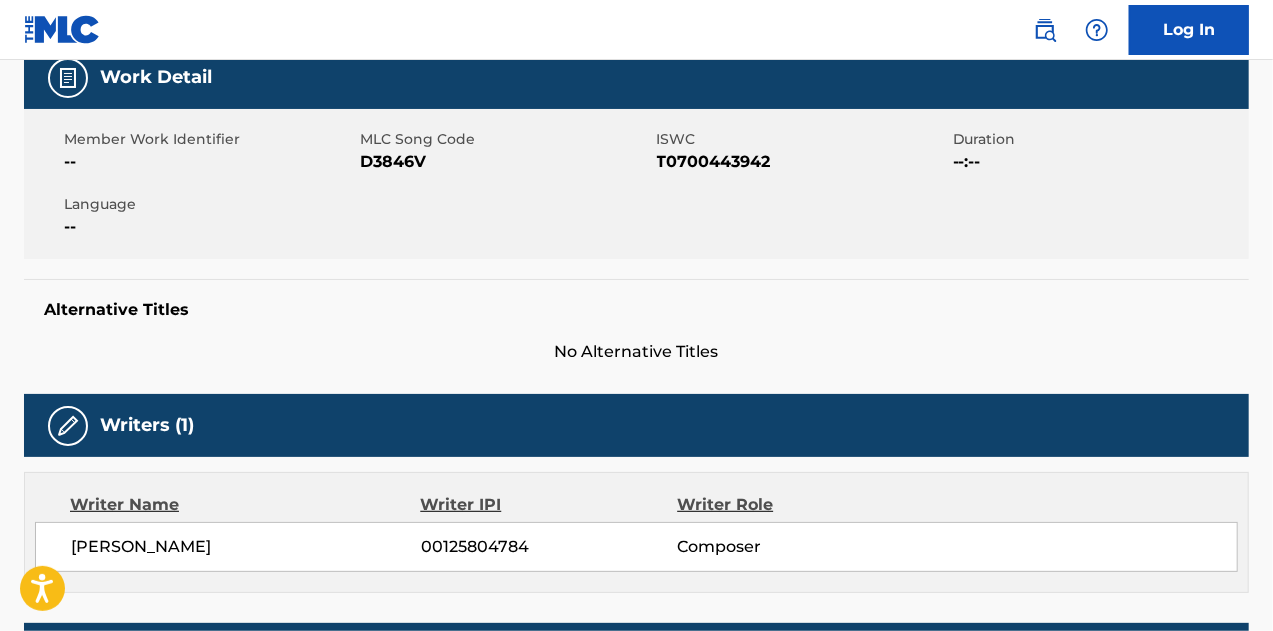 scroll, scrollTop: 100, scrollLeft: 0, axis: vertical 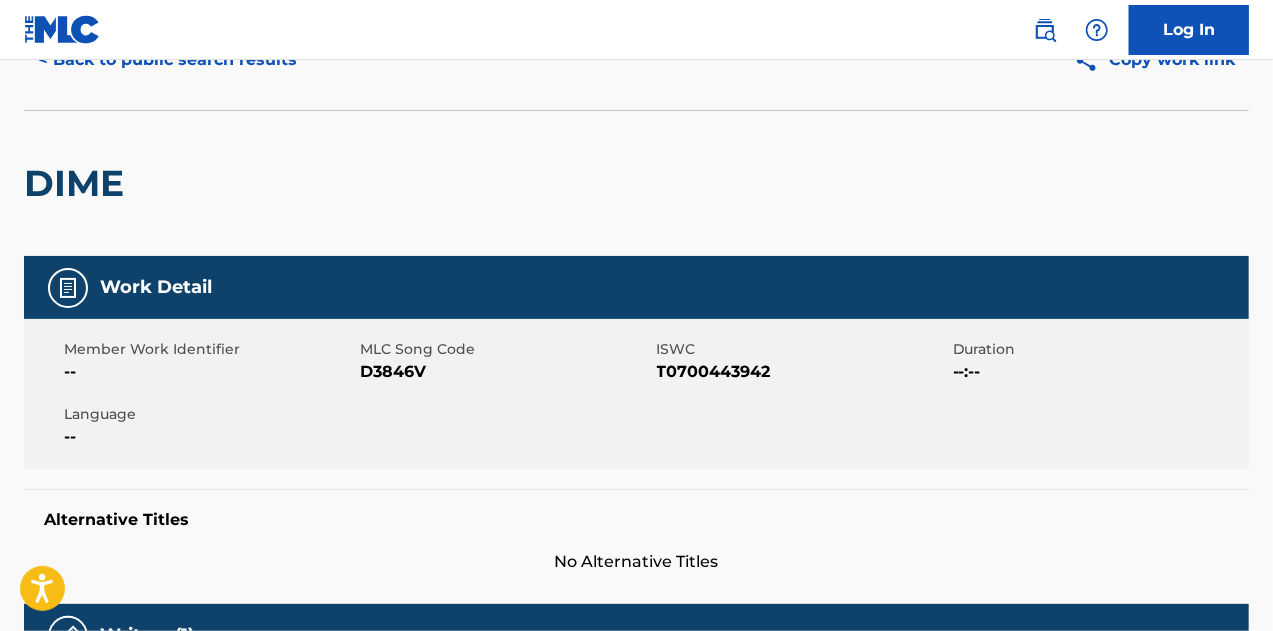 click on "D3846V" at bounding box center (505, 372) 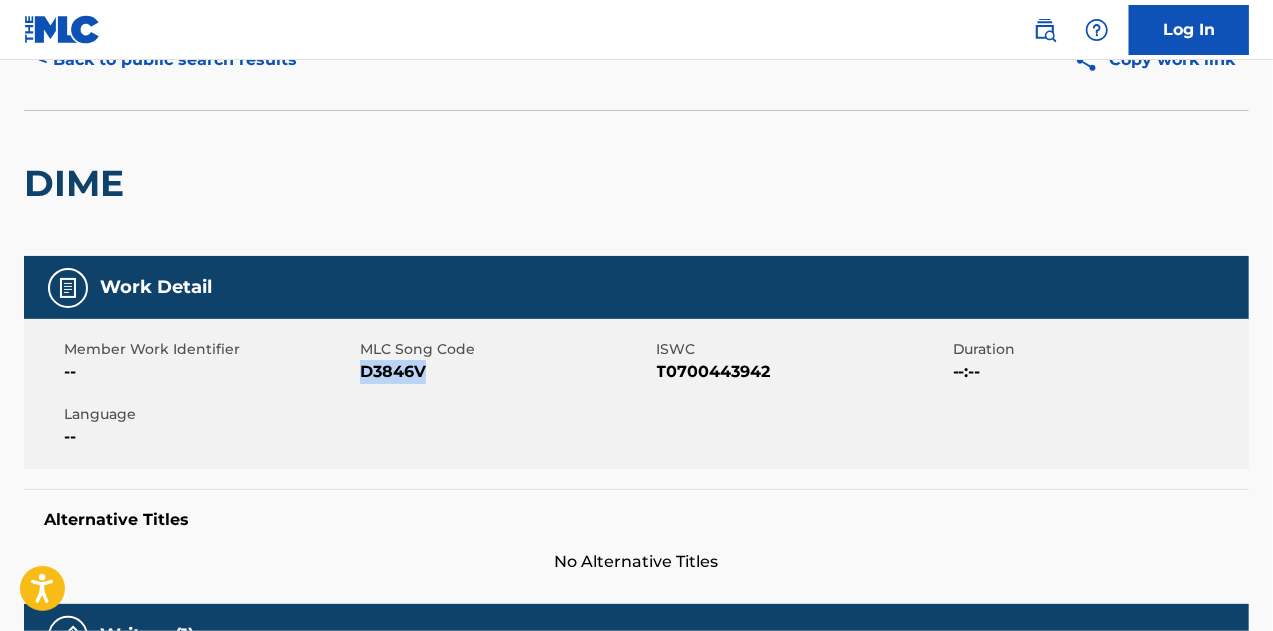 click on "D3846V" at bounding box center (505, 372) 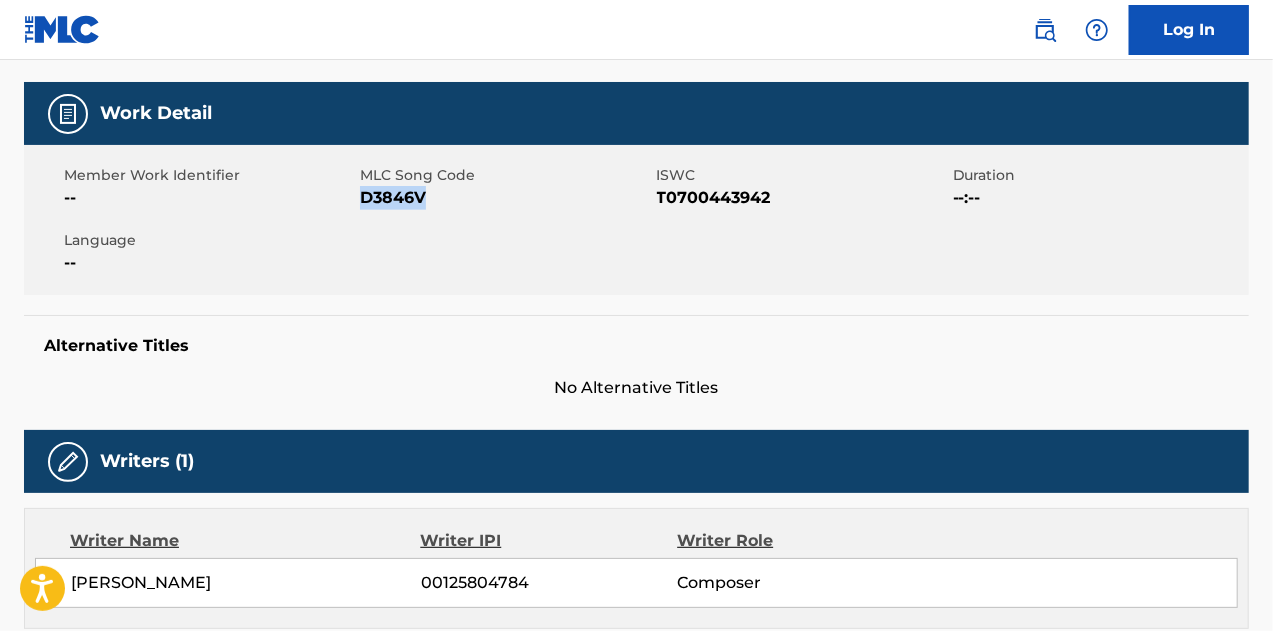 scroll, scrollTop: 0, scrollLeft: 0, axis: both 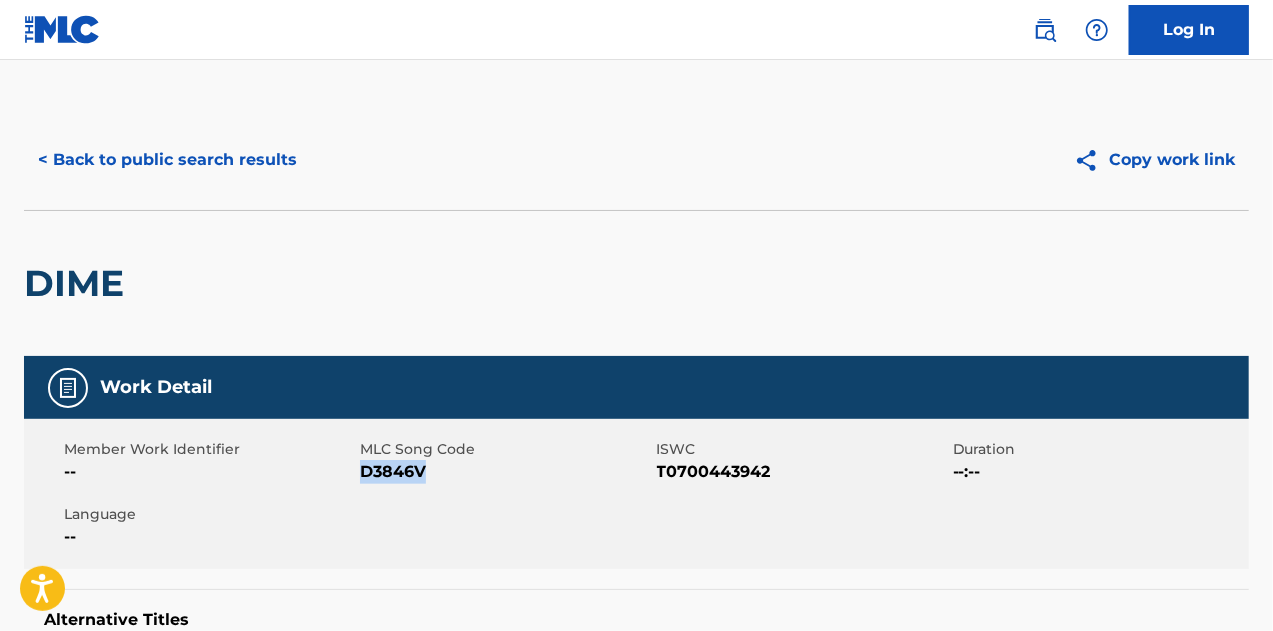 click on "< Back to public search results" at bounding box center [167, 160] 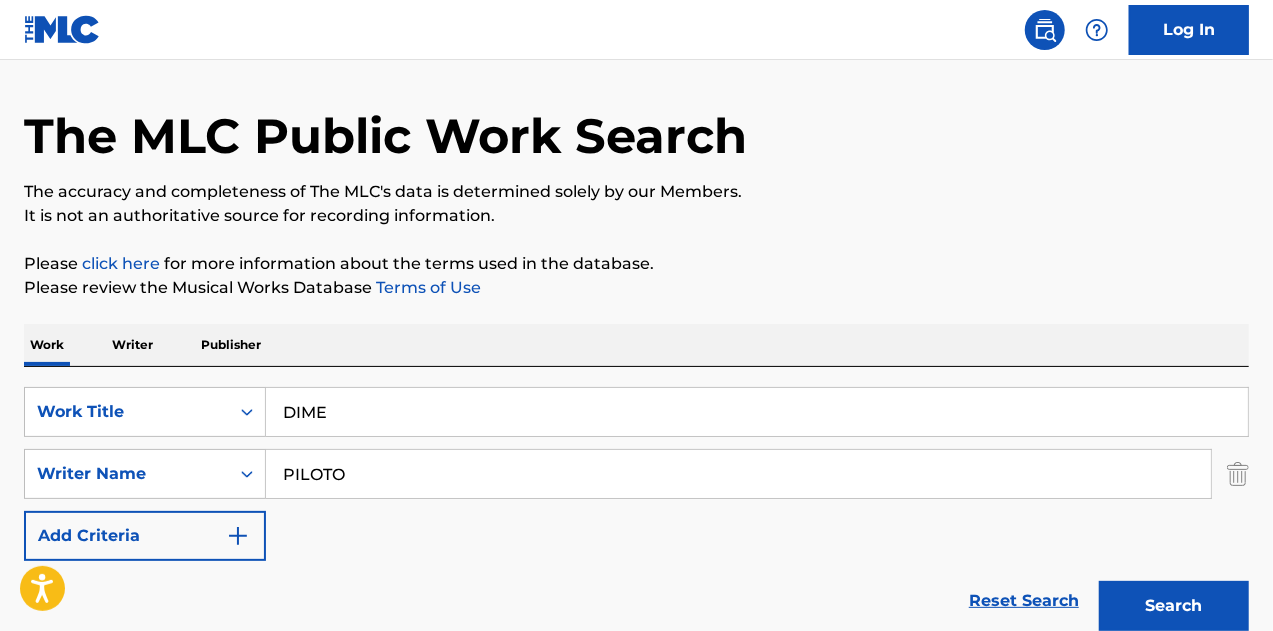 scroll, scrollTop: 0, scrollLeft: 0, axis: both 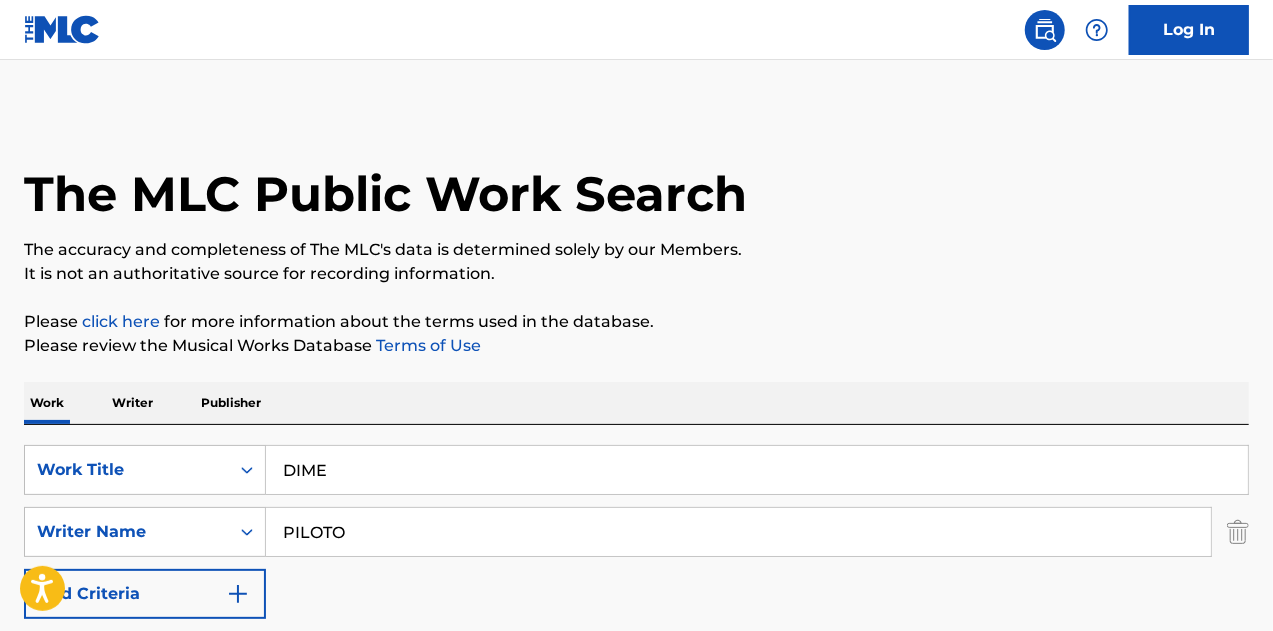 drag, startPoint x: 493, startPoint y: 484, endPoint x: 100, endPoint y: 439, distance: 395.56793 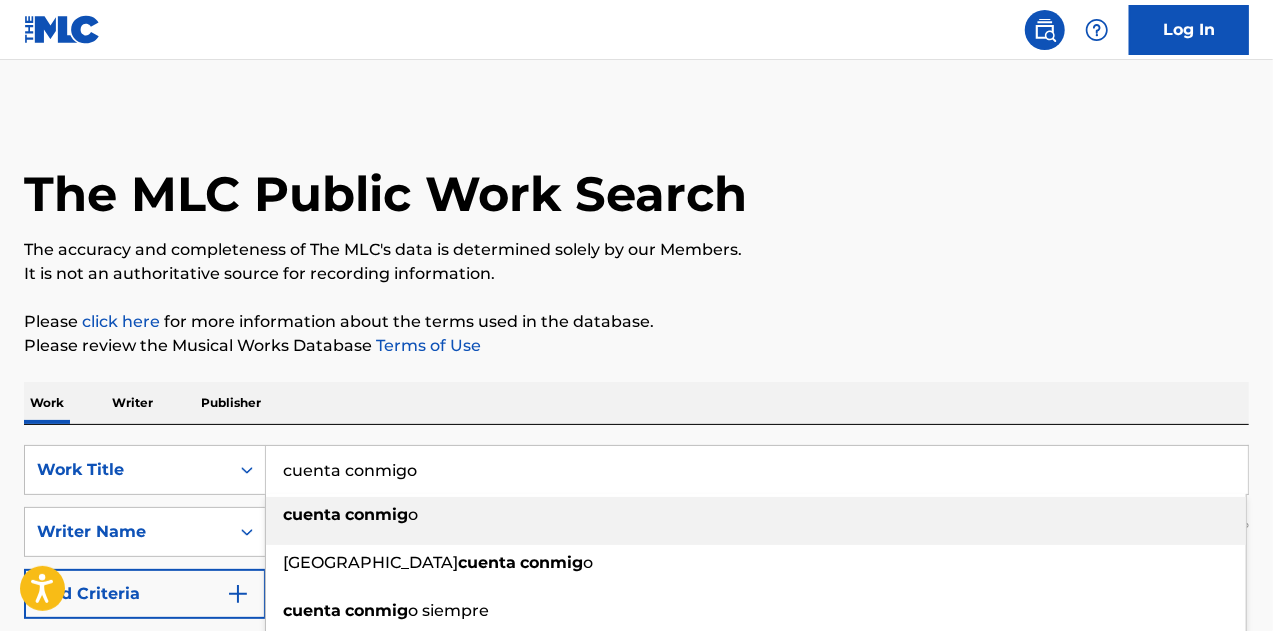 type on "cuenta conmigo" 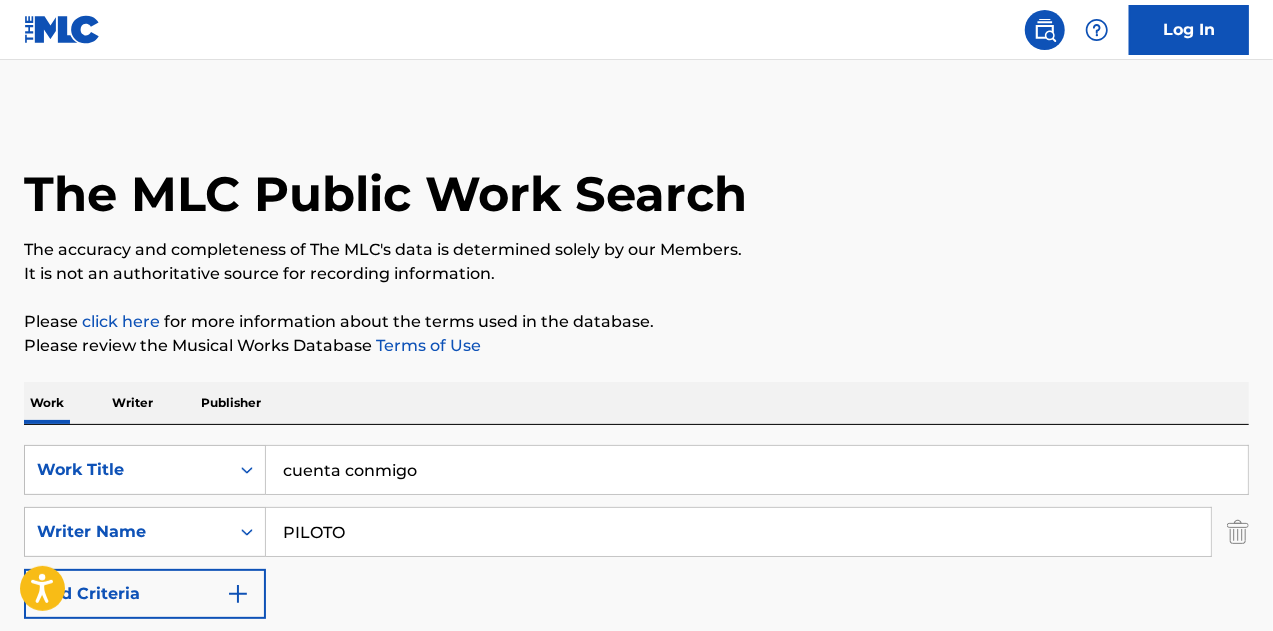 type 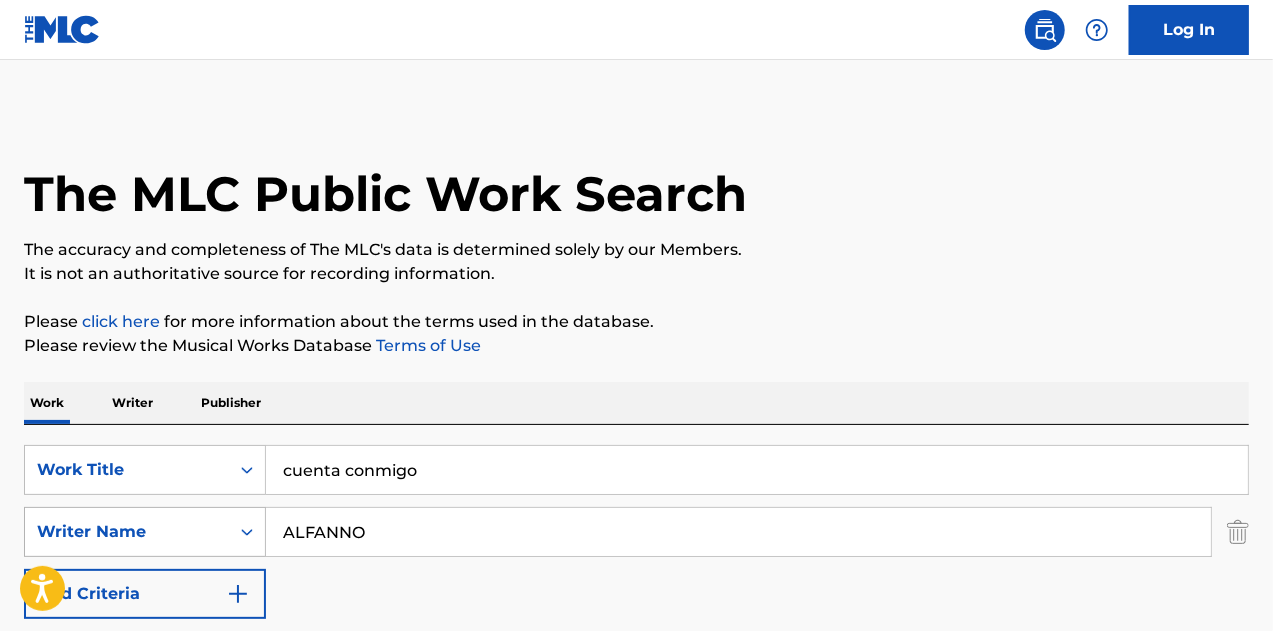 type on "ALFANNO" 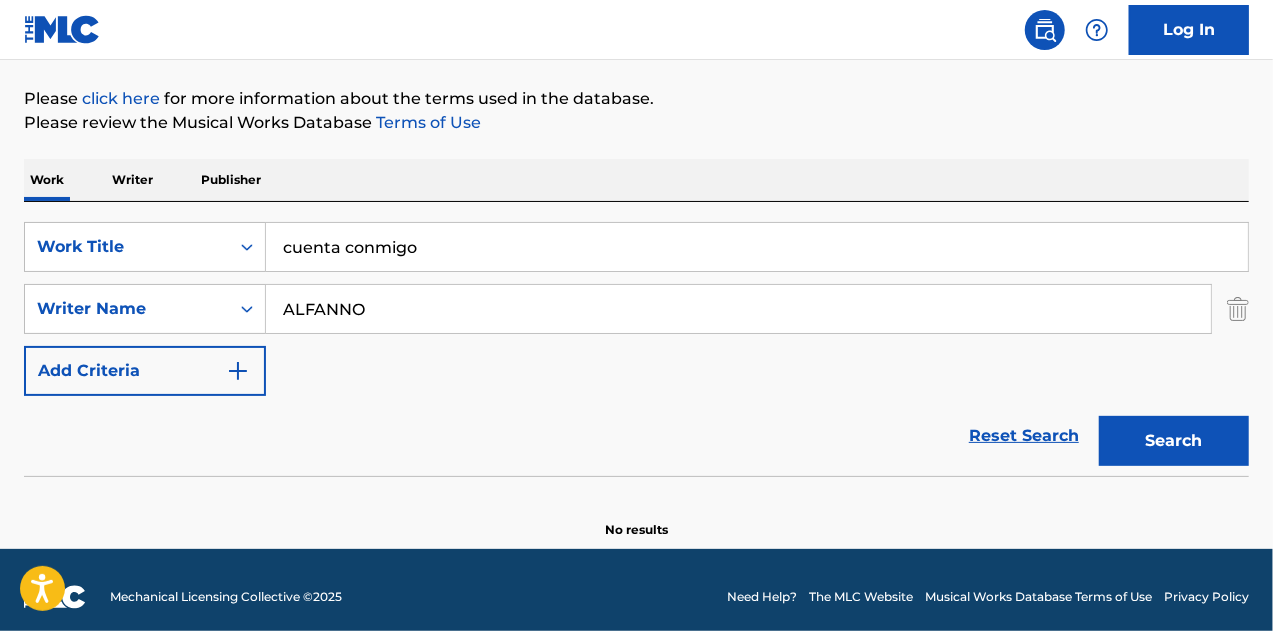 scroll, scrollTop: 236, scrollLeft: 0, axis: vertical 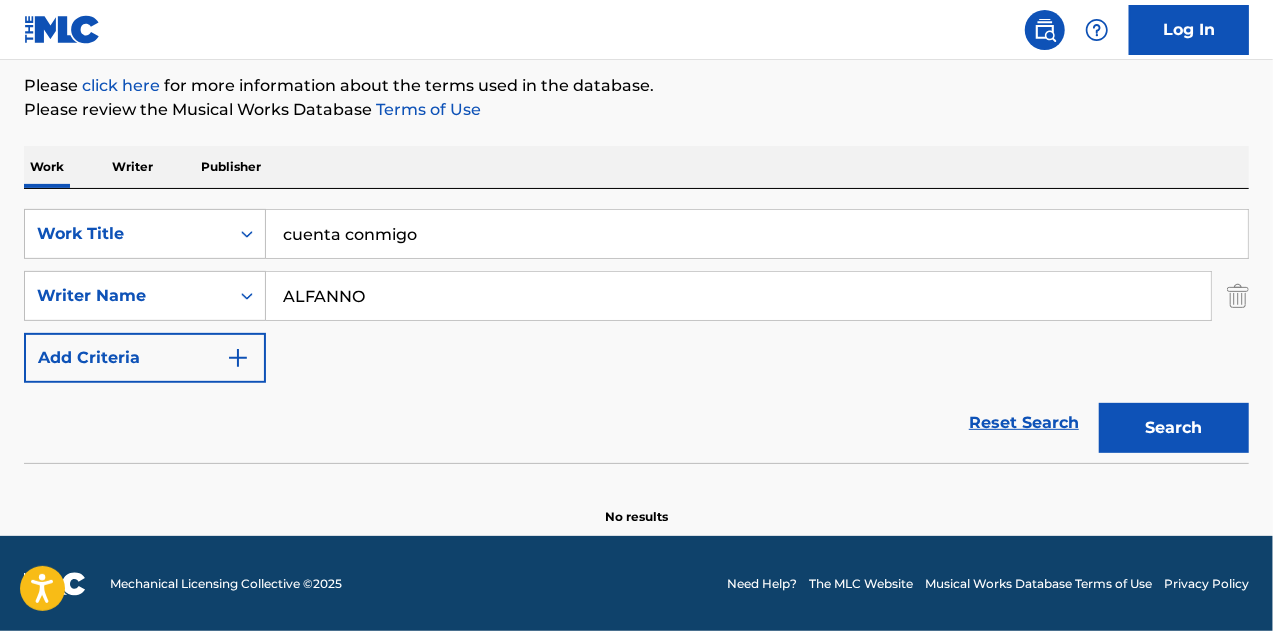 click on "Search" at bounding box center (1174, 428) 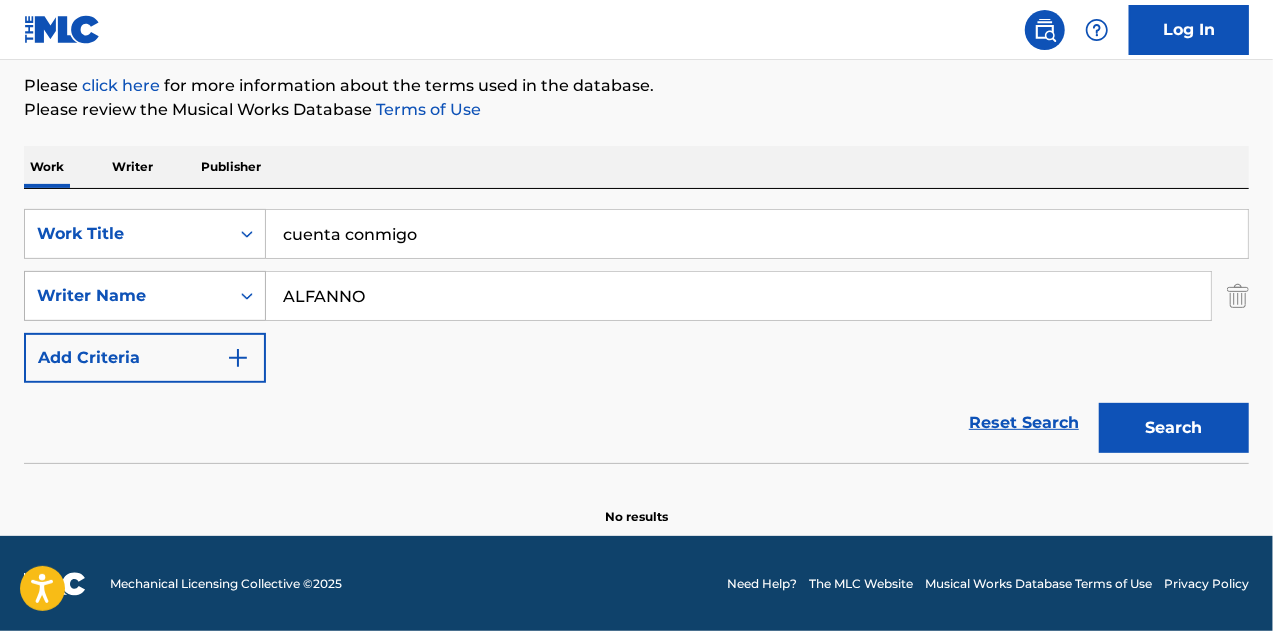 drag, startPoint x: 444, startPoint y: 288, endPoint x: 170, endPoint y: 297, distance: 274.14777 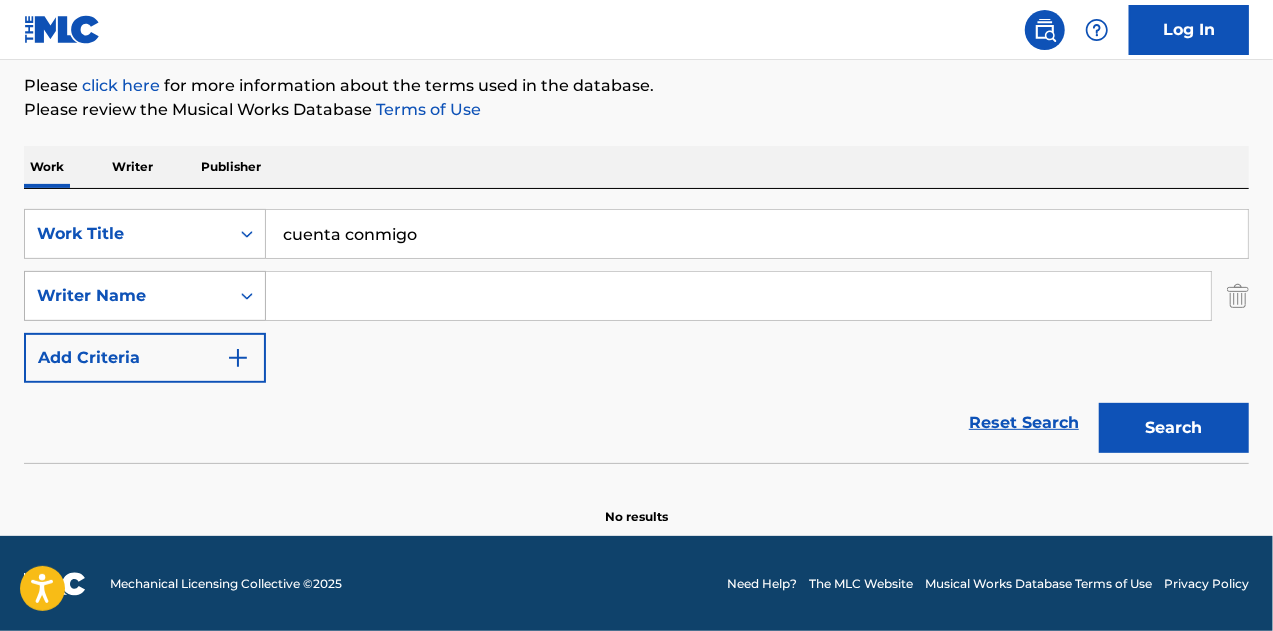 click on "Search" at bounding box center [1174, 428] 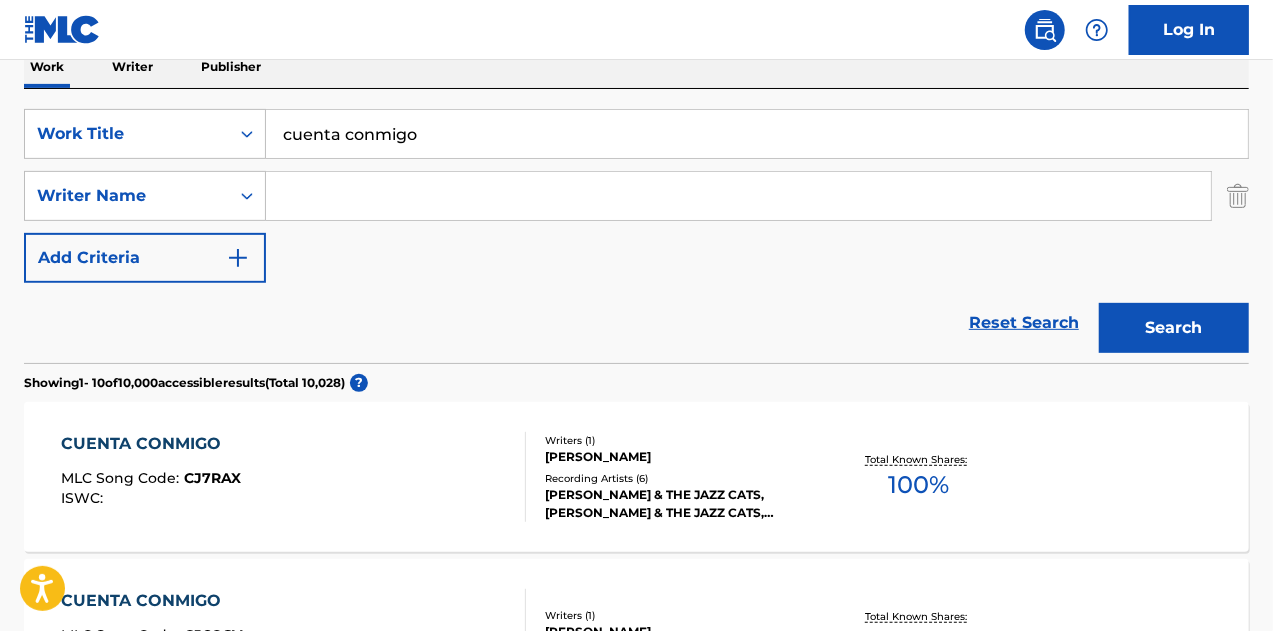 scroll, scrollTop: 236, scrollLeft: 0, axis: vertical 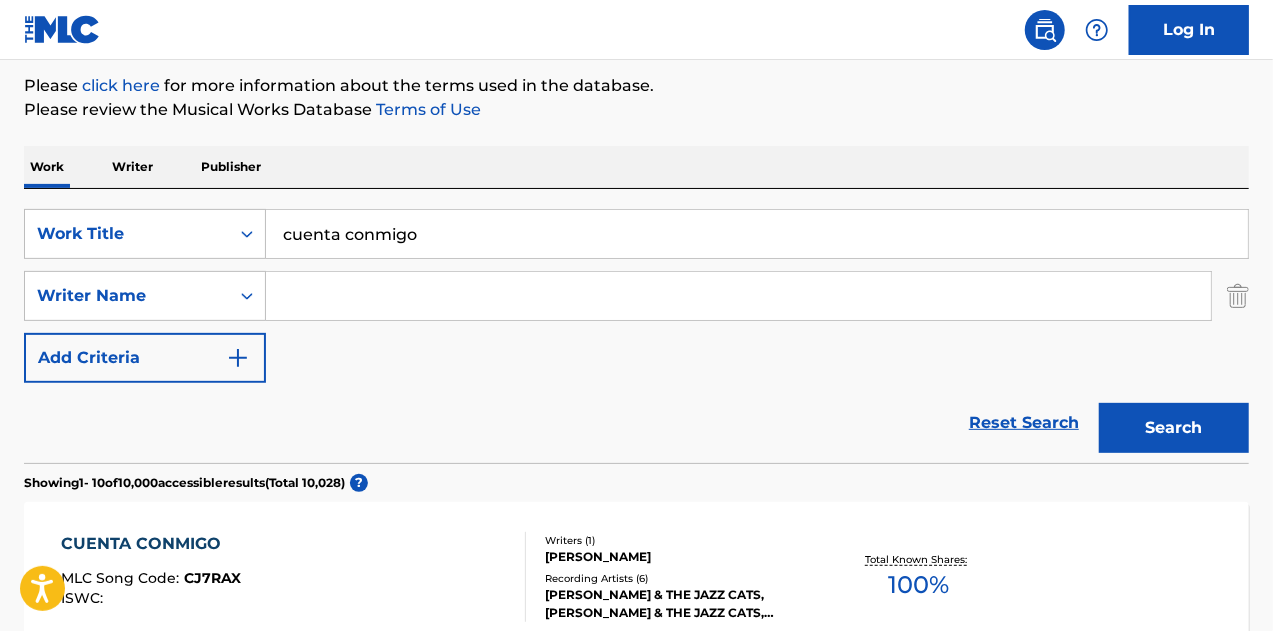click at bounding box center [738, 296] 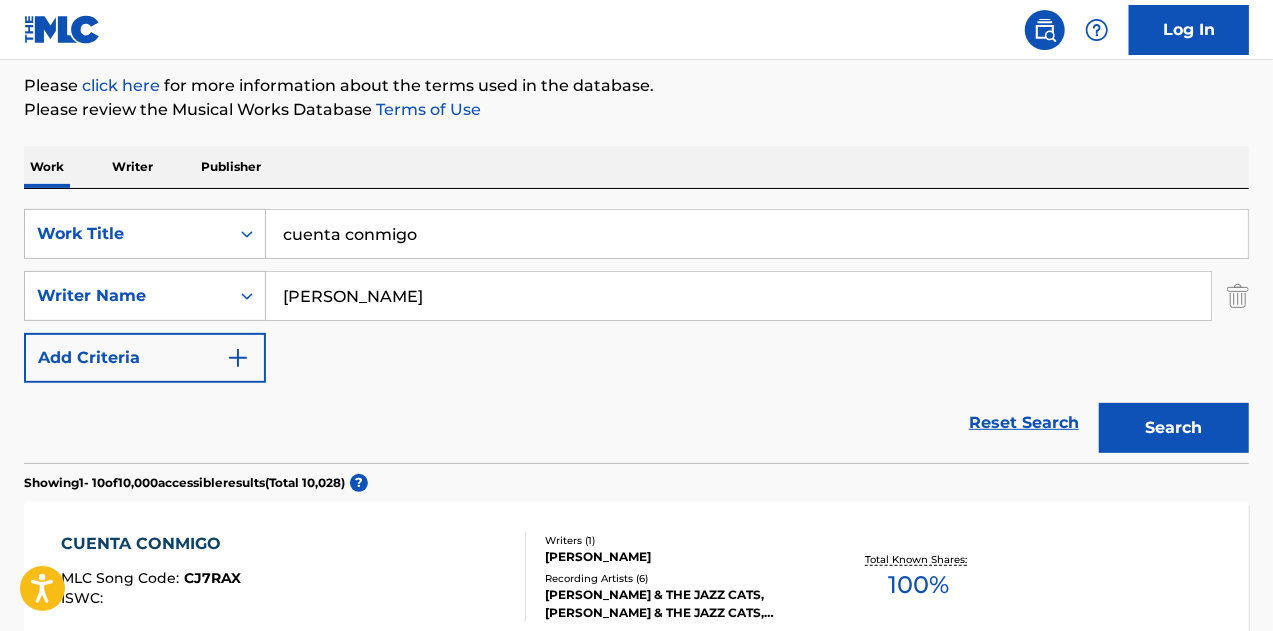 type on "[PERSON_NAME]" 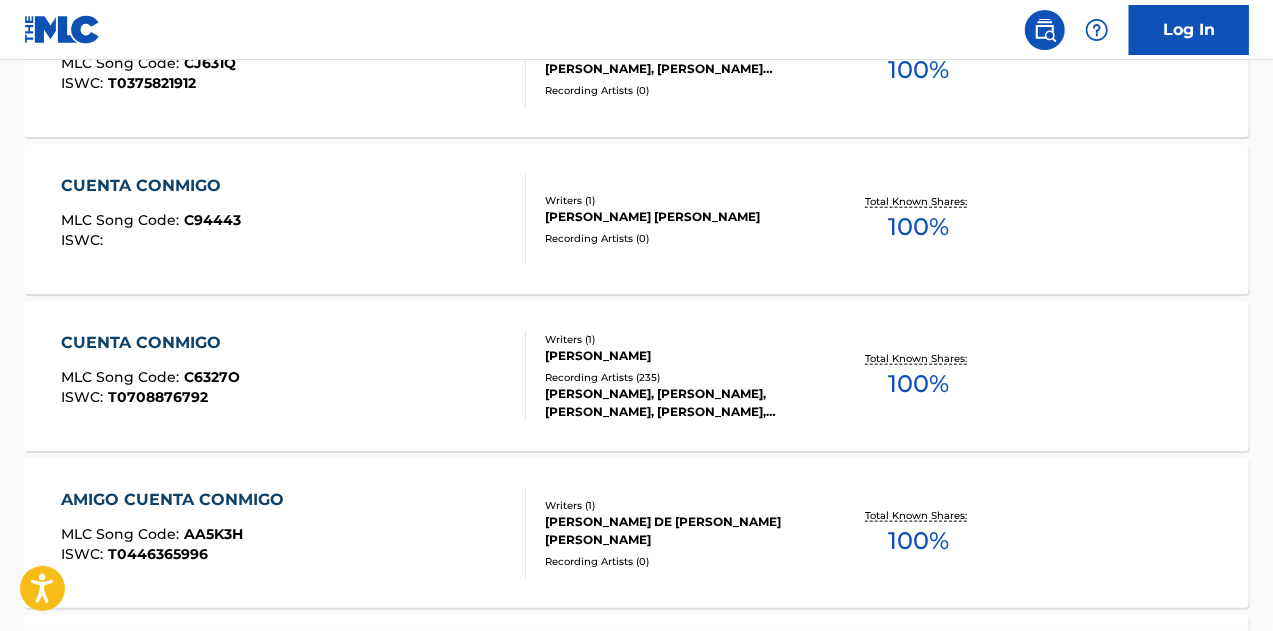 scroll, scrollTop: 936, scrollLeft: 0, axis: vertical 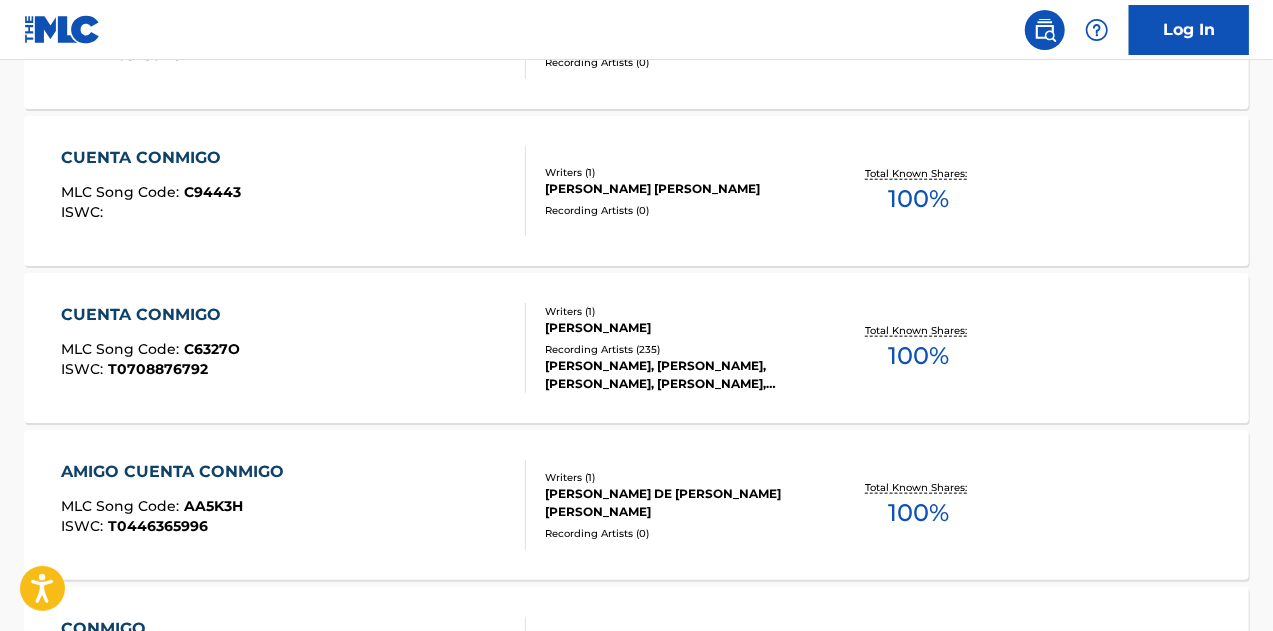 click on "Recording Artists ( 235 )" at bounding box center [681, 349] 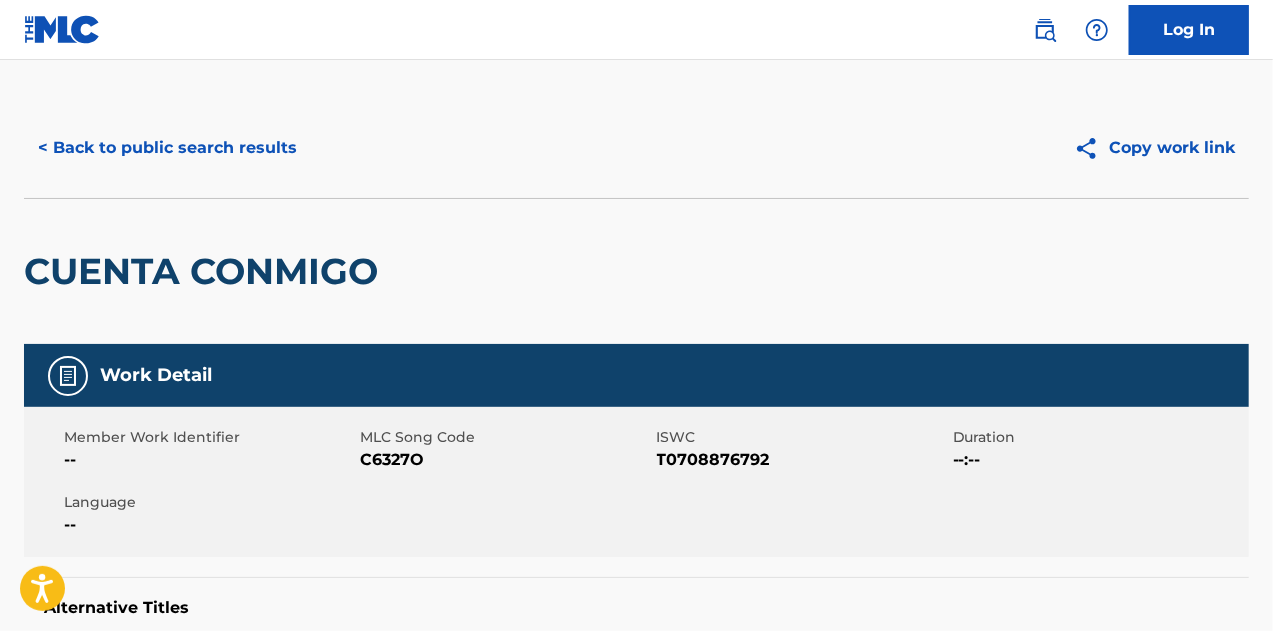 scroll, scrollTop: 0, scrollLeft: 0, axis: both 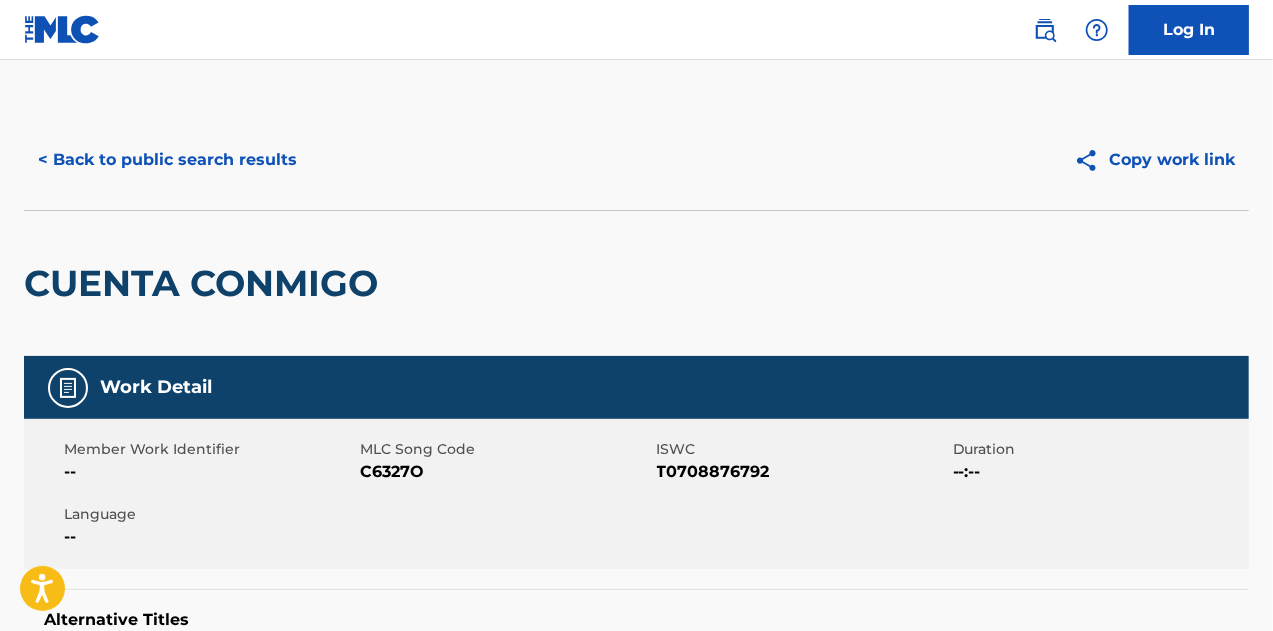 click on "< Back to public search results" at bounding box center [167, 160] 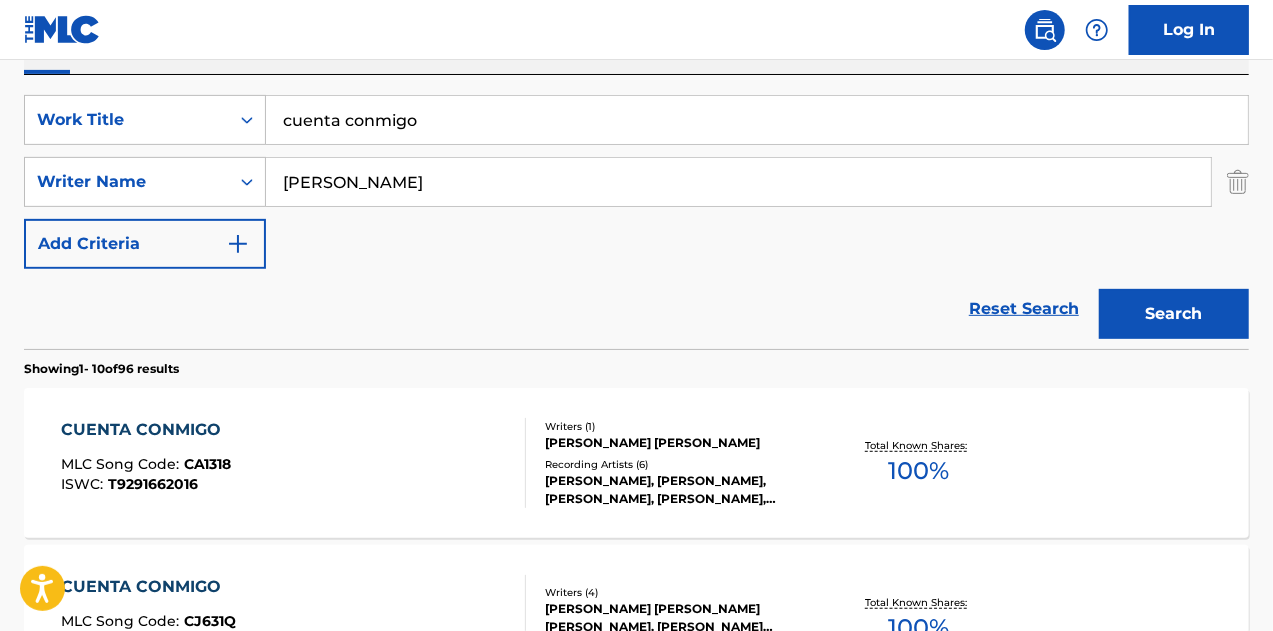 scroll, scrollTop: 0, scrollLeft: 0, axis: both 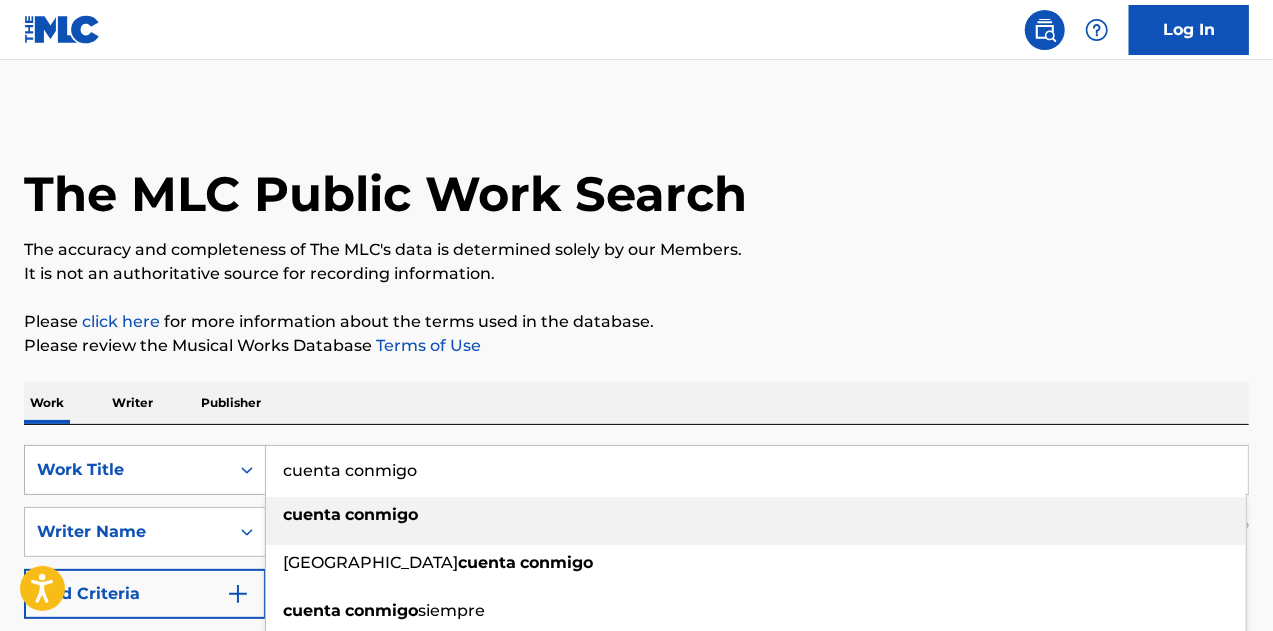 drag, startPoint x: 476, startPoint y: 481, endPoint x: 150, endPoint y: 445, distance: 327.98172 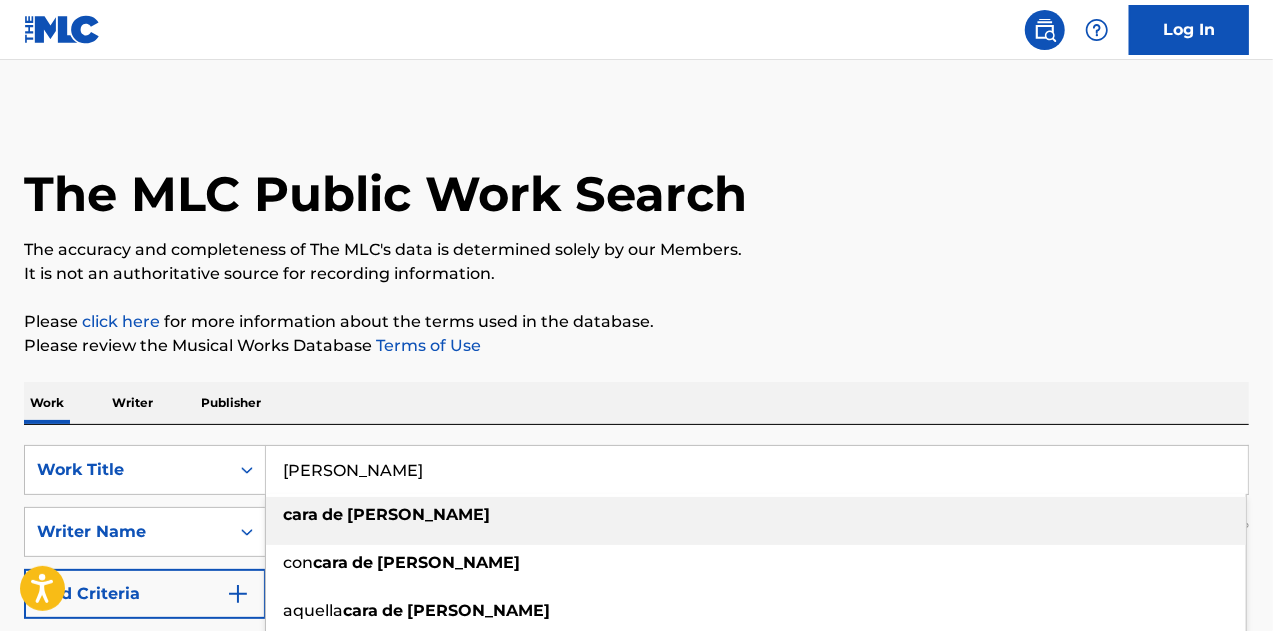 type on "[PERSON_NAME]" 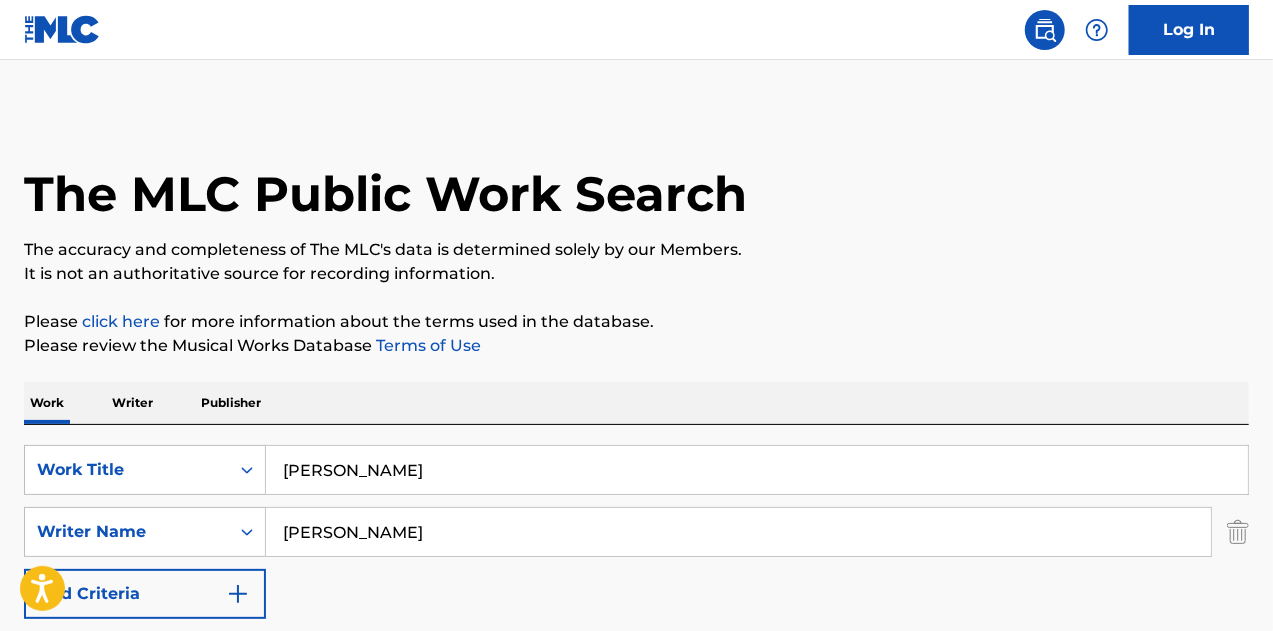 type 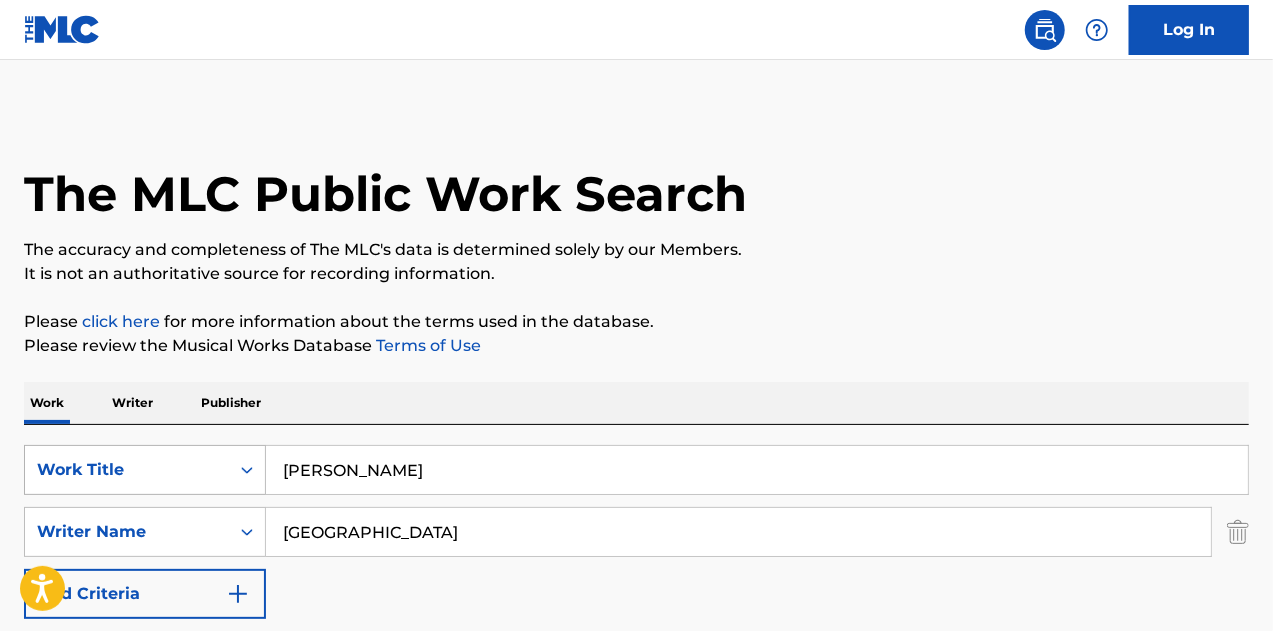 type on "[GEOGRAPHIC_DATA]" 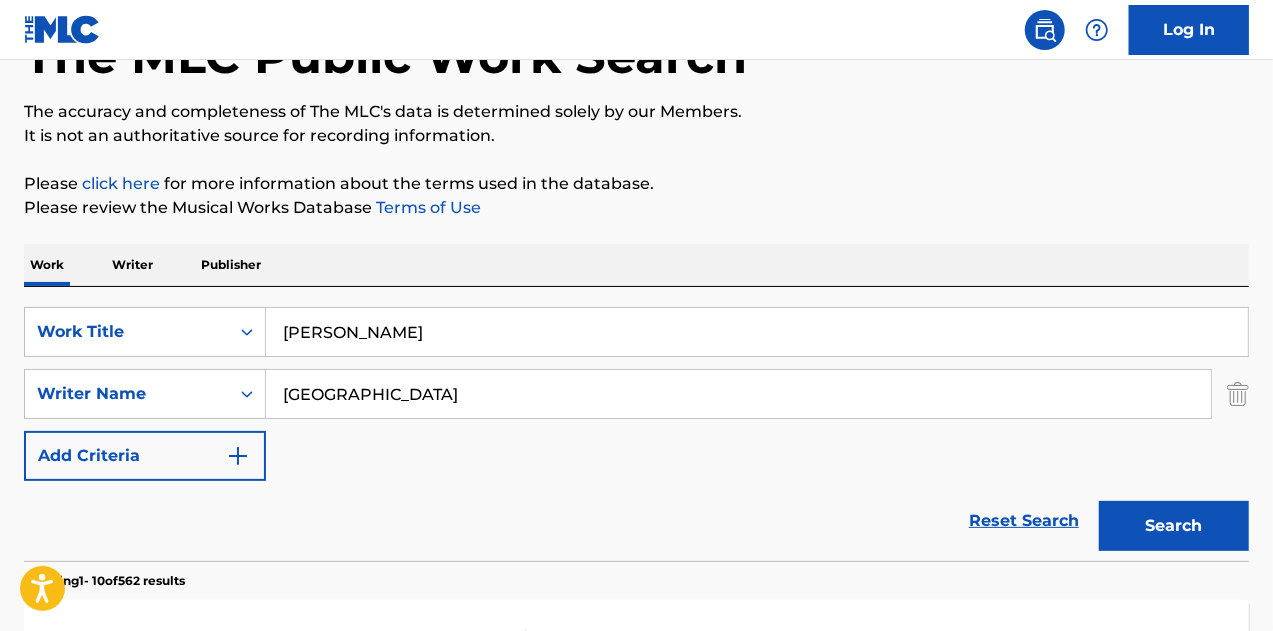 scroll, scrollTop: 300, scrollLeft: 0, axis: vertical 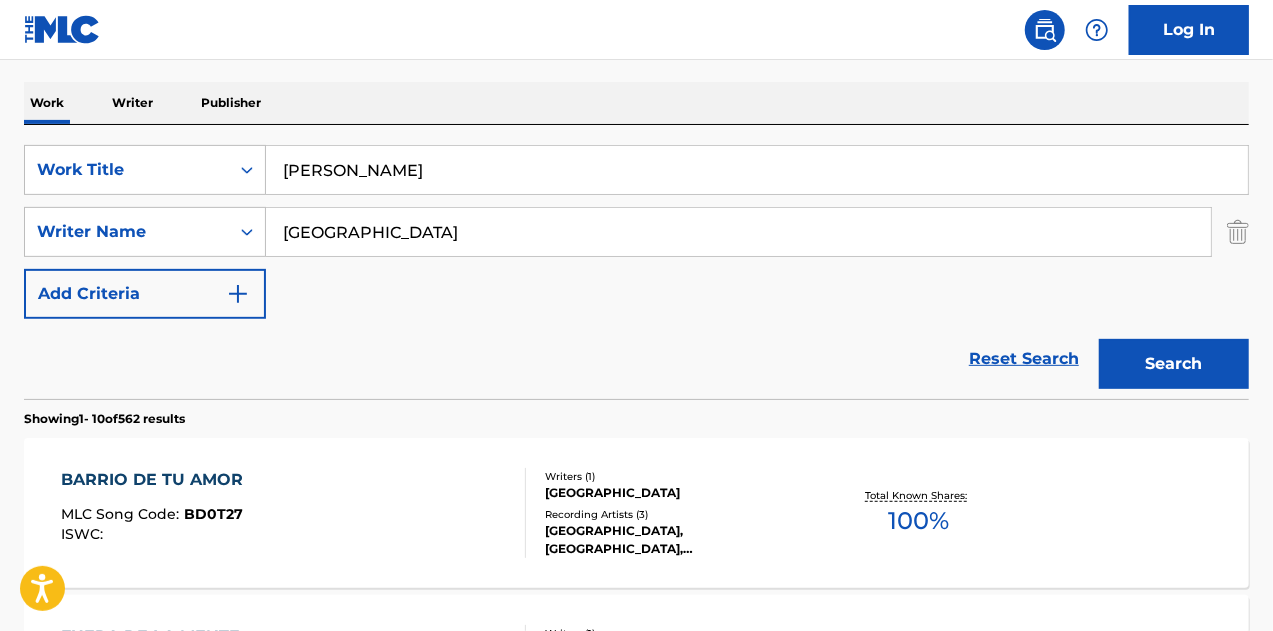 click on "Search" at bounding box center [1174, 364] 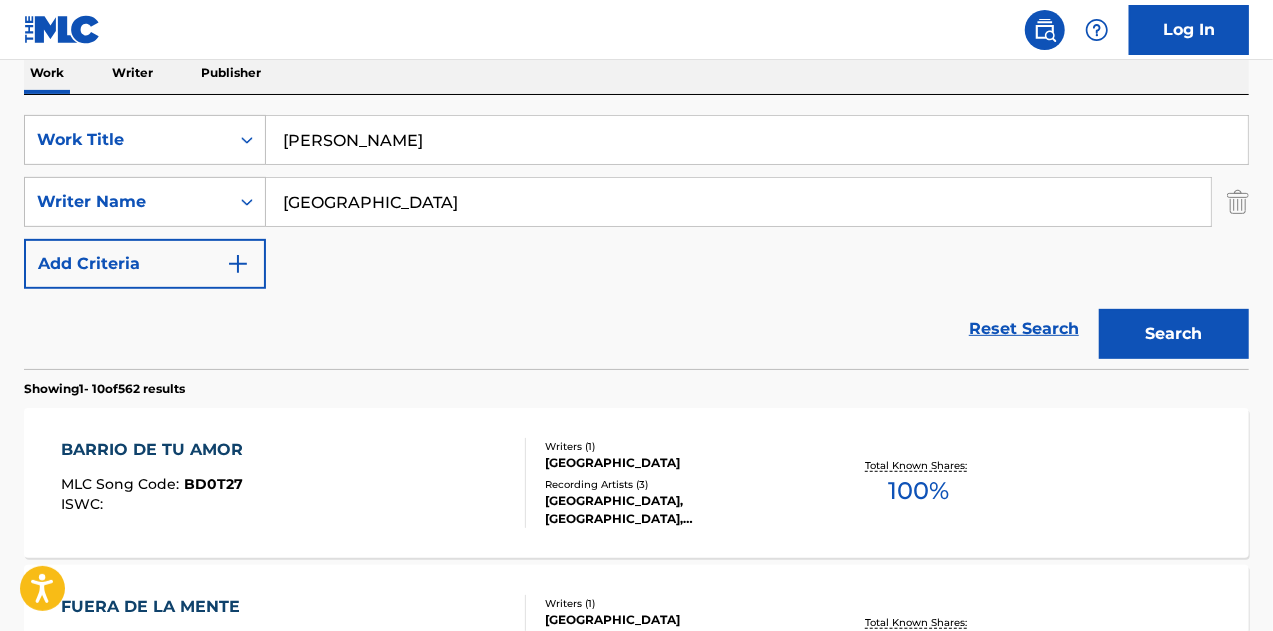 scroll, scrollTop: 100, scrollLeft: 0, axis: vertical 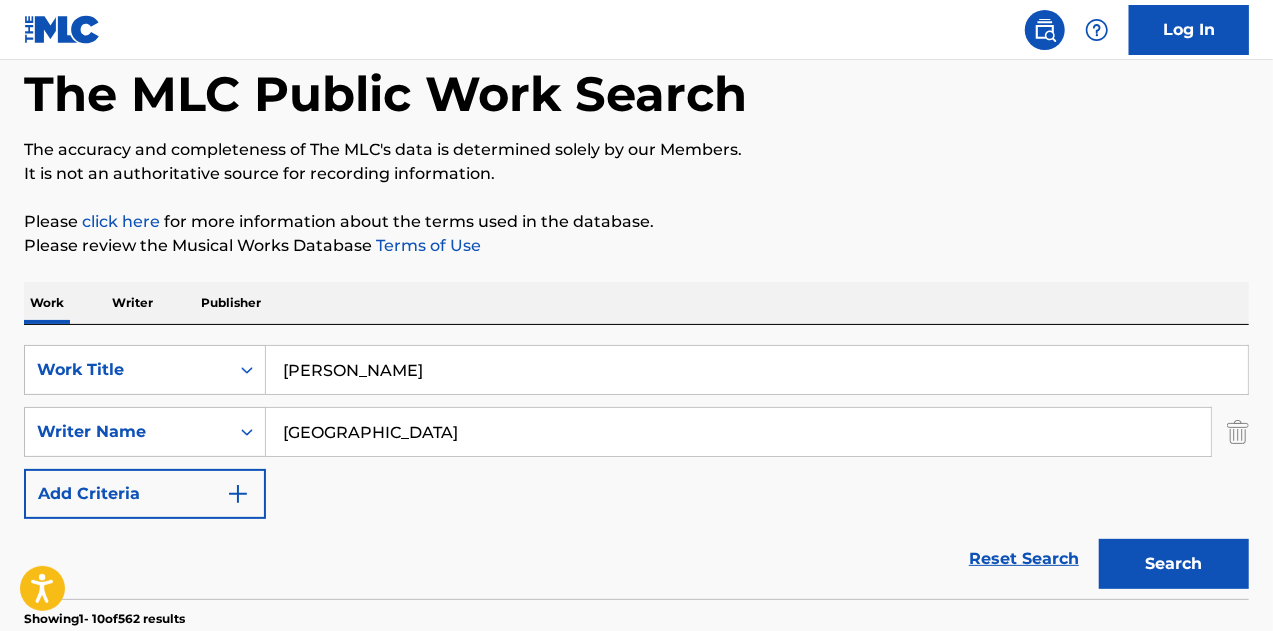 click on "[PERSON_NAME]" at bounding box center [757, 370] 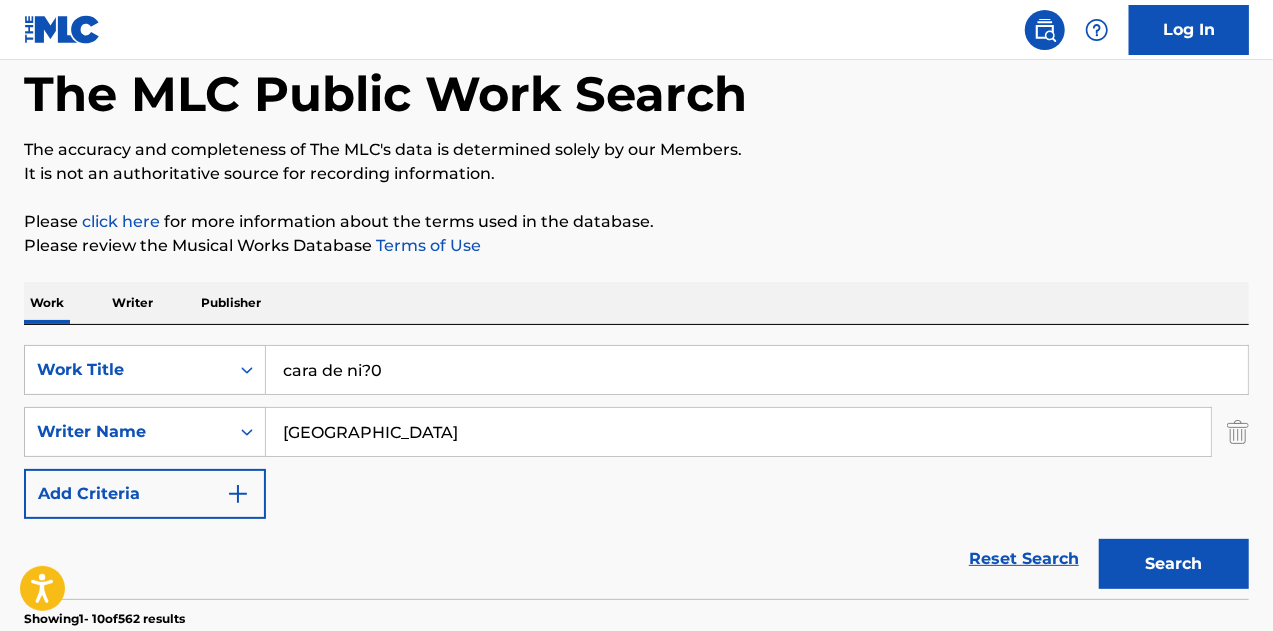click on "Search" at bounding box center [1174, 564] 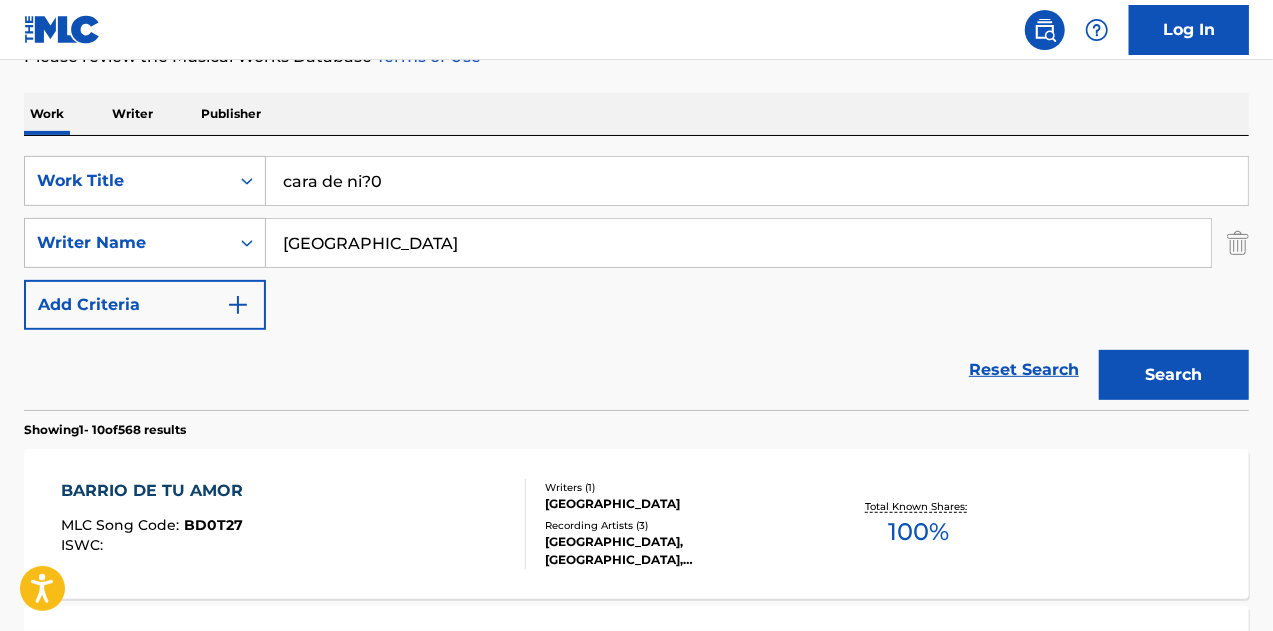 scroll, scrollTop: 100, scrollLeft: 0, axis: vertical 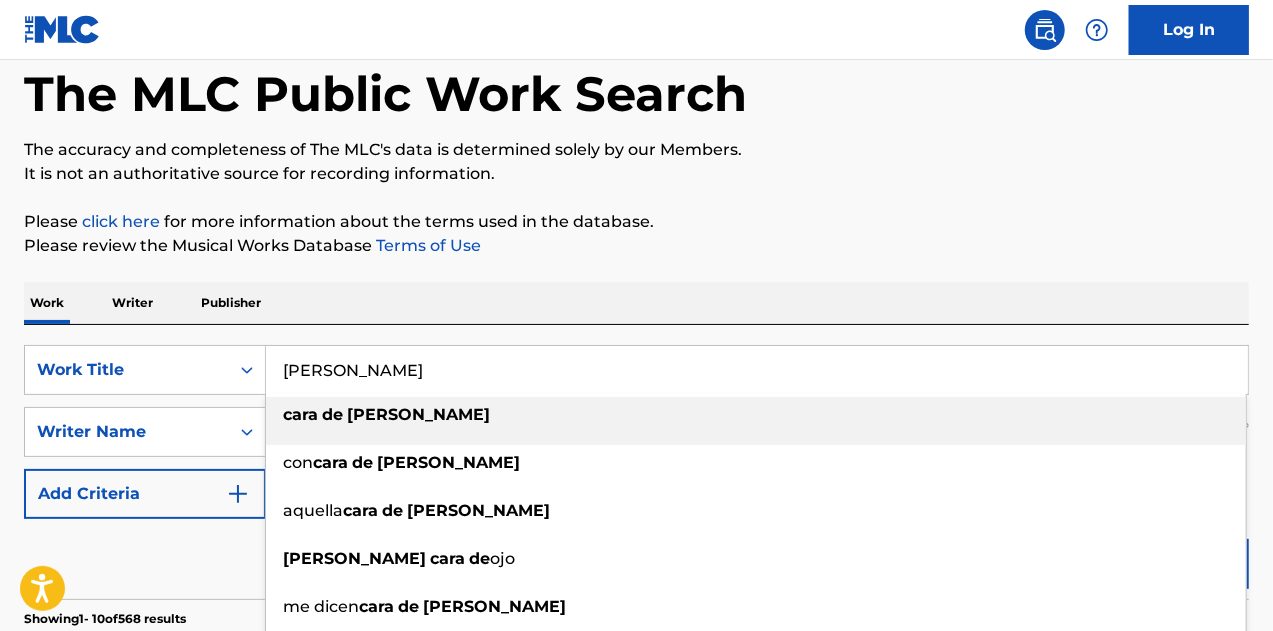 type on "[PERSON_NAME]" 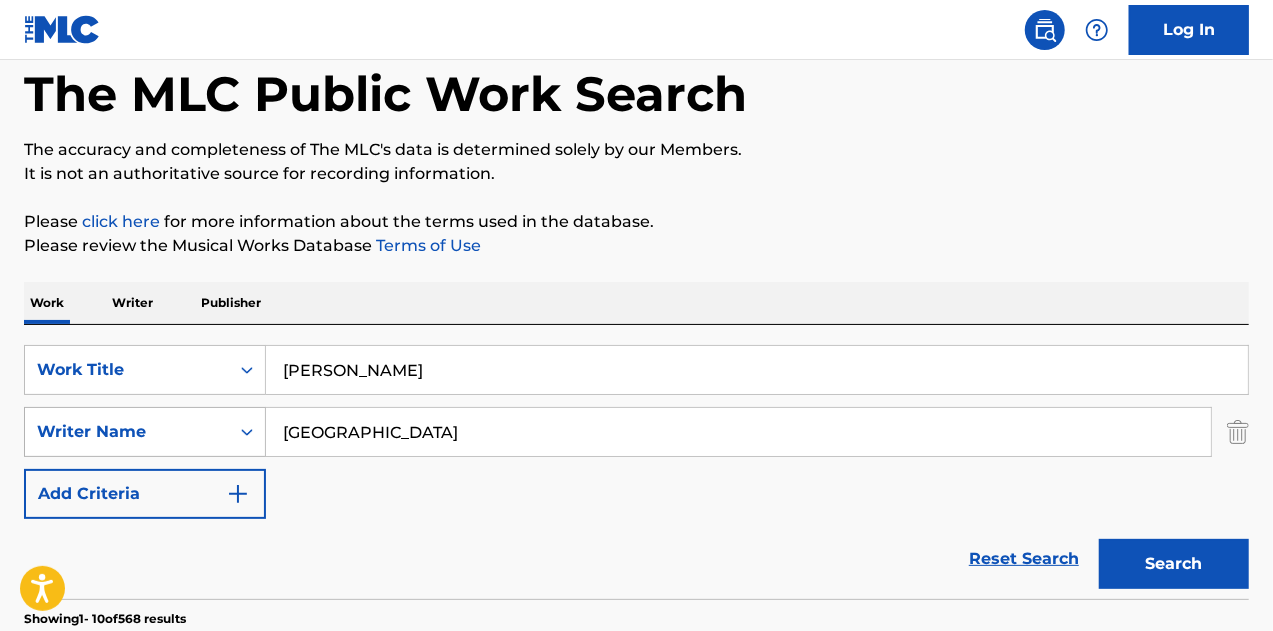 drag, startPoint x: 470, startPoint y: 421, endPoint x: 250, endPoint y: 425, distance: 220.03636 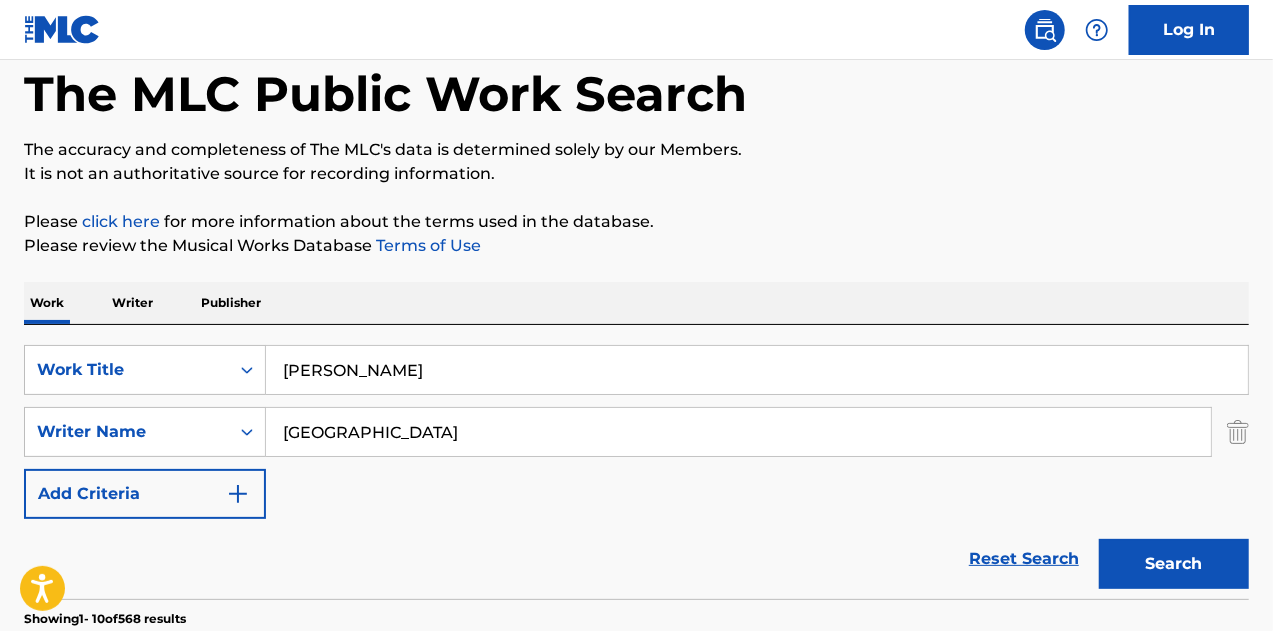 click on "The MLC Public Work Search The accuracy and completeness of The MLC's data is determined solely by our Members. It is not an authoritative source for recording information. Please   click here   for more information about the terms used in the database. Please review the Musical Works Database   Terms of Use Work Writer Publisher SearchWithCriteria290c6095-4f90-4054-82f0-2488340d6e44 Work Title [PERSON_NAME] SearchWithCriteriacf365bb2-0864-49c5-811f-0bf072b56573 Writer Name [PERSON_NAME] Add Criteria Reset Search Search Showing  1  -   10  of  568   results   BARRIO DE TU AMOR MLC Song Code : BD0T27 ISWC : Writers ( 1 ) [PERSON_NAME] Recording Artists ( 3 ) [GEOGRAPHIC_DATA], [GEOGRAPHIC_DATA], [PERSON_NAME] Total Known Shares: 100 % FUERA DE LA MENTE MLC Song Code : FI76W6 ISWC : Writers ( 1 ) [PERSON_NAME] Recording Artists ( 5 ) [GEOGRAPHIC_DATA], [GEOGRAPHIC_DATA], [GEOGRAPHIC_DATA], [GEOGRAPHIC_DATA], [GEOGRAPHIC_DATA] Total Known Shares: 100 % COMO [PERSON_NAME] (REMIX) MLC Song Code : CC9Q3U ISWC : Writers ( 1 ) [PERSON_NAME] Recording Artists ( 3 ) [GEOGRAPHIC_DATA], [GEOGRAPHIC_DATA], [GEOGRAPHIC_DATA] Total Known Shares: 100 % FUERA DE LA MENTE INST. MLC Song Code : FI76ZF :" at bounding box center (636, 1157) 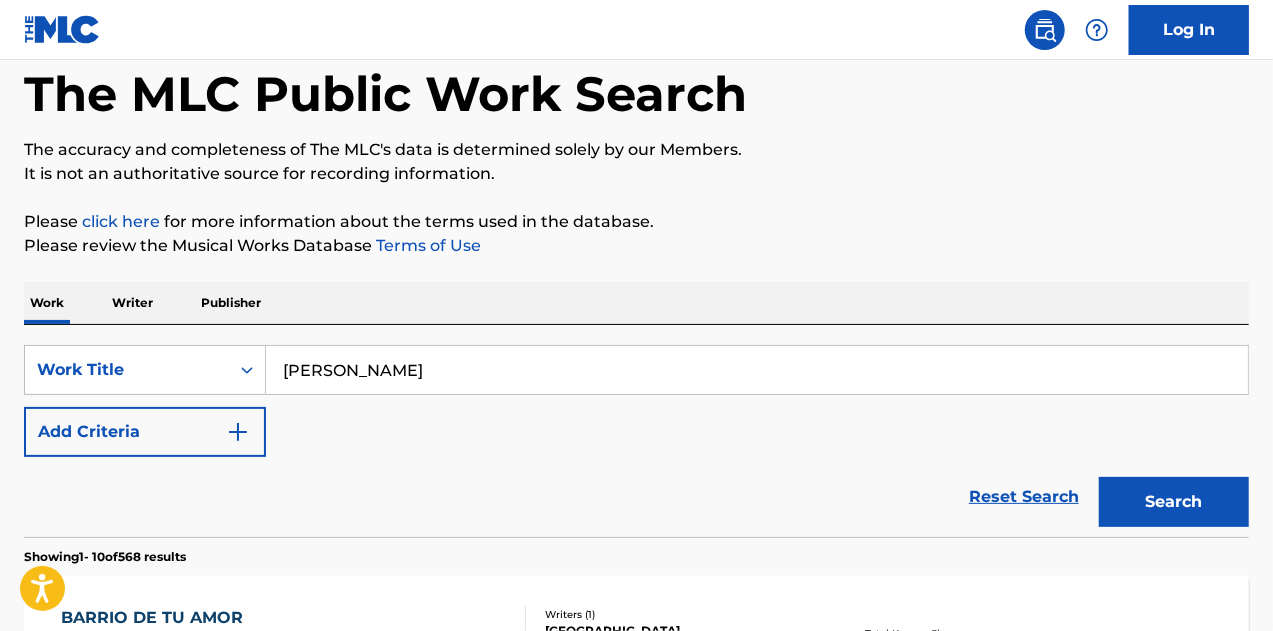 click on "Search" at bounding box center (1174, 502) 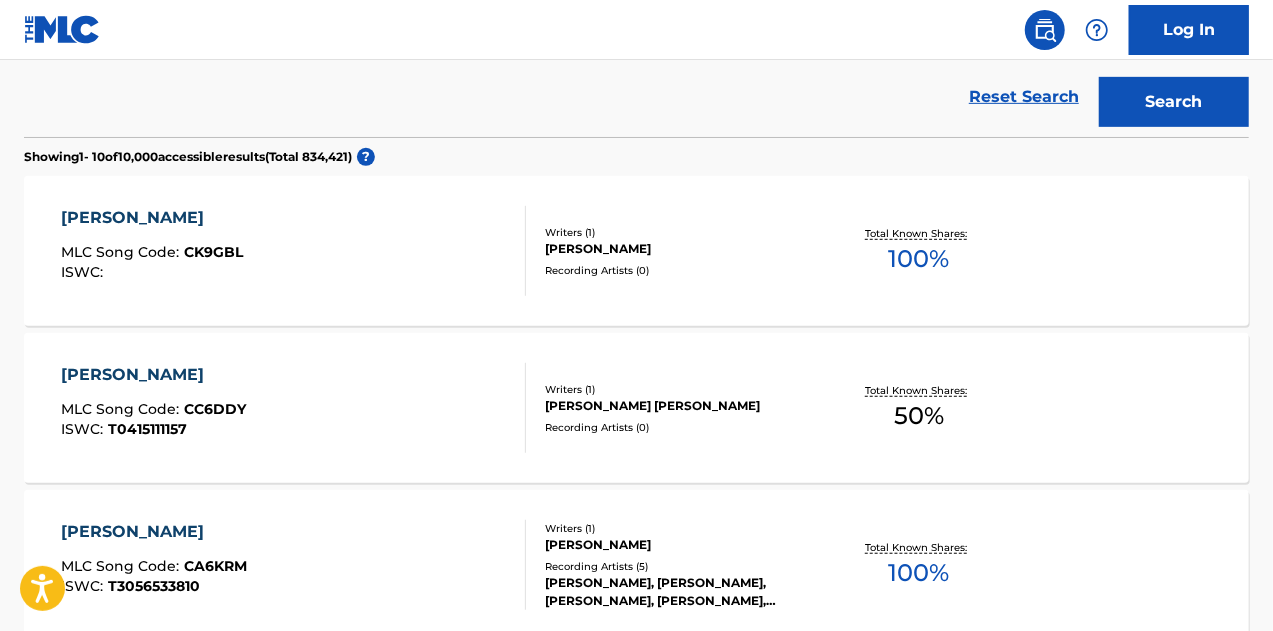 scroll, scrollTop: 0, scrollLeft: 0, axis: both 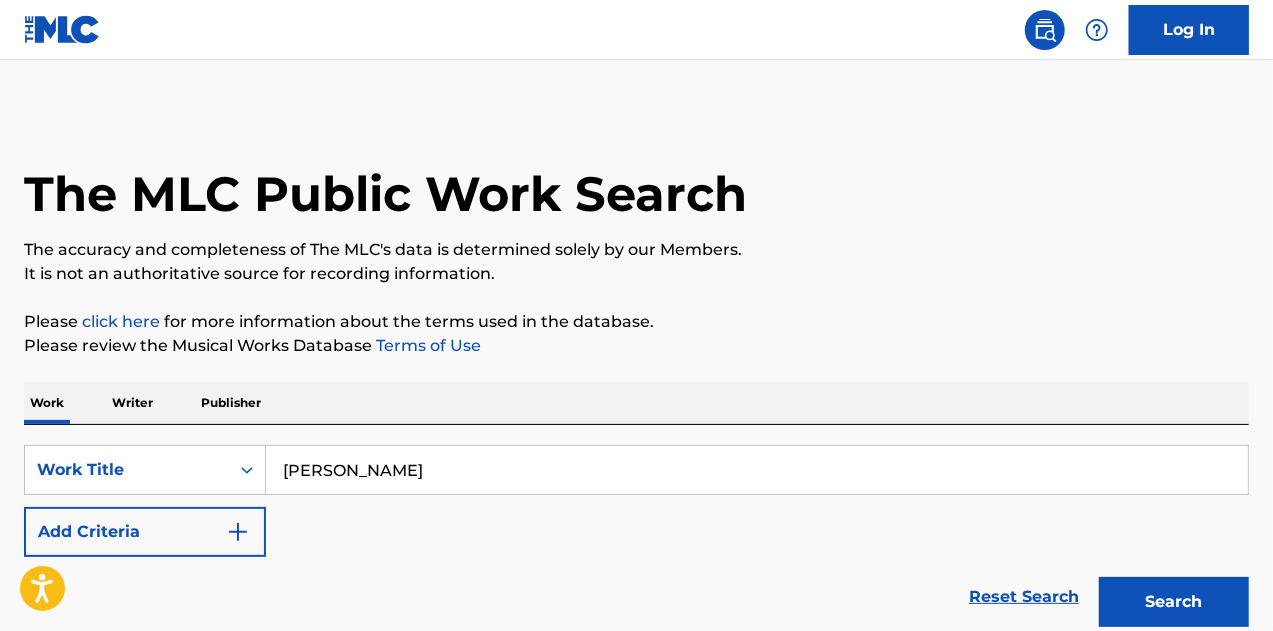 click on "Add Criteria" at bounding box center (145, 532) 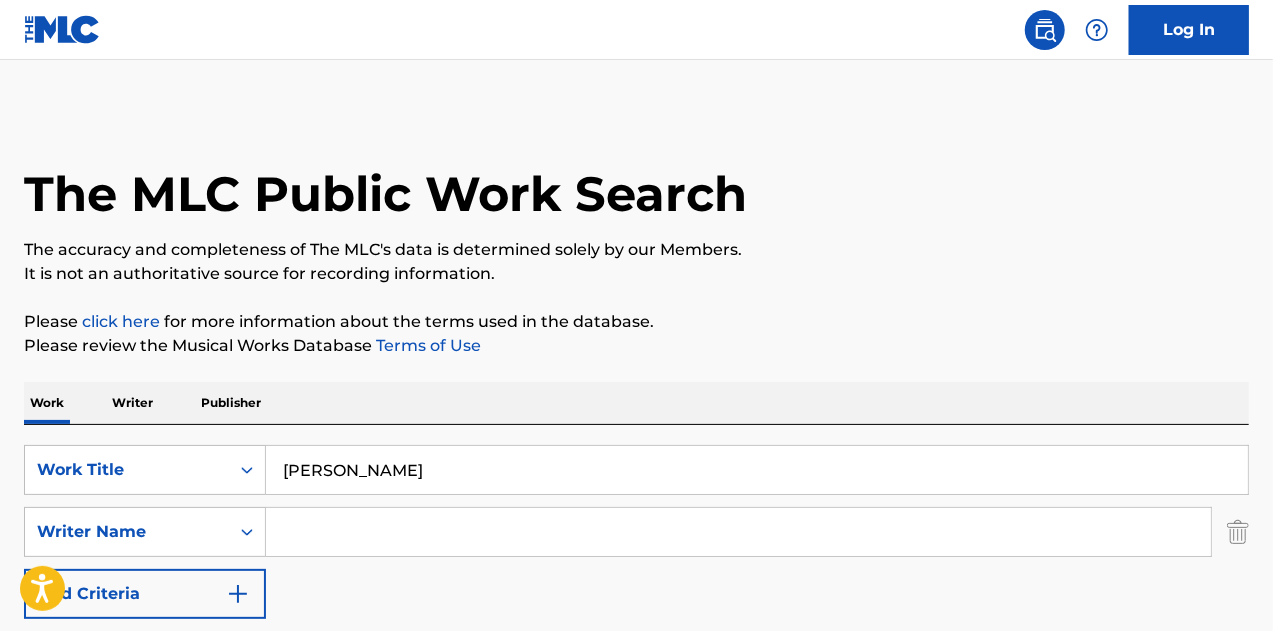 click at bounding box center [738, 532] 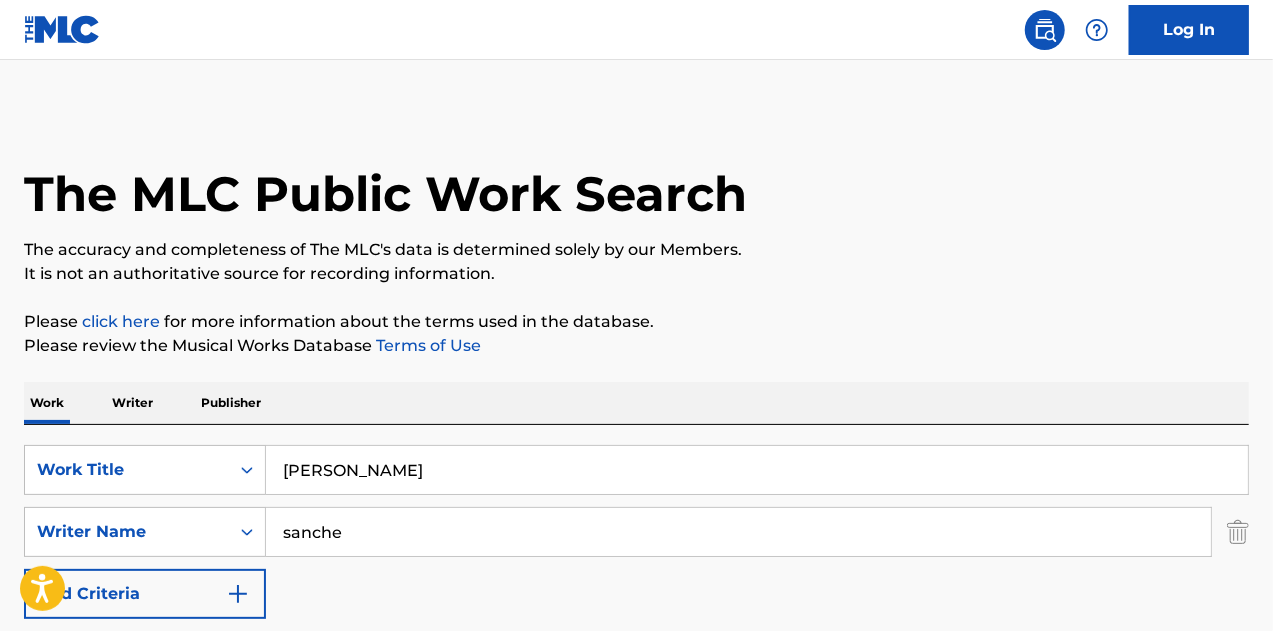 click on "Search" at bounding box center [1174, 664] 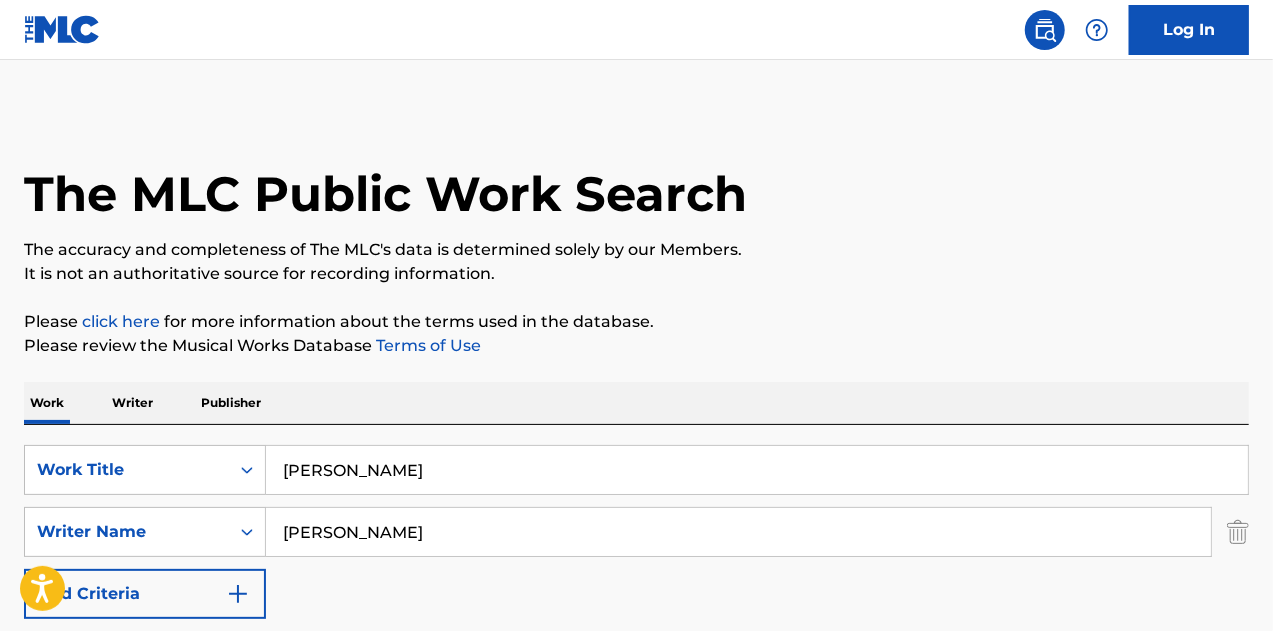 click on "Search" at bounding box center [1174, 664] 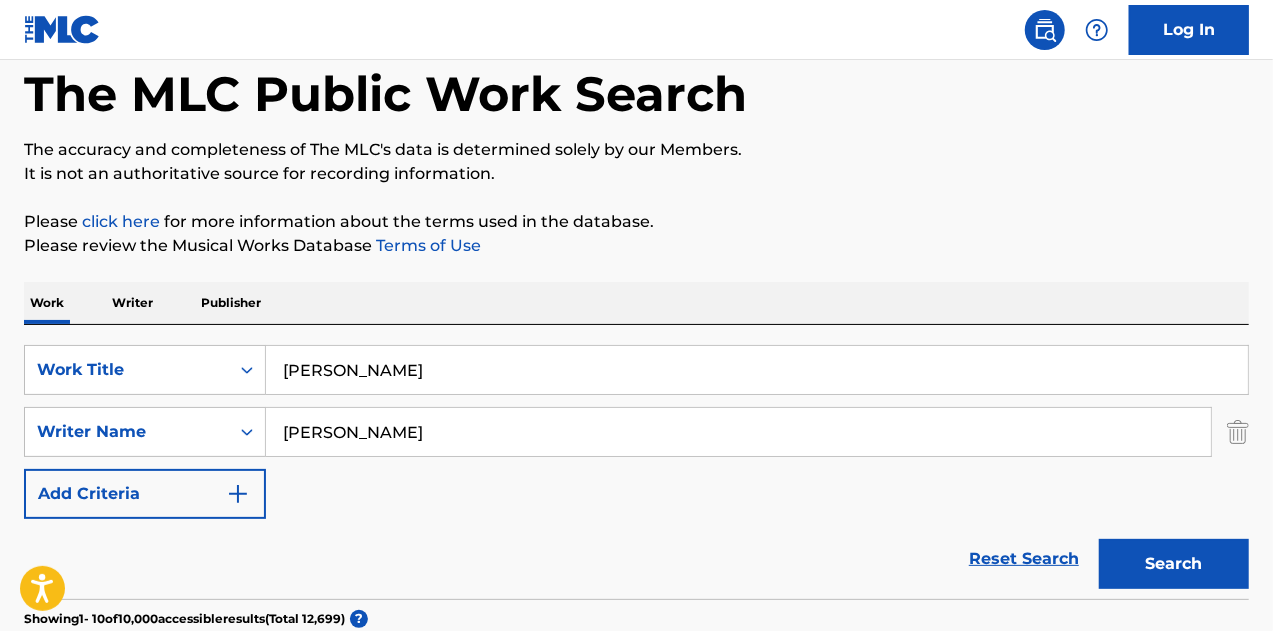 scroll, scrollTop: 200, scrollLeft: 0, axis: vertical 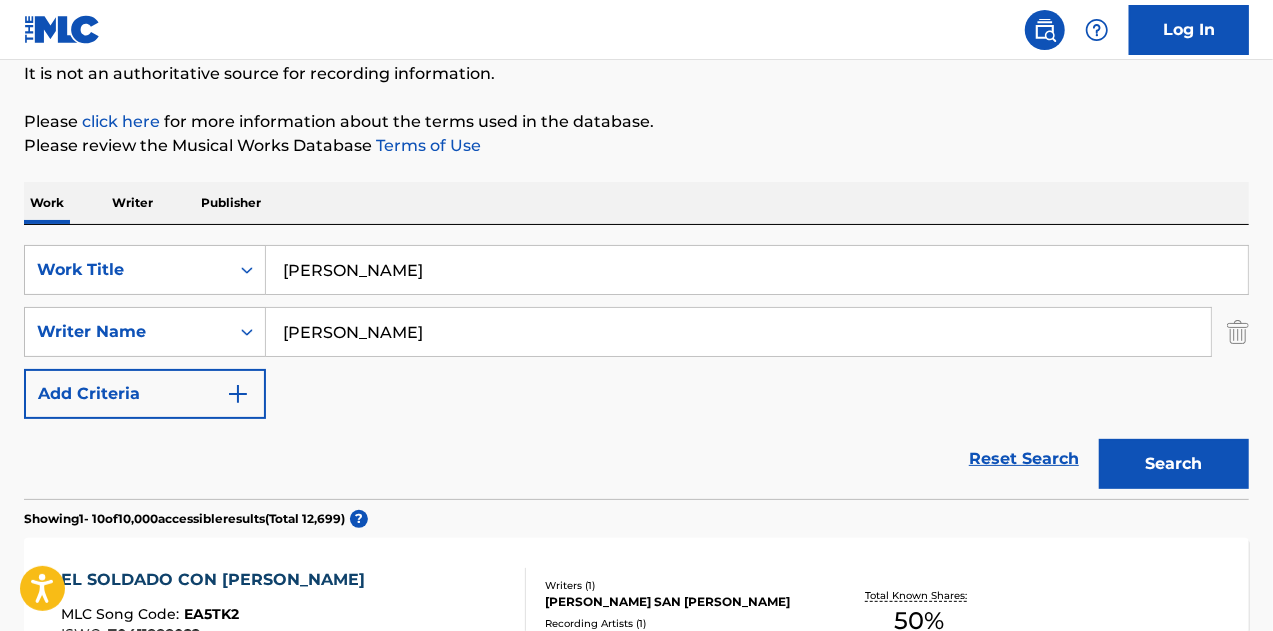 click on "Search" at bounding box center [1174, 464] 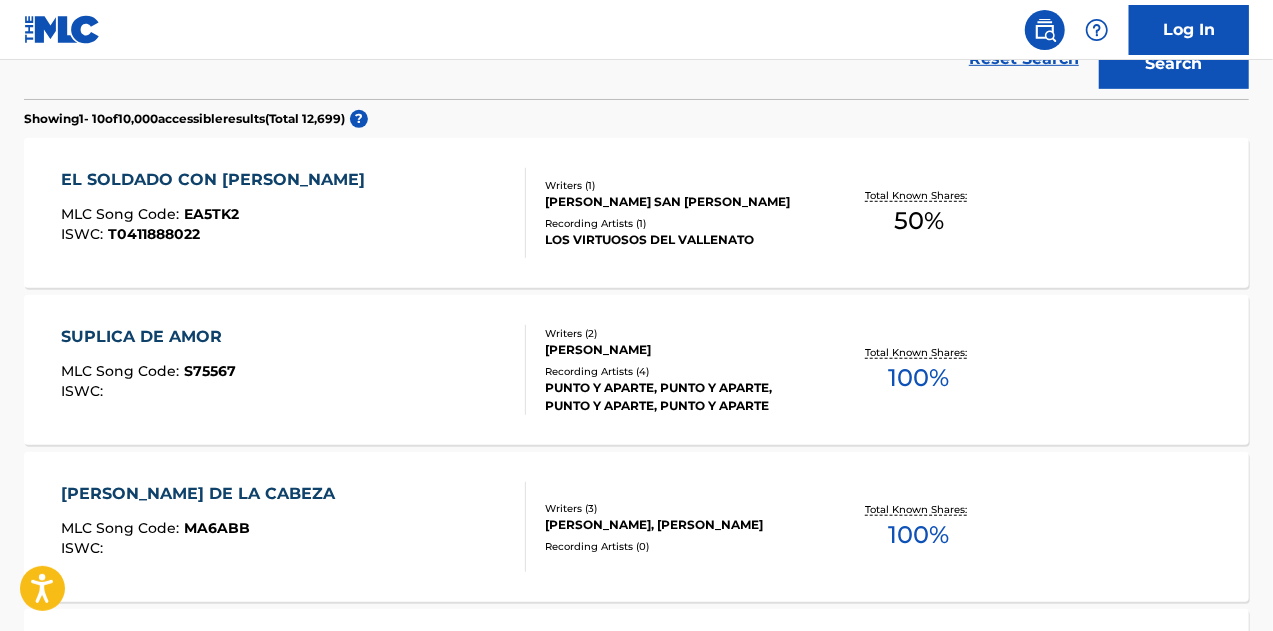 scroll, scrollTop: 100, scrollLeft: 0, axis: vertical 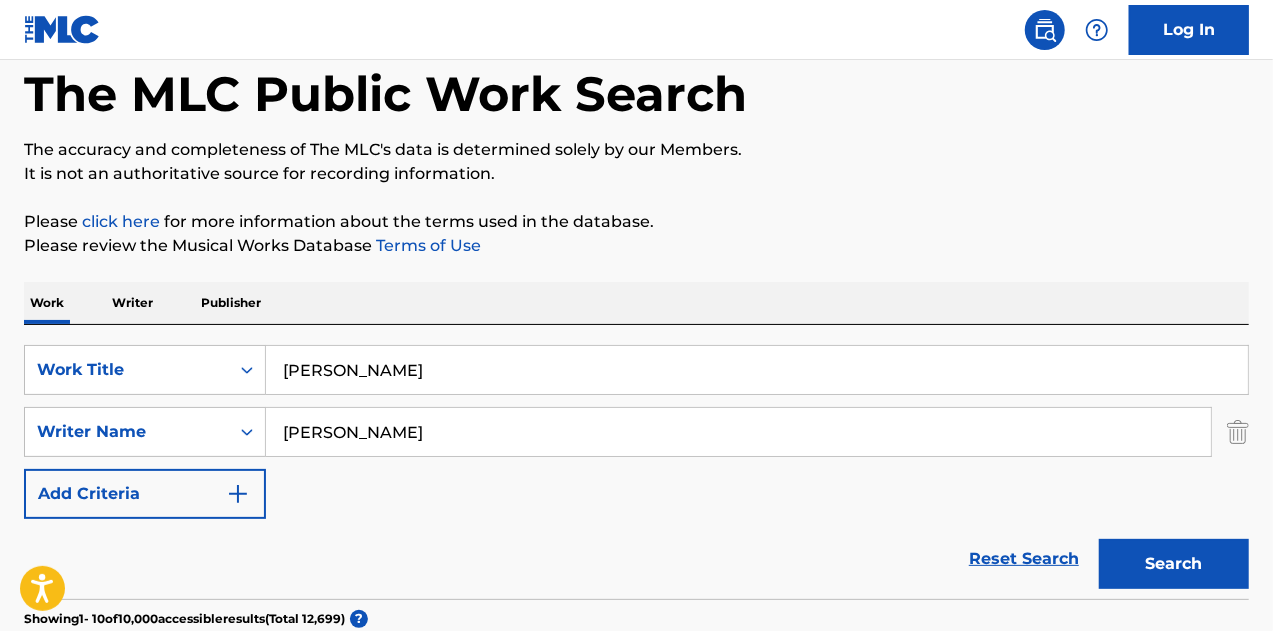 click on "EL SOLDADO CON [PERSON_NAME] MLC Song Code : EA5TK2 ISWC : T0411888022 Writers ( 1 ) [PERSON_NAME] SAN [PERSON_NAME] Recording Artists ( 1 ) LOS VIRTUOSOS DEL VALLENATO Total Known Shares: 50 % SUPLICA DE AMOR MLC Song Code : S75567 ISWC : Writers ( 2 ) [PERSON_NAME] Recording Artists ( 4 ) PUNTO Y APARTE, PUNTO Y APARTE, PUNTO Y APARTE, PUNTO Y APARTE Total Known Shares: 100 % [PERSON_NAME] DE LA CABEZA MLC Song Code : MA6ABB ISWC : Writers ( 3 ) [PERSON_NAME], [PERSON_NAME] Recording Artists ( 0 ) Total Known Shares: 100 % DE CORAZON A CORAZON MLC Song Code : D39757 ISWC : T9030211519 Writers ( 1 ) [PERSON_NAME] Recording Artists ( 2 ) [PERSON_NAME] Y SU ORQUESTA, [PERSON_NAME] Y SU ORQUESTA Total Known Shares: 100 % UN MUNDO DE PASIONES MLC Song Code : U06346 ISWC : Writers ( 2 ) [PERSON_NAME] Recording Artists ( 0 ) Total Known Shares: 100 % EL SECRETO DE TU AMOR MLC Song Code : E23209 ISWC : Writers ( 1 ) [PERSON_NAME] Recording Artists ( 0 ) Total Known Shares: 100 % NO PUEDO ALEJARME DE TI : ND1FUV" at bounding box center (636, 1414) 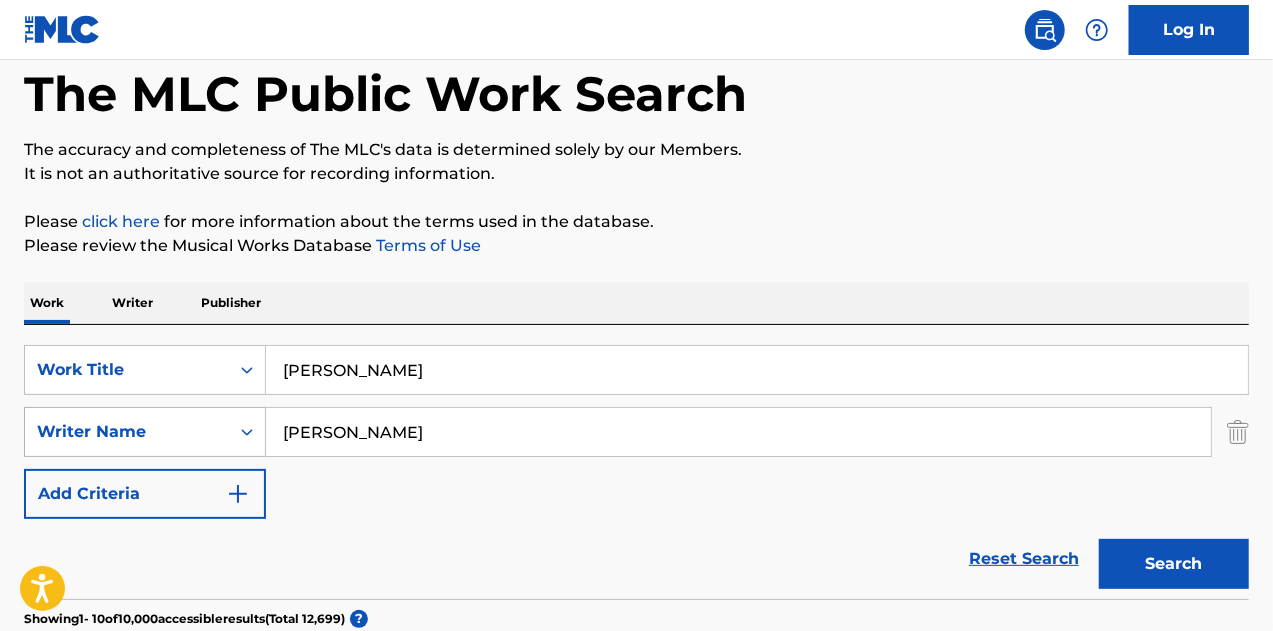drag, startPoint x: 618, startPoint y: 425, endPoint x: 154, endPoint y: 425, distance: 464 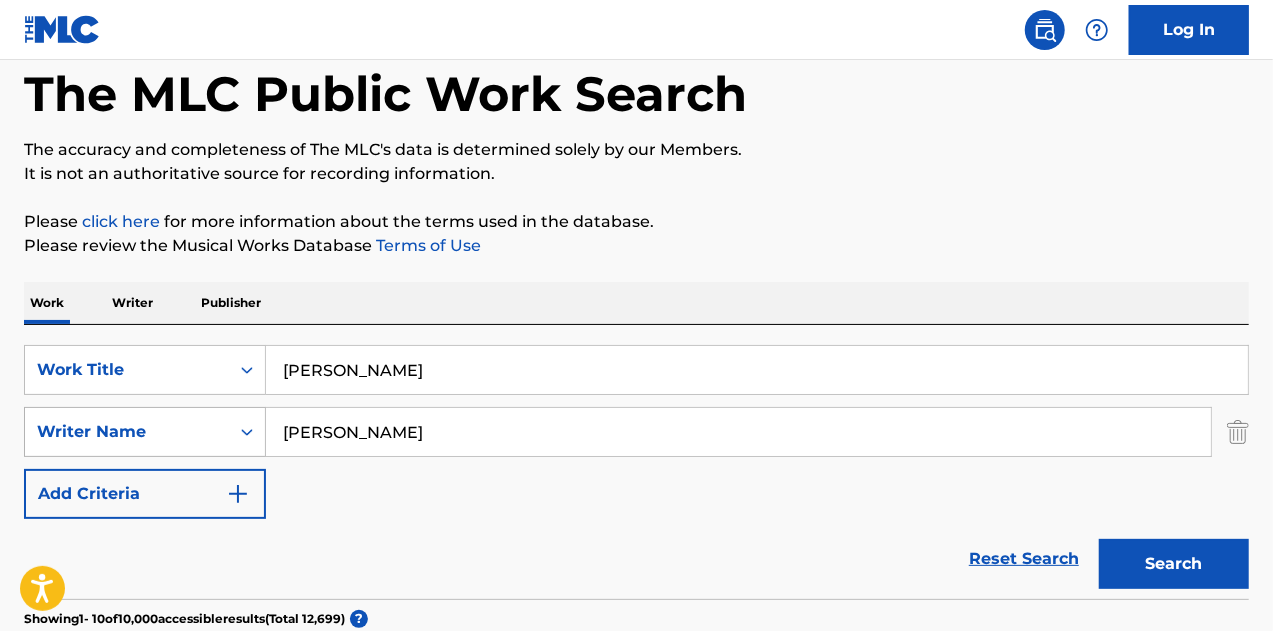 click on "Search" at bounding box center [1174, 564] 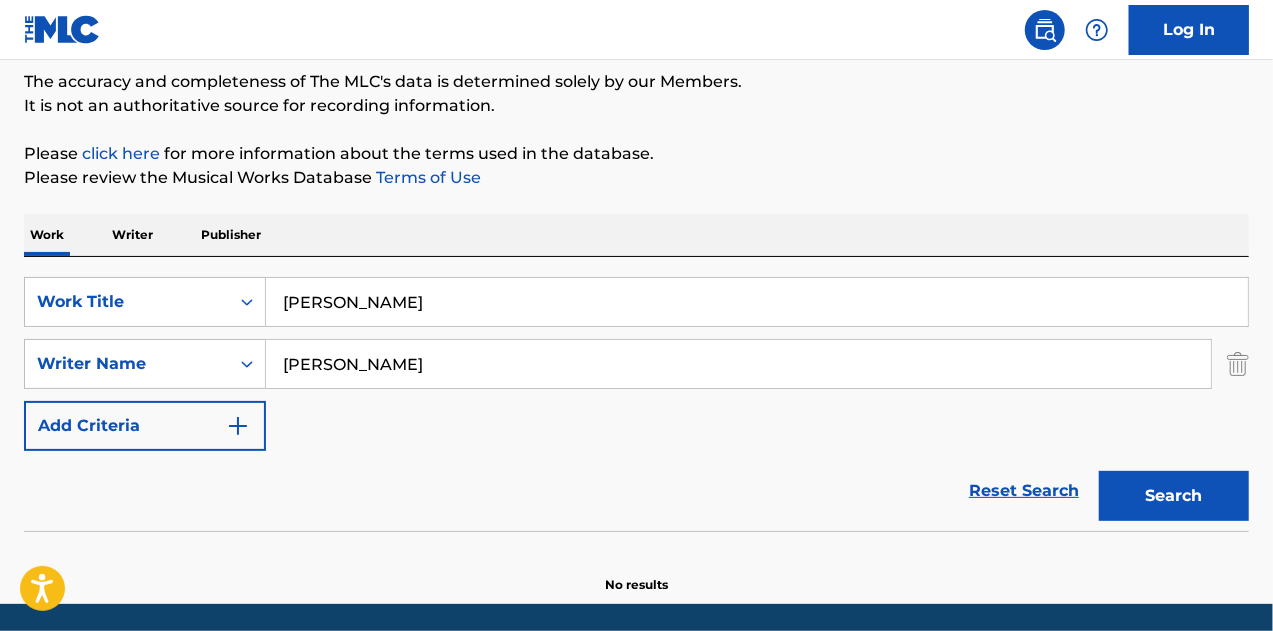 scroll, scrollTop: 236, scrollLeft: 0, axis: vertical 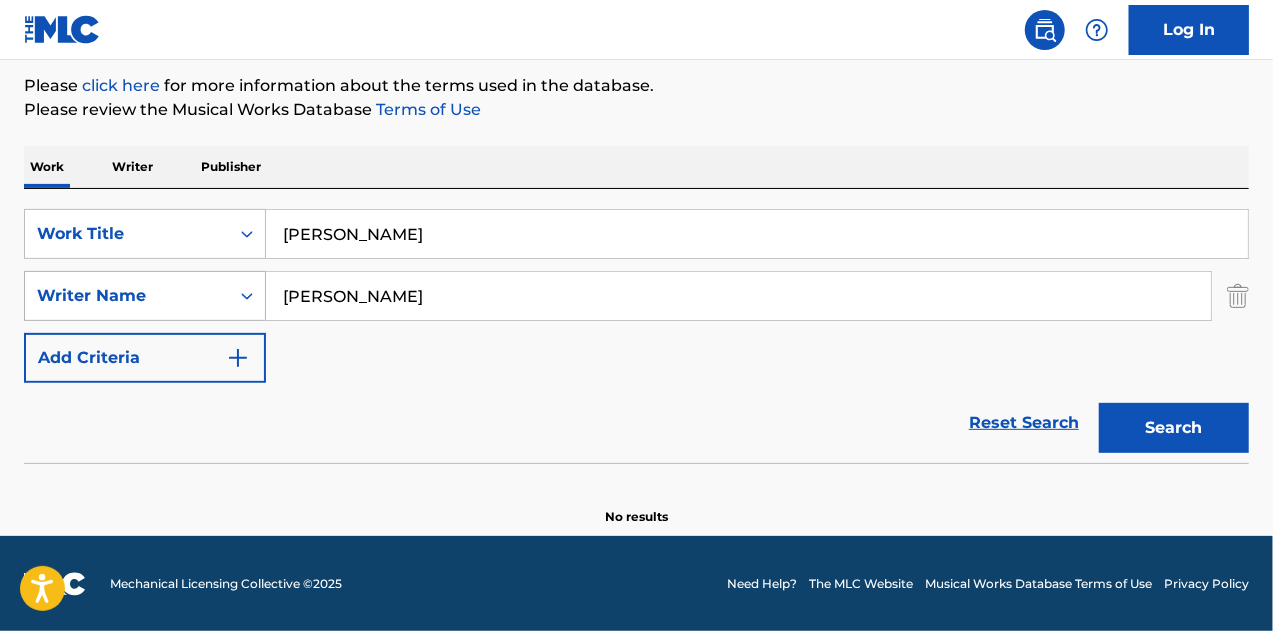 drag, startPoint x: 405, startPoint y: 307, endPoint x: 253, endPoint y: 303, distance: 152.05263 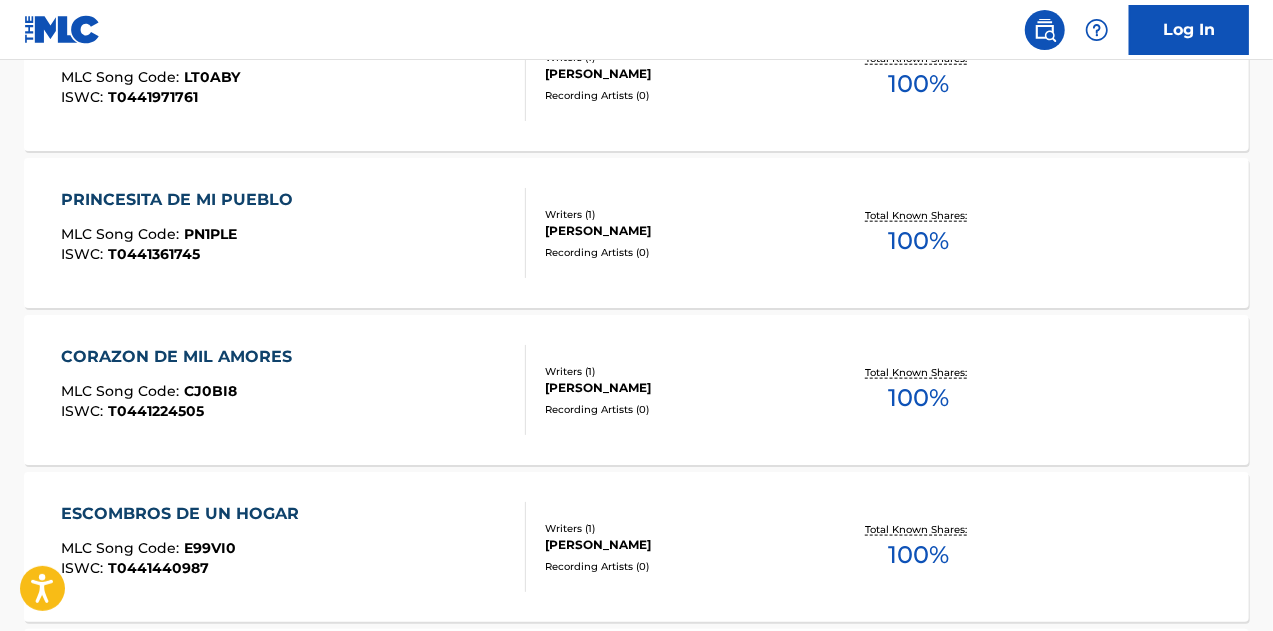 scroll, scrollTop: 1236, scrollLeft: 0, axis: vertical 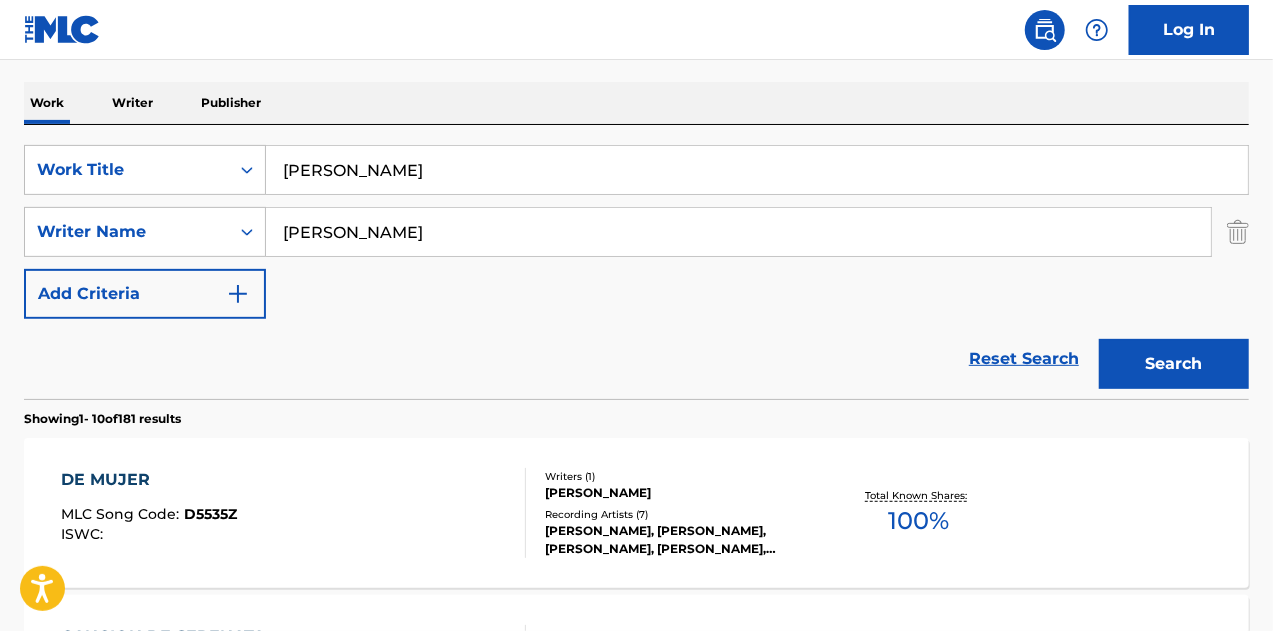 click on "Search" at bounding box center [1174, 364] 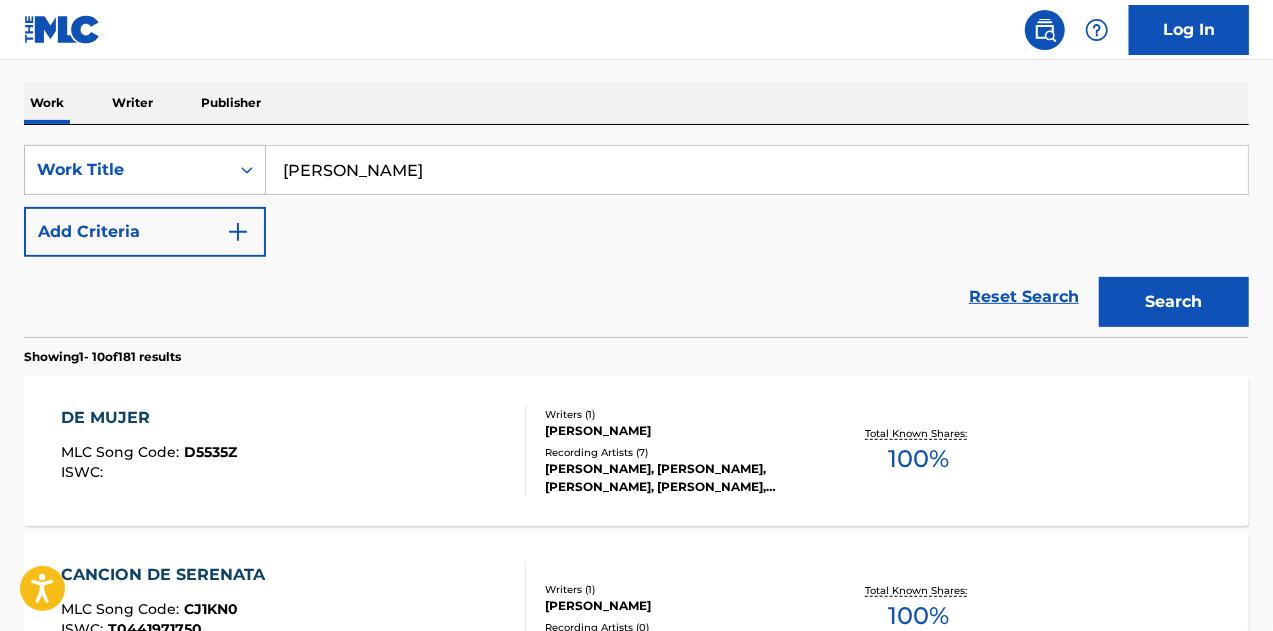 click on "Search" at bounding box center (1174, 302) 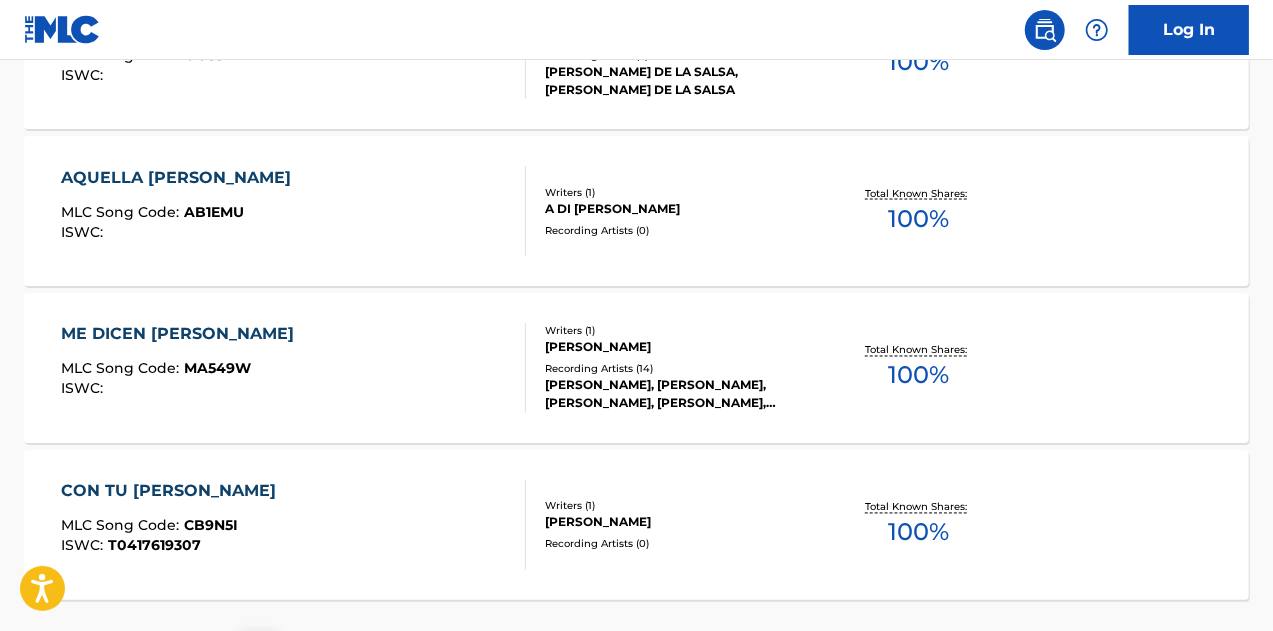 scroll, scrollTop: 1800, scrollLeft: 0, axis: vertical 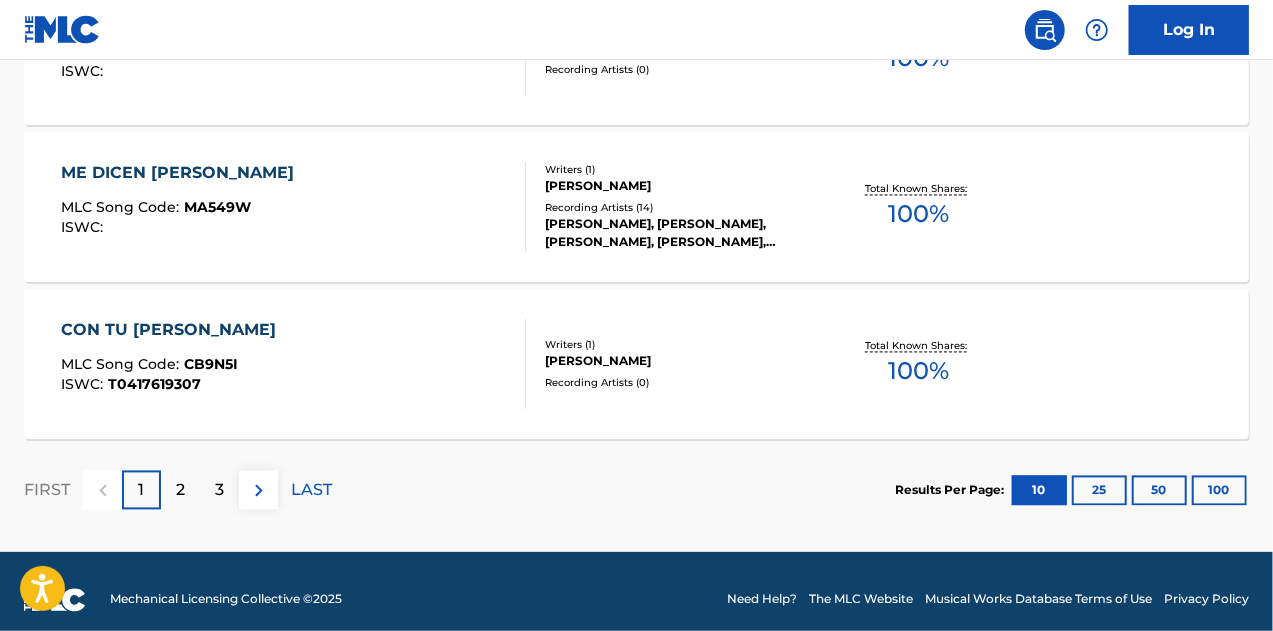 click at bounding box center [259, 491] 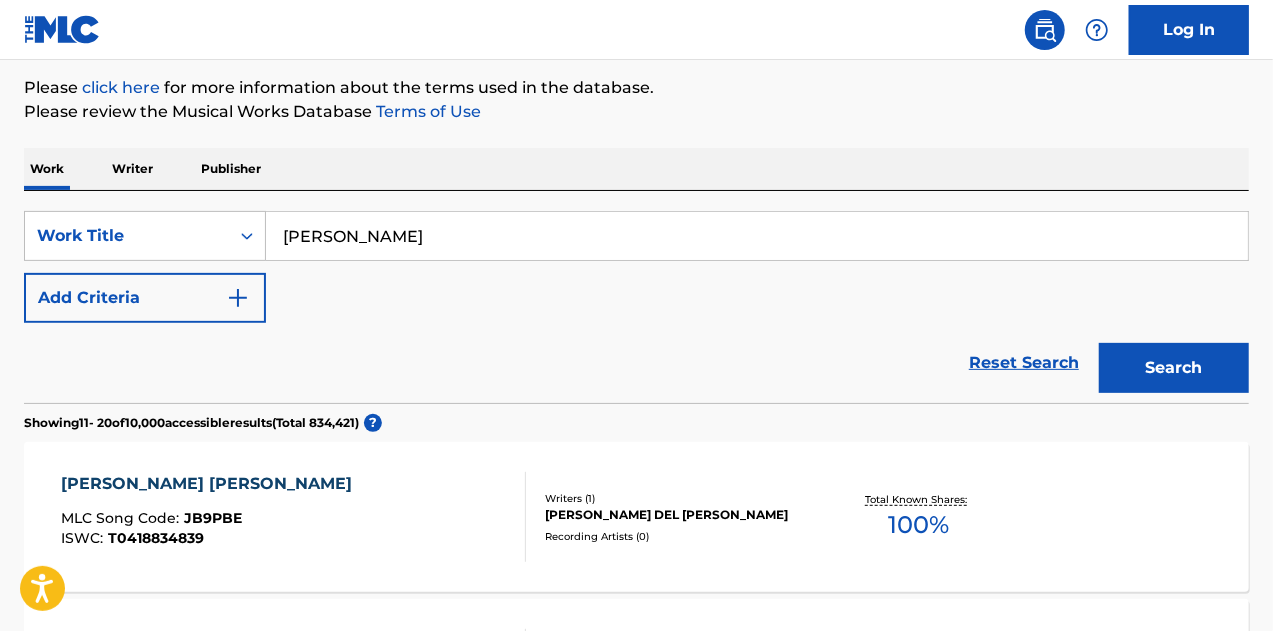 scroll, scrollTop: 100, scrollLeft: 0, axis: vertical 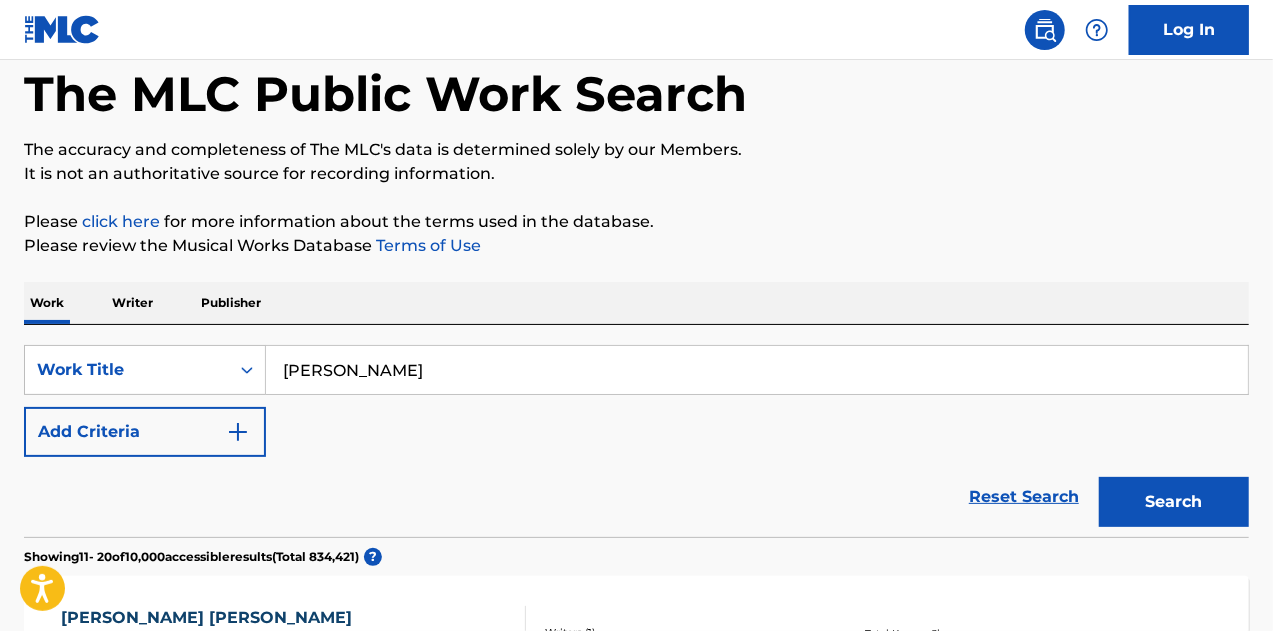 click on "Add Criteria" at bounding box center (145, 432) 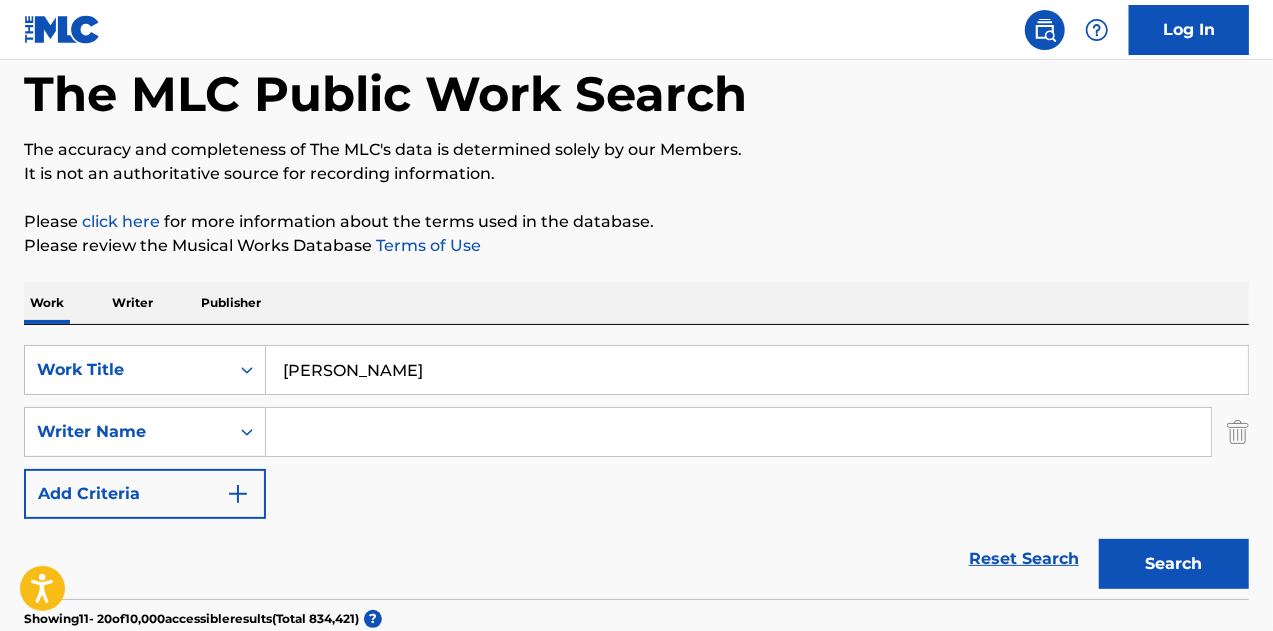 click on "Writer Name" at bounding box center (127, 432) 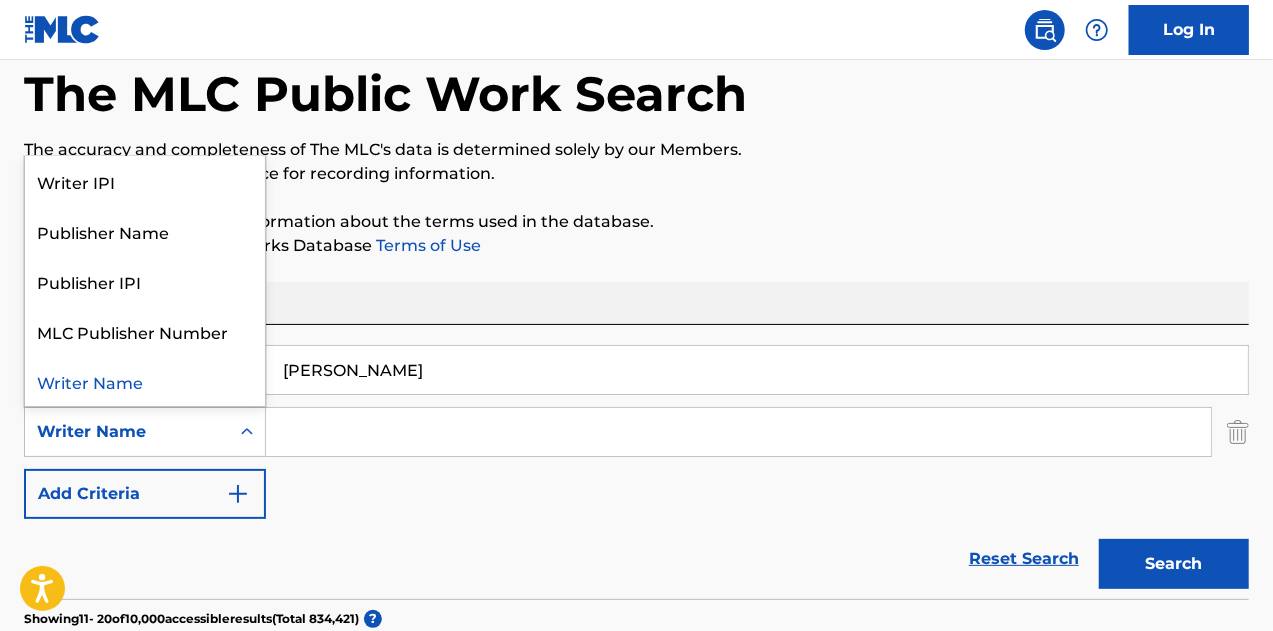 click on "Writer Name" at bounding box center (127, 432) 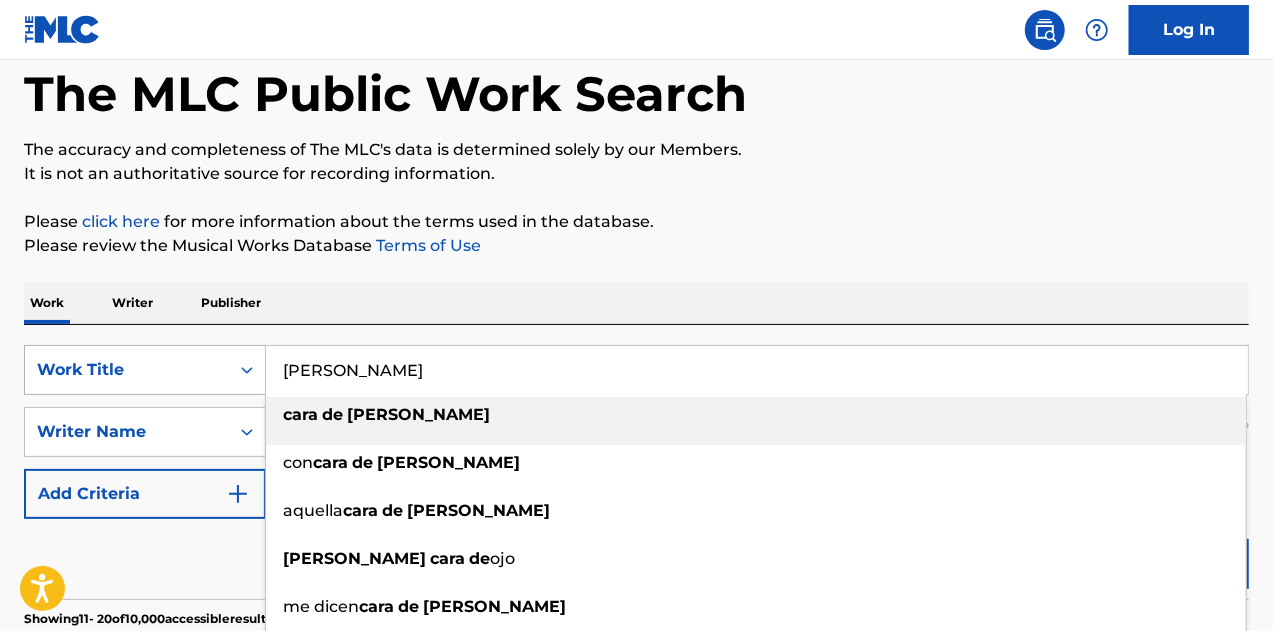 drag, startPoint x: 444, startPoint y: 366, endPoint x: 153, endPoint y: 352, distance: 291.33658 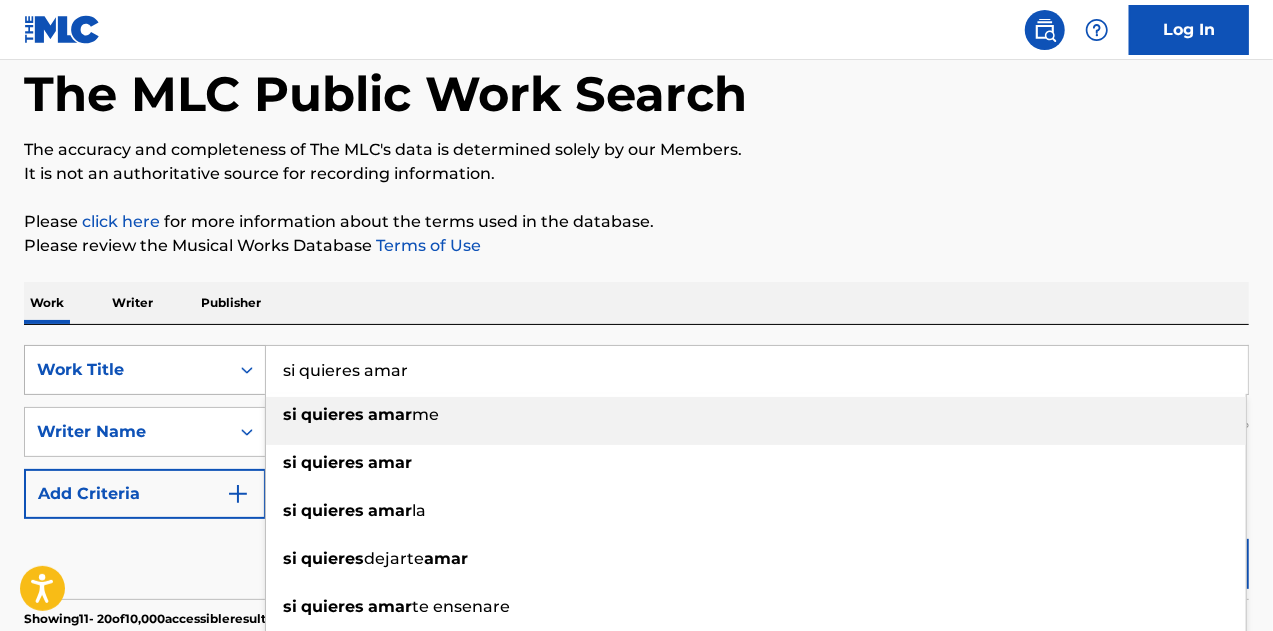 type on "si quieres amar" 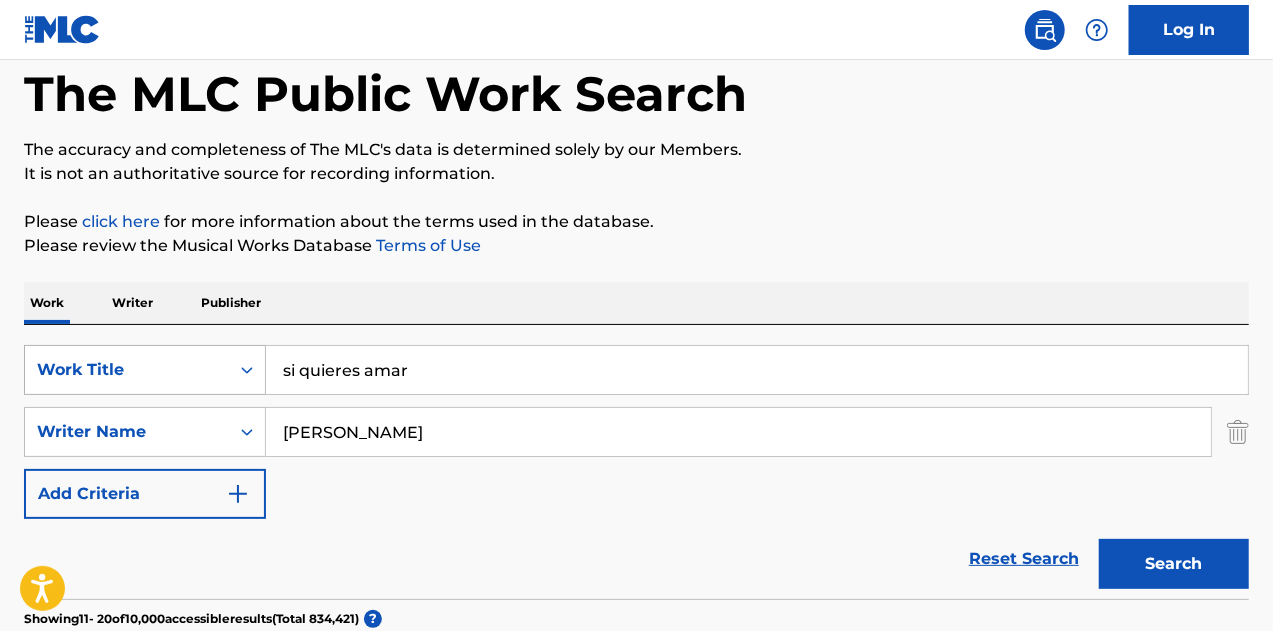 type on "[PERSON_NAME]" 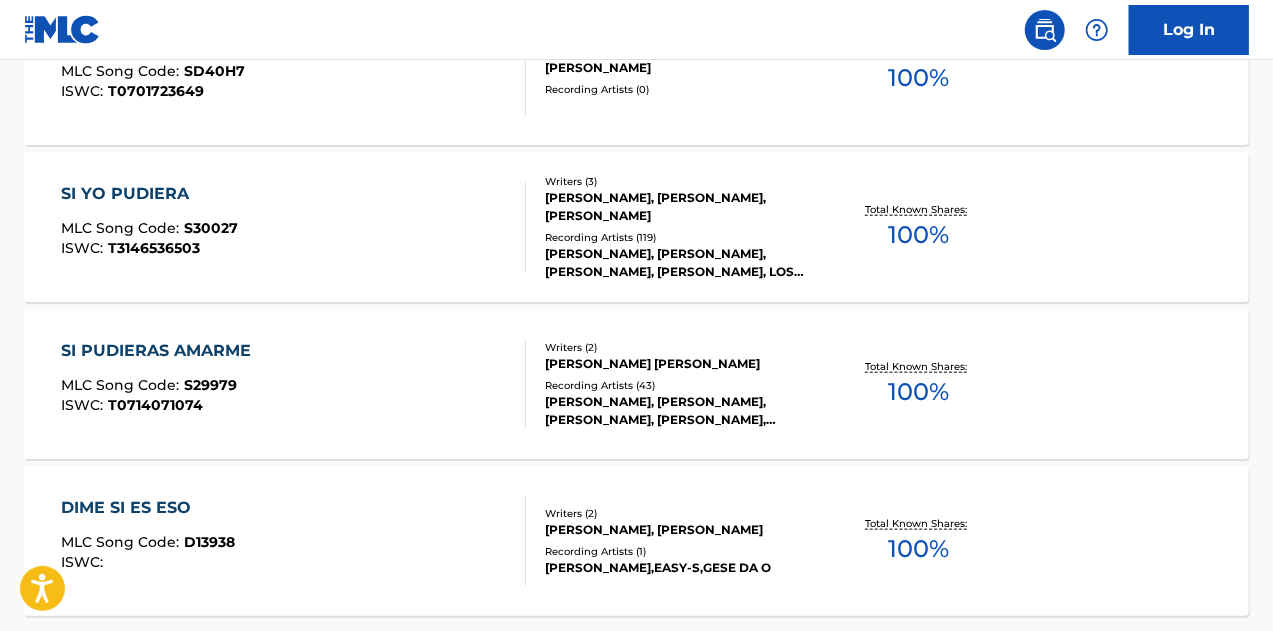 scroll, scrollTop: 500, scrollLeft: 0, axis: vertical 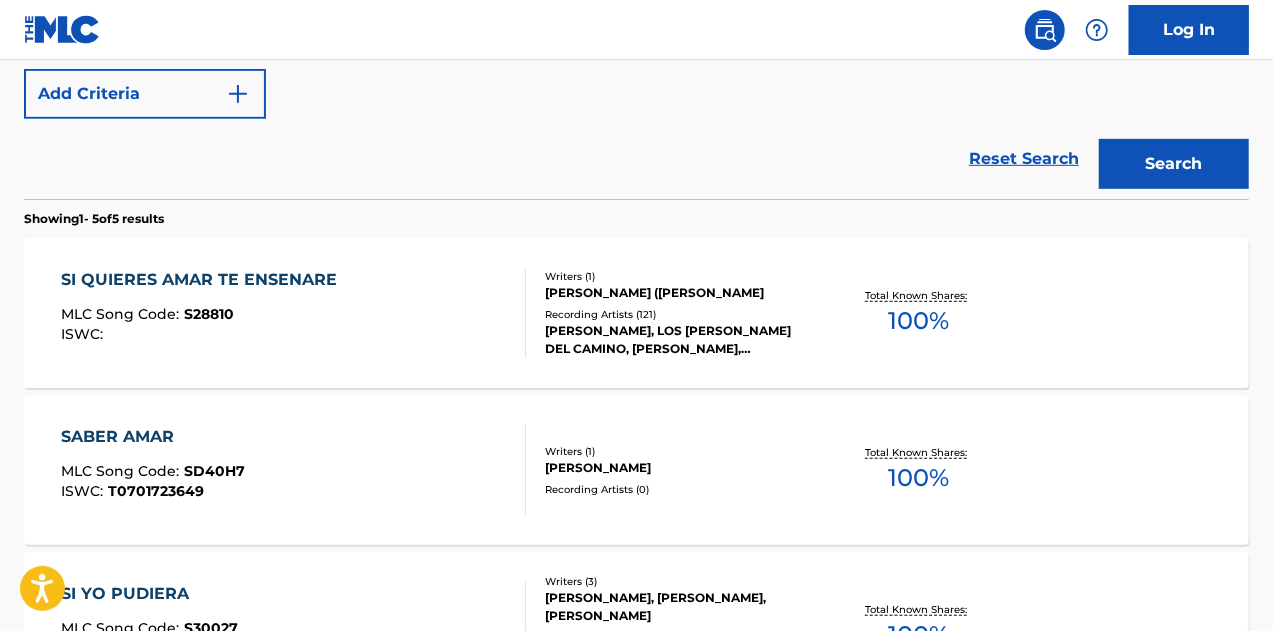 click on "SI QUIERES AMAR TE ENSENARE MLC Song Code : S28810 ISWC :" at bounding box center [294, 313] 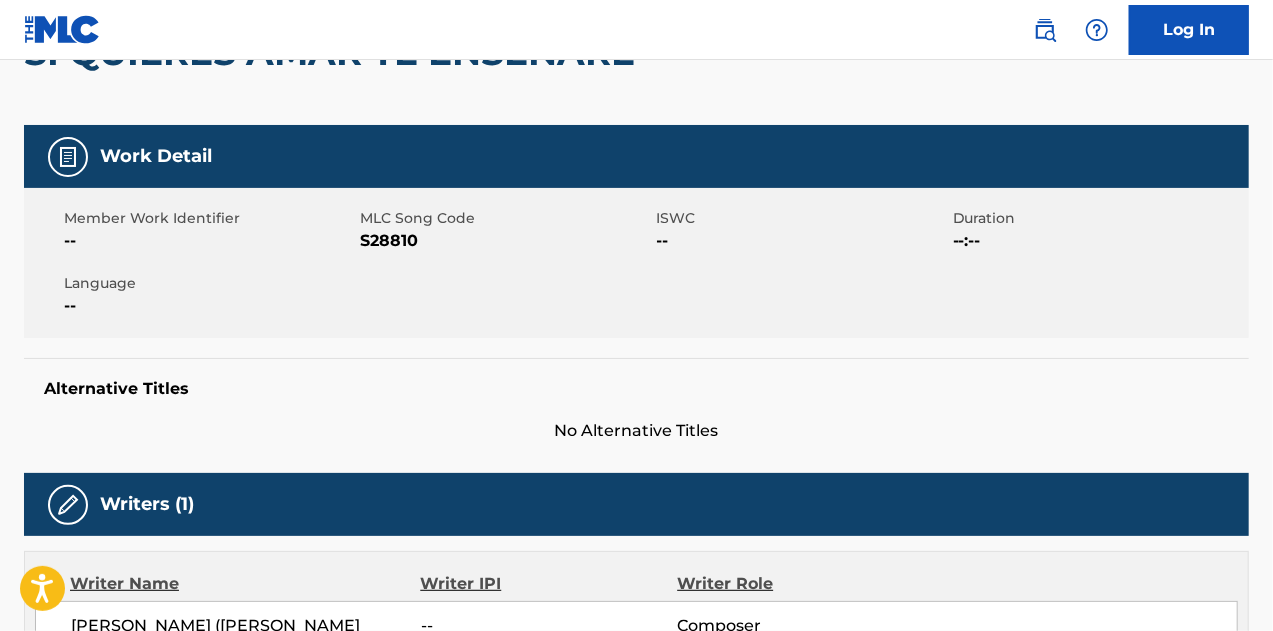 scroll, scrollTop: 200, scrollLeft: 0, axis: vertical 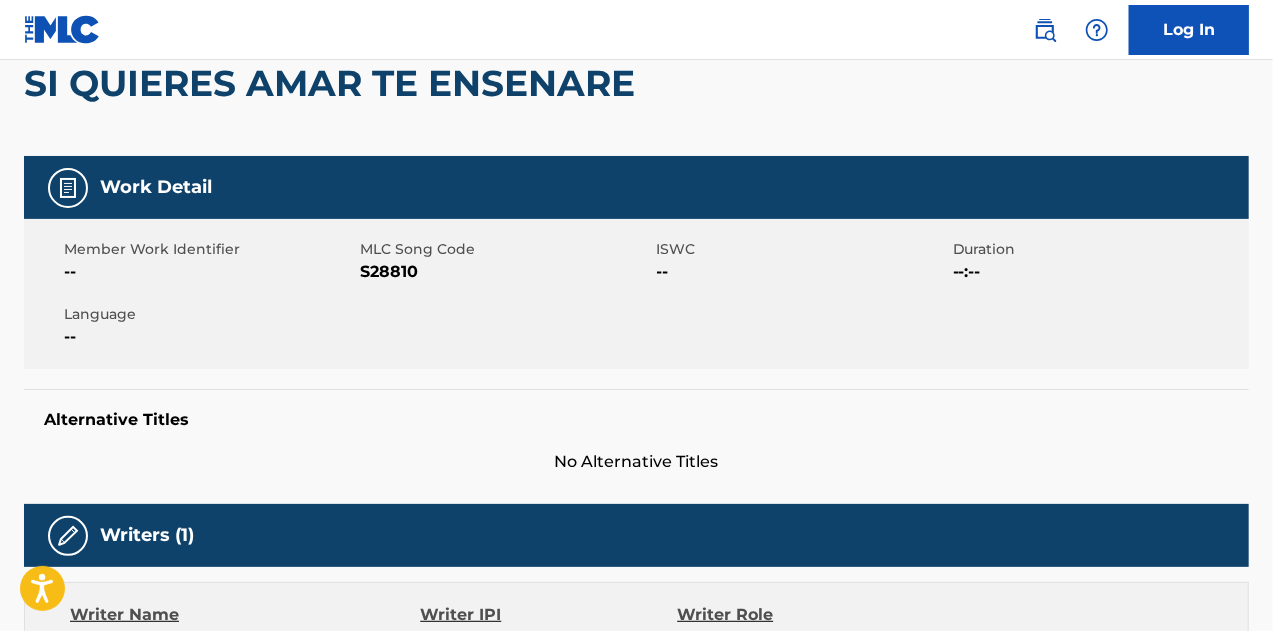 click on "S28810" at bounding box center (505, 272) 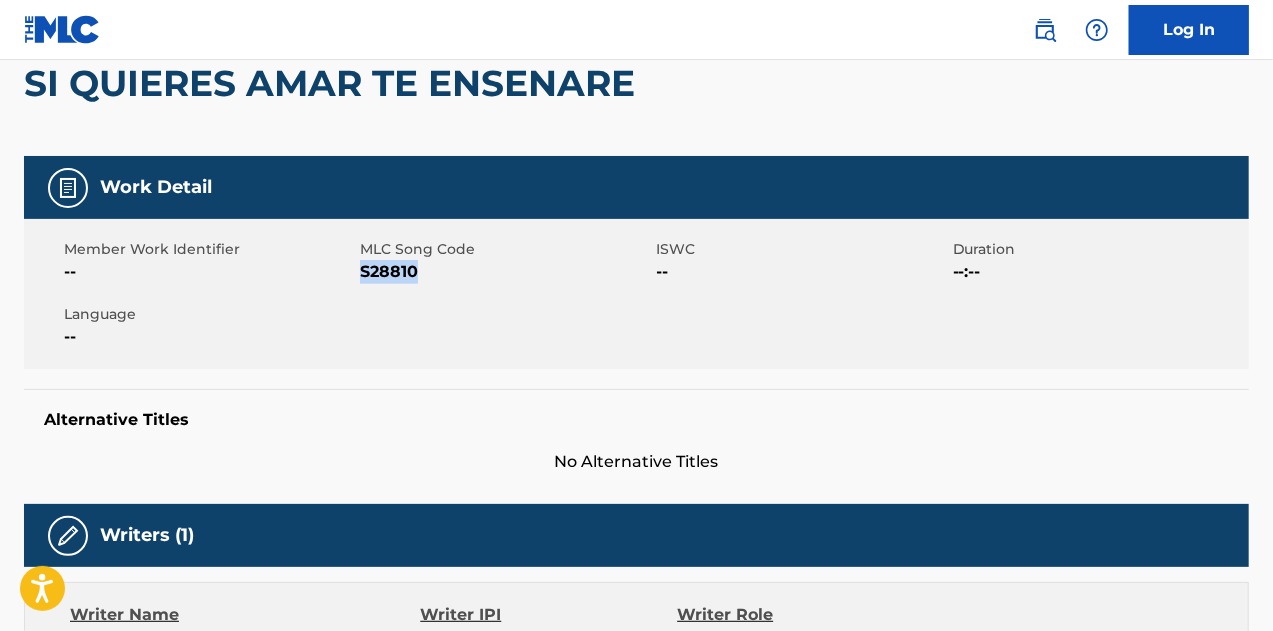 click on "S28810" at bounding box center [505, 272] 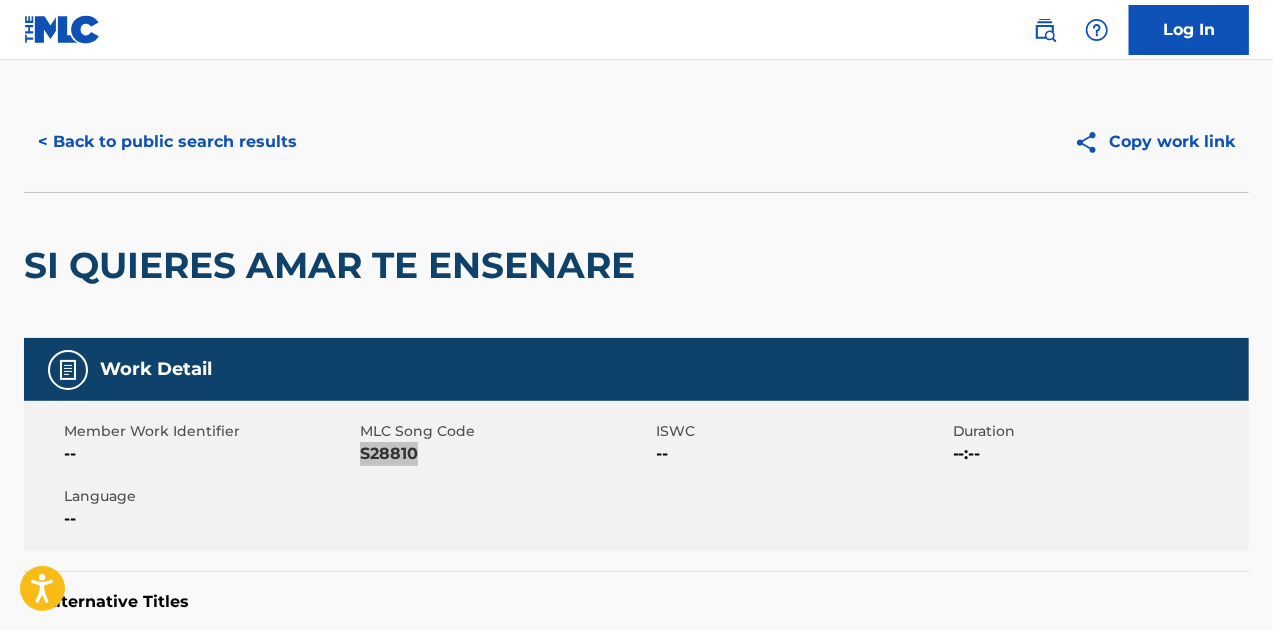 scroll, scrollTop: 0, scrollLeft: 0, axis: both 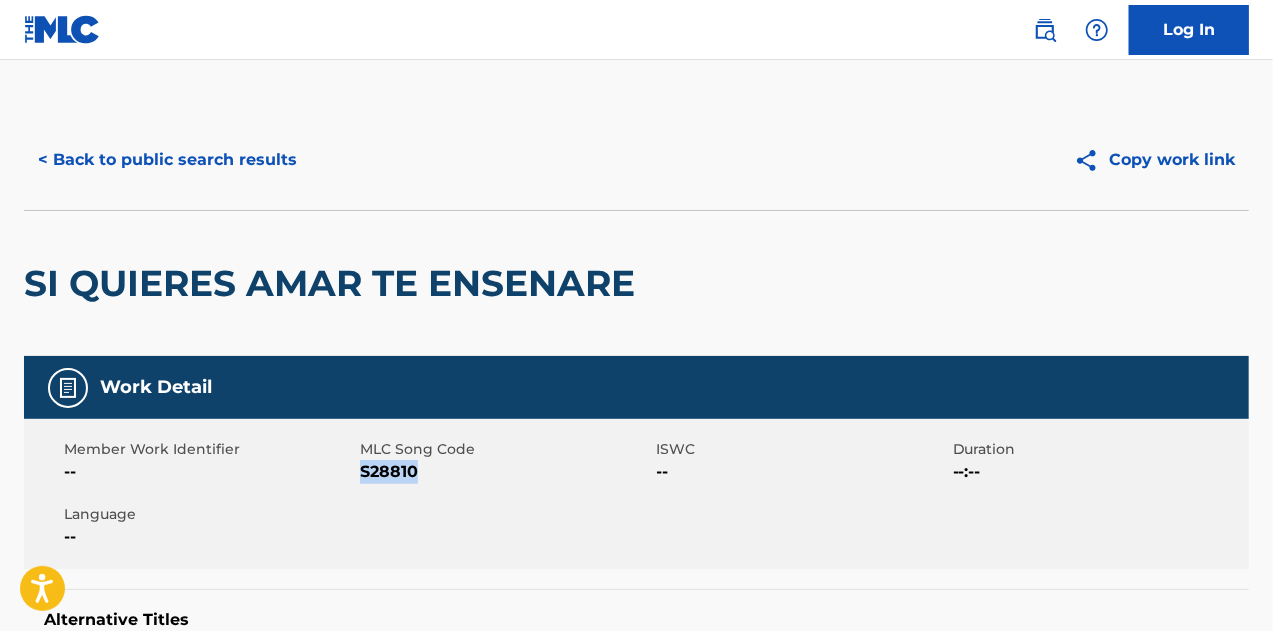 click on "< Back to public search results" at bounding box center (167, 160) 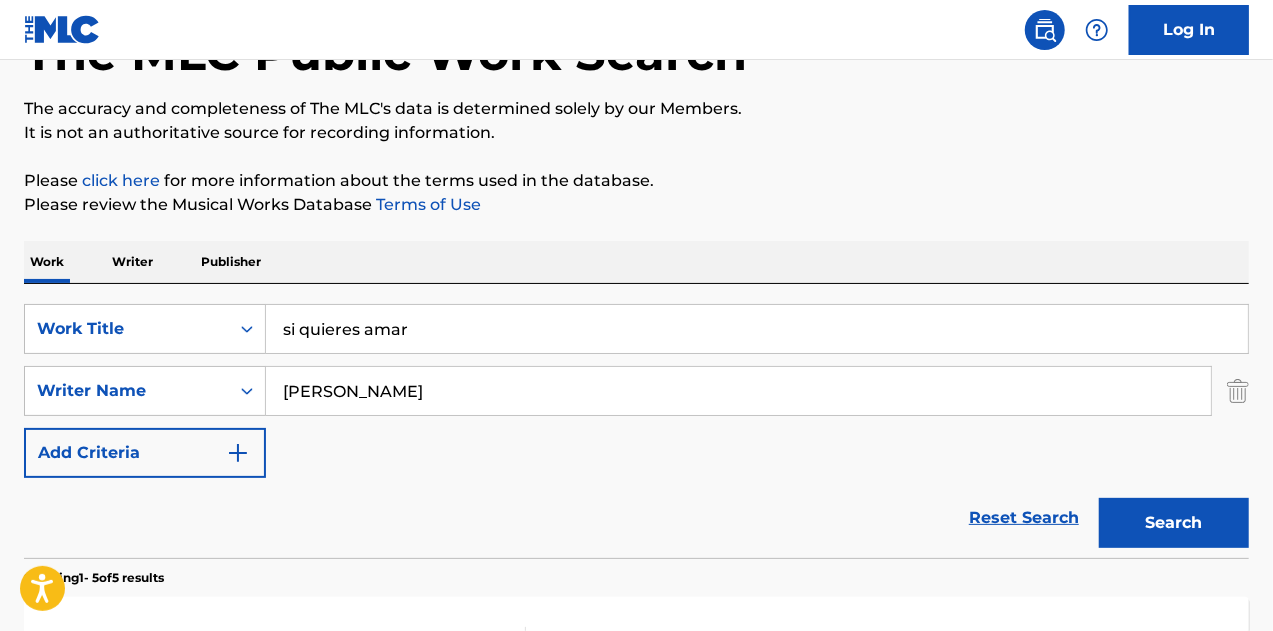 scroll, scrollTop: 0, scrollLeft: 0, axis: both 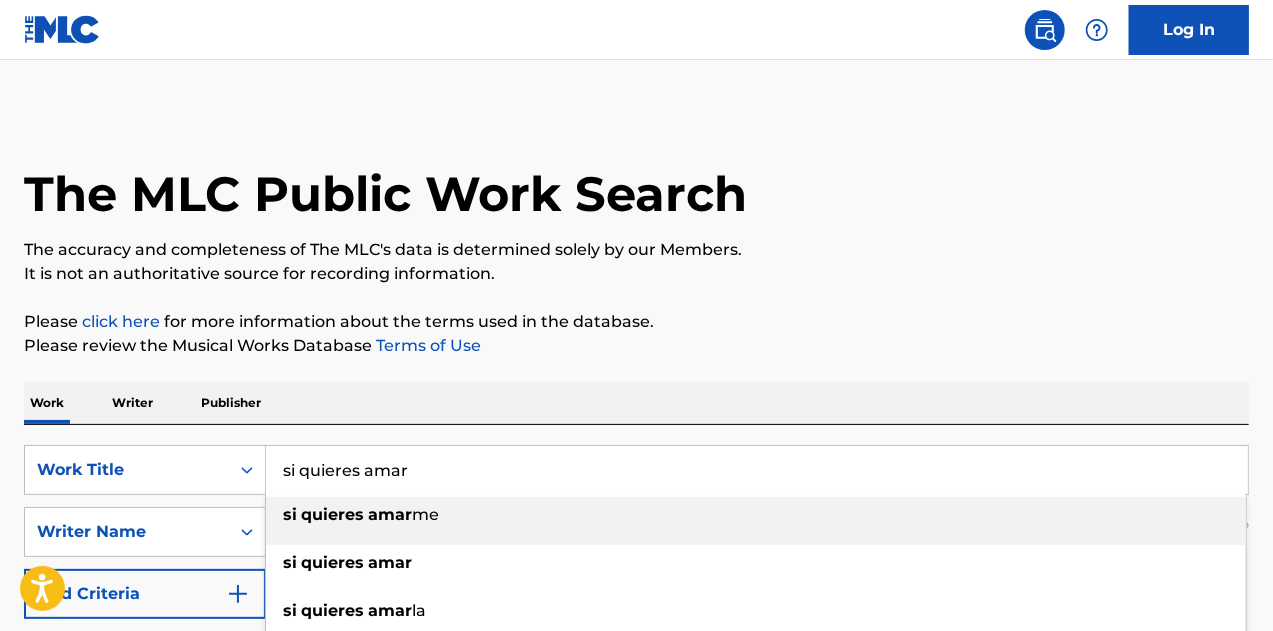 drag, startPoint x: 448, startPoint y: 479, endPoint x: 183, endPoint y: 409, distance: 274.08942 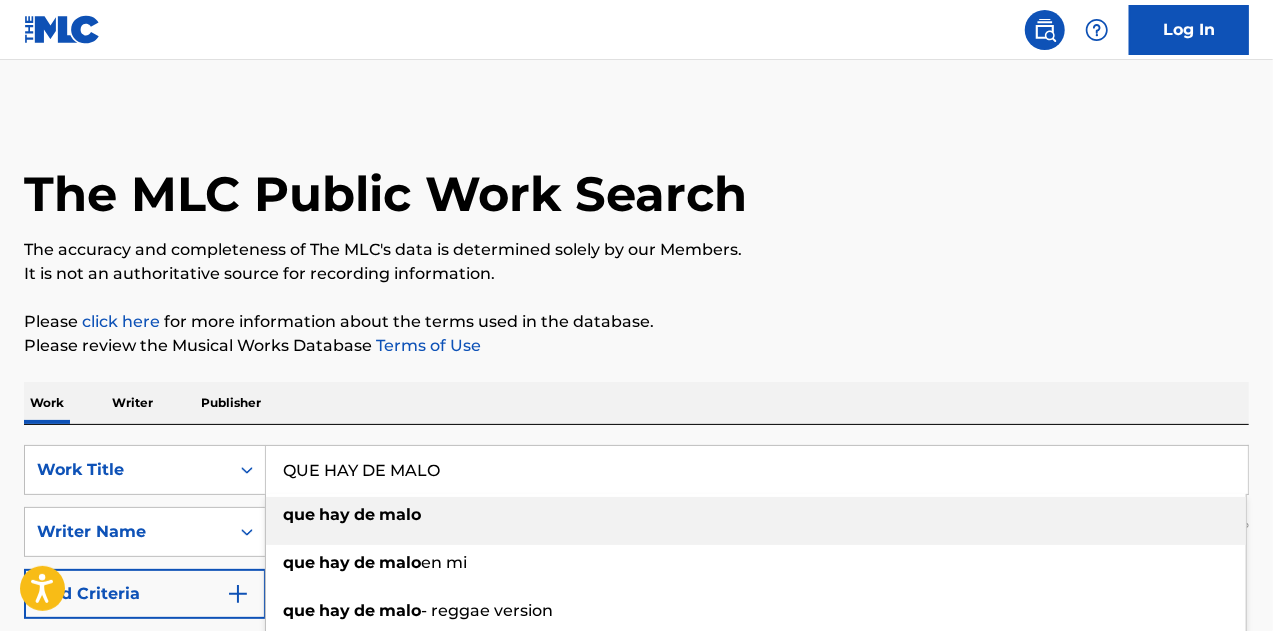 type on "QUE HAY DE MALO" 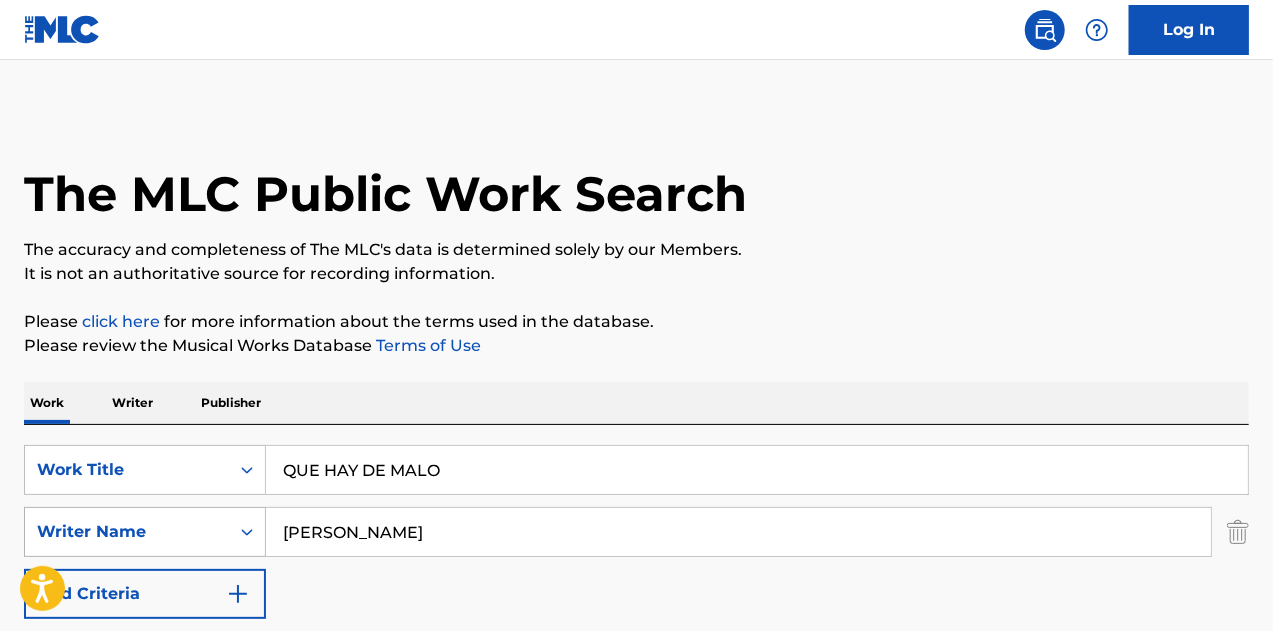 drag, startPoint x: 430, startPoint y: 531, endPoint x: 125, endPoint y: 531, distance: 305 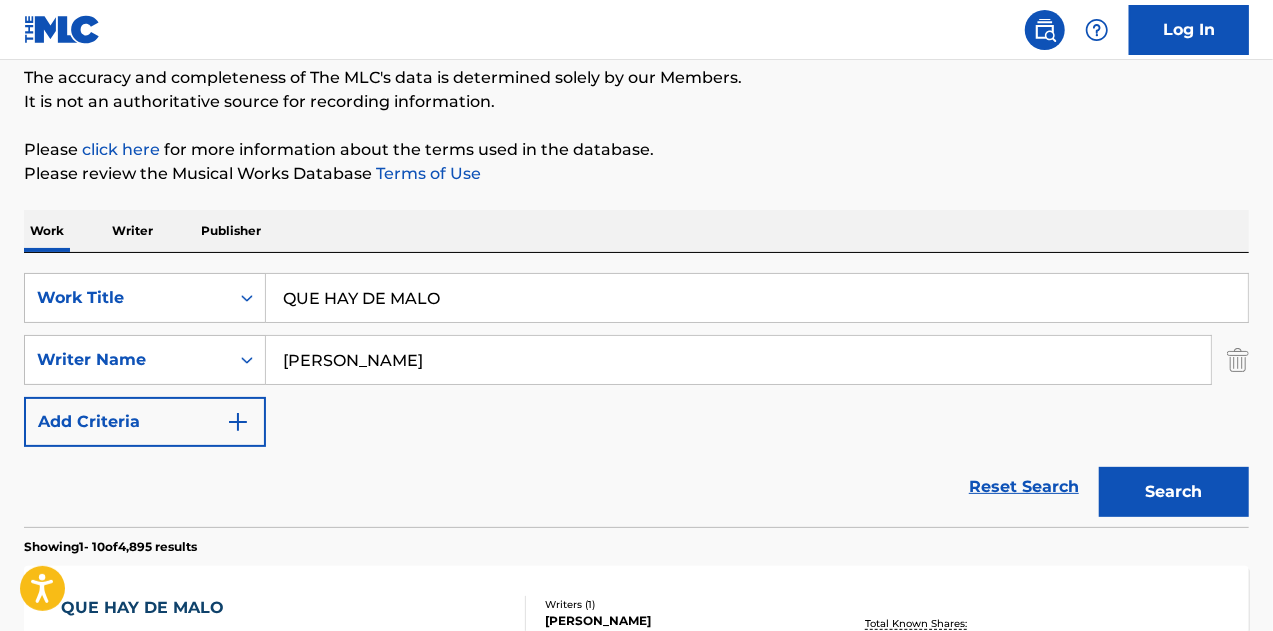 scroll, scrollTop: 300, scrollLeft: 0, axis: vertical 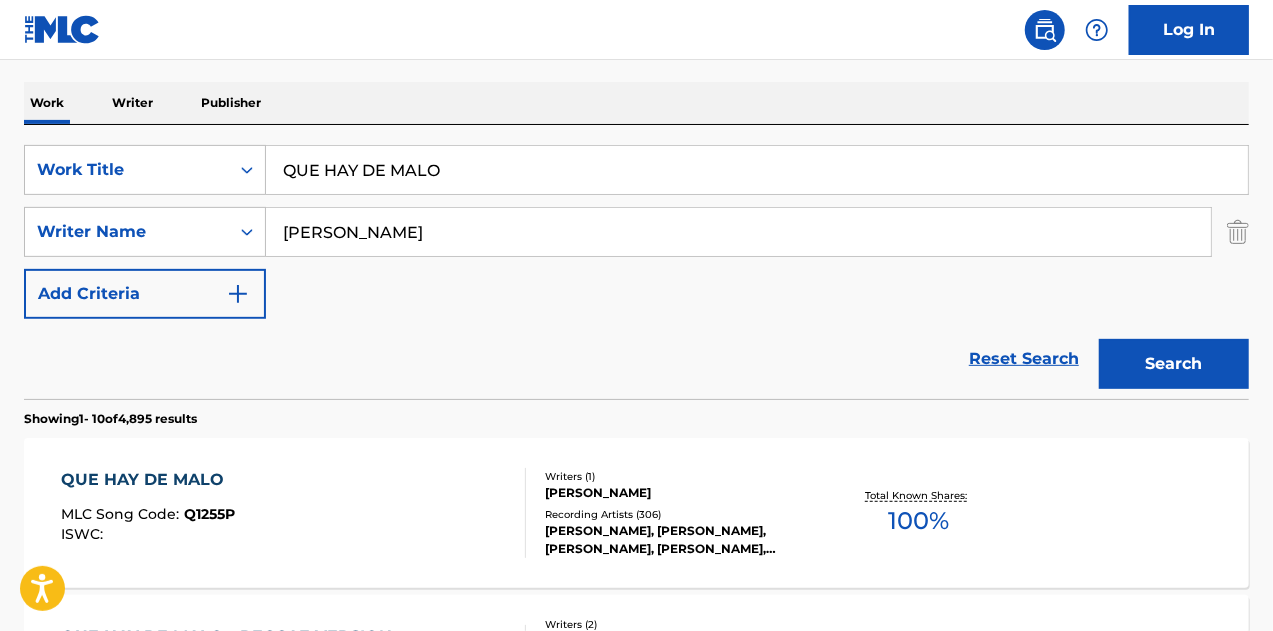 click on "Writers ( 1 )" at bounding box center (681, 476) 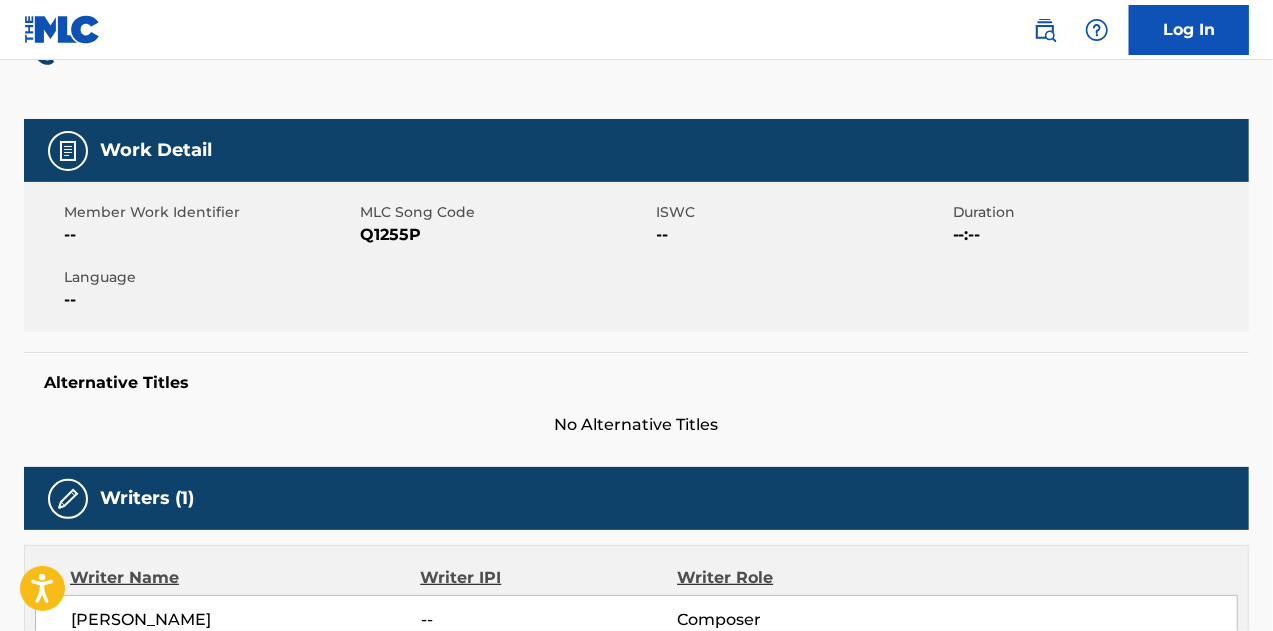scroll, scrollTop: 0, scrollLeft: 0, axis: both 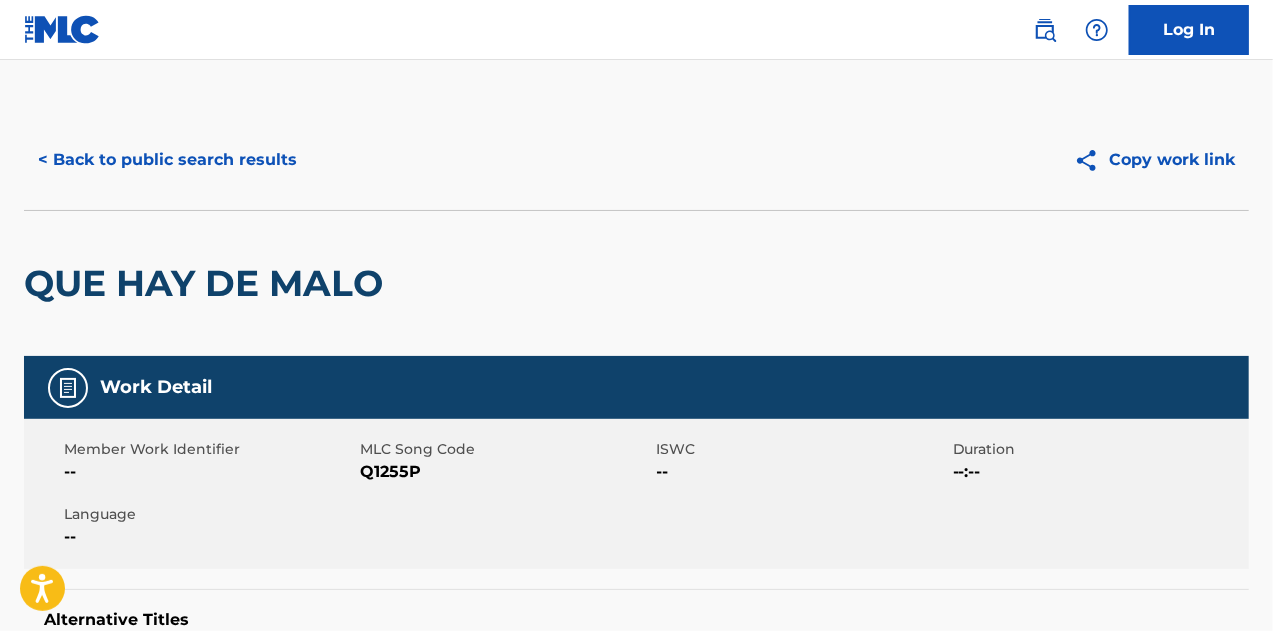 click on "< Back to public search results Copy work link" at bounding box center (636, 160) 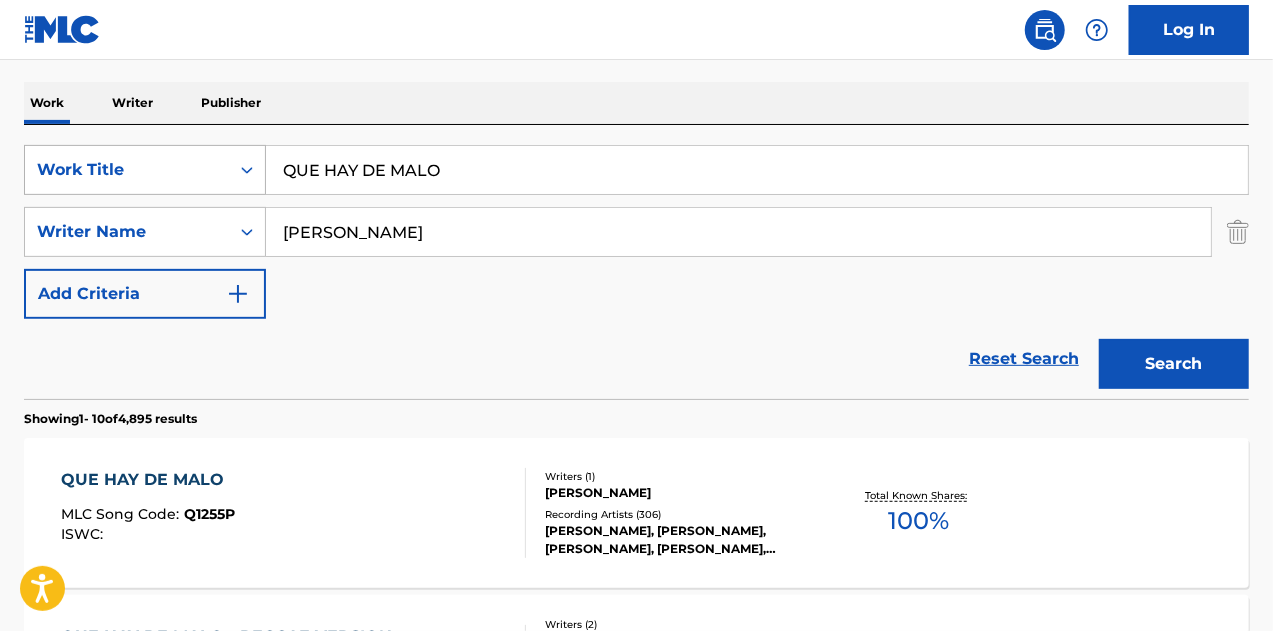 drag, startPoint x: 526, startPoint y: 184, endPoint x: 130, endPoint y: 167, distance: 396.36475 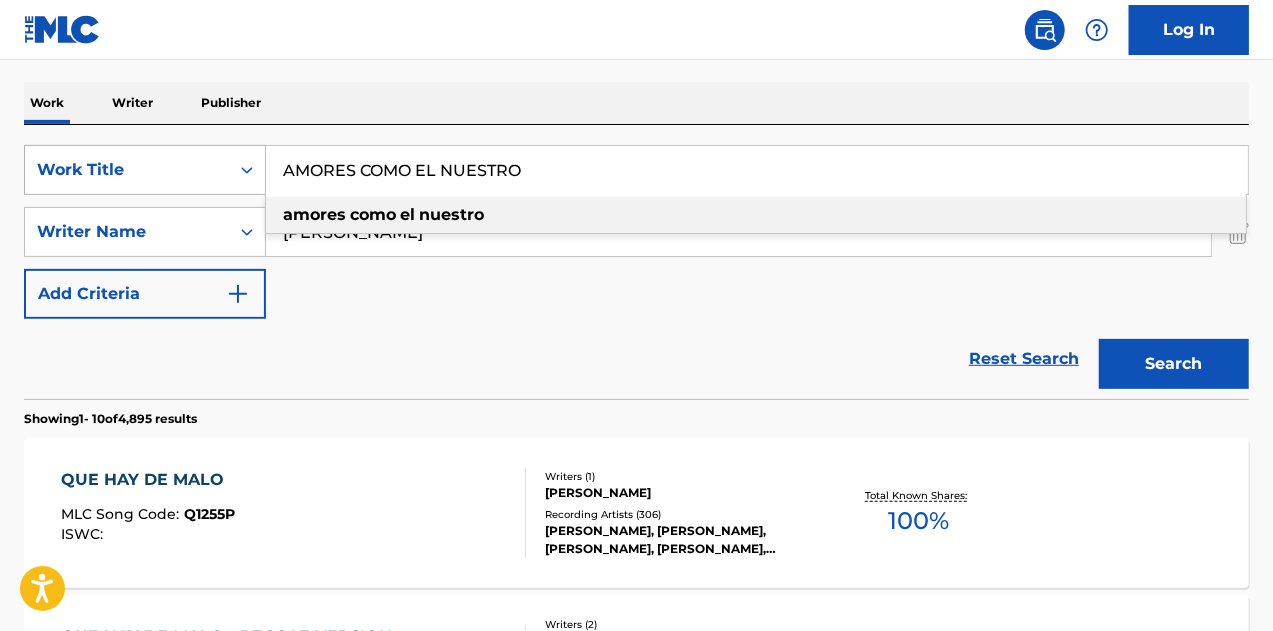 type on "AMORES COMO EL NUESTRO" 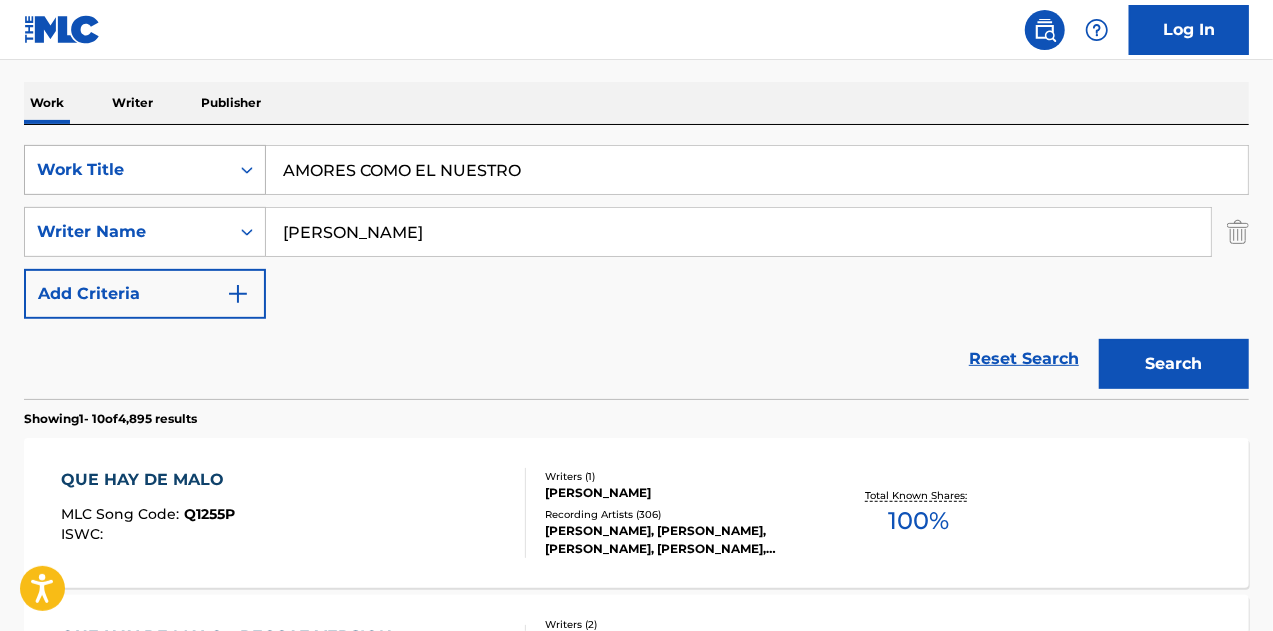 click on "Search" at bounding box center (1174, 364) 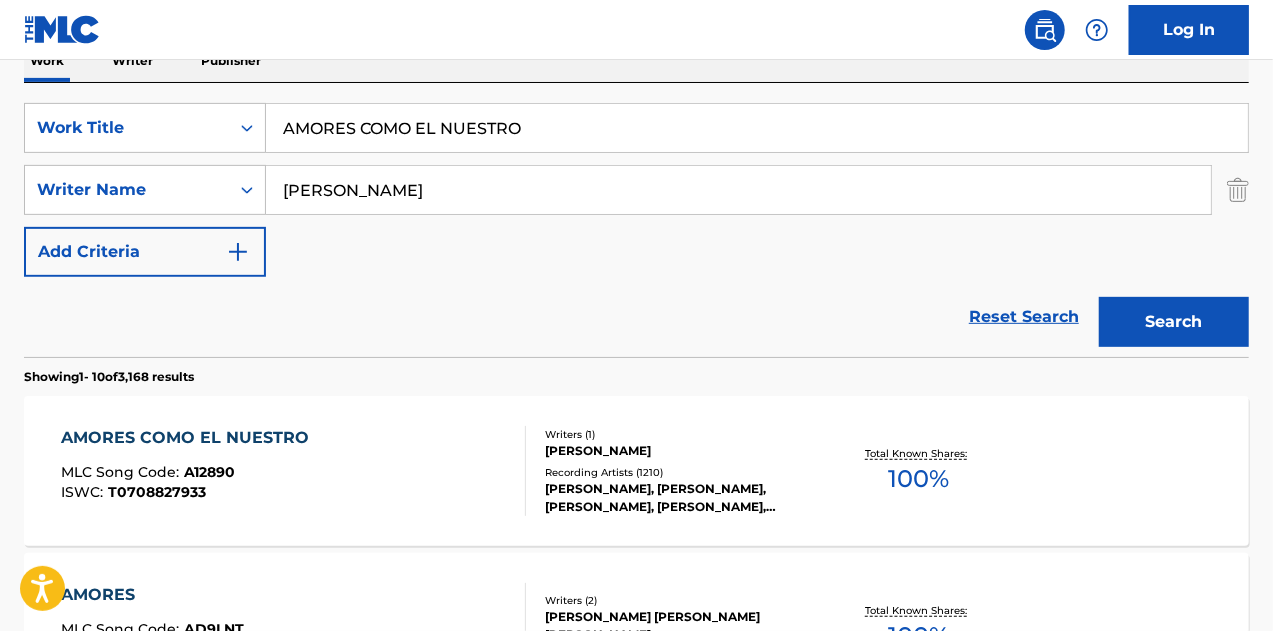 scroll, scrollTop: 400, scrollLeft: 0, axis: vertical 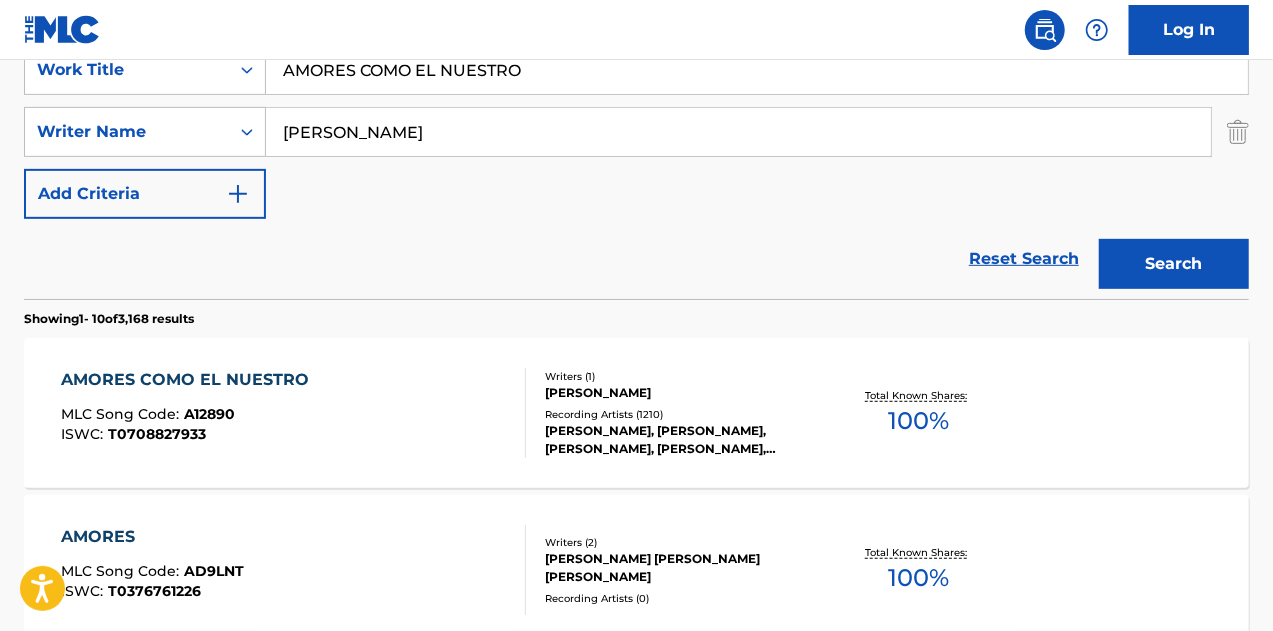 click on "[PERSON_NAME], [PERSON_NAME], [PERSON_NAME], [PERSON_NAME], [PERSON_NAME]" at bounding box center (681, 440) 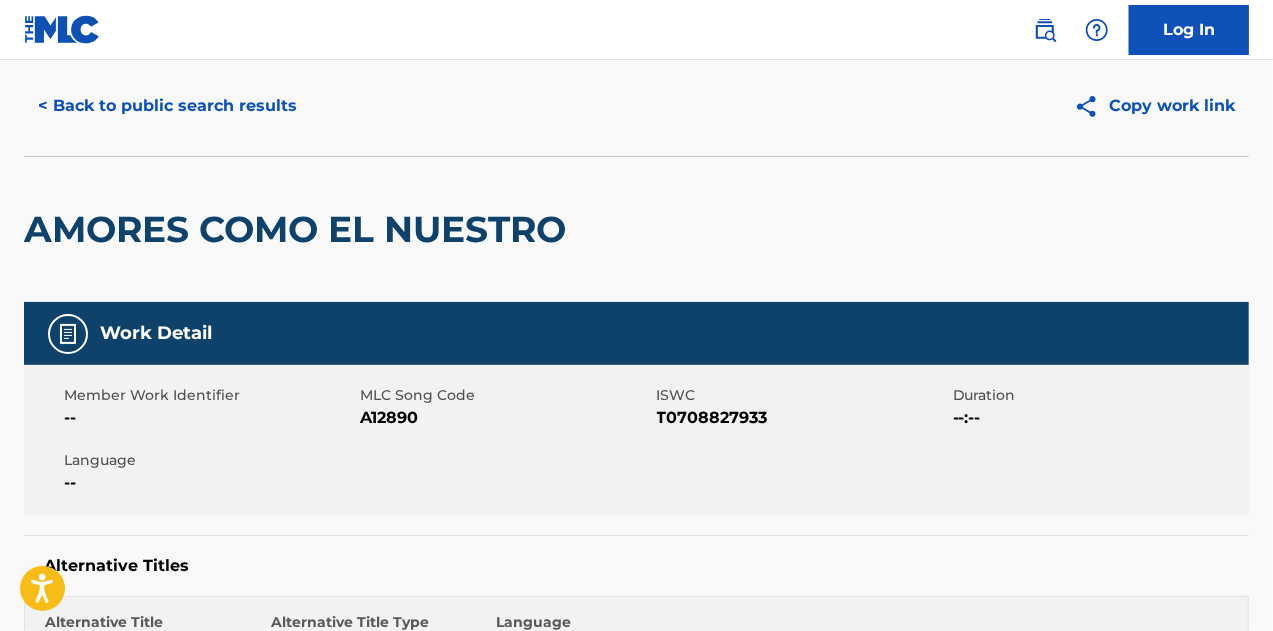 scroll, scrollTop: 0, scrollLeft: 0, axis: both 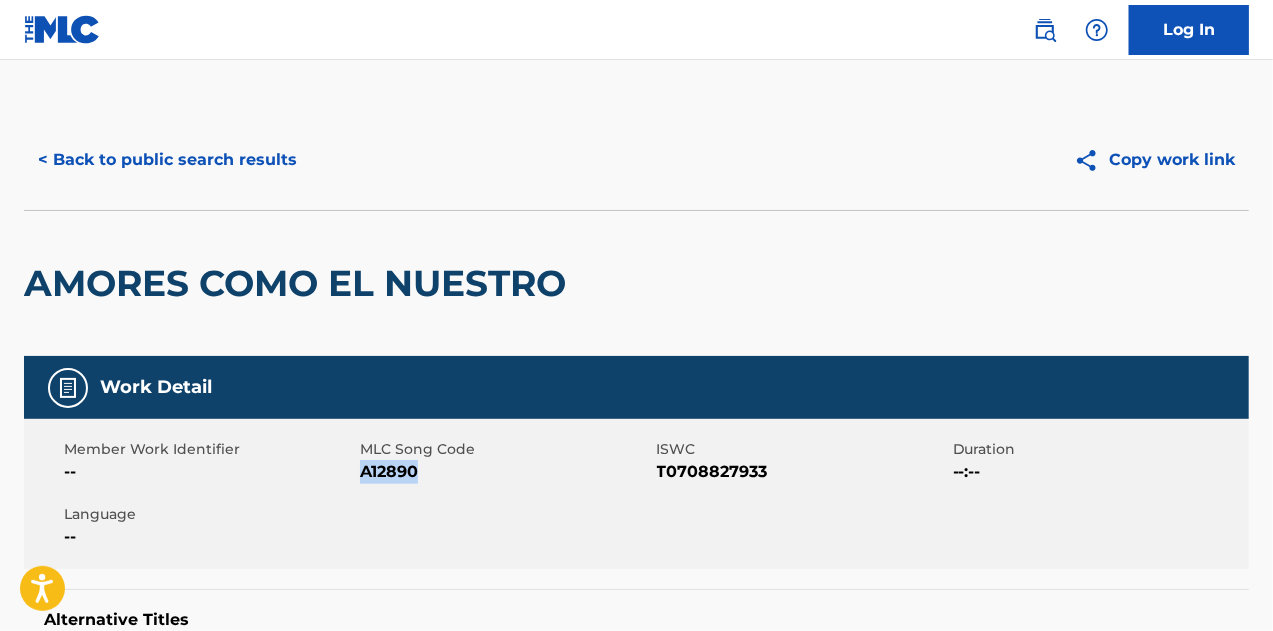 drag, startPoint x: 416, startPoint y: 471, endPoint x: 360, endPoint y: 469, distance: 56.0357 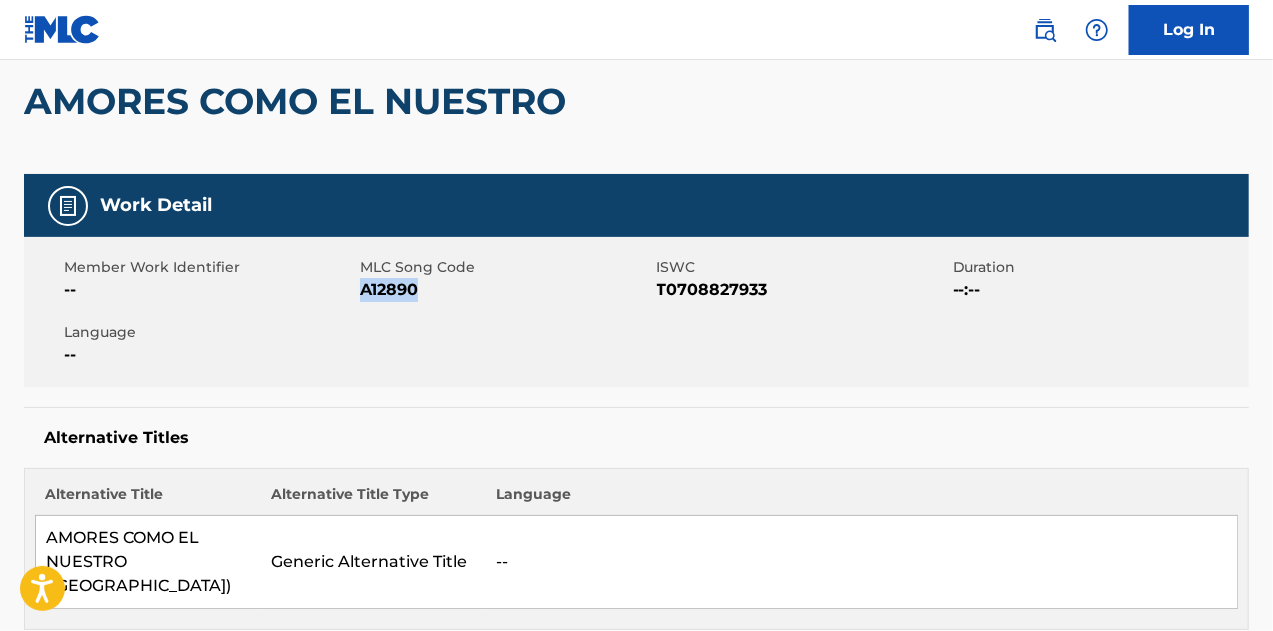 scroll, scrollTop: 200, scrollLeft: 0, axis: vertical 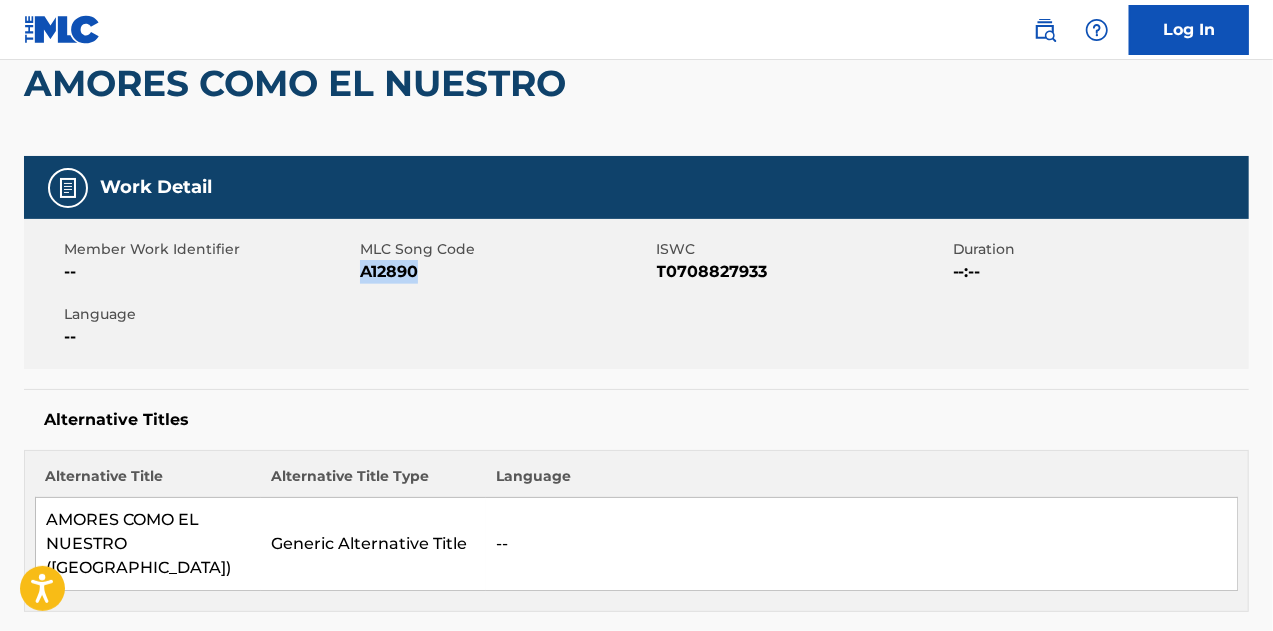 click on "A12890" at bounding box center [505, 272] 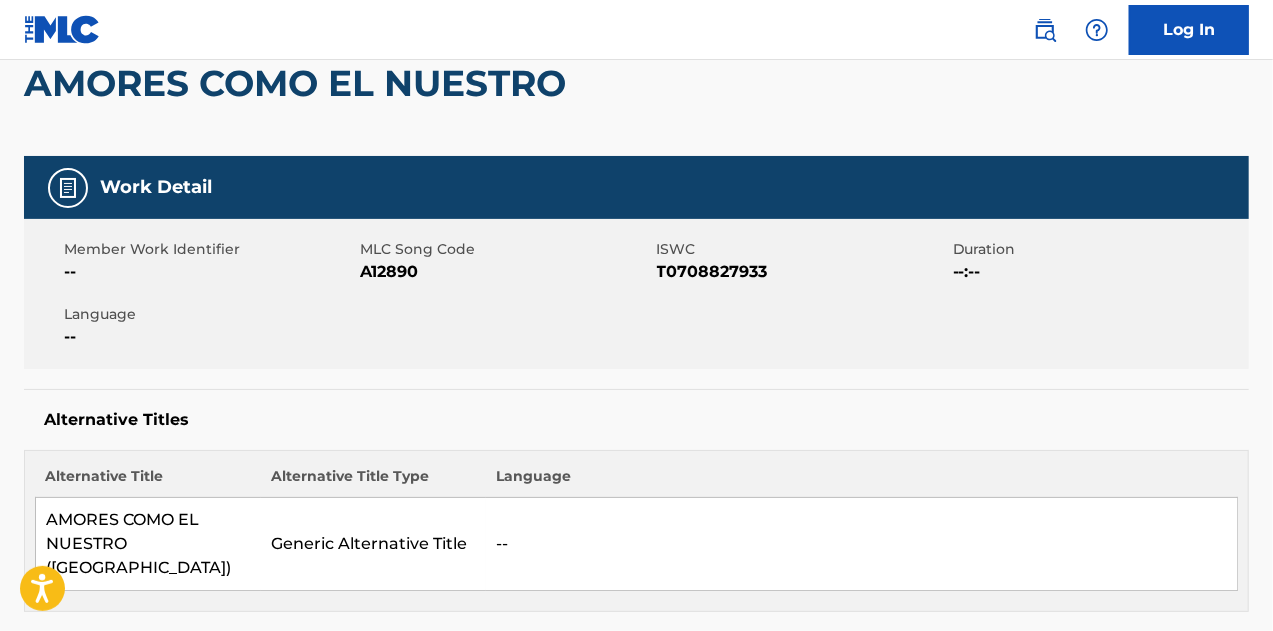 click on "A12890" at bounding box center (505, 272) 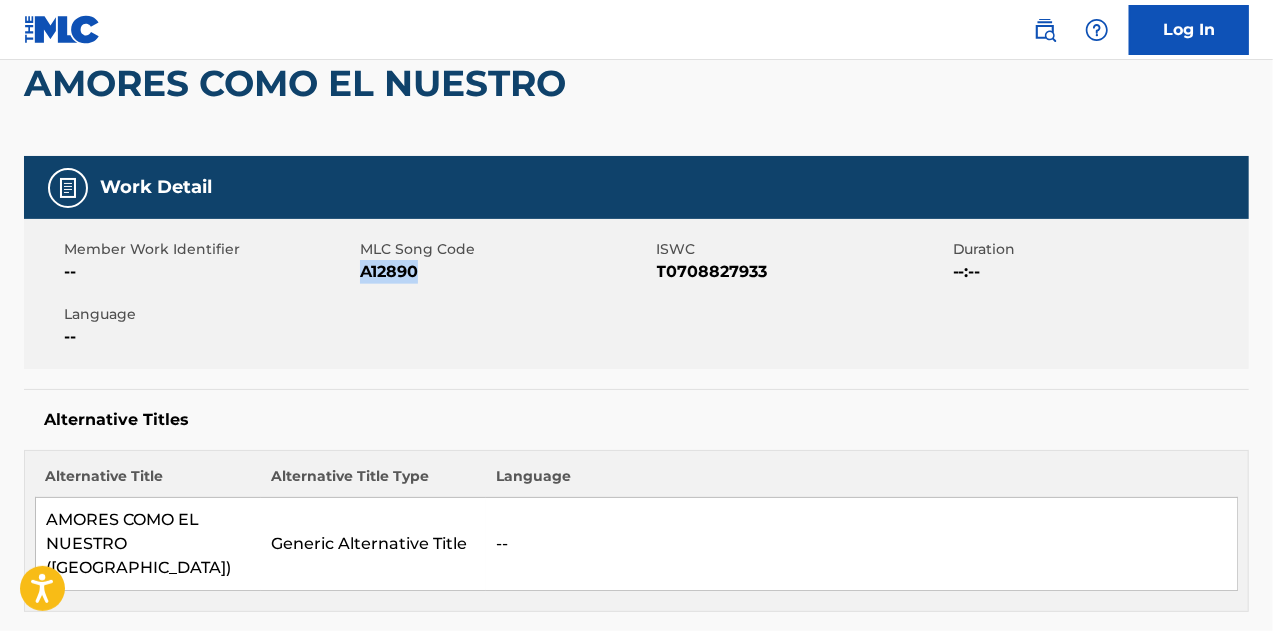 drag, startPoint x: 422, startPoint y: 270, endPoint x: 360, endPoint y: 270, distance: 62 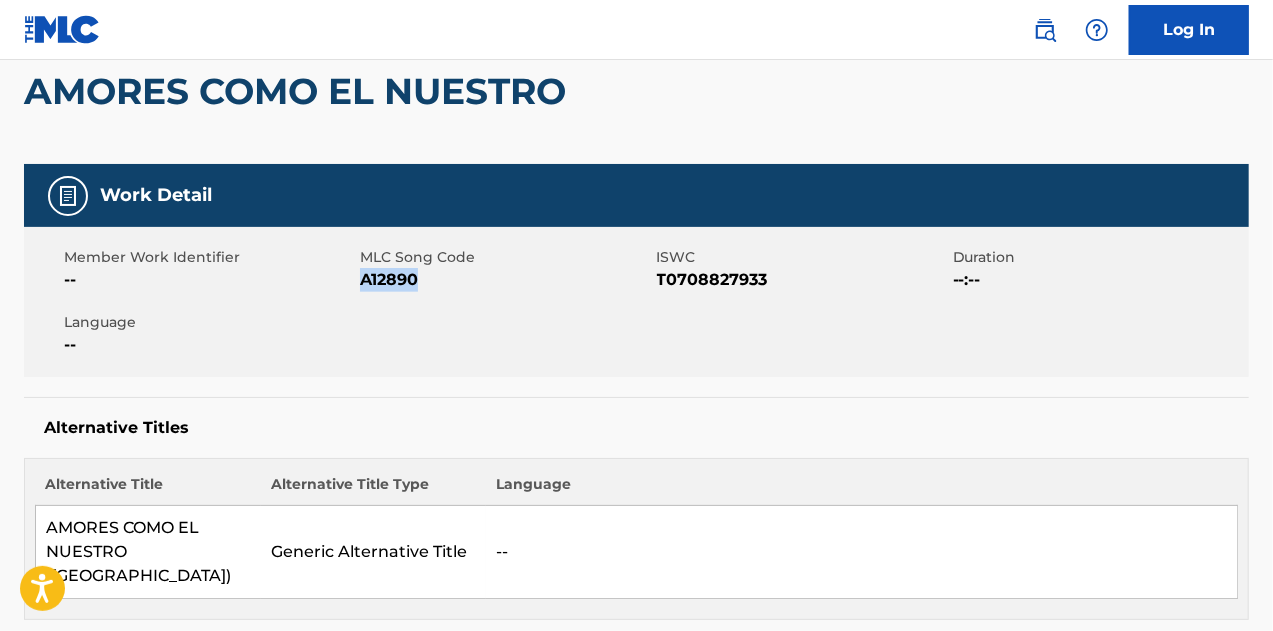 scroll, scrollTop: 0, scrollLeft: 0, axis: both 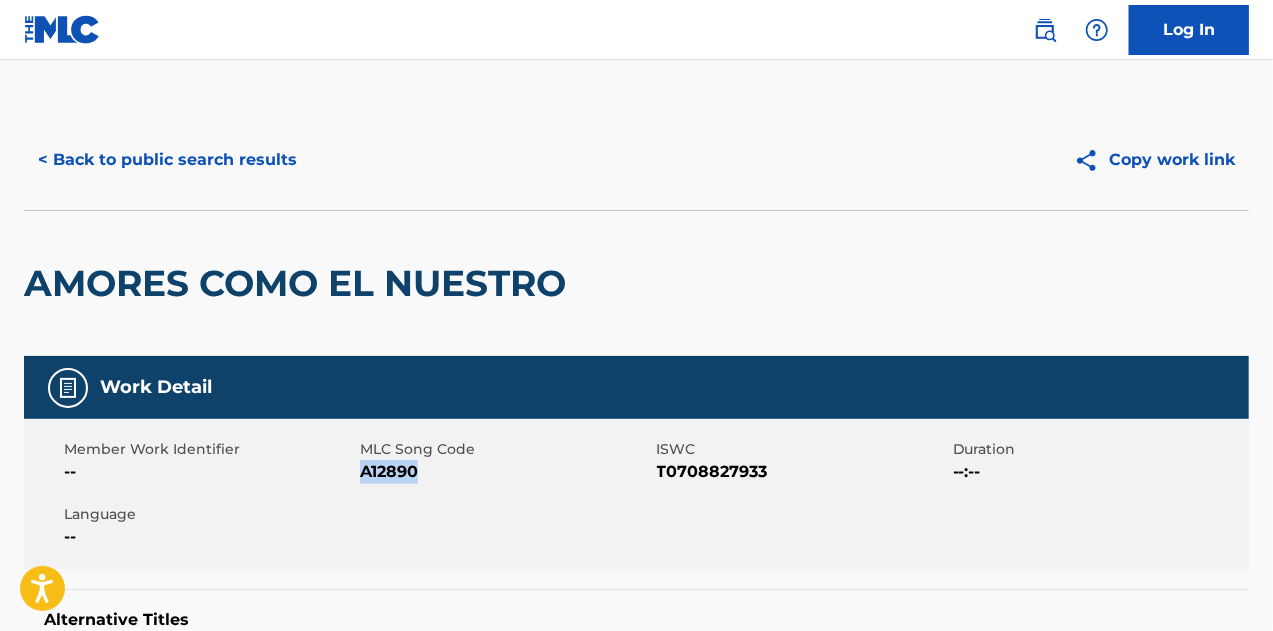 click on "< Back to public search results" at bounding box center (167, 160) 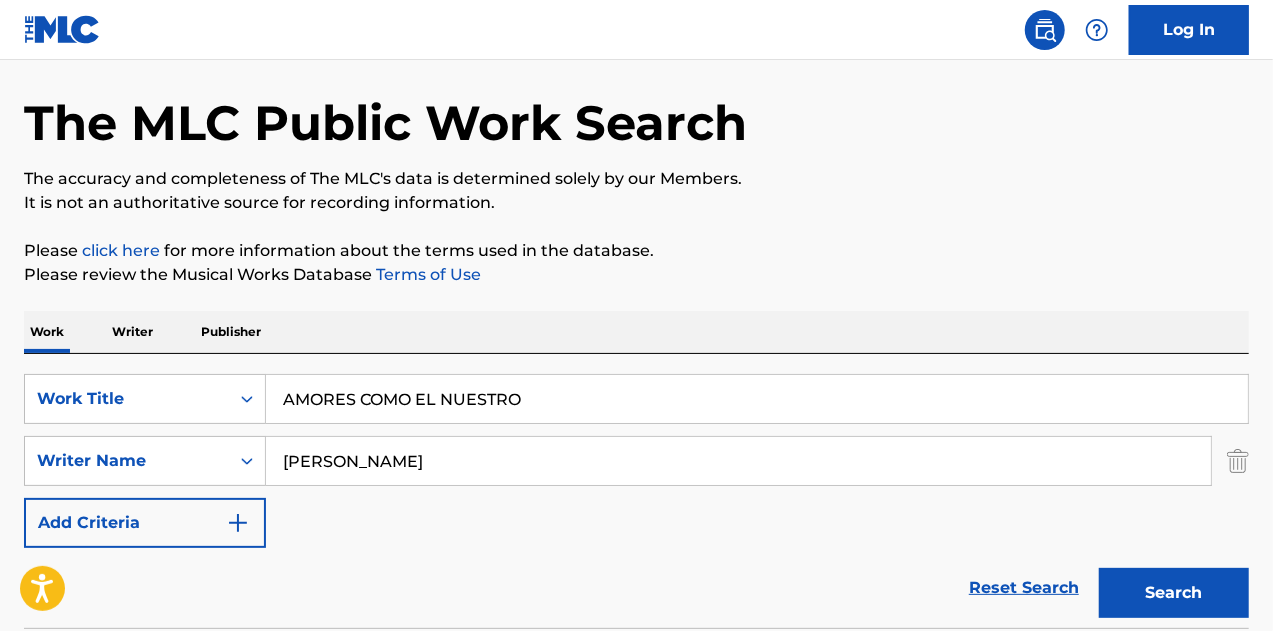 scroll, scrollTop: 0, scrollLeft: 0, axis: both 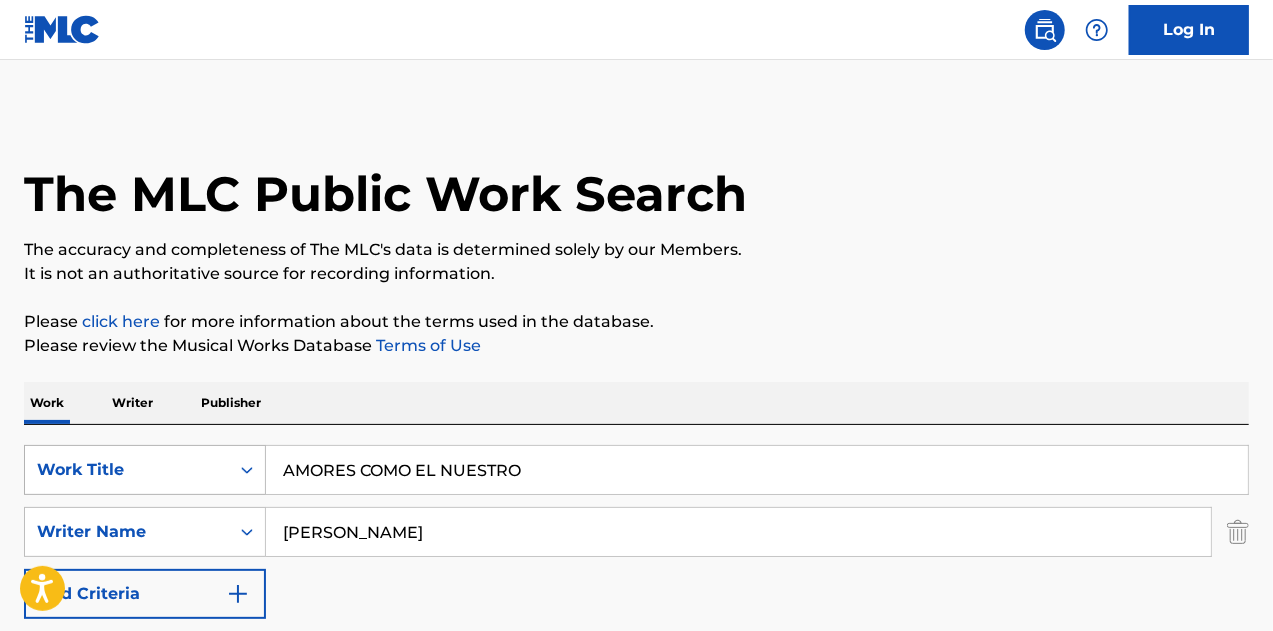 drag, startPoint x: 573, startPoint y: 479, endPoint x: 106, endPoint y: 439, distance: 468.70993 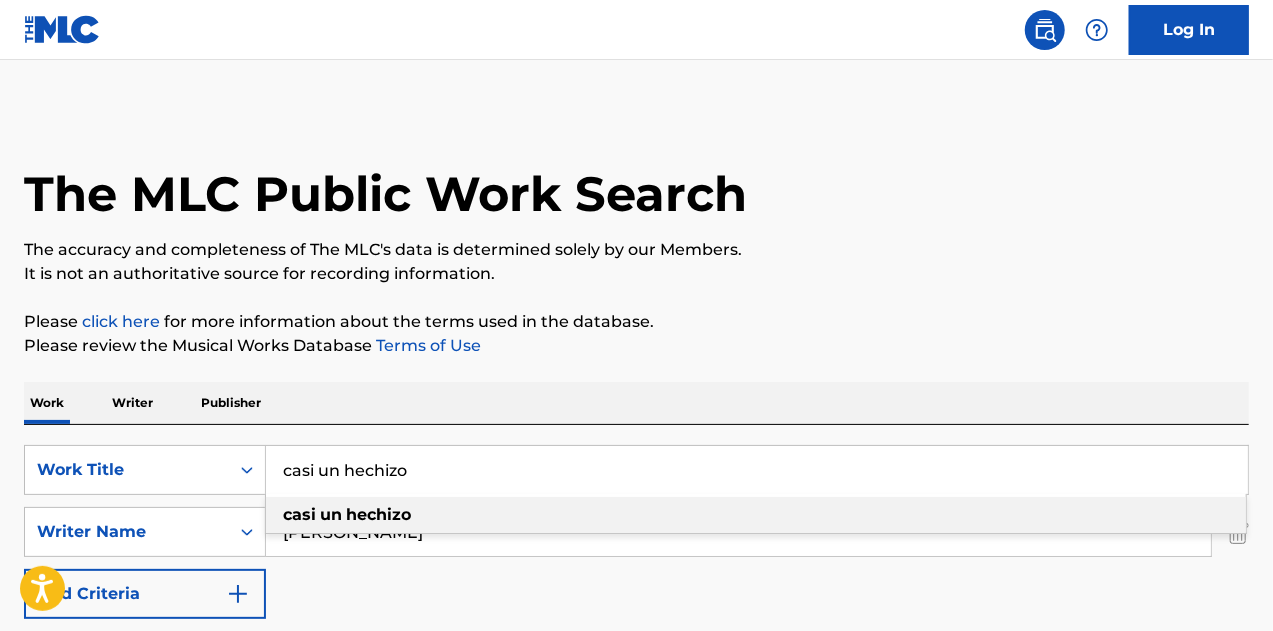 type on "casi un hechizo" 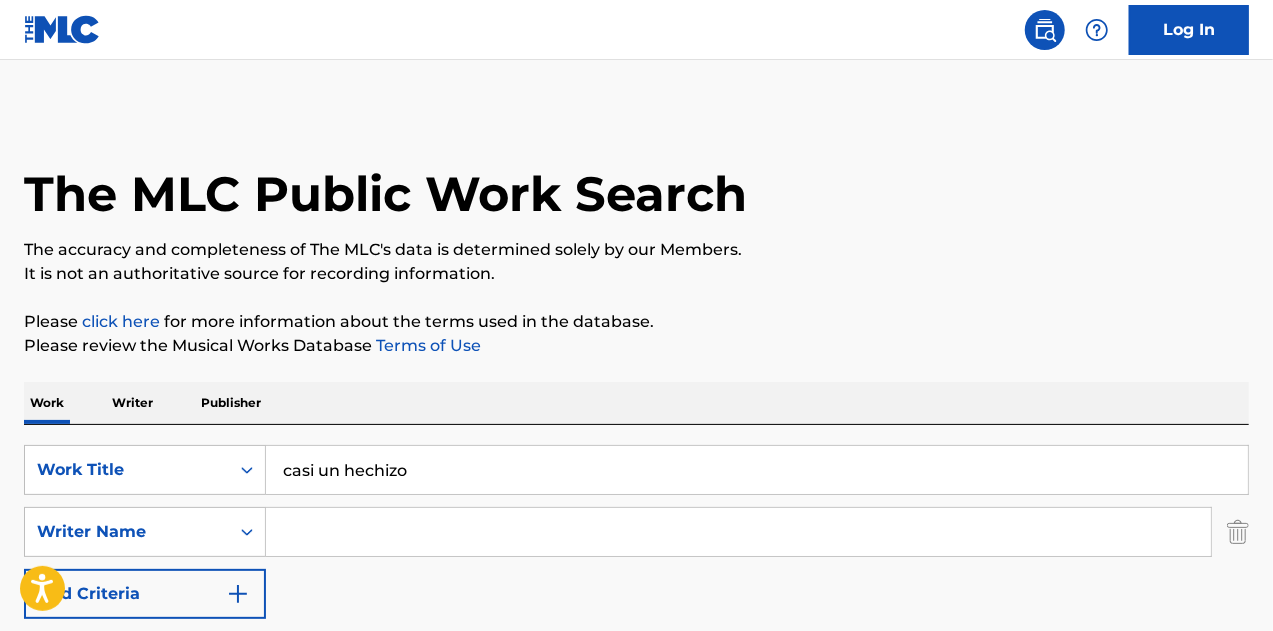 type 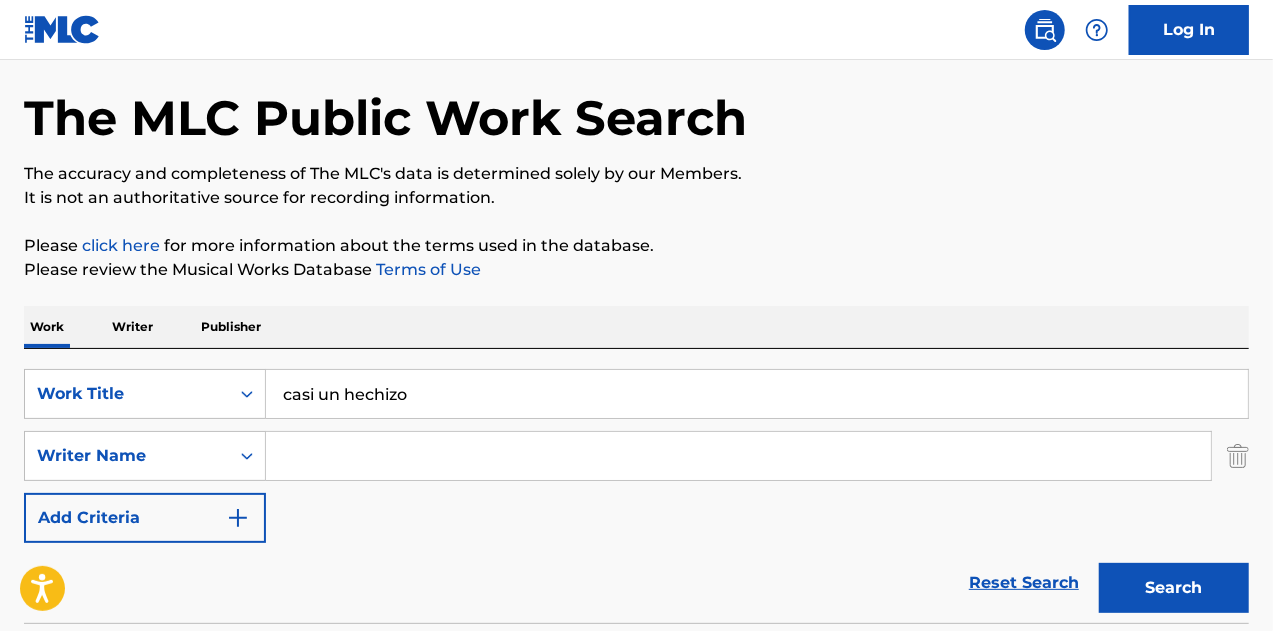 scroll, scrollTop: 300, scrollLeft: 0, axis: vertical 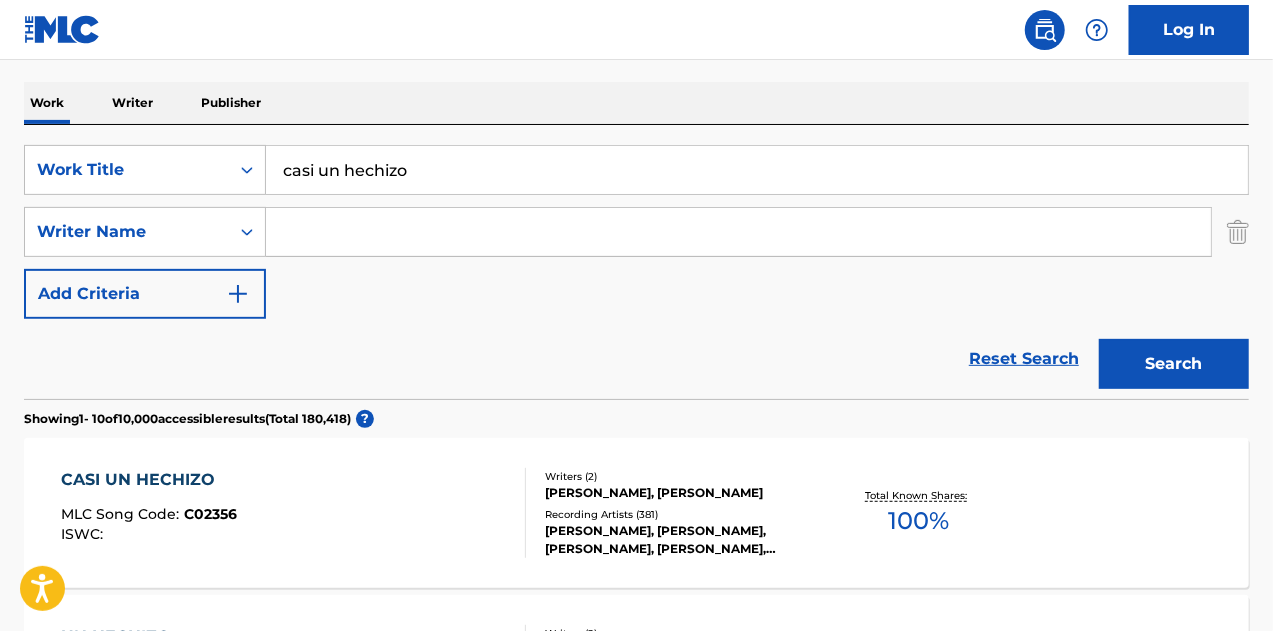 click at bounding box center [1238, 232] 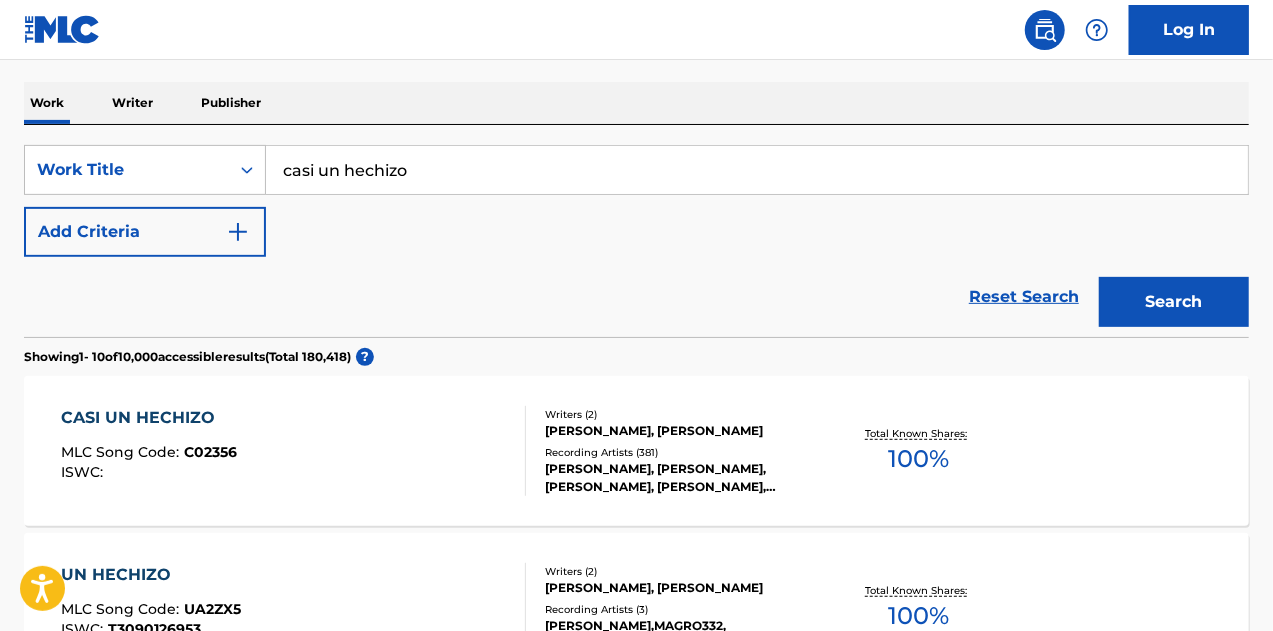click on "Search" at bounding box center (1174, 302) 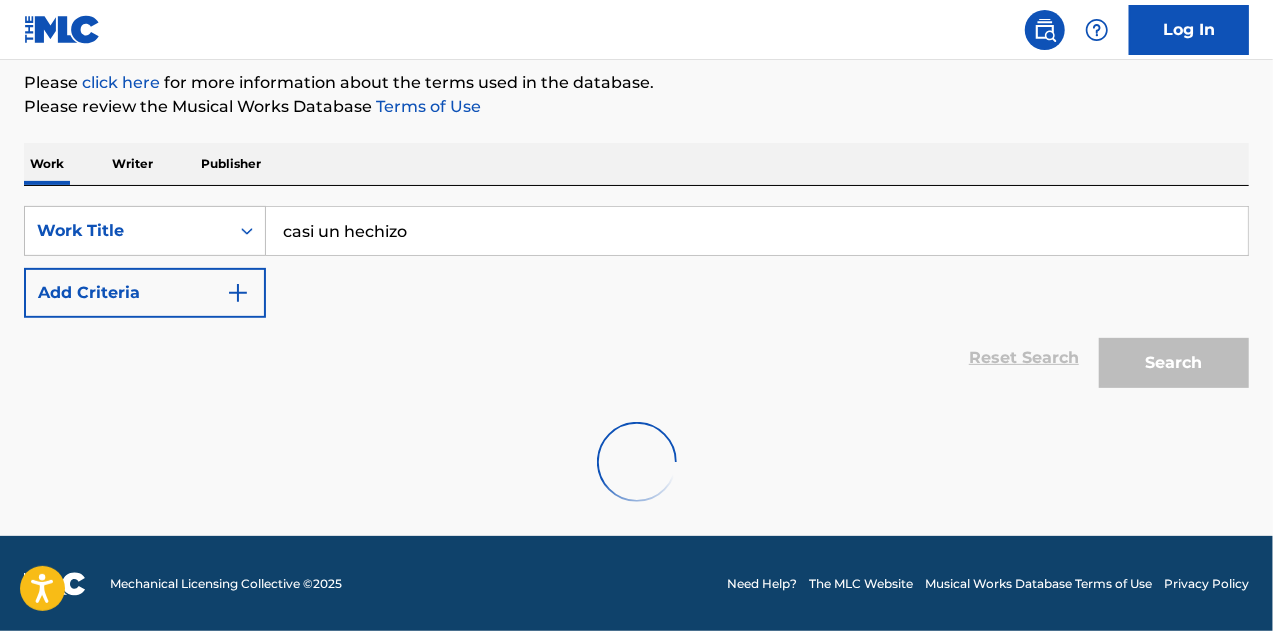 scroll, scrollTop: 300, scrollLeft: 0, axis: vertical 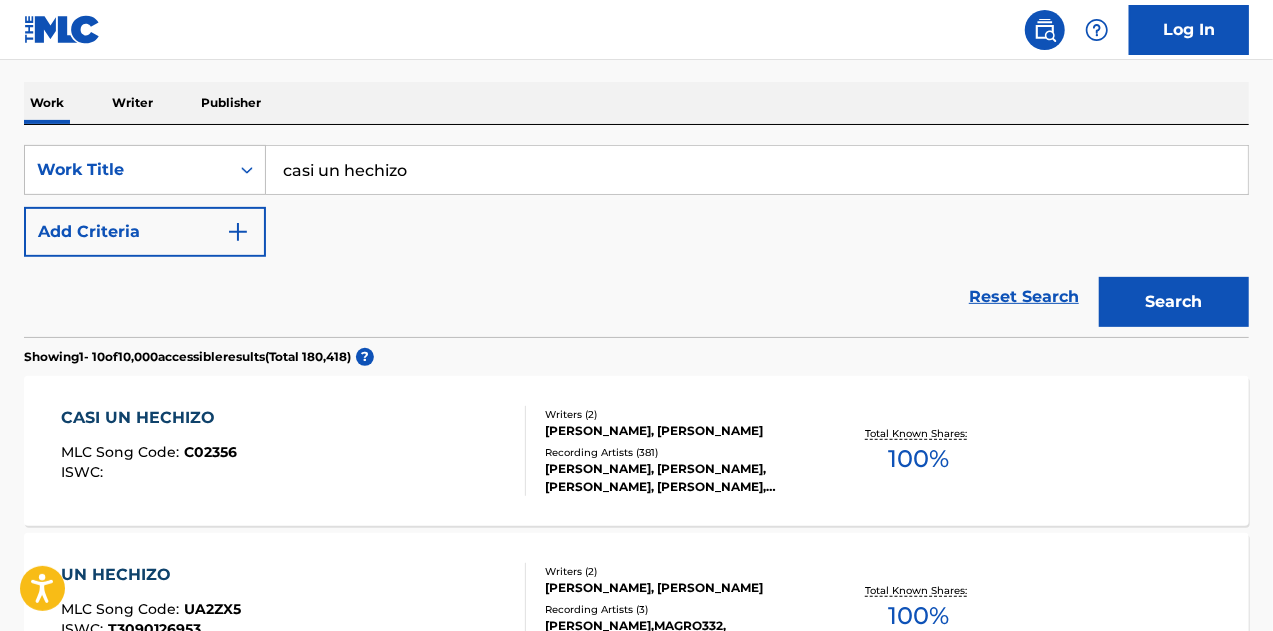 click on "[PERSON_NAME], [PERSON_NAME]" at bounding box center [681, 431] 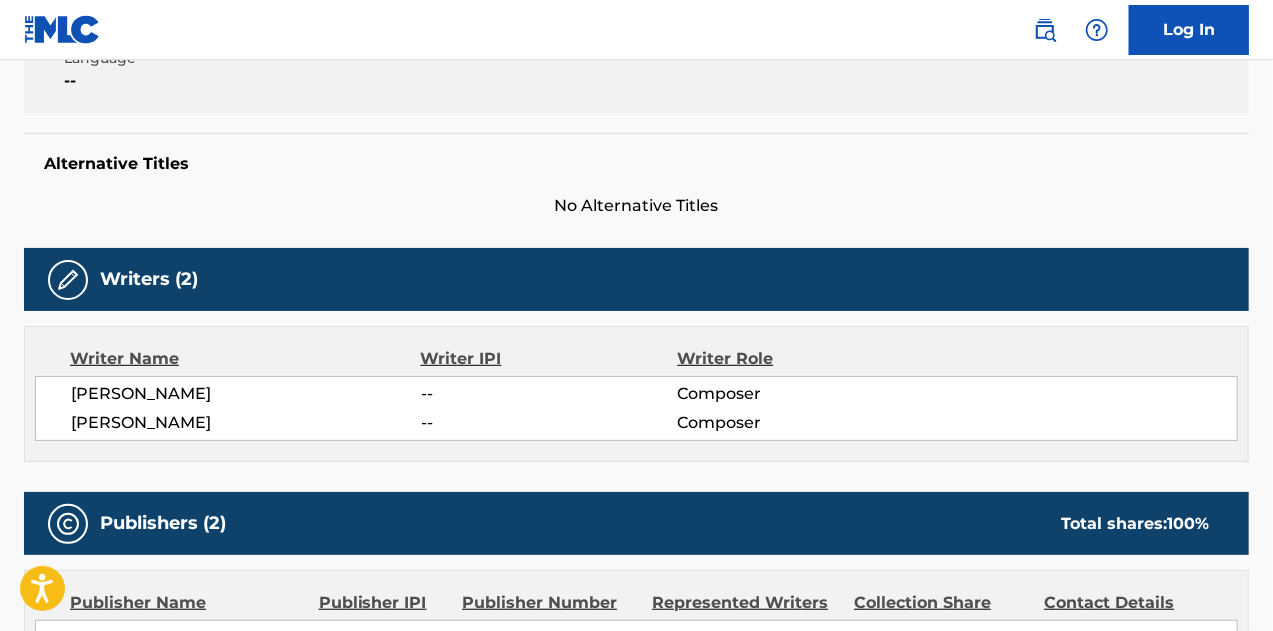 scroll, scrollTop: 0, scrollLeft: 0, axis: both 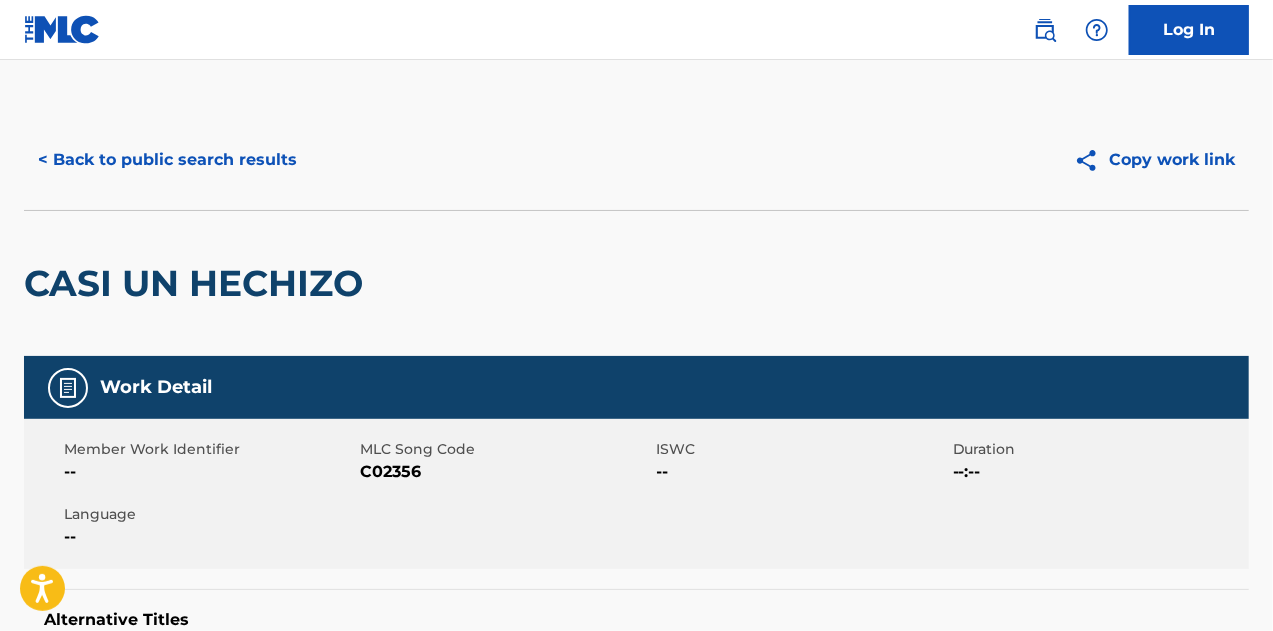 click on "< Back to public search results" at bounding box center [167, 160] 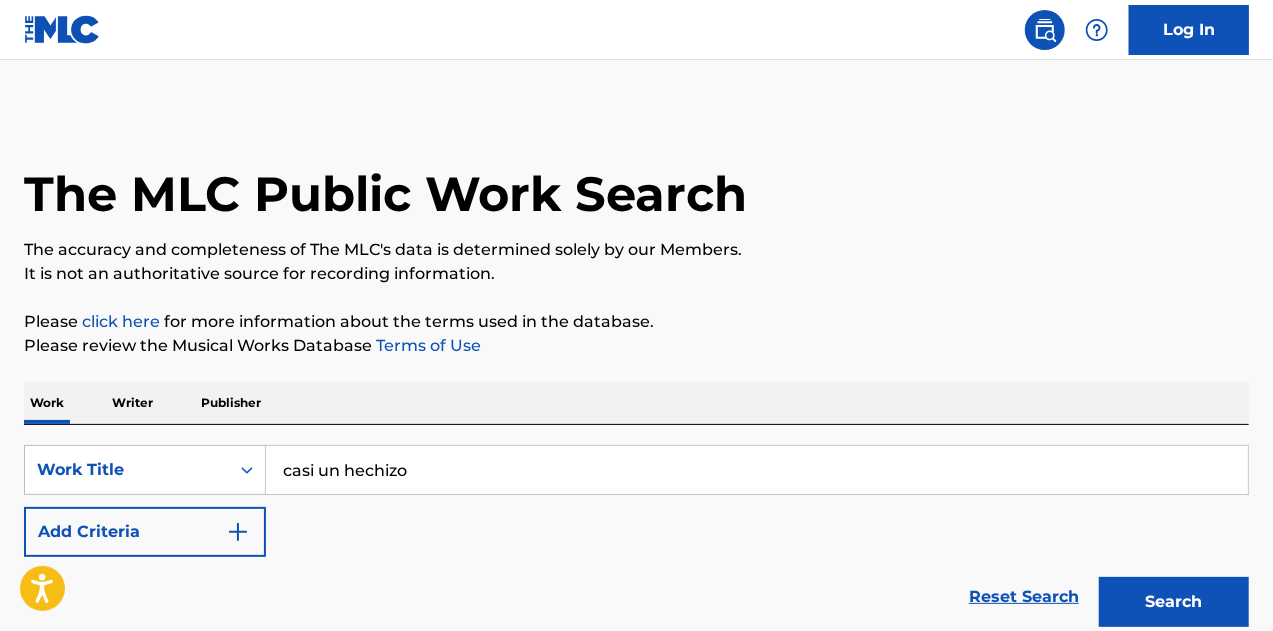 scroll, scrollTop: 300, scrollLeft: 0, axis: vertical 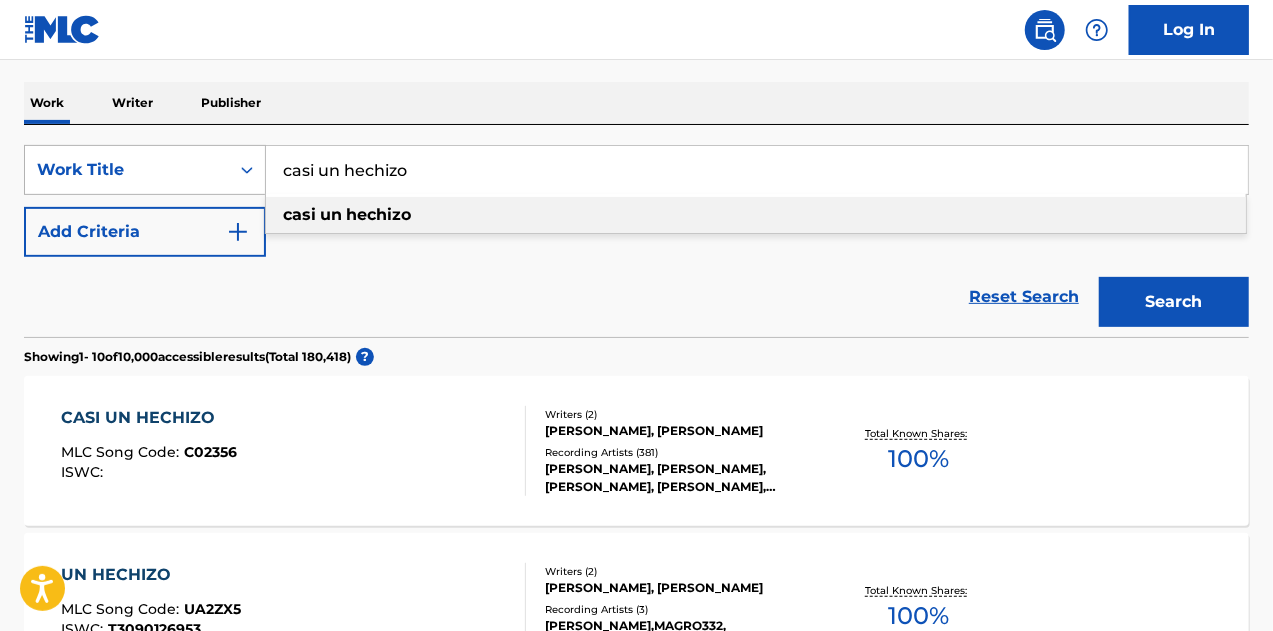 drag, startPoint x: 465, startPoint y: 191, endPoint x: 90, endPoint y: 185, distance: 375.048 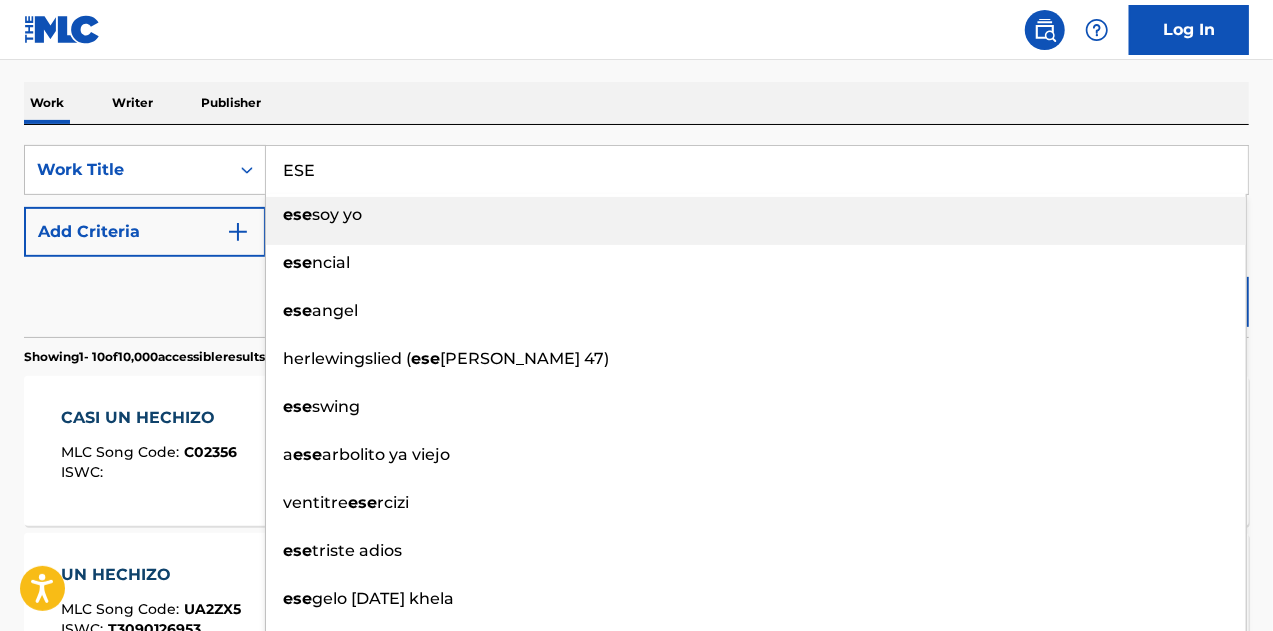 type on "ESE" 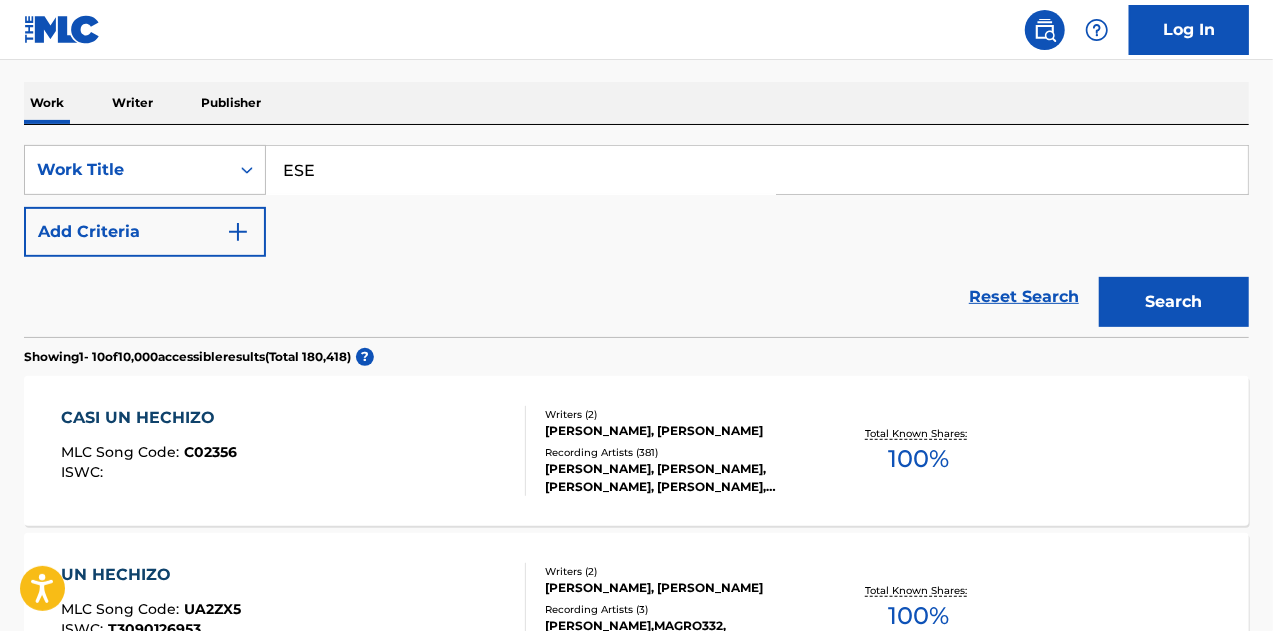 click on "Add Criteria" at bounding box center (145, 232) 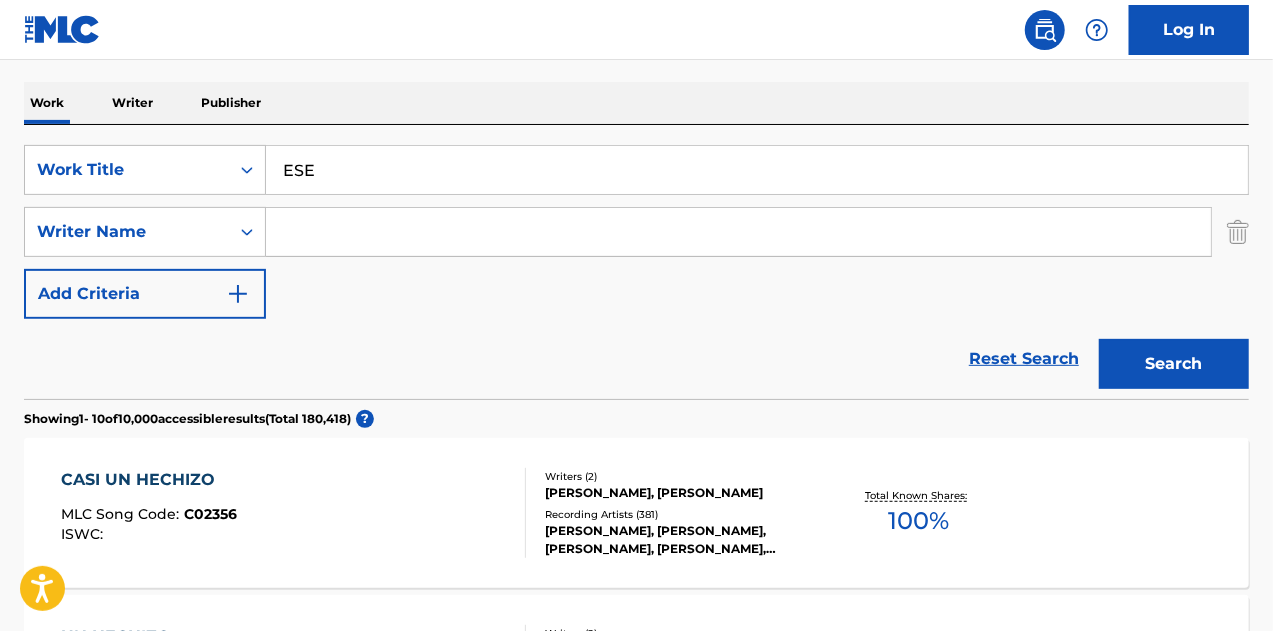 click at bounding box center [738, 232] 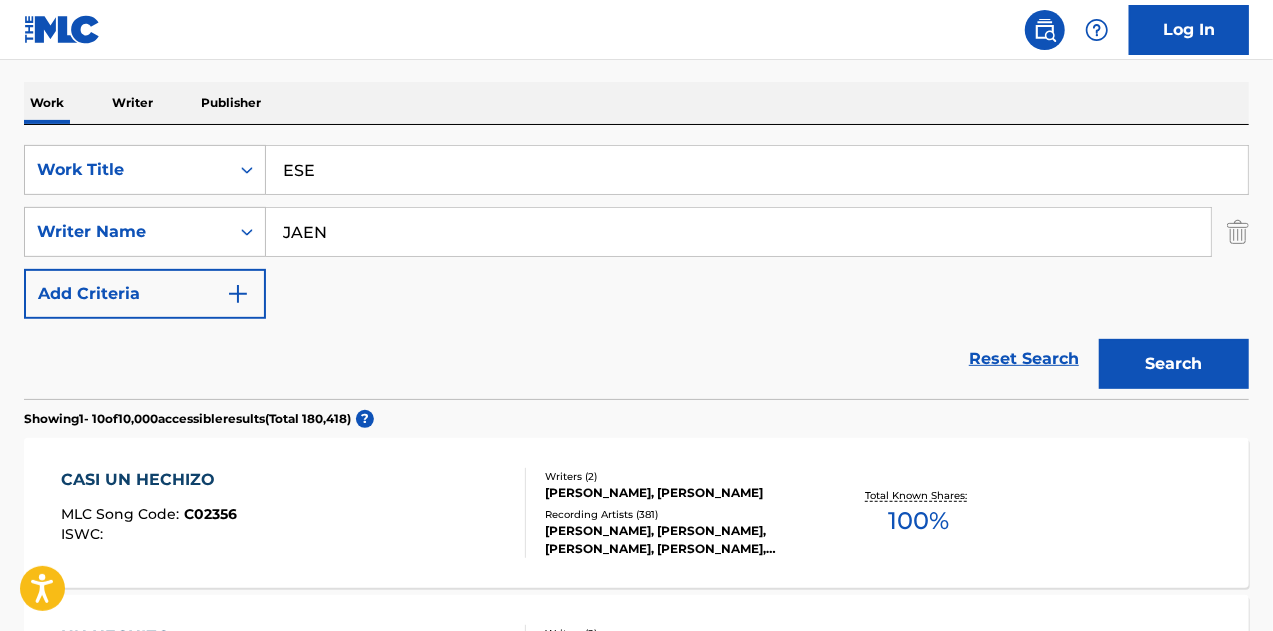 type on "JAEN" 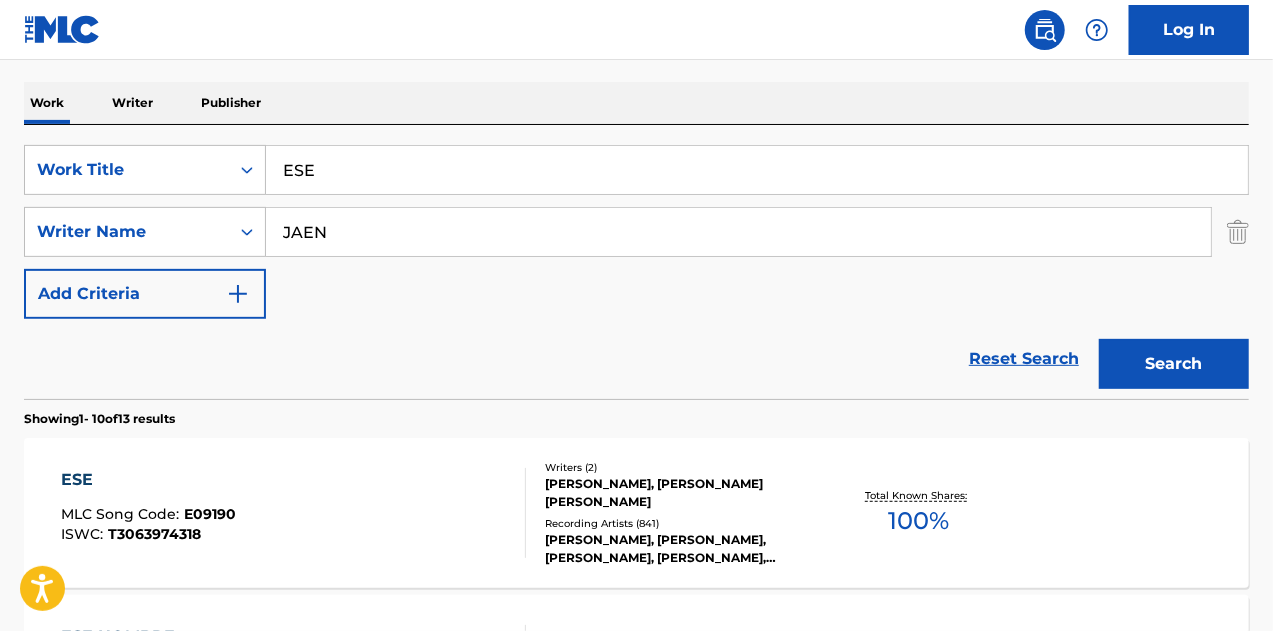 click on "[PERSON_NAME], [PERSON_NAME] [PERSON_NAME]" at bounding box center [681, 493] 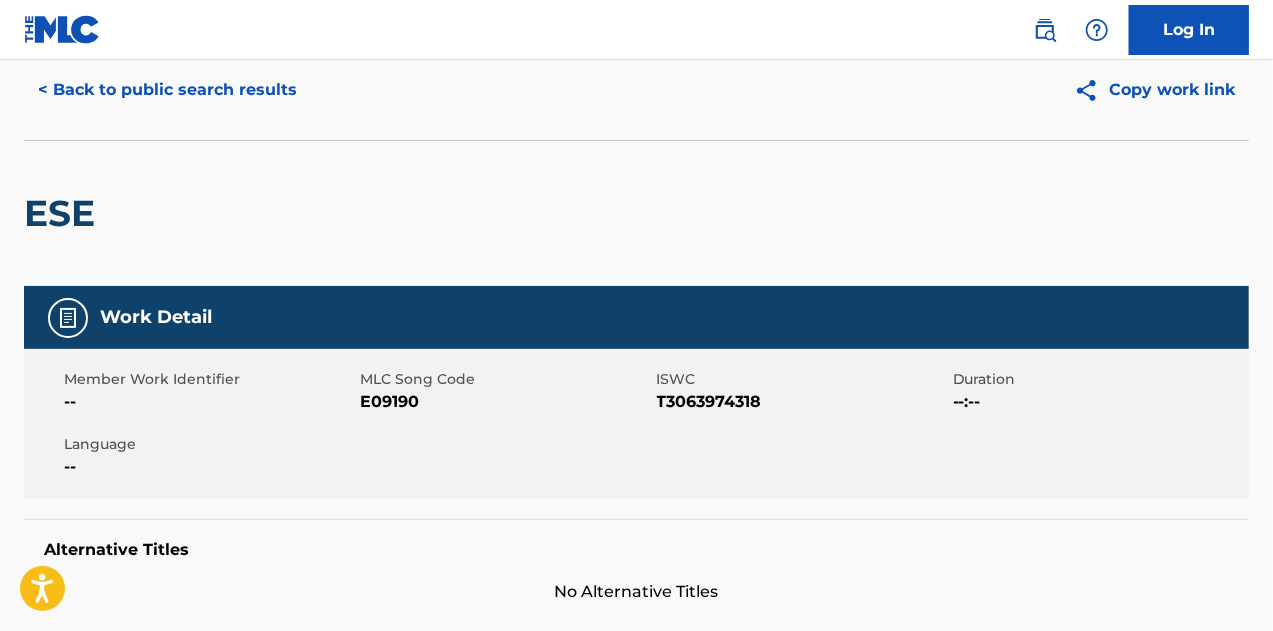 scroll, scrollTop: 0, scrollLeft: 0, axis: both 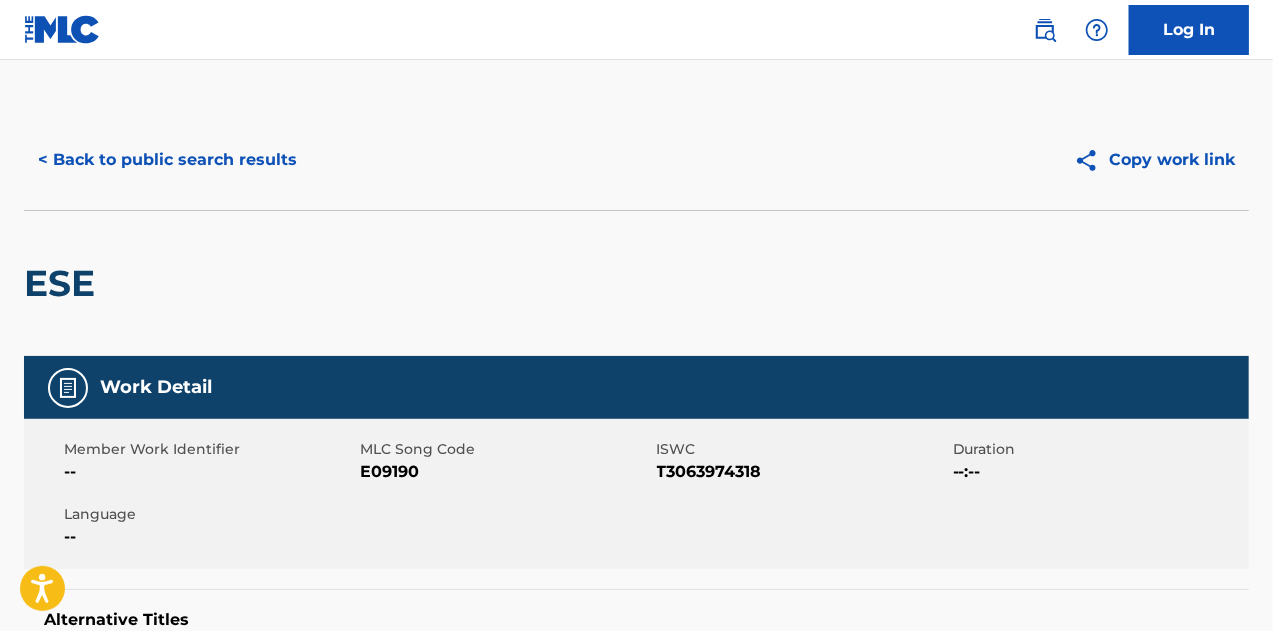 click on "E09190" at bounding box center (505, 472) 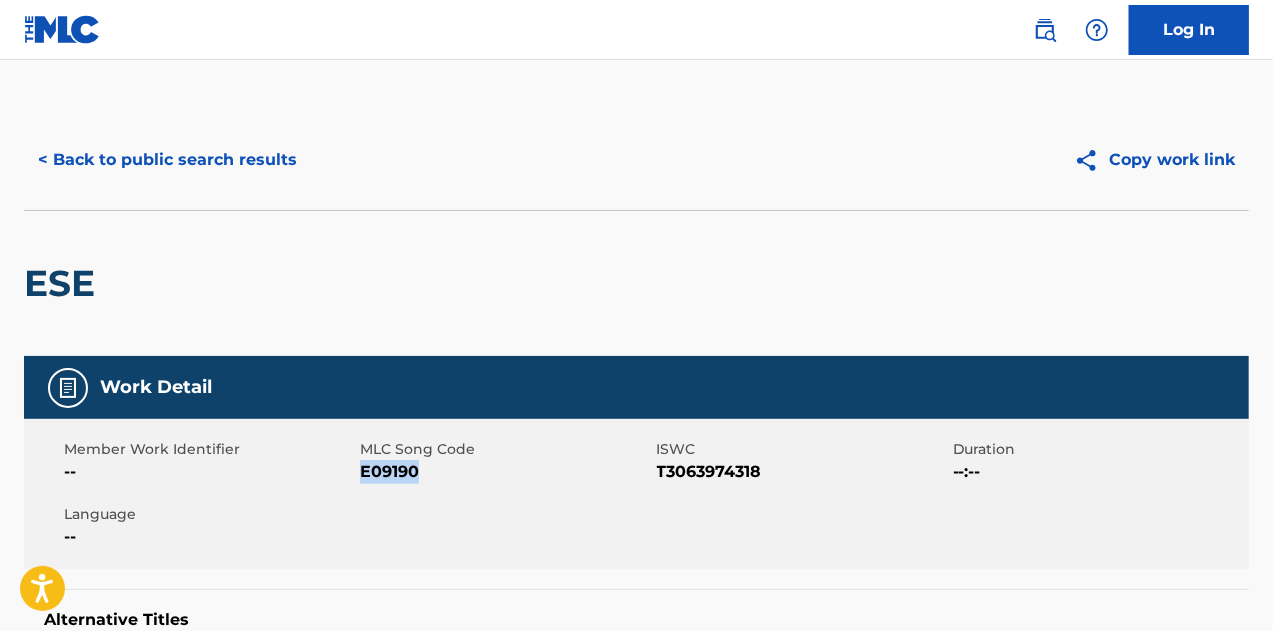 click on "E09190" at bounding box center (505, 472) 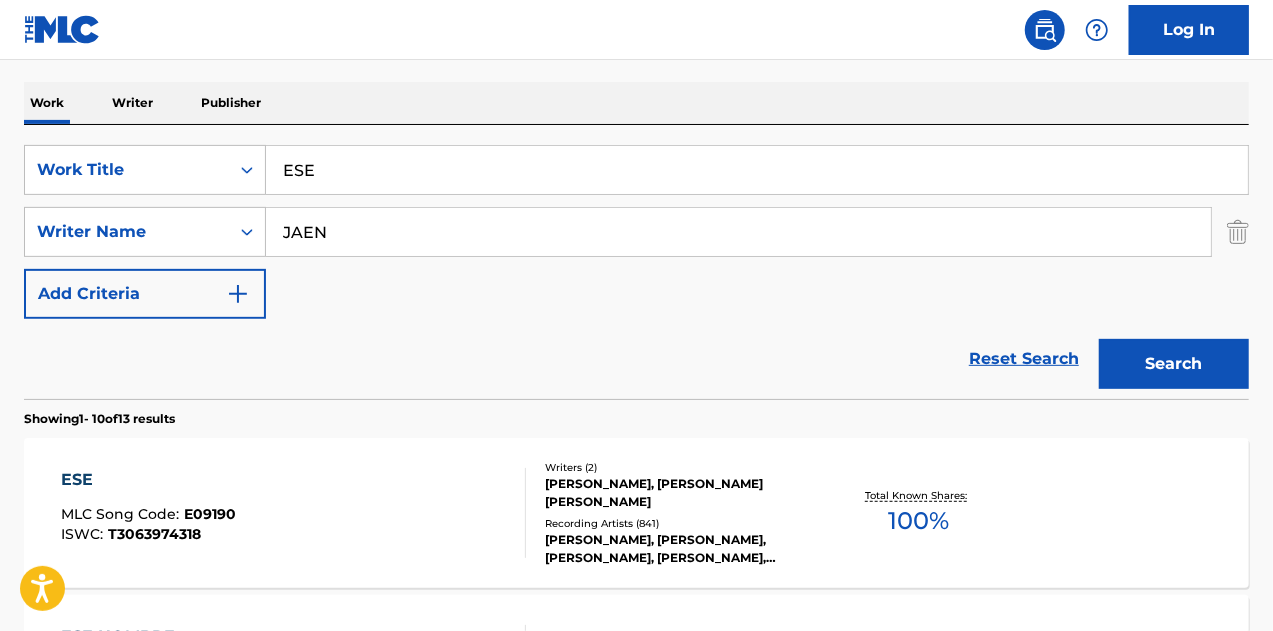 scroll, scrollTop: 0, scrollLeft: 0, axis: both 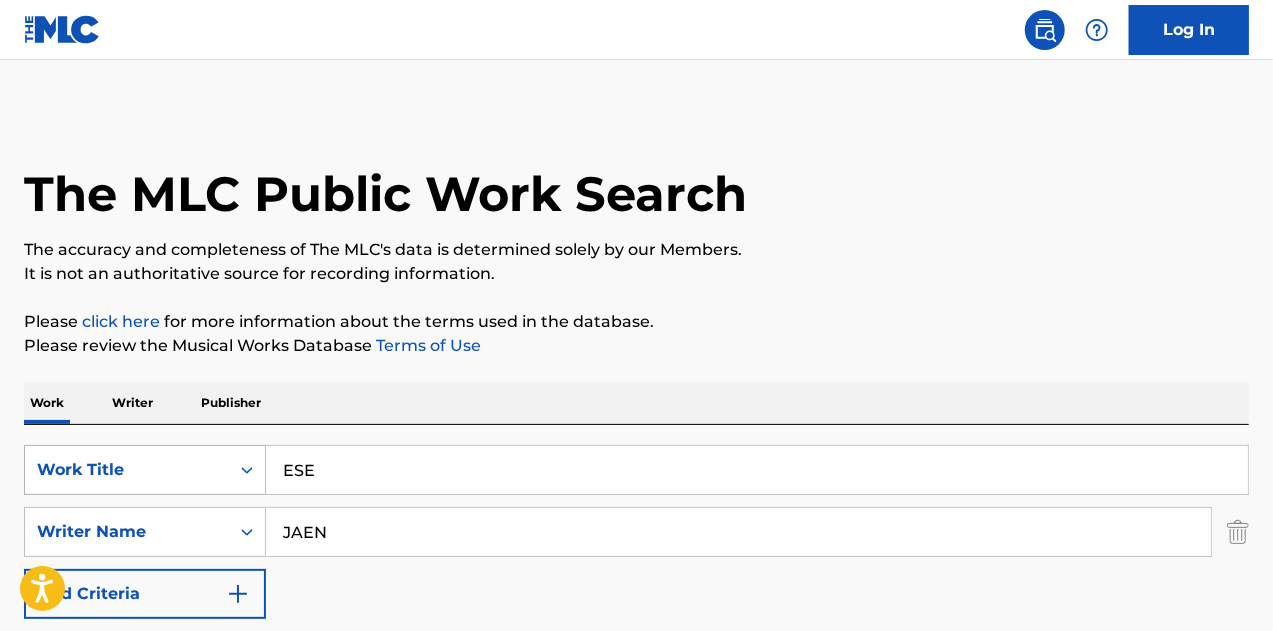 drag, startPoint x: 391, startPoint y: 465, endPoint x: 53, endPoint y: 467, distance: 338.00592 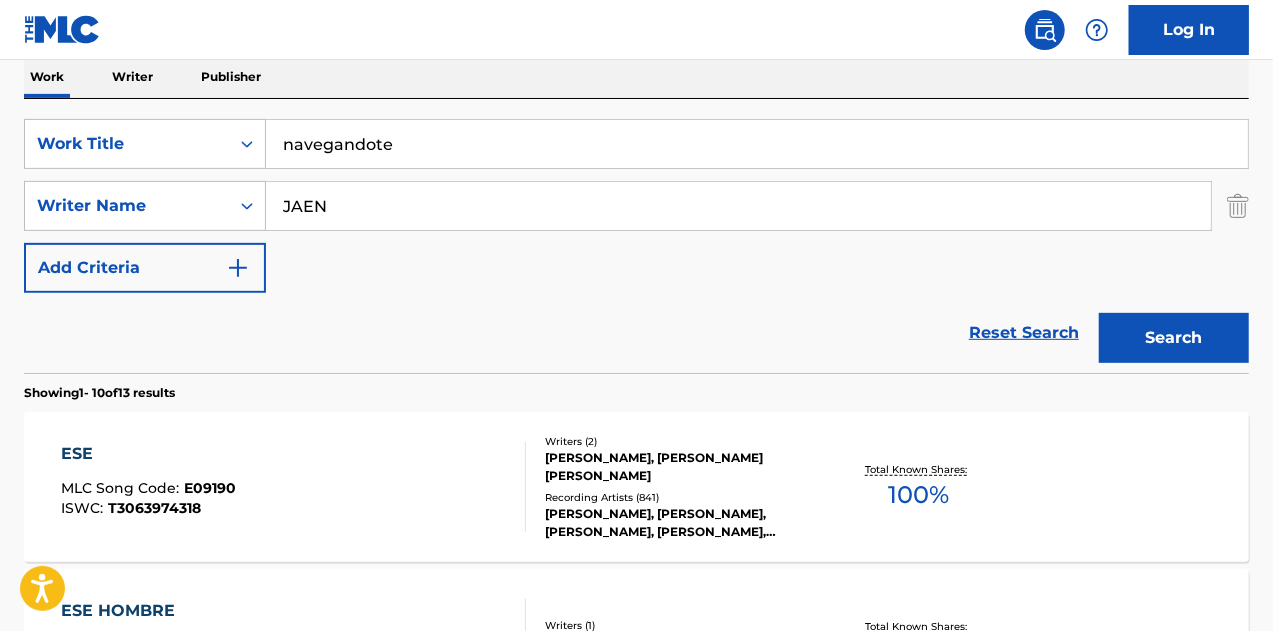 scroll, scrollTop: 400, scrollLeft: 0, axis: vertical 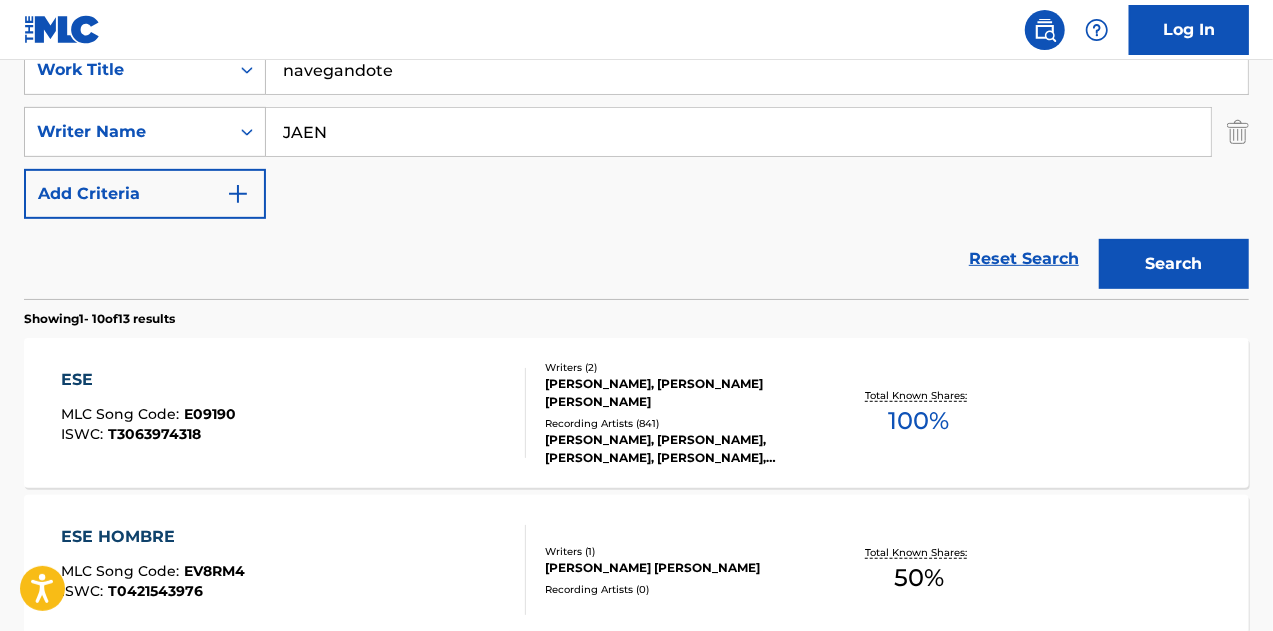 type on "navegandote" 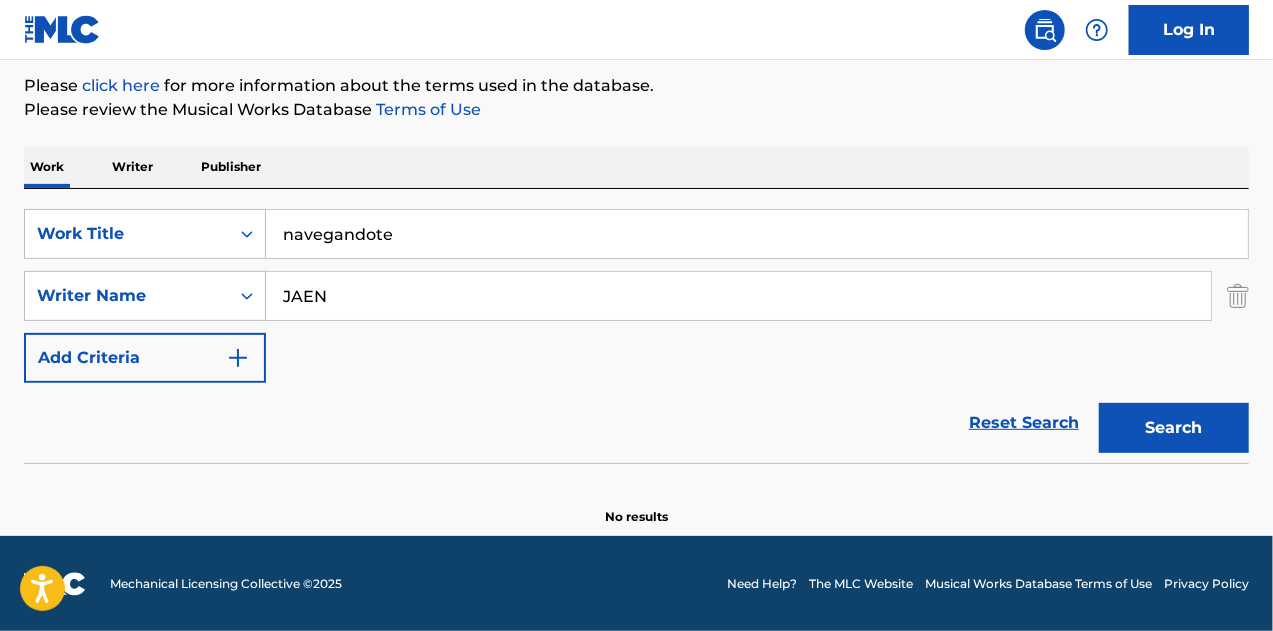 drag, startPoint x: 352, startPoint y: 293, endPoint x: 1, endPoint y: 281, distance: 351.20508 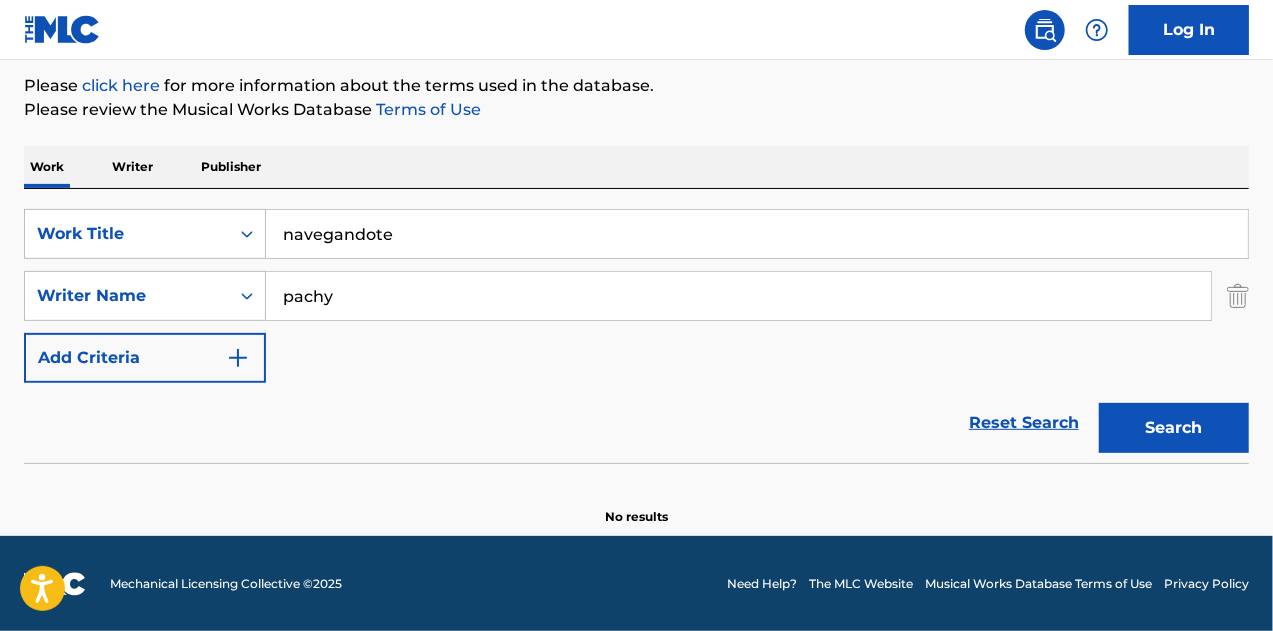 click on "Search" at bounding box center (1174, 428) 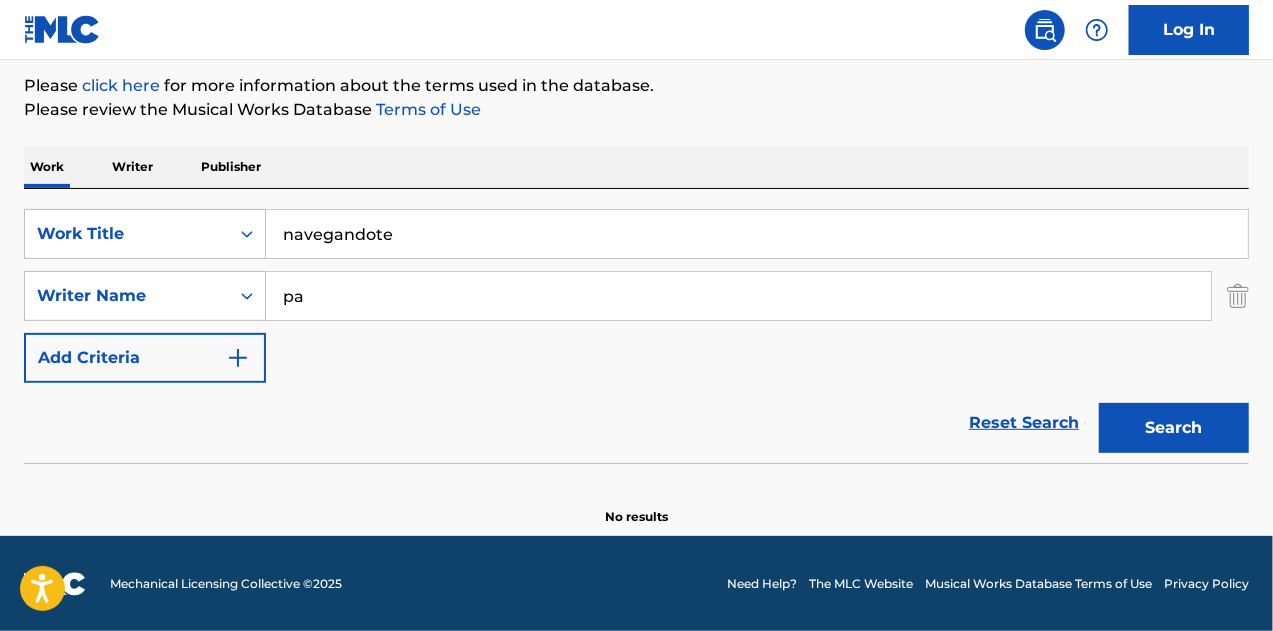 type on "p" 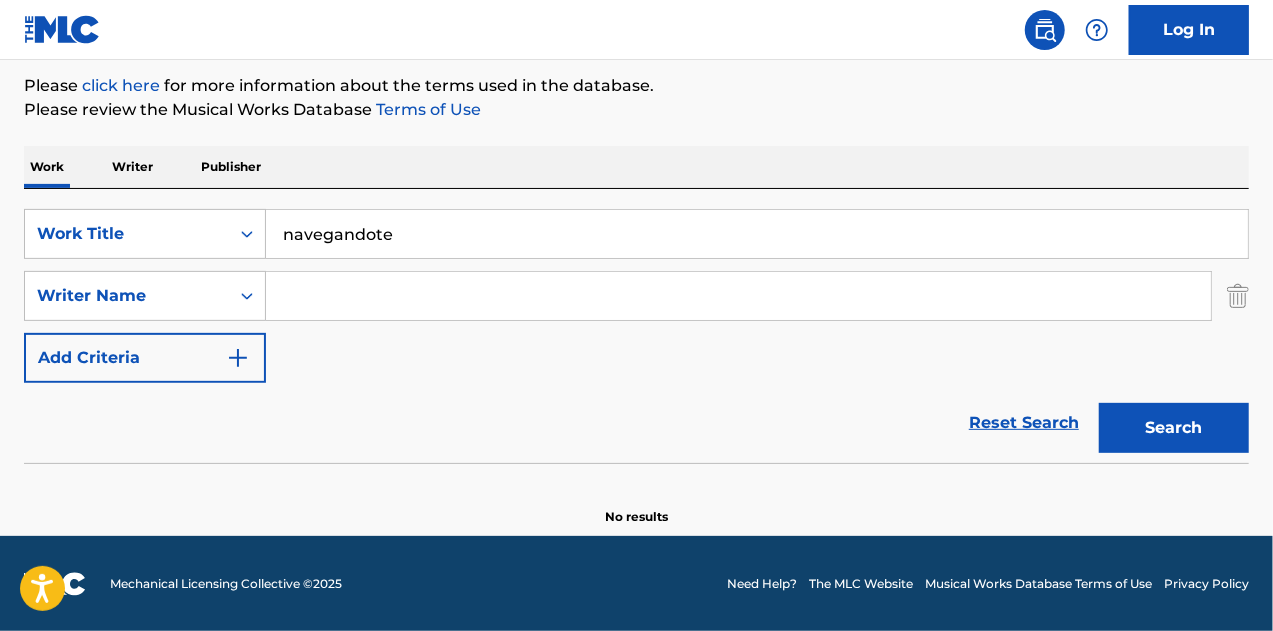 type 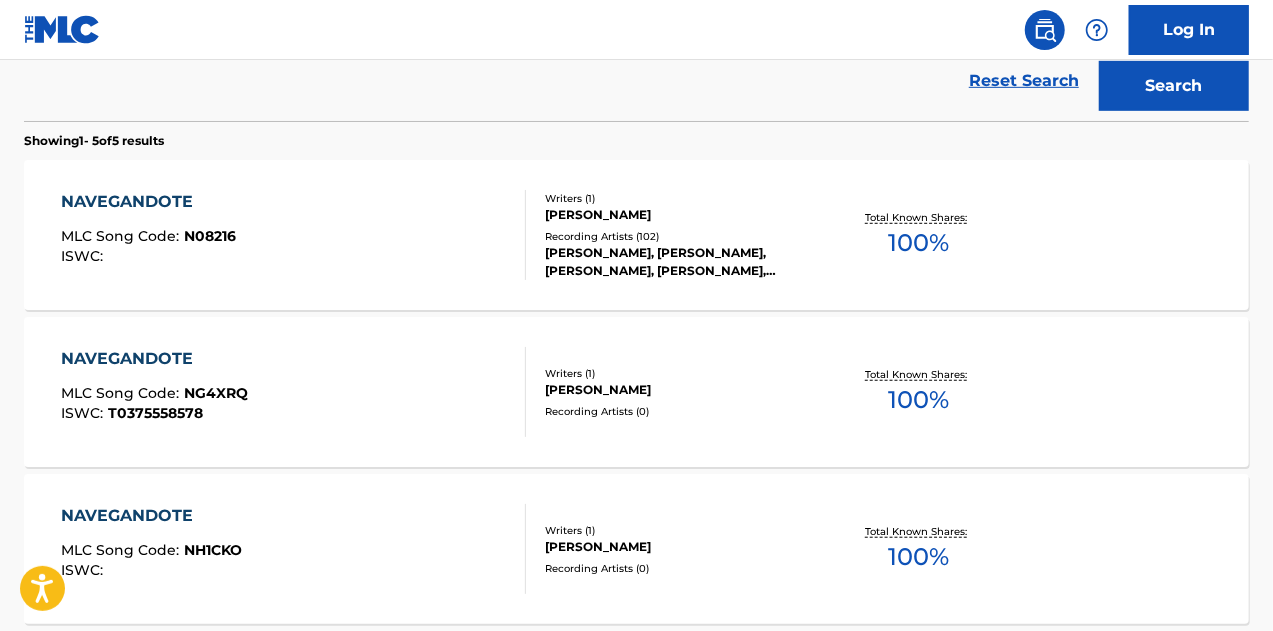 scroll, scrollTop: 636, scrollLeft: 0, axis: vertical 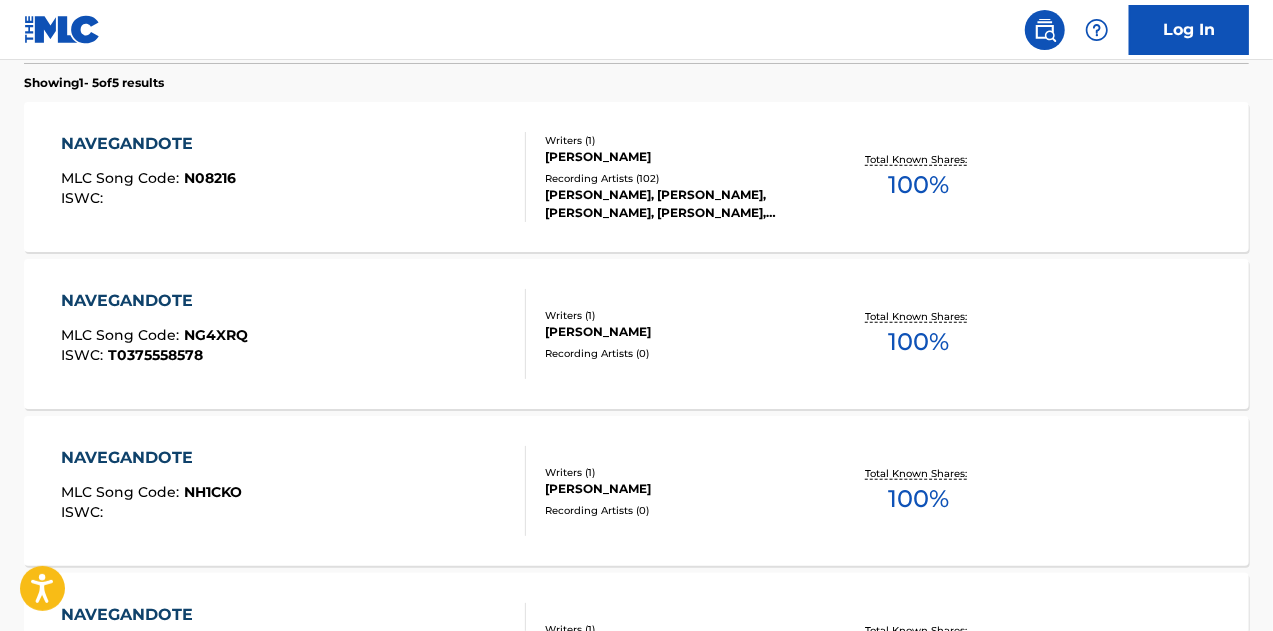 click on "[PERSON_NAME], [PERSON_NAME], [PERSON_NAME], [PERSON_NAME], [PERSON_NAME]" at bounding box center (681, 204) 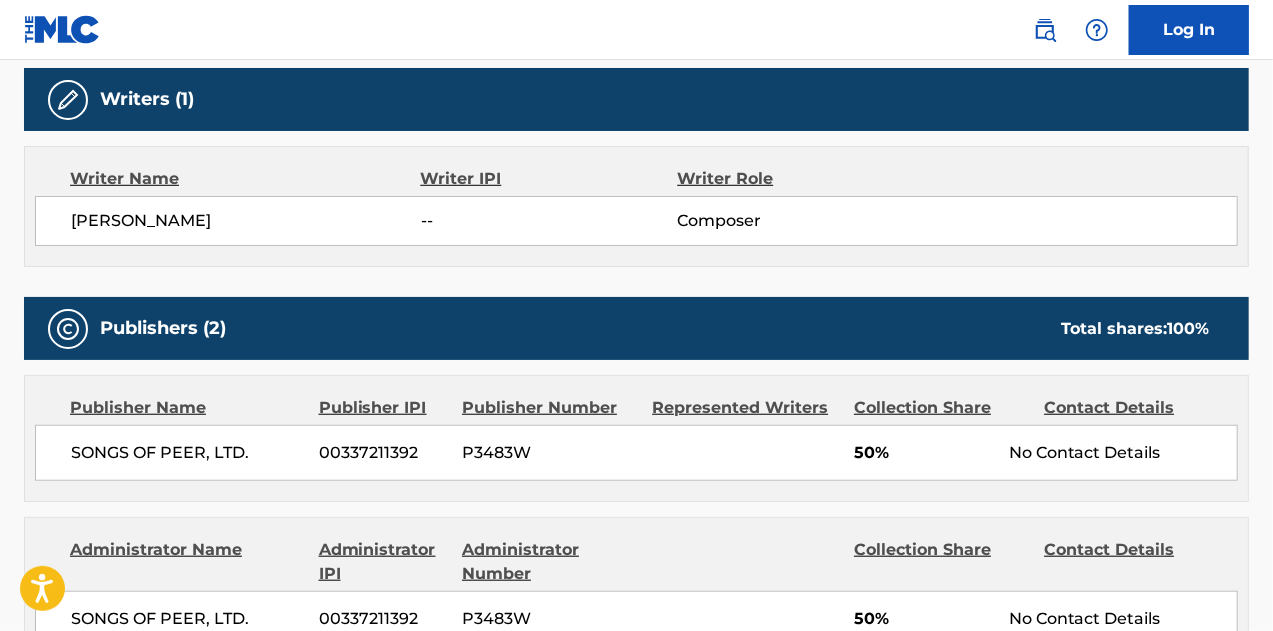 scroll, scrollTop: 0, scrollLeft: 0, axis: both 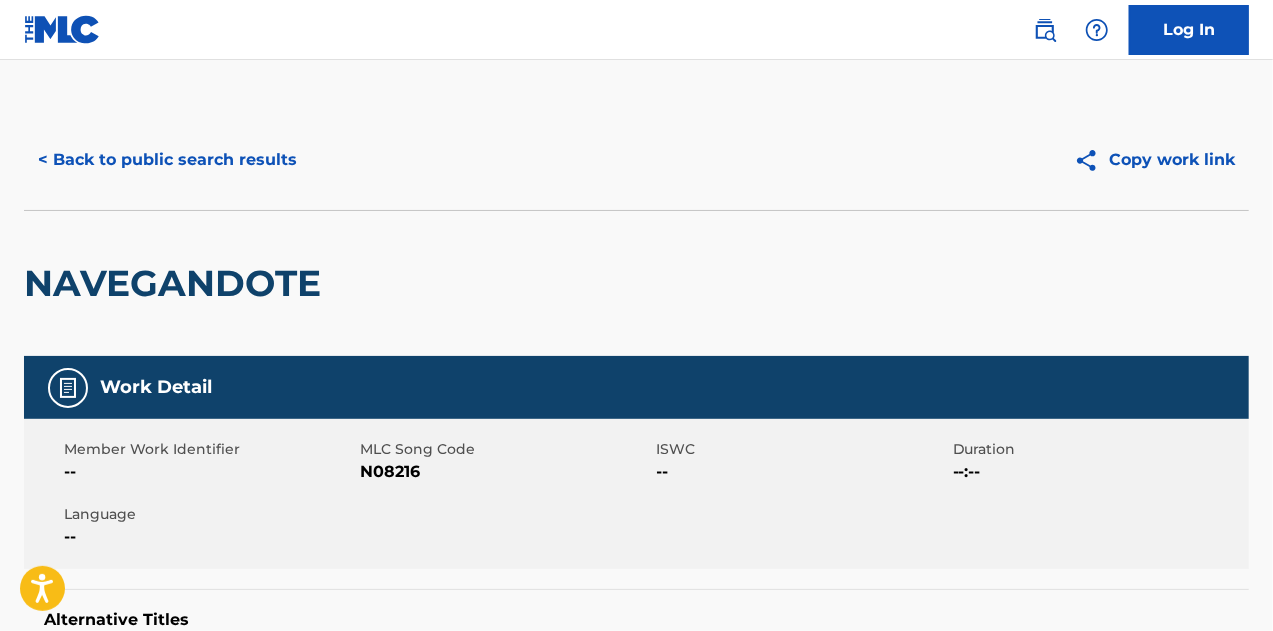 click on "MLC Song Code" at bounding box center [505, 449] 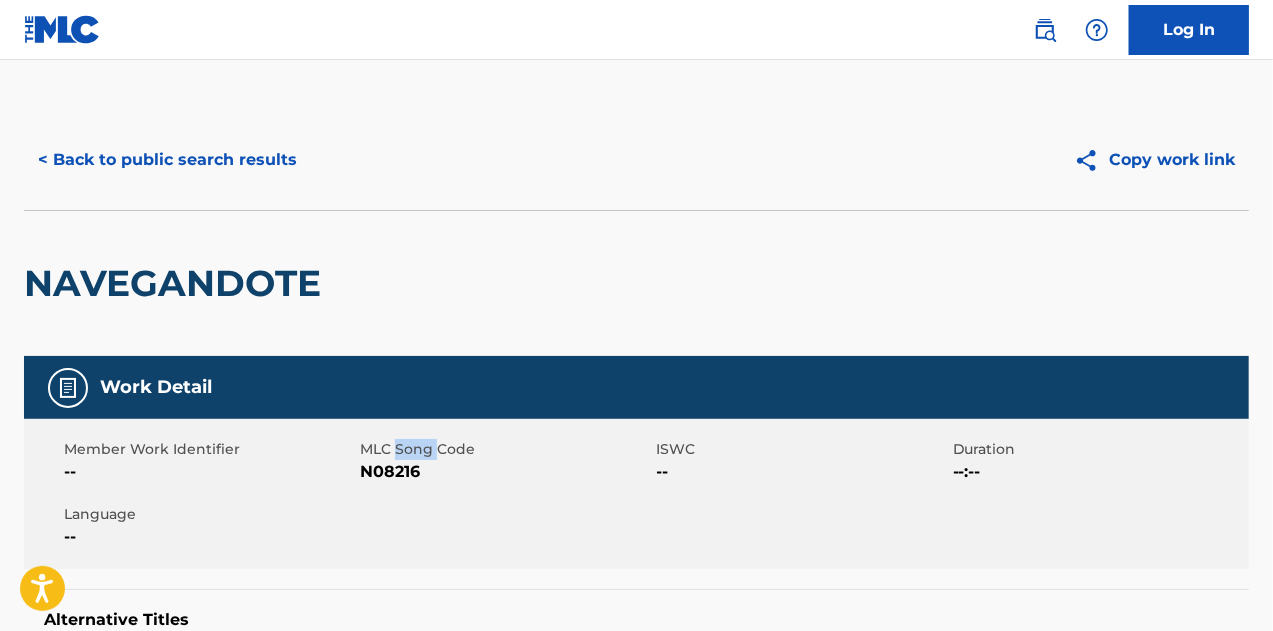 click on "MLC Song Code" at bounding box center (505, 449) 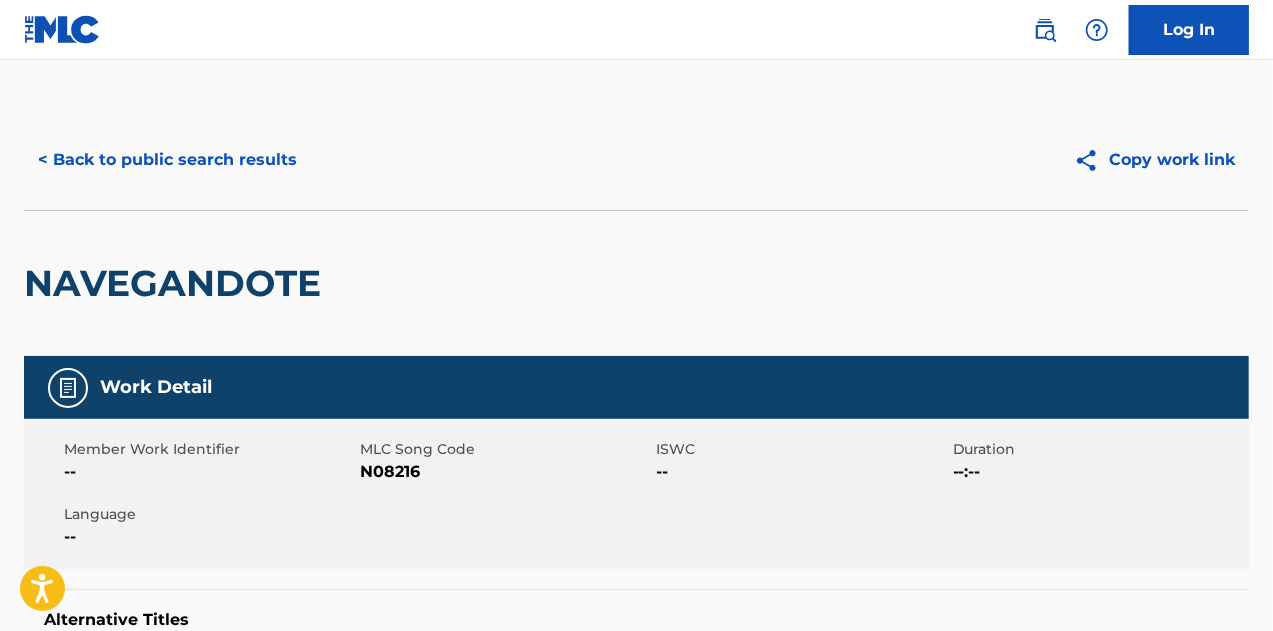 click on "N08216" at bounding box center (505, 472) 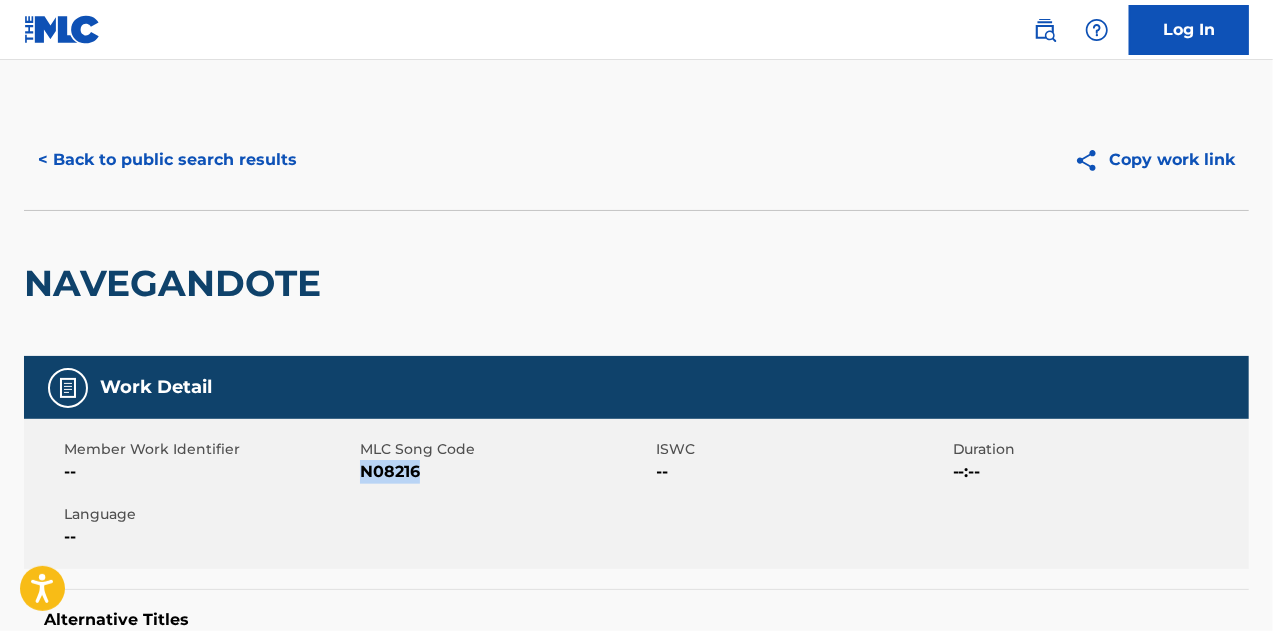 click on "N08216" at bounding box center [505, 472] 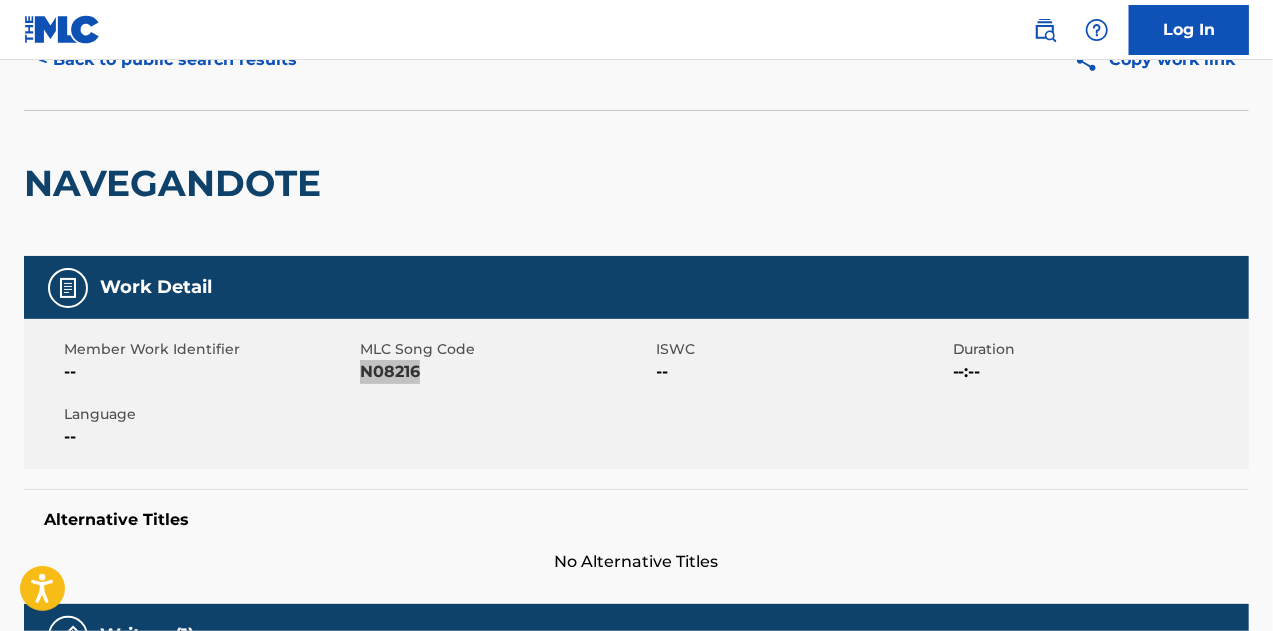 scroll, scrollTop: 0, scrollLeft: 0, axis: both 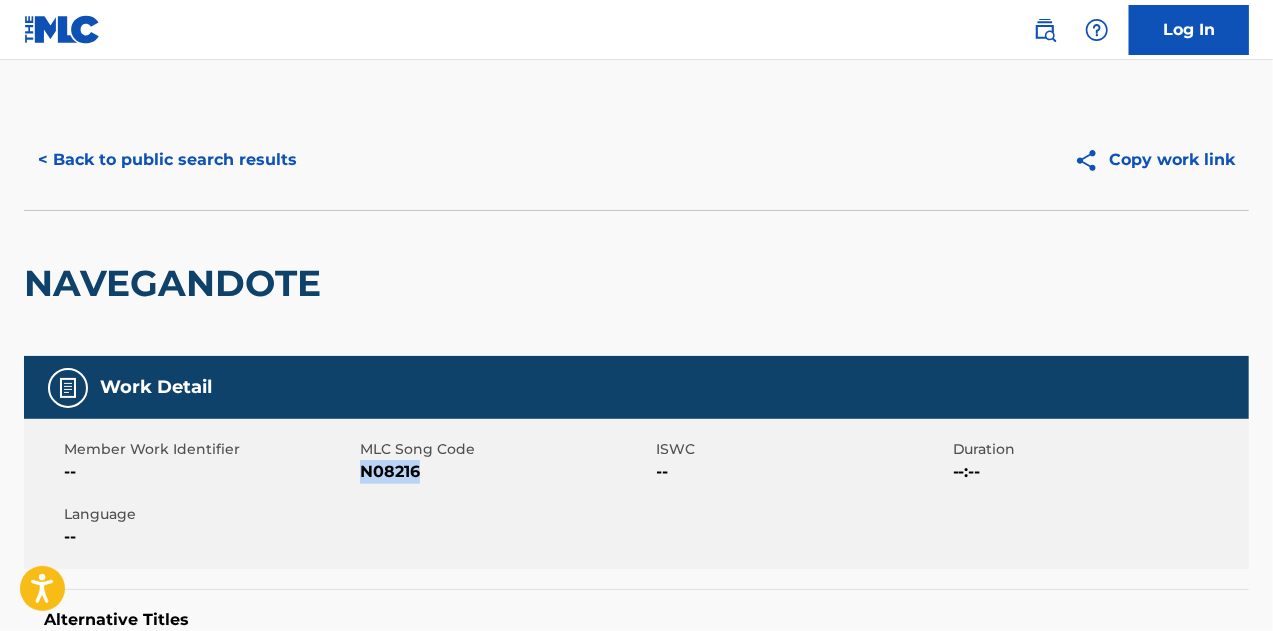 click on "< Back to public search results" at bounding box center (167, 160) 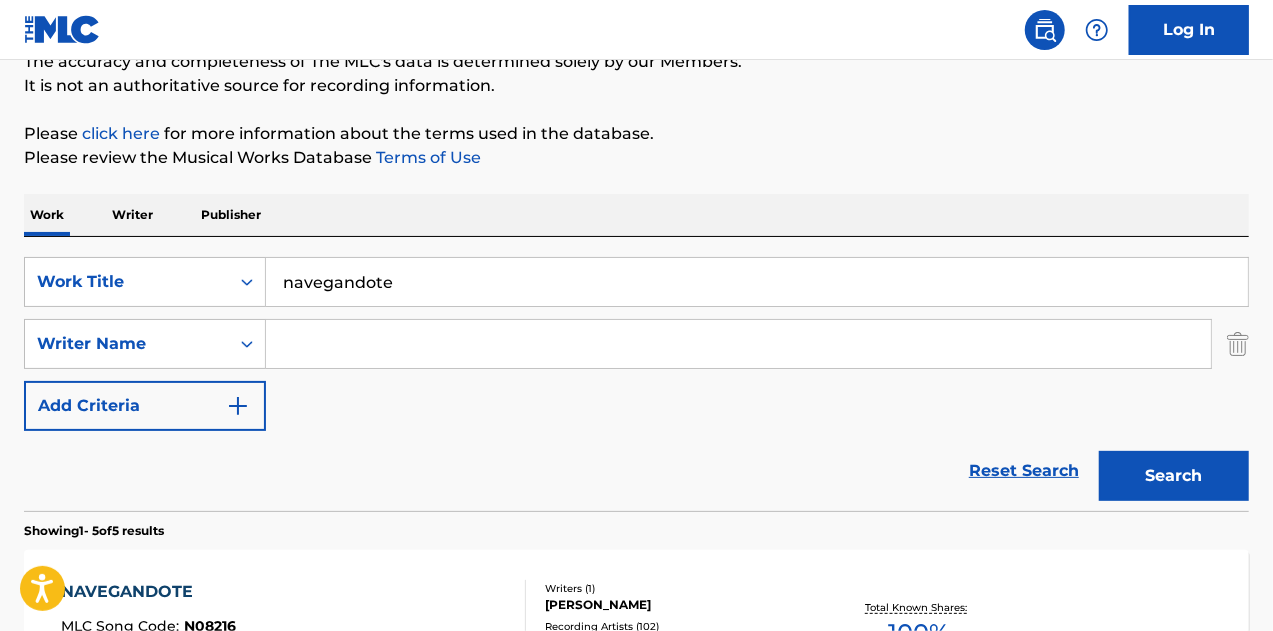 scroll, scrollTop: 0, scrollLeft: 0, axis: both 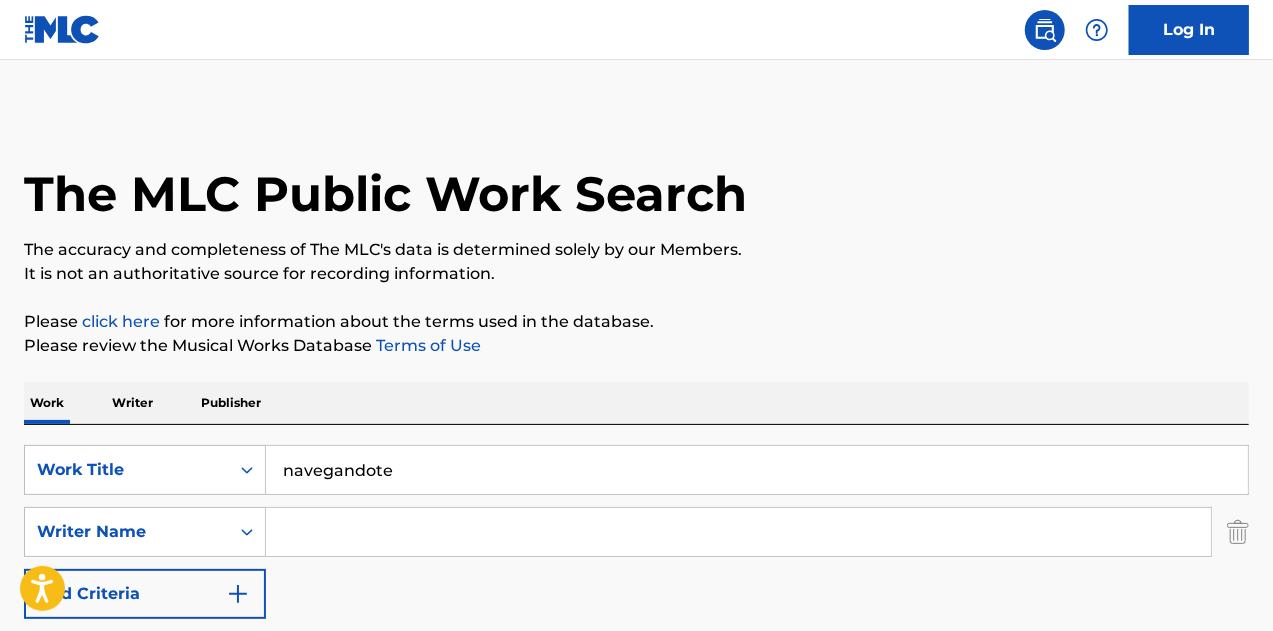 click on "navegandote" at bounding box center (757, 470) 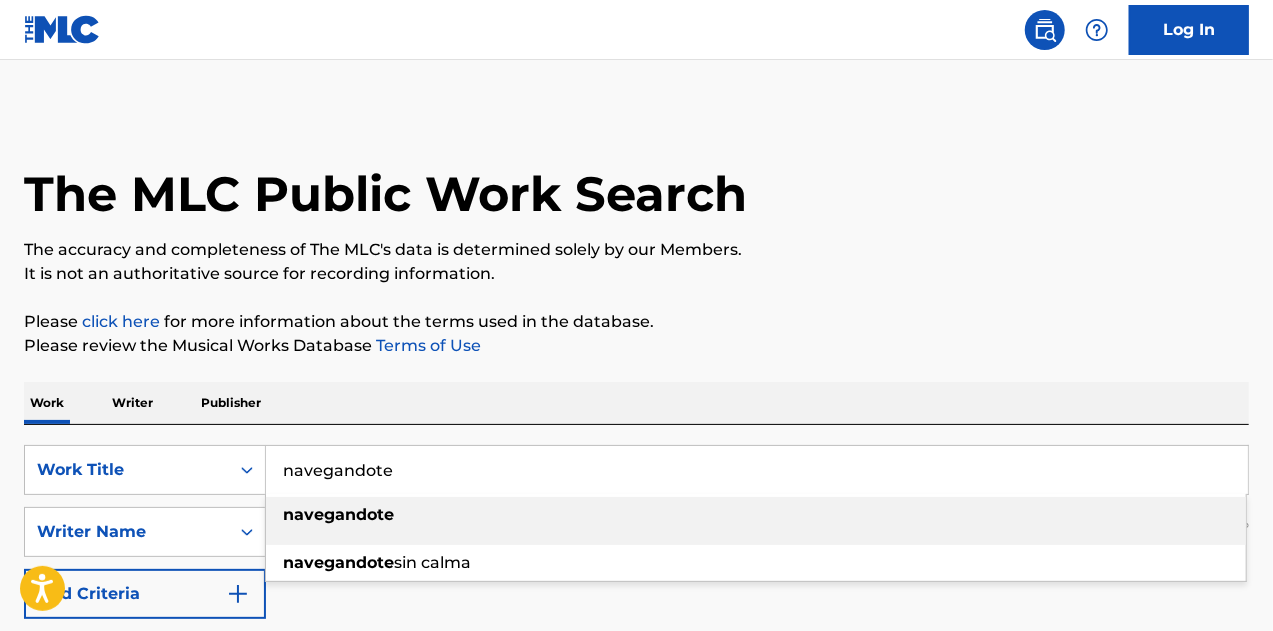 click on "navegandote" at bounding box center [757, 470] 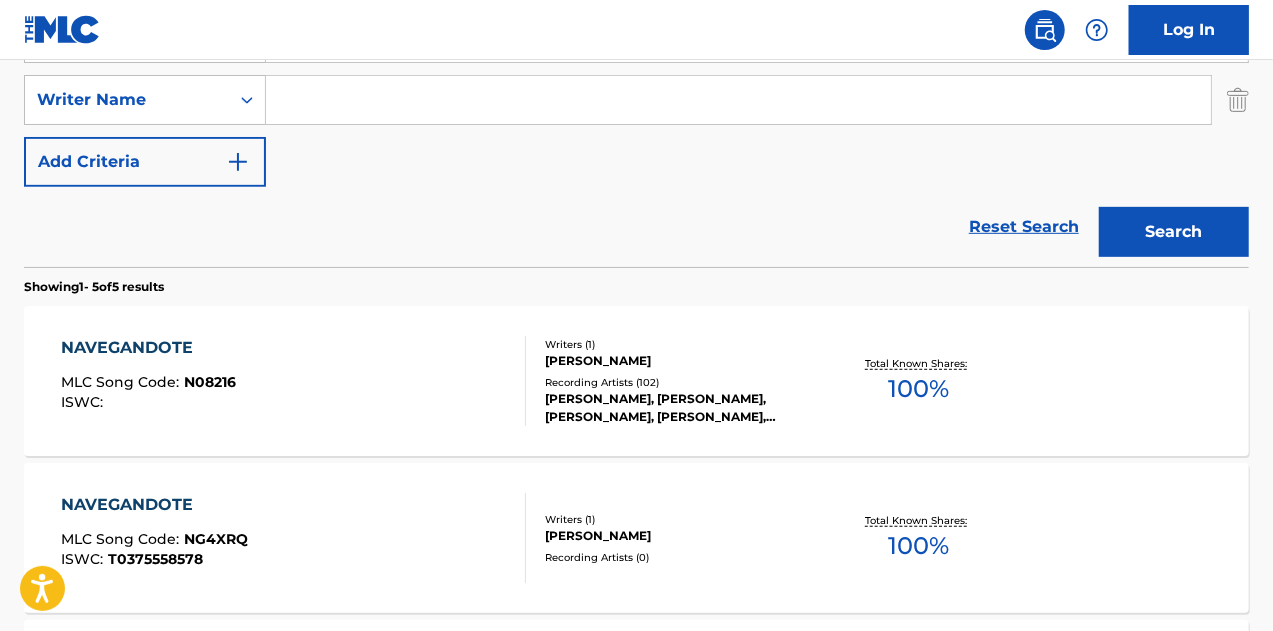 scroll, scrollTop: 500, scrollLeft: 0, axis: vertical 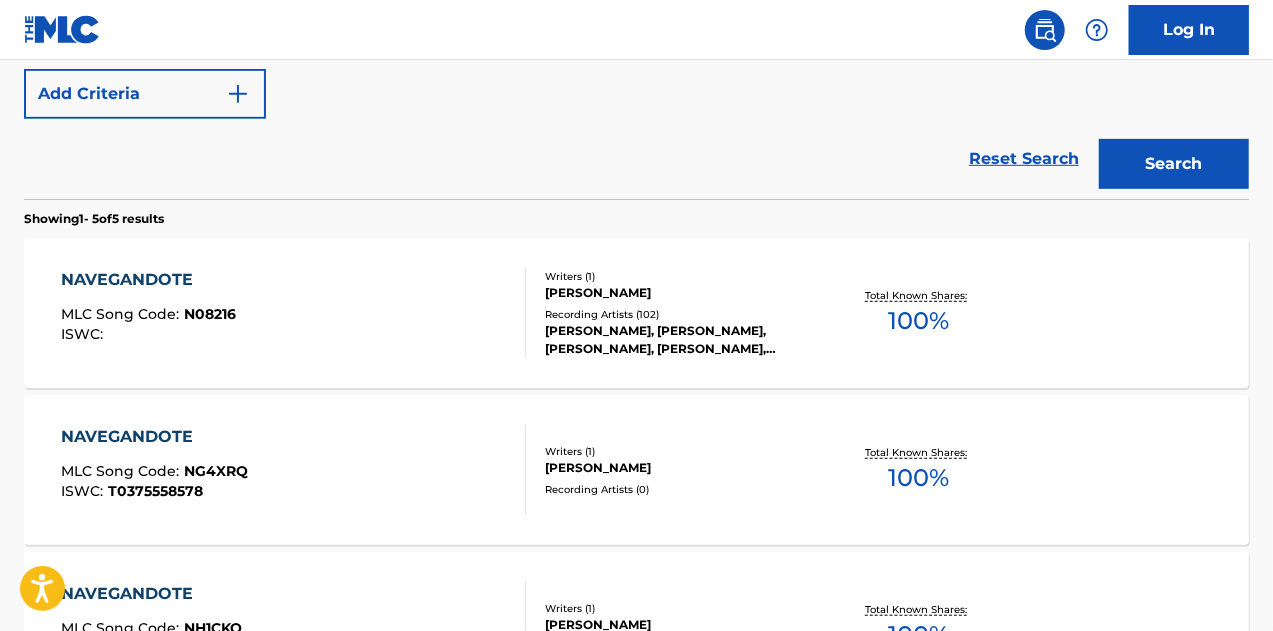 type on "una y mil veces" 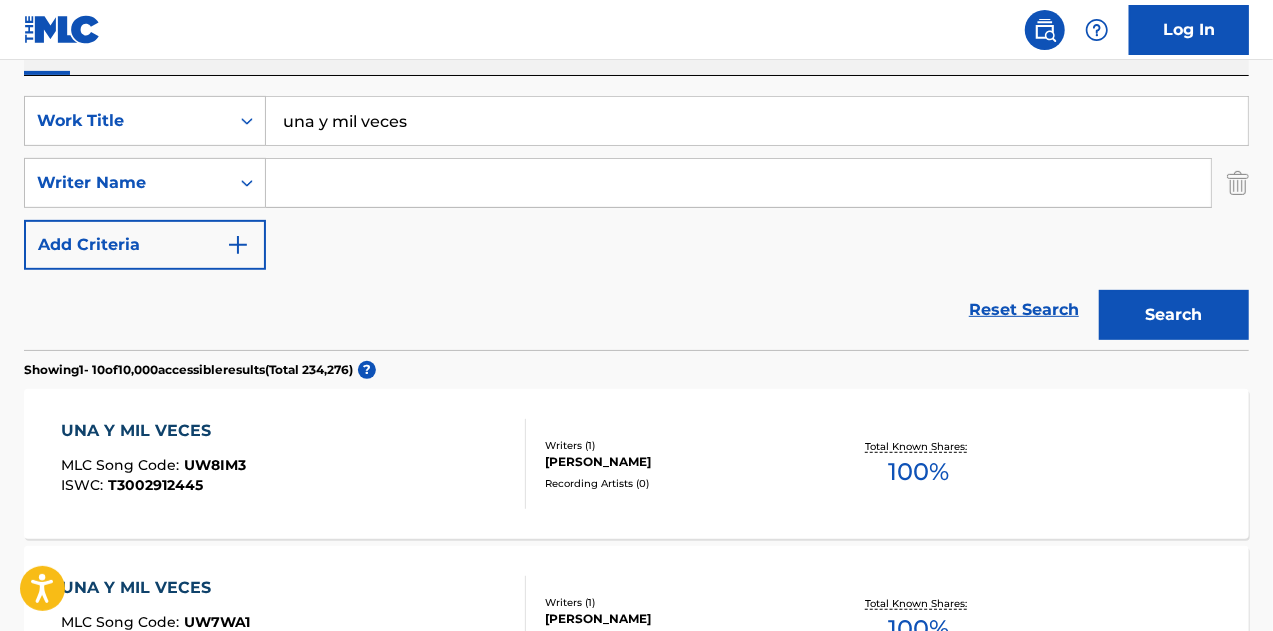scroll, scrollTop: 300, scrollLeft: 0, axis: vertical 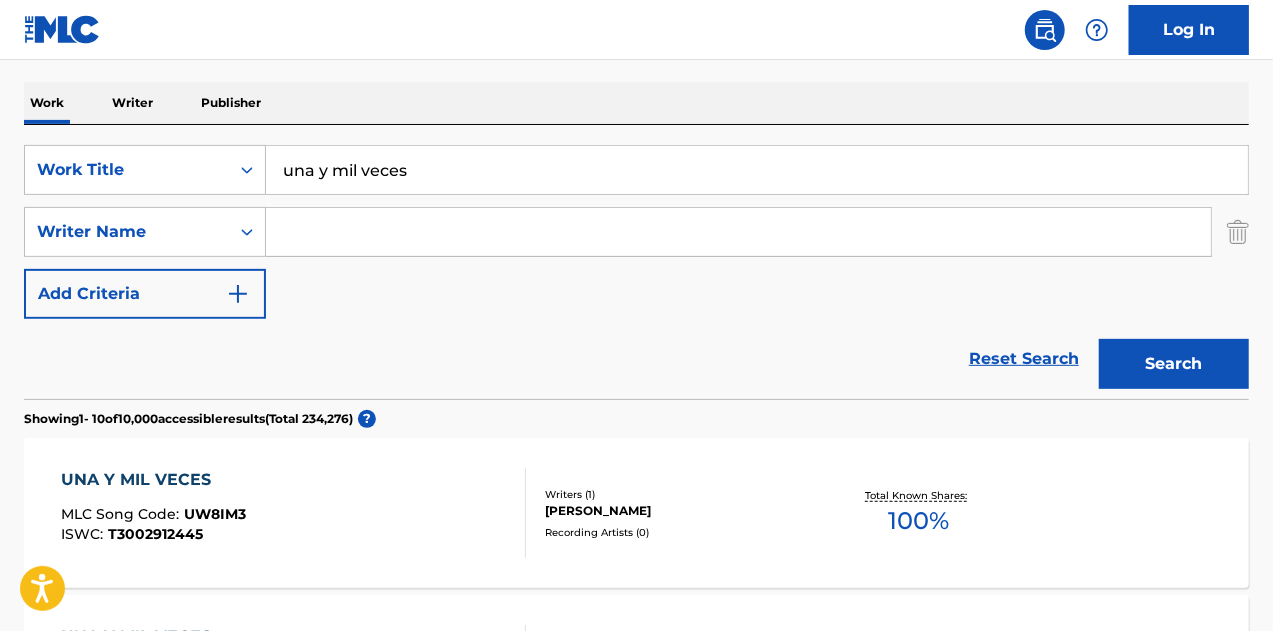 click at bounding box center (738, 232) 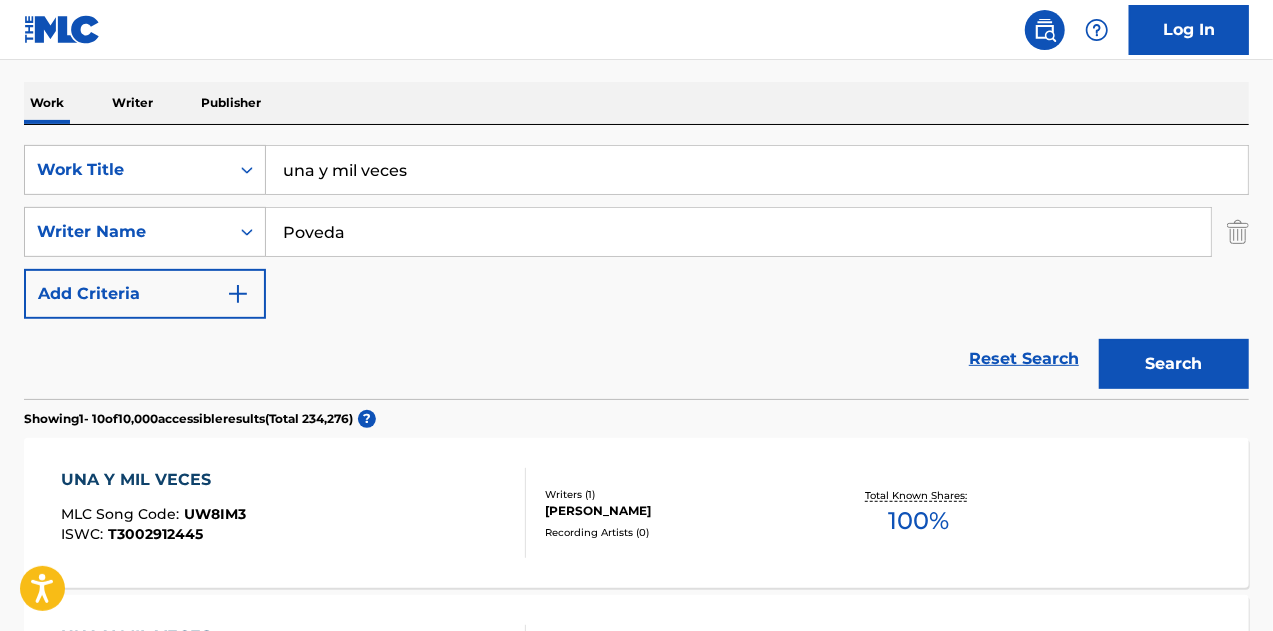 type on "Poveda" 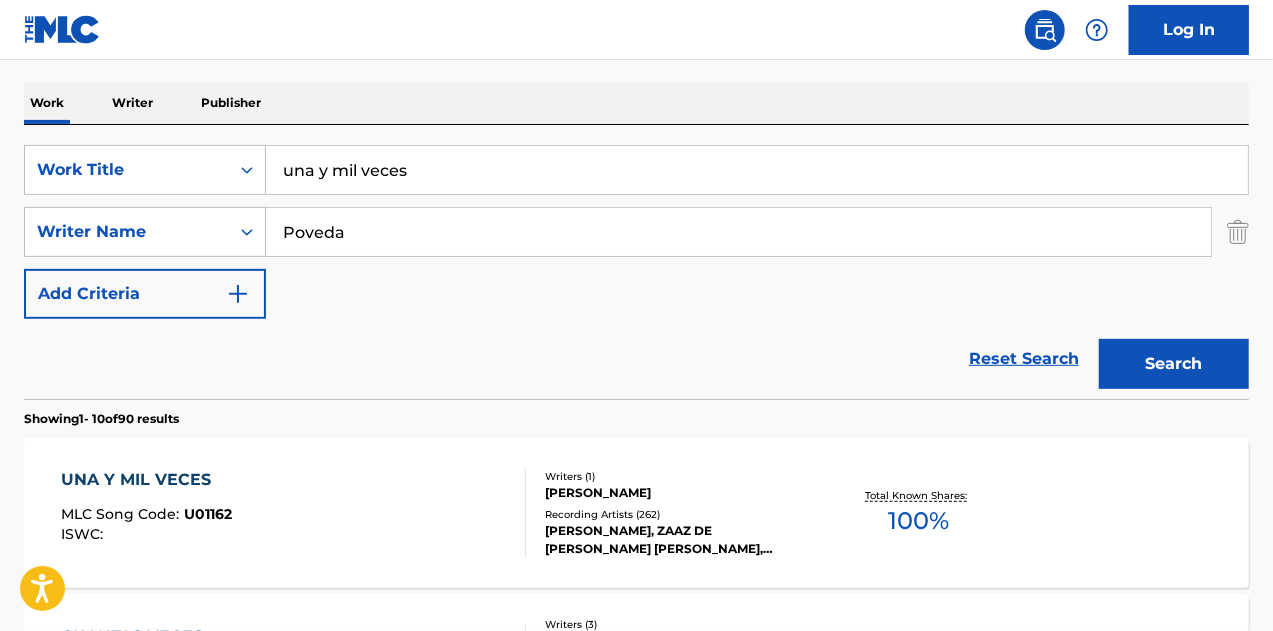 click on "[PERSON_NAME]" at bounding box center (681, 493) 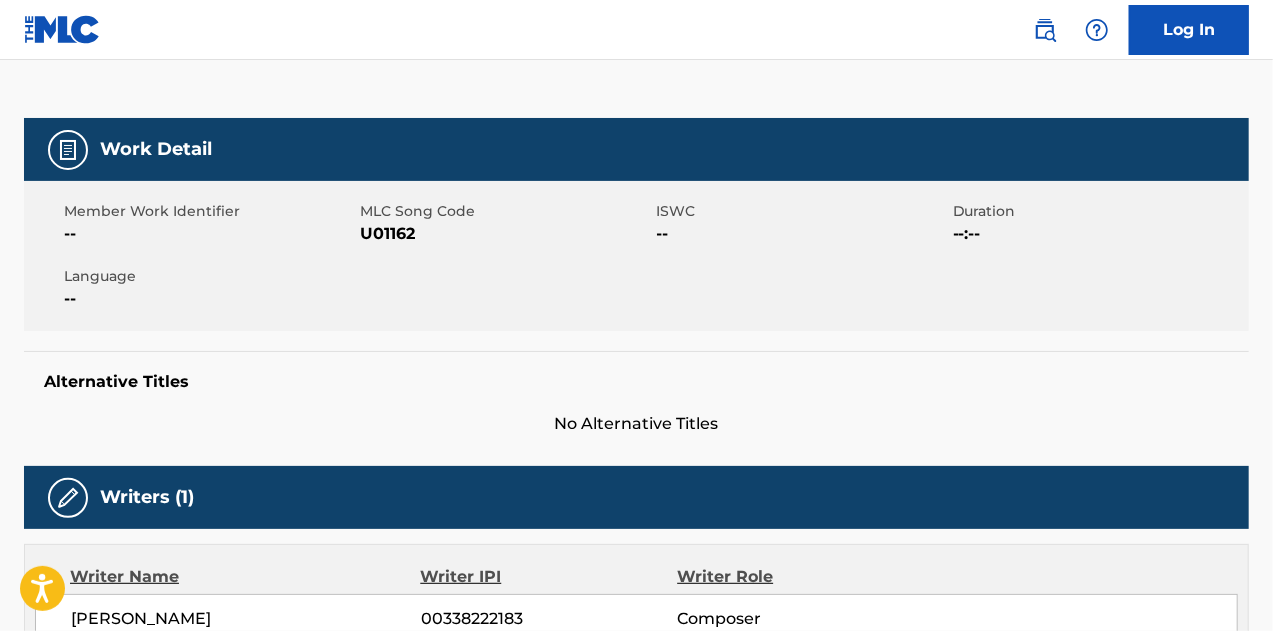 scroll, scrollTop: 200, scrollLeft: 0, axis: vertical 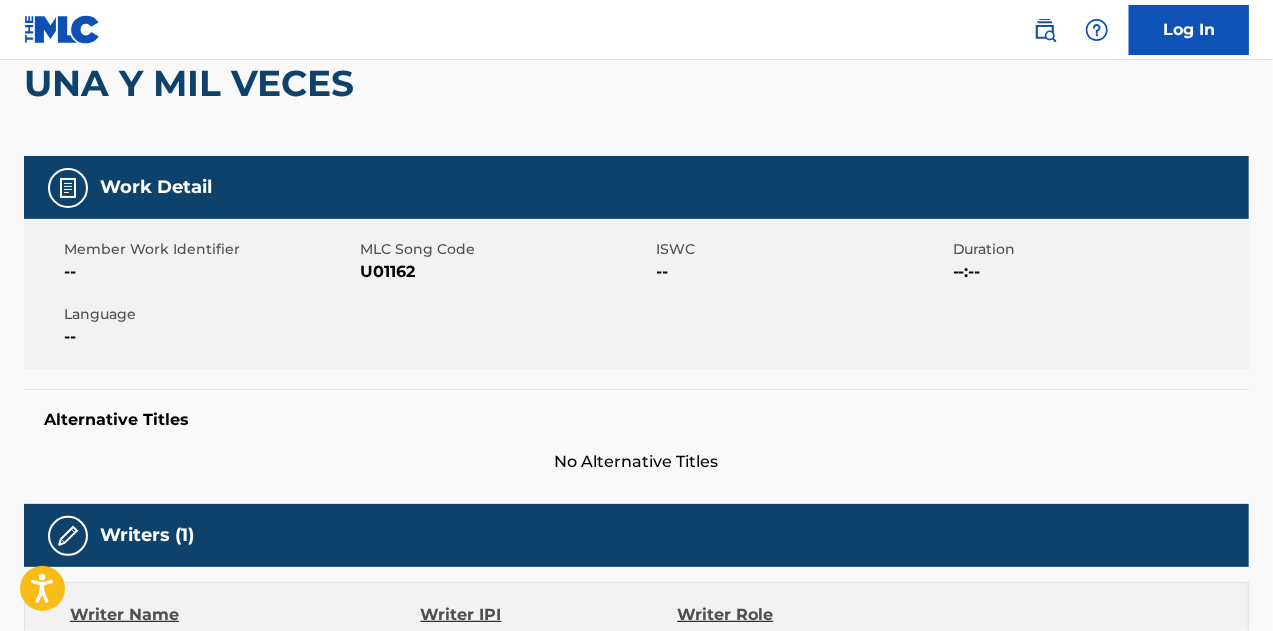 click on "U01162" at bounding box center (505, 272) 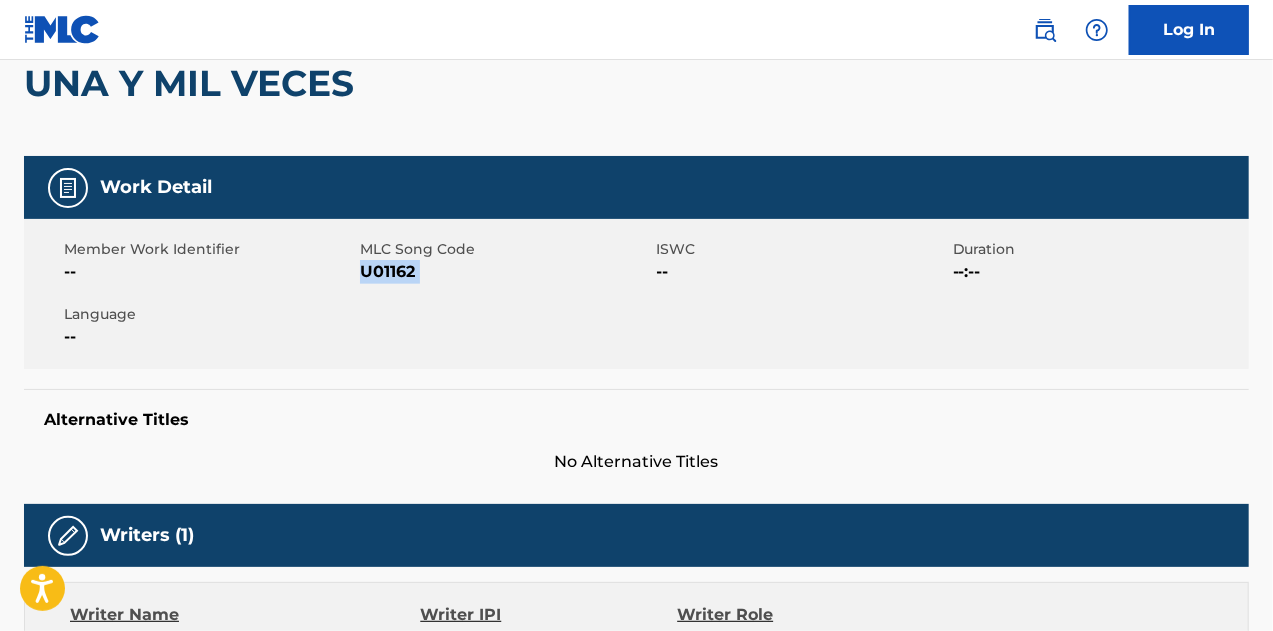 click on "U01162" at bounding box center [505, 272] 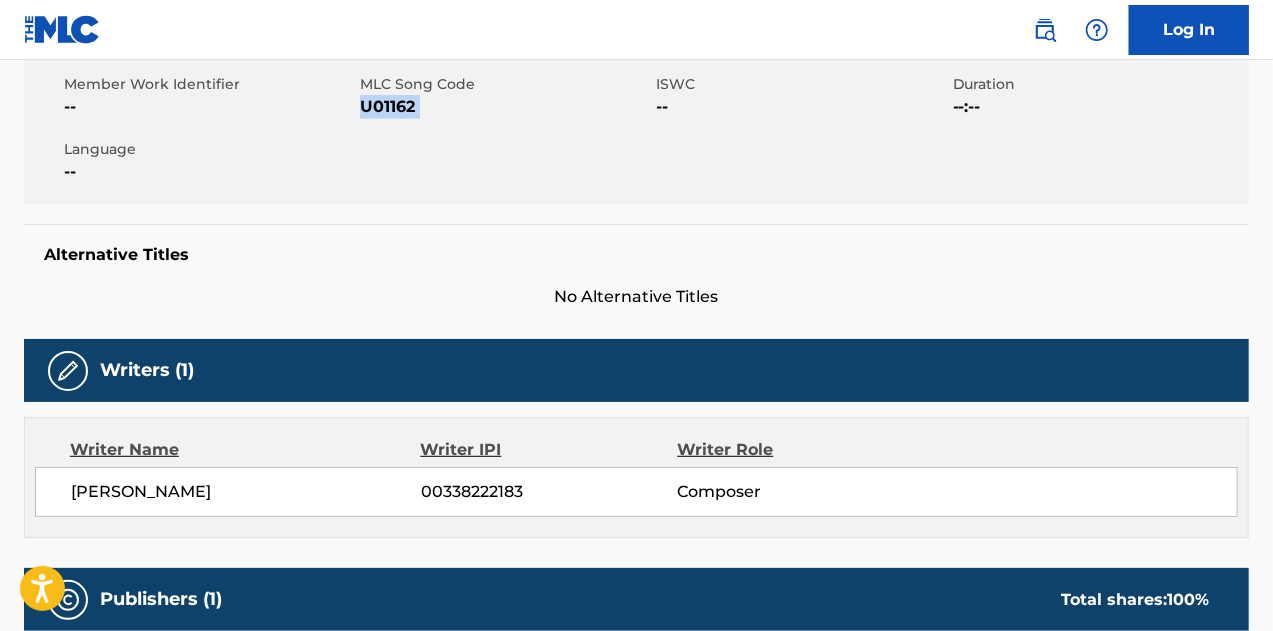 scroll, scrollTop: 0, scrollLeft: 0, axis: both 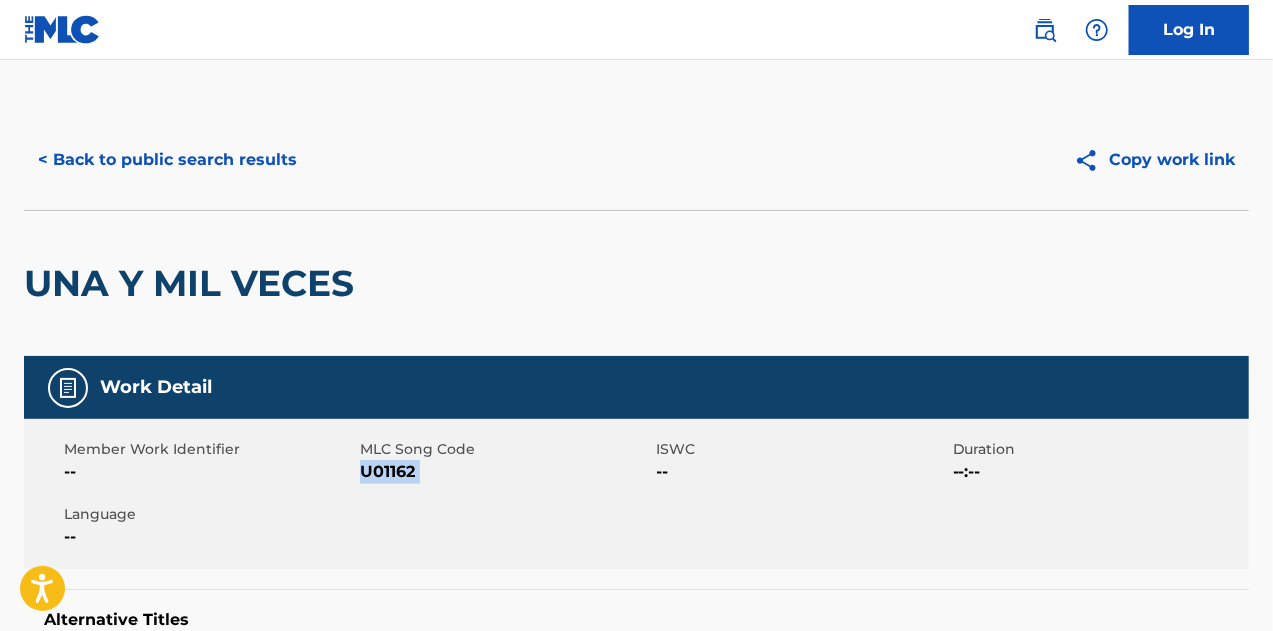 click on "< Back to public search results" at bounding box center [167, 160] 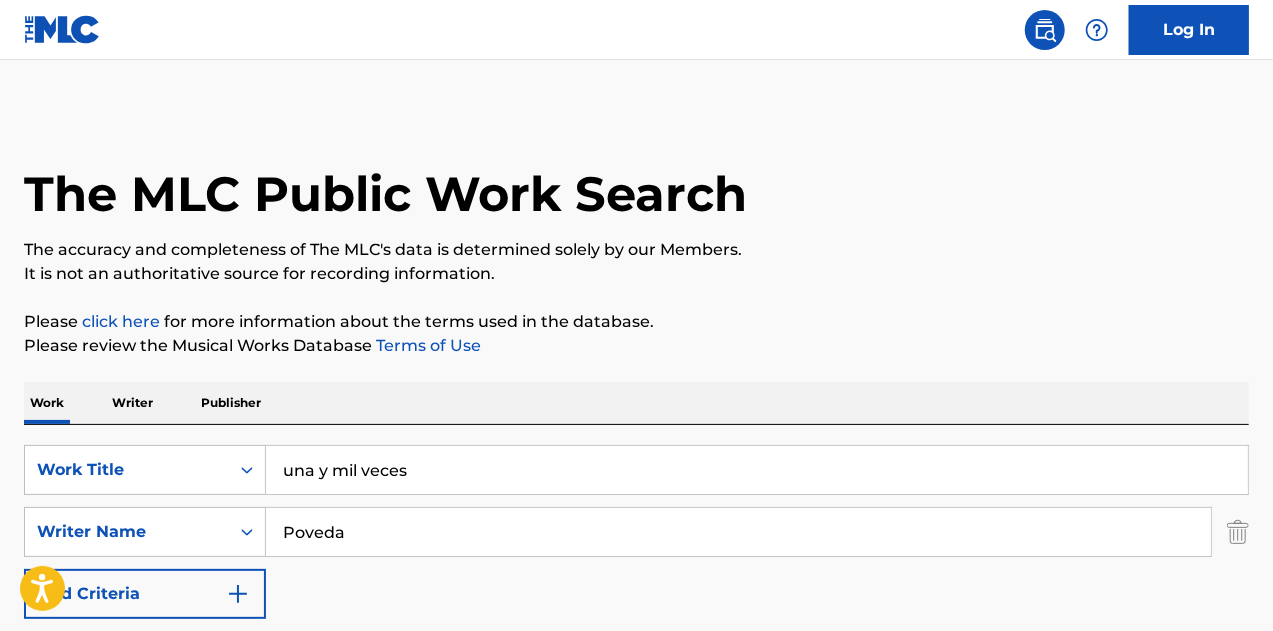 scroll, scrollTop: 300, scrollLeft: 0, axis: vertical 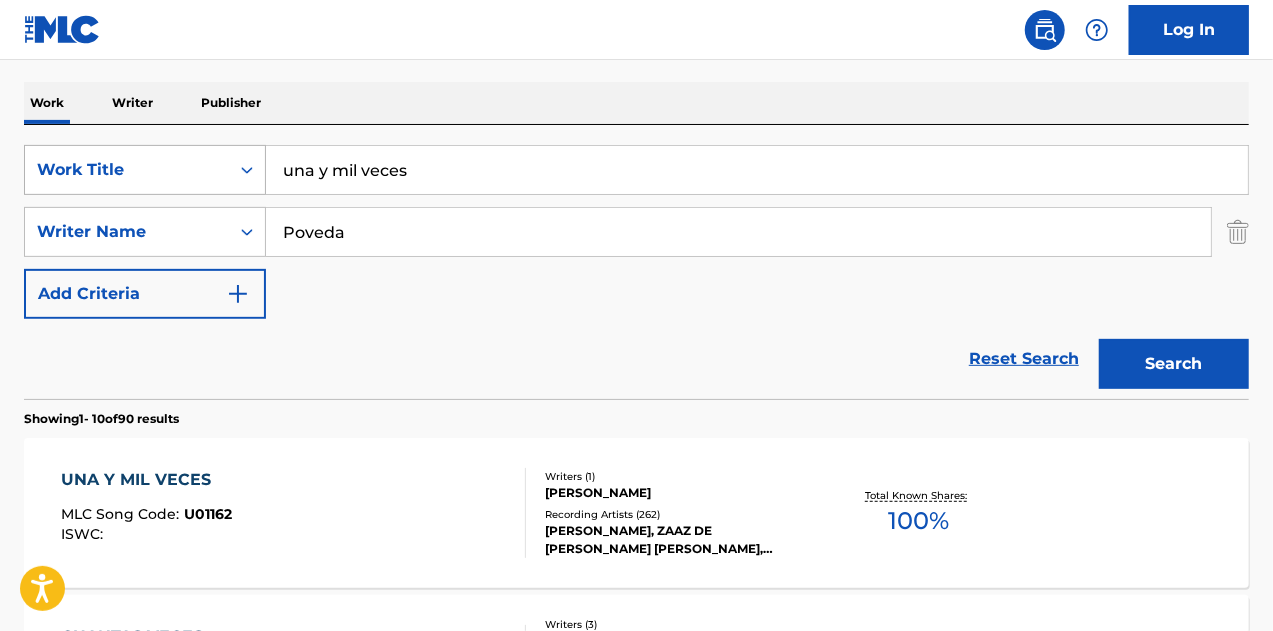 drag, startPoint x: 483, startPoint y: 174, endPoint x: 118, endPoint y: 177, distance: 365.01233 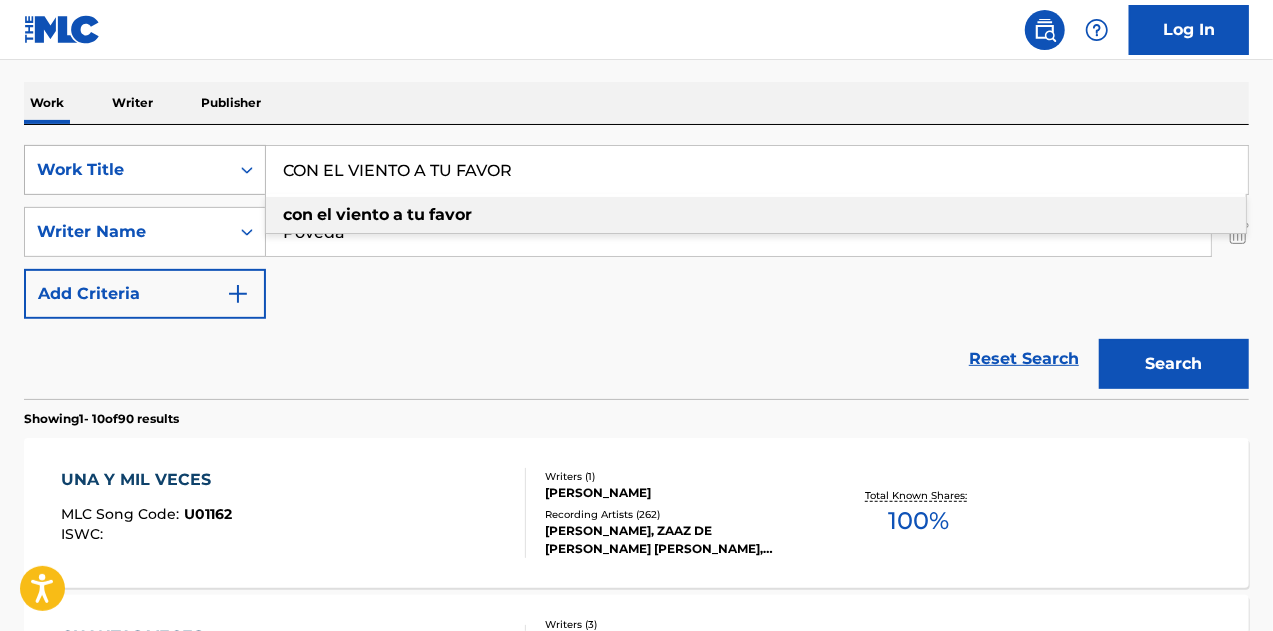 type on "CON EL VIENTO A TU FAVOR" 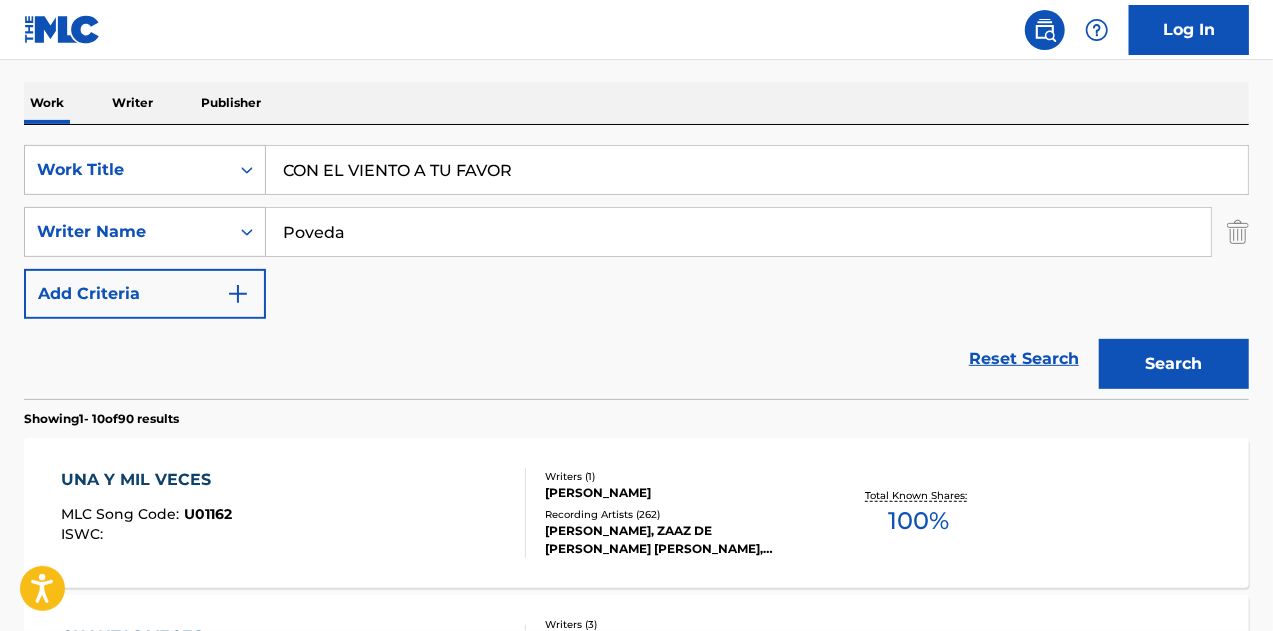 click at bounding box center [1238, 232] 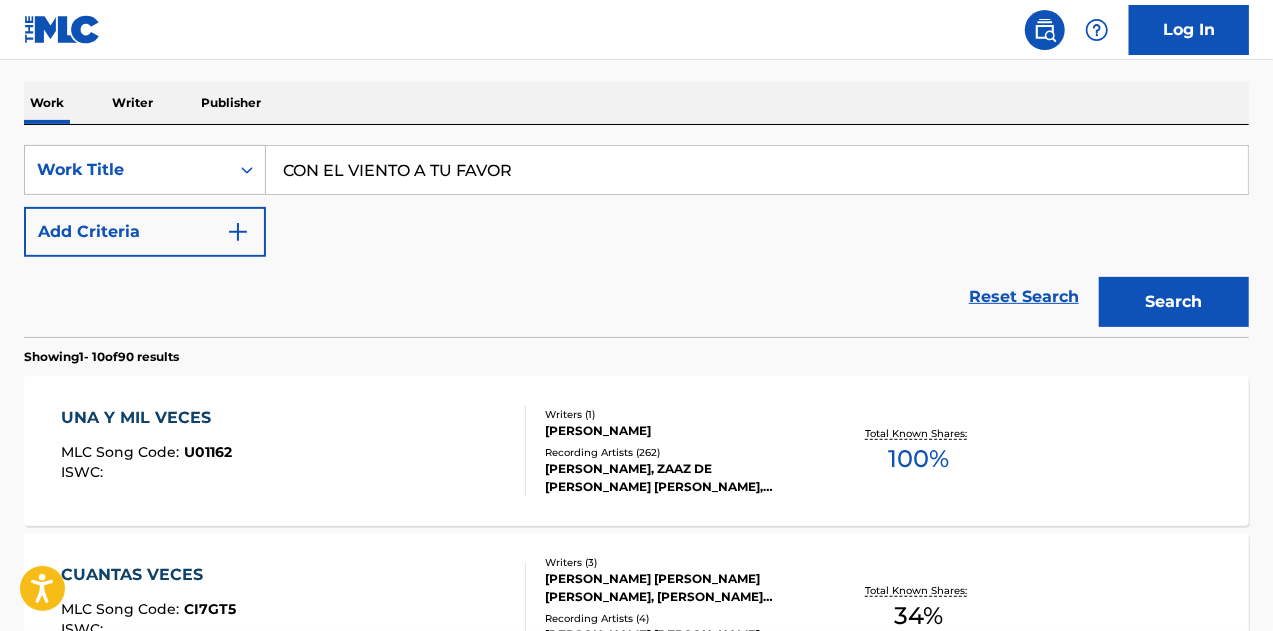 click on "Search" at bounding box center (1174, 302) 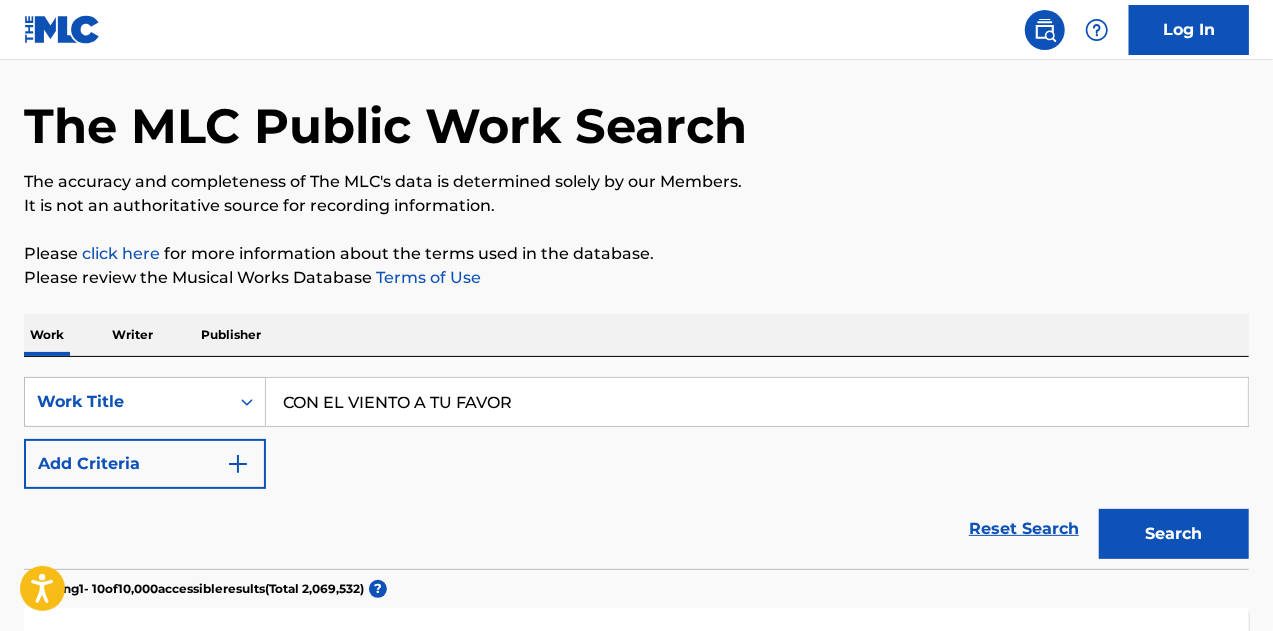 scroll, scrollTop: 0, scrollLeft: 0, axis: both 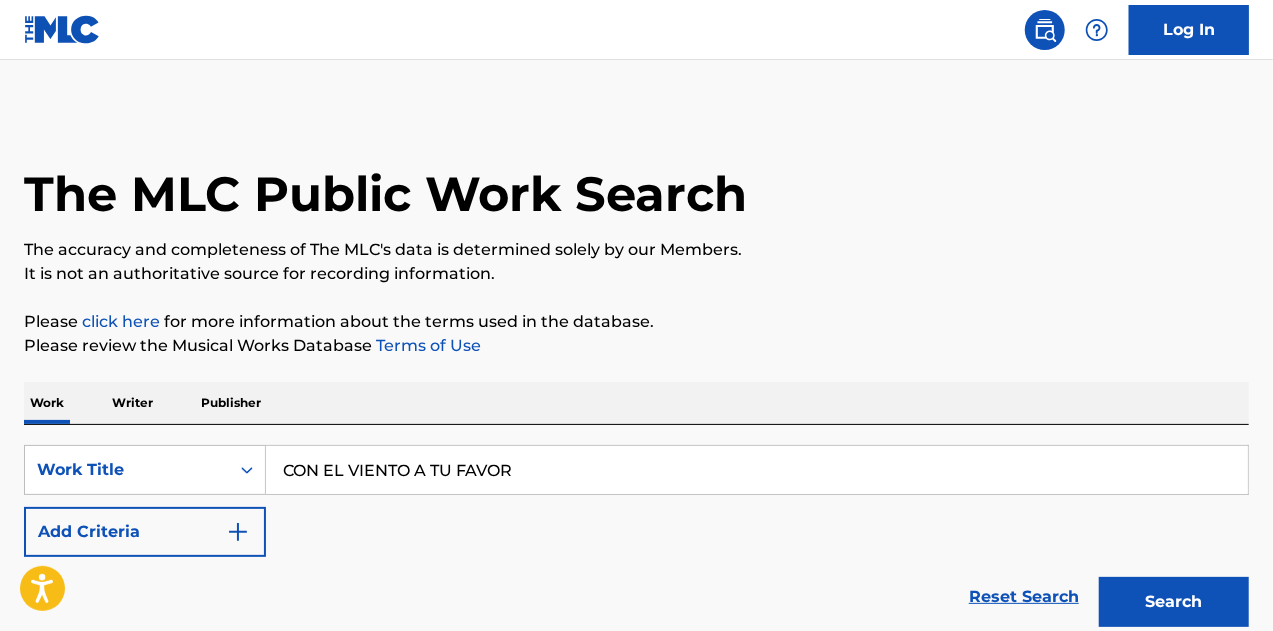 click on "Add Criteria" at bounding box center [145, 532] 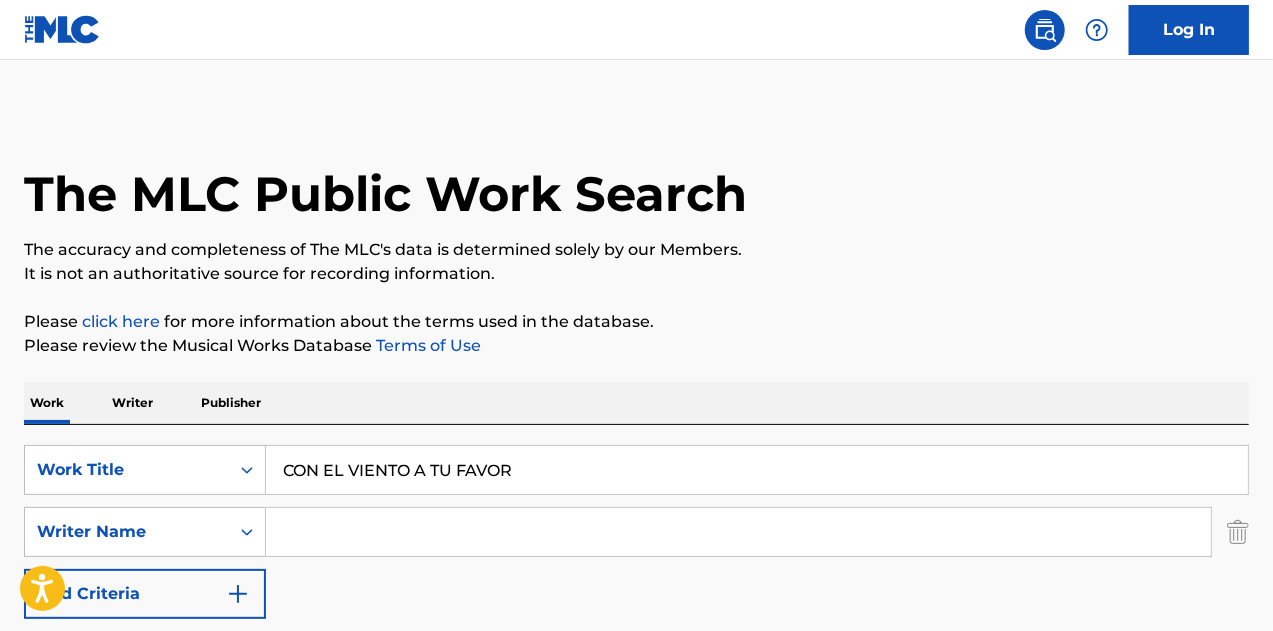 click at bounding box center [738, 532] 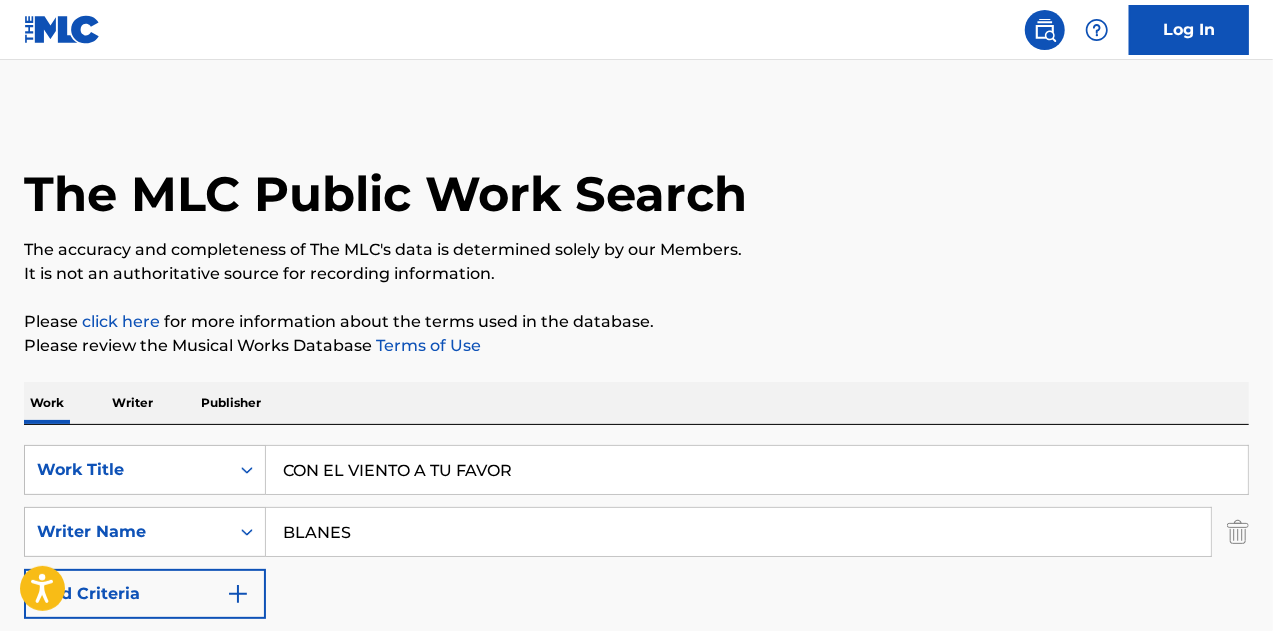type on "BLANES" 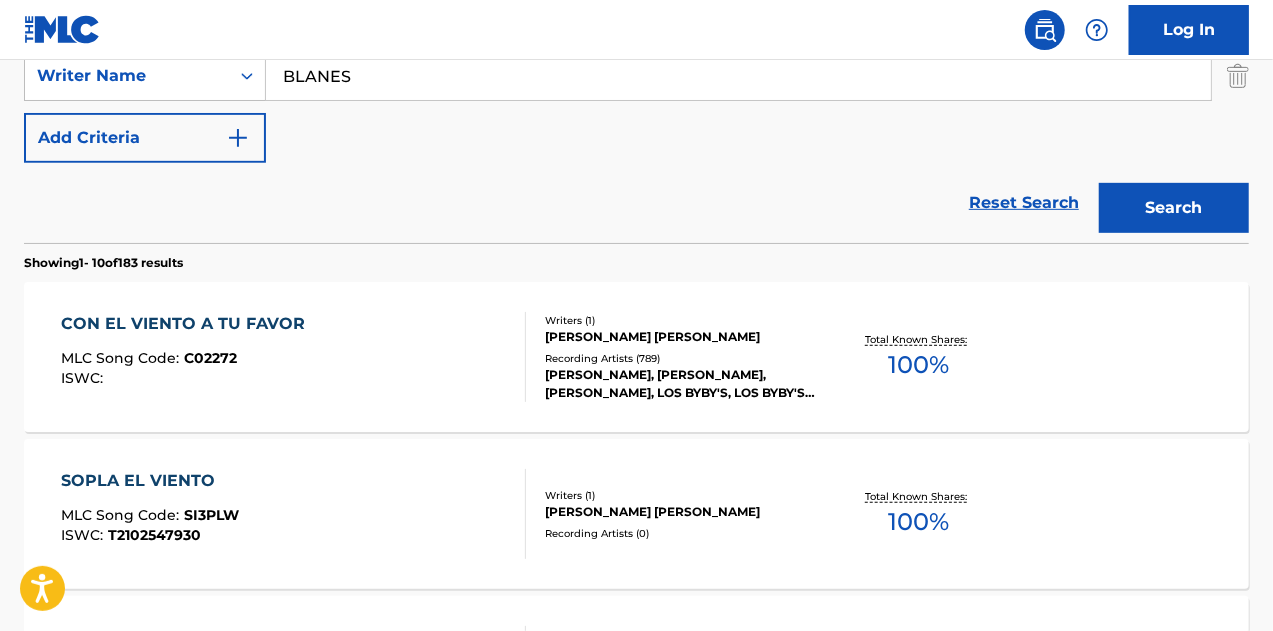 scroll, scrollTop: 500, scrollLeft: 0, axis: vertical 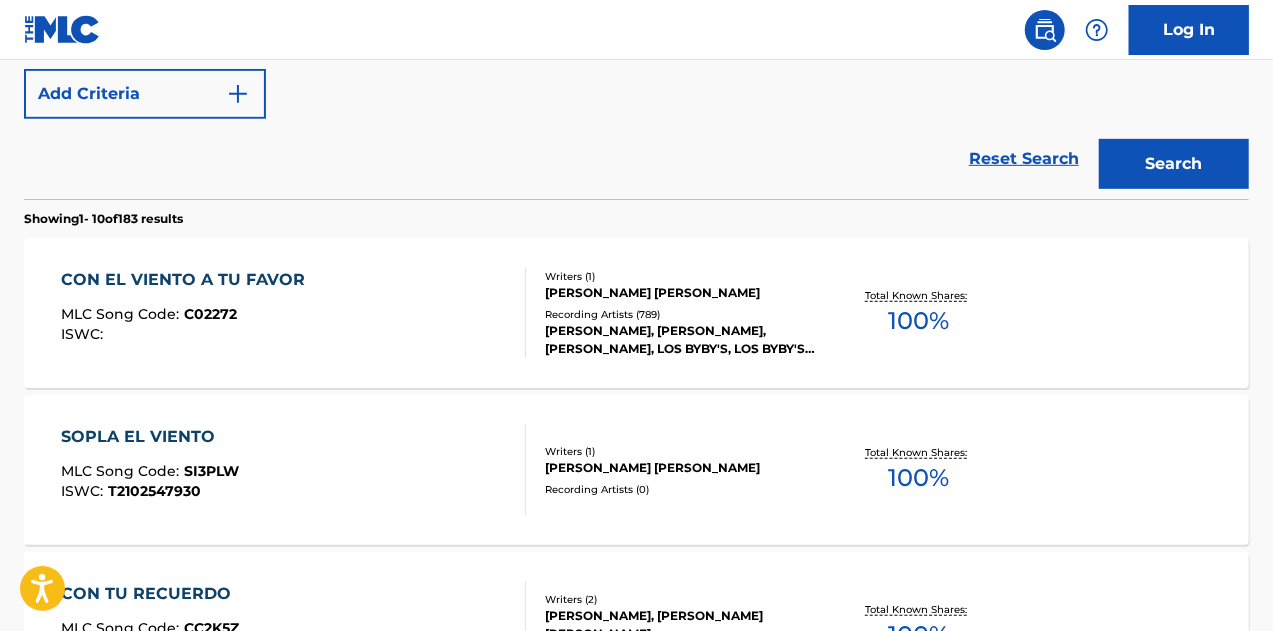click on "Writers ( 1 ) [PERSON_NAME] [PERSON_NAME] Recording Artists ( 789 ) [PERSON_NAME], [PERSON_NAME], [PERSON_NAME], LOS BYBY'S, LOS BYBY'S, [PERSON_NAME] [PERSON_NAME]" at bounding box center (671, 313) 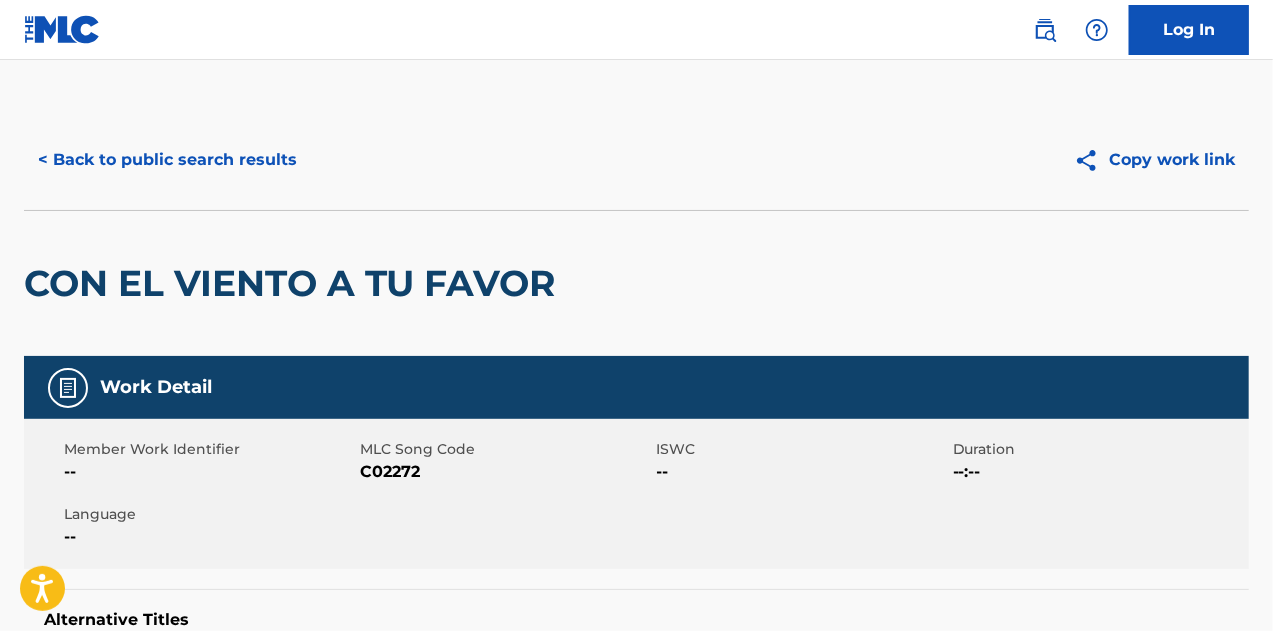click on "CON EL VIENTO A TU FAVOR" at bounding box center (636, 283) 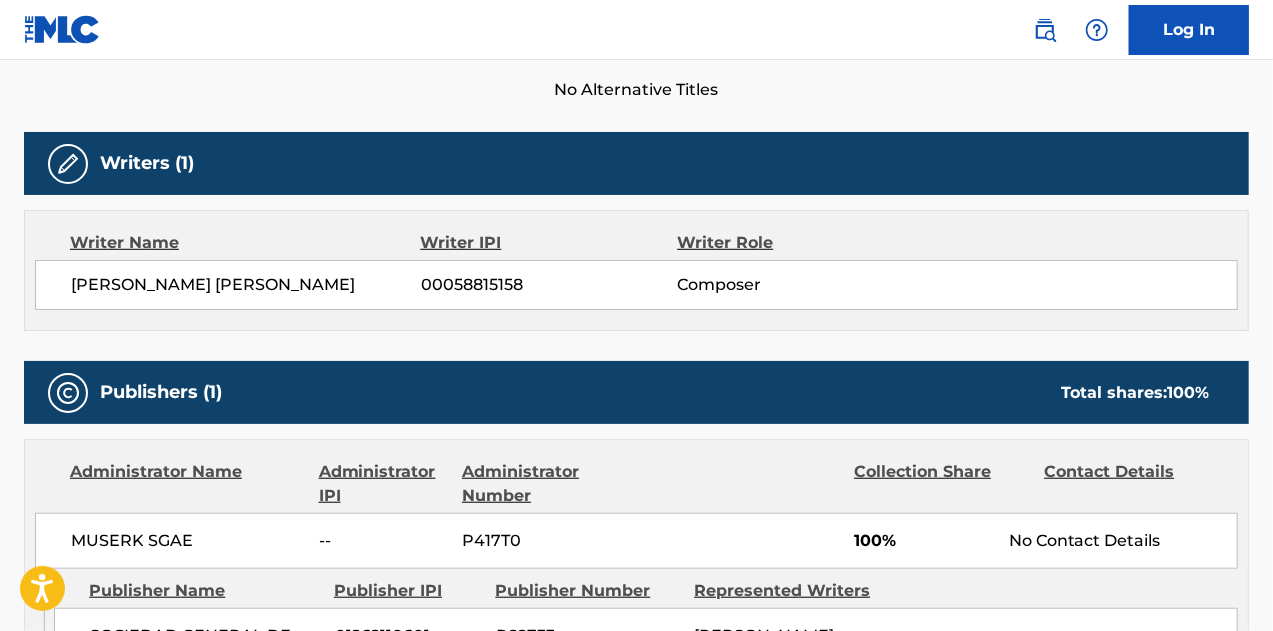 scroll, scrollTop: 600, scrollLeft: 0, axis: vertical 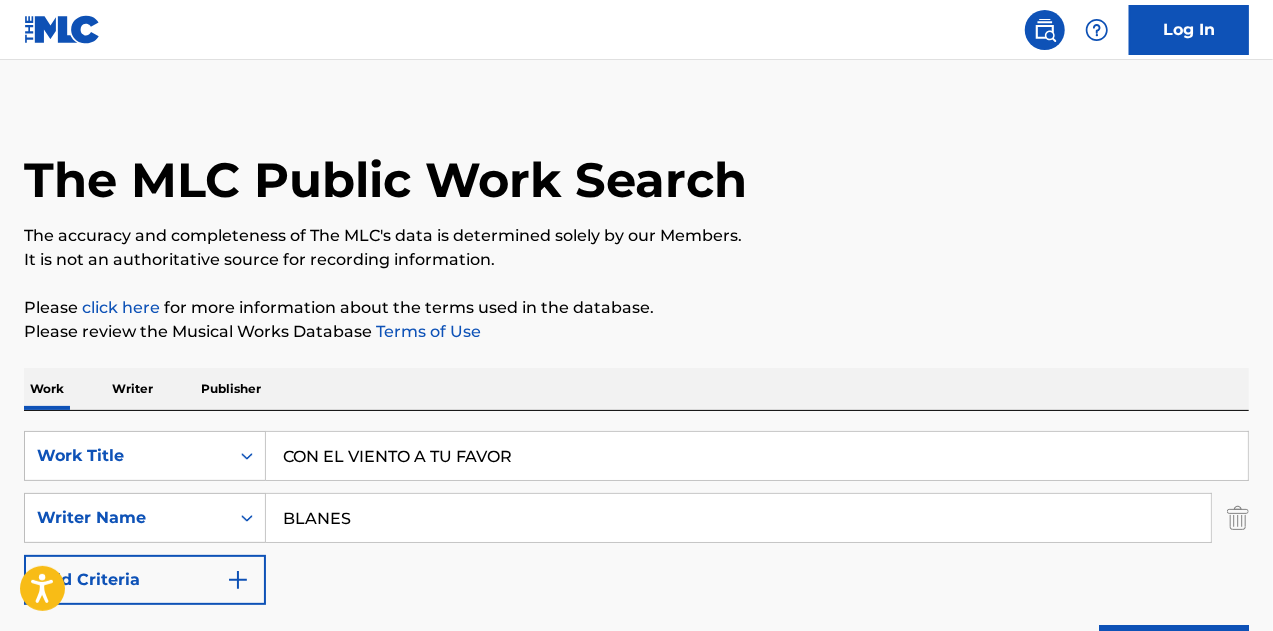 drag, startPoint x: 422, startPoint y: 525, endPoint x: -46, endPoint y: 517, distance: 468.06836 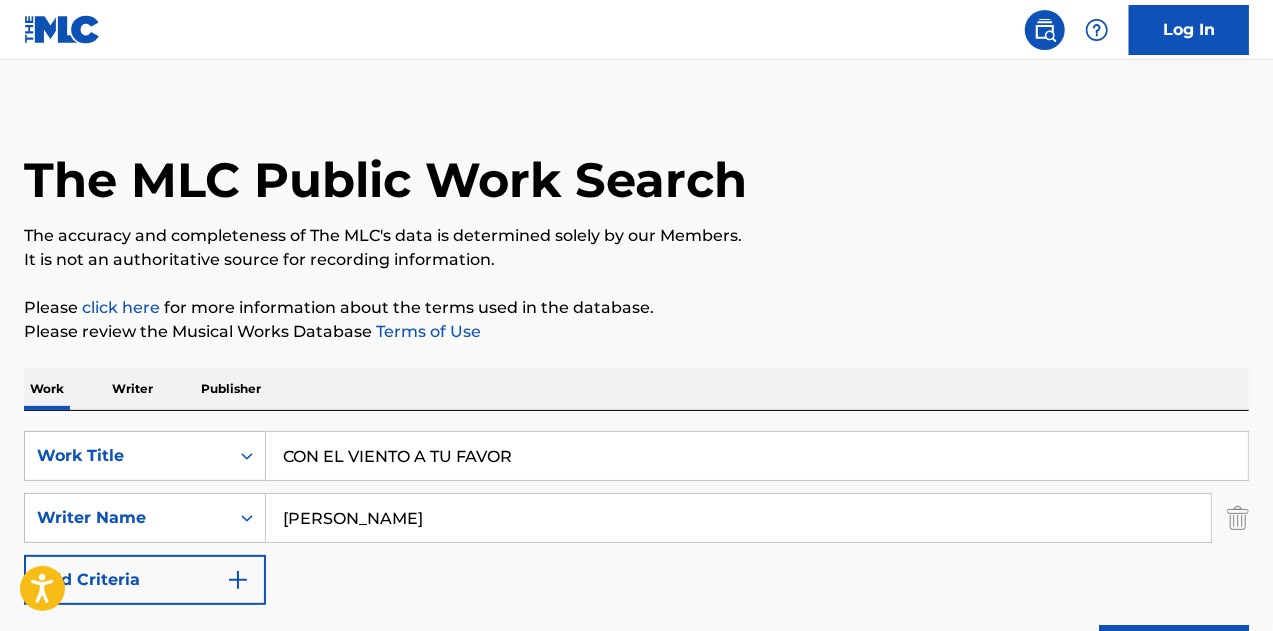 type on "[PERSON_NAME]" 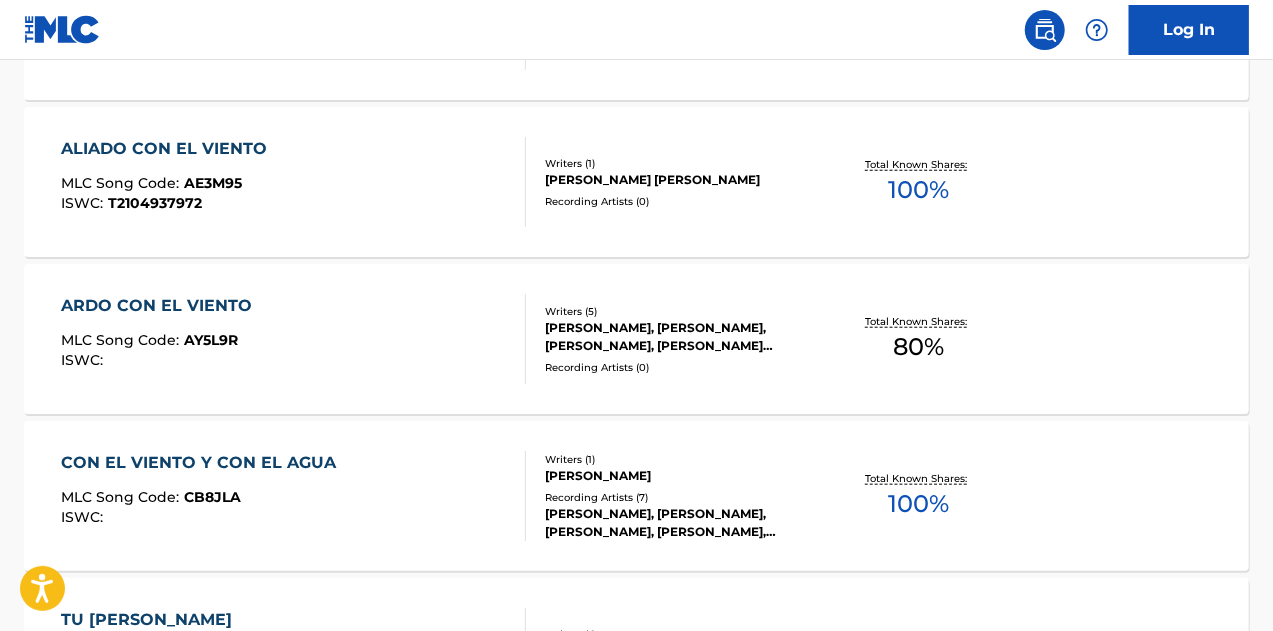 scroll, scrollTop: 414, scrollLeft: 0, axis: vertical 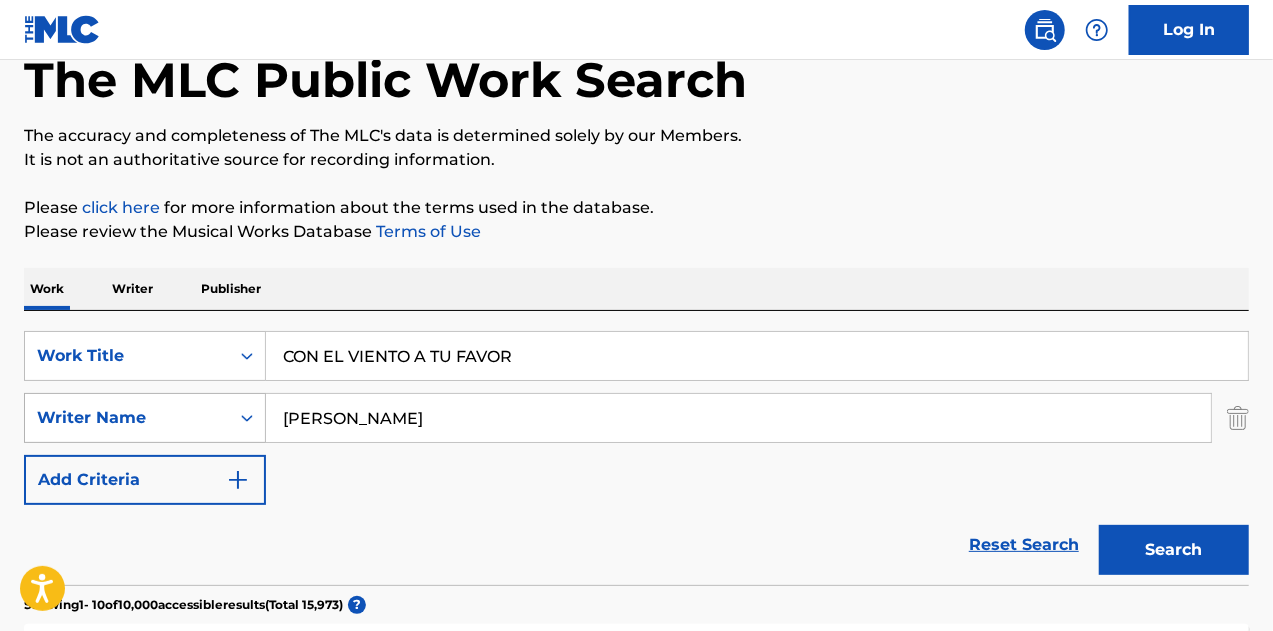 drag, startPoint x: 420, startPoint y: 404, endPoint x: 182, endPoint y: 414, distance: 238.20999 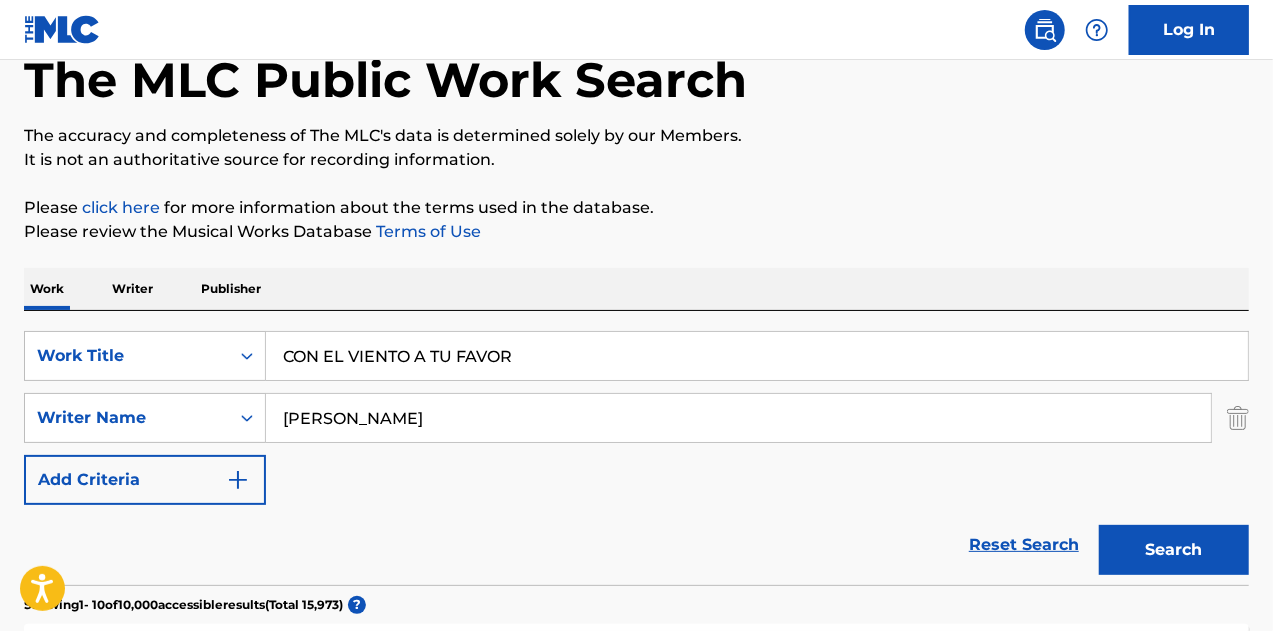 click at bounding box center (1238, 418) 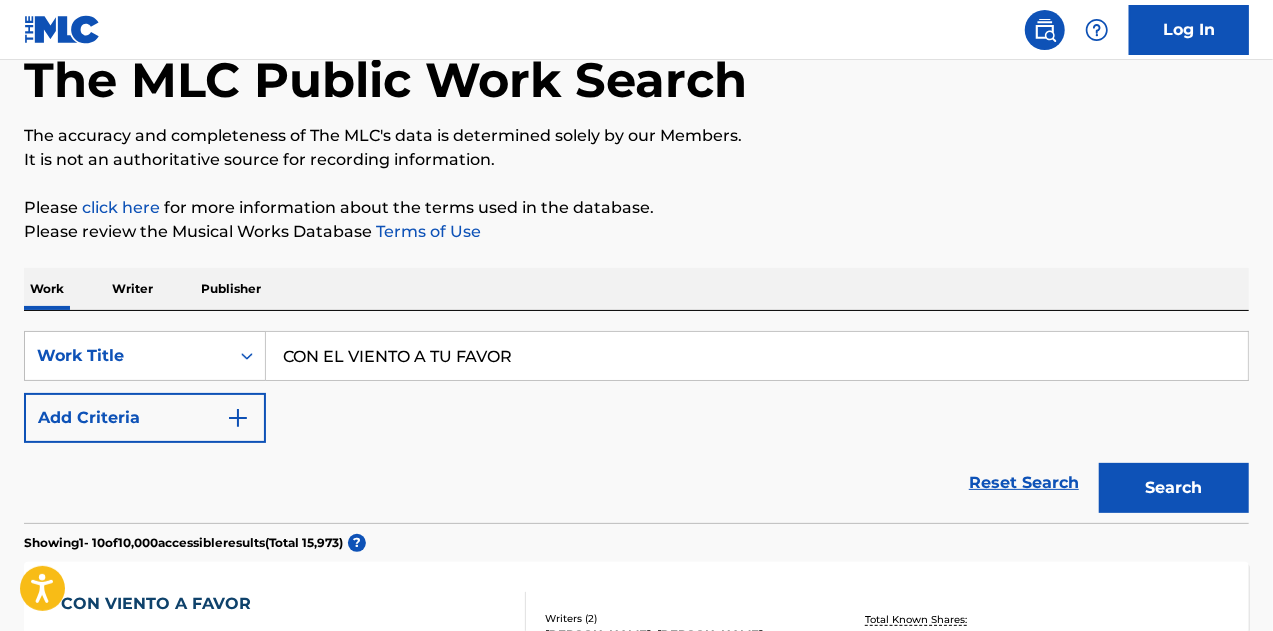 click on "Search" at bounding box center (1174, 488) 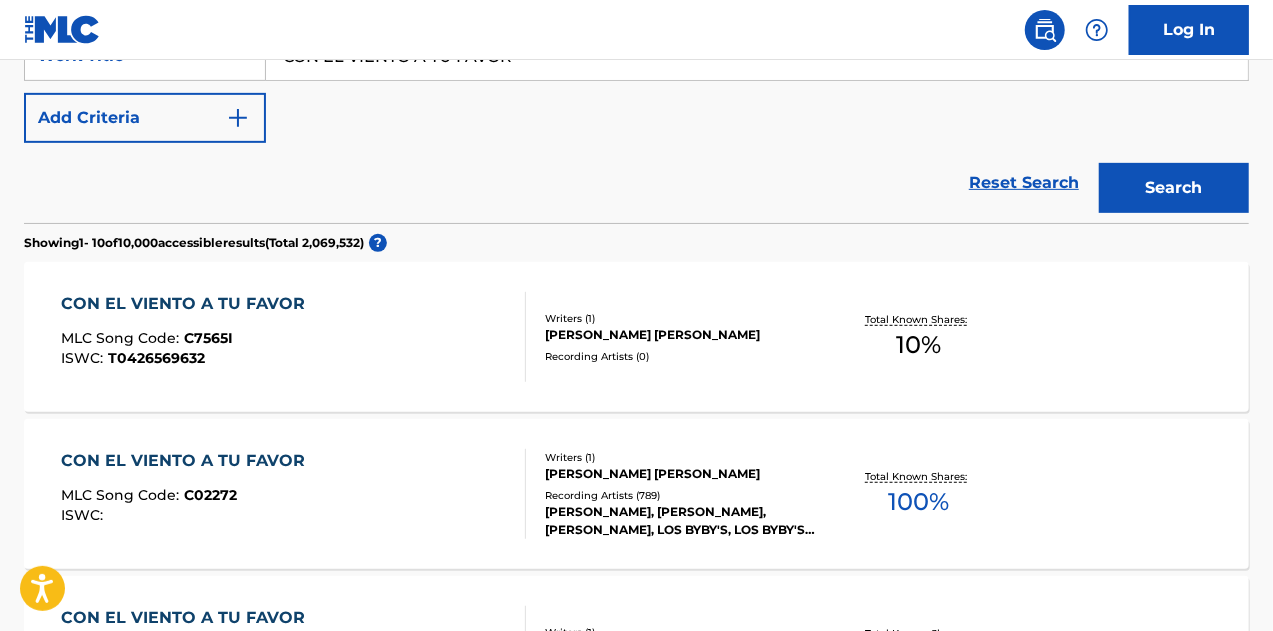 scroll, scrollTop: 514, scrollLeft: 0, axis: vertical 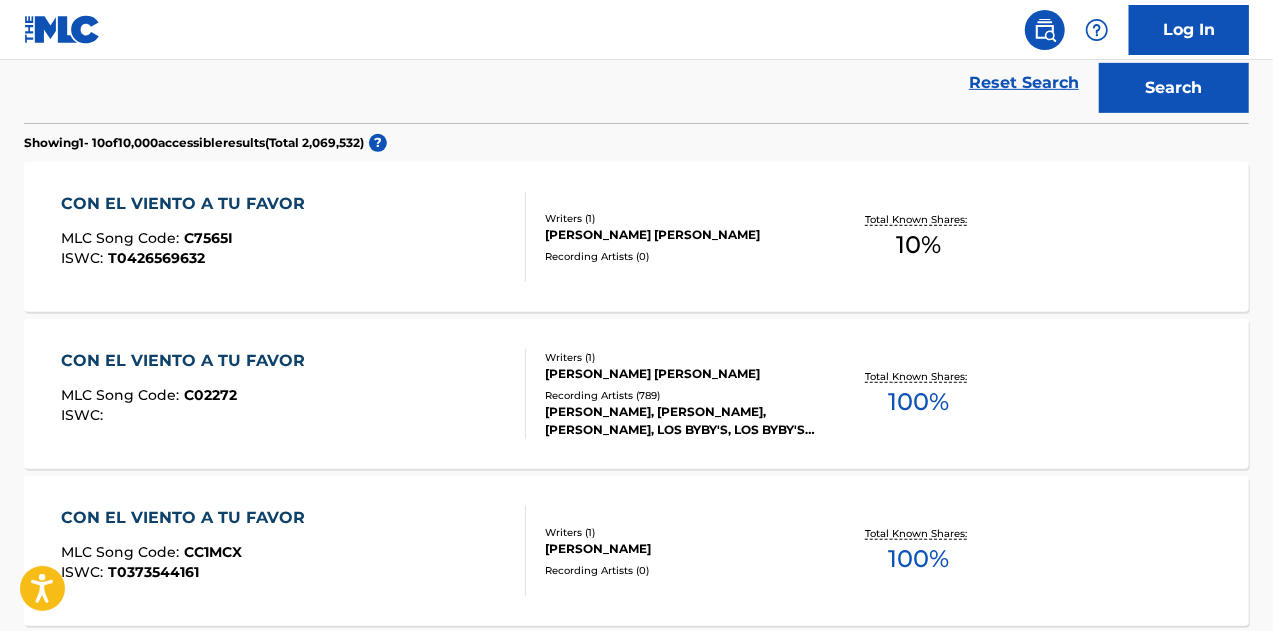 click on "CON EL VIENTO A TU FAVOR MLC Song Code : C02272 ISWC :" at bounding box center (294, 394) 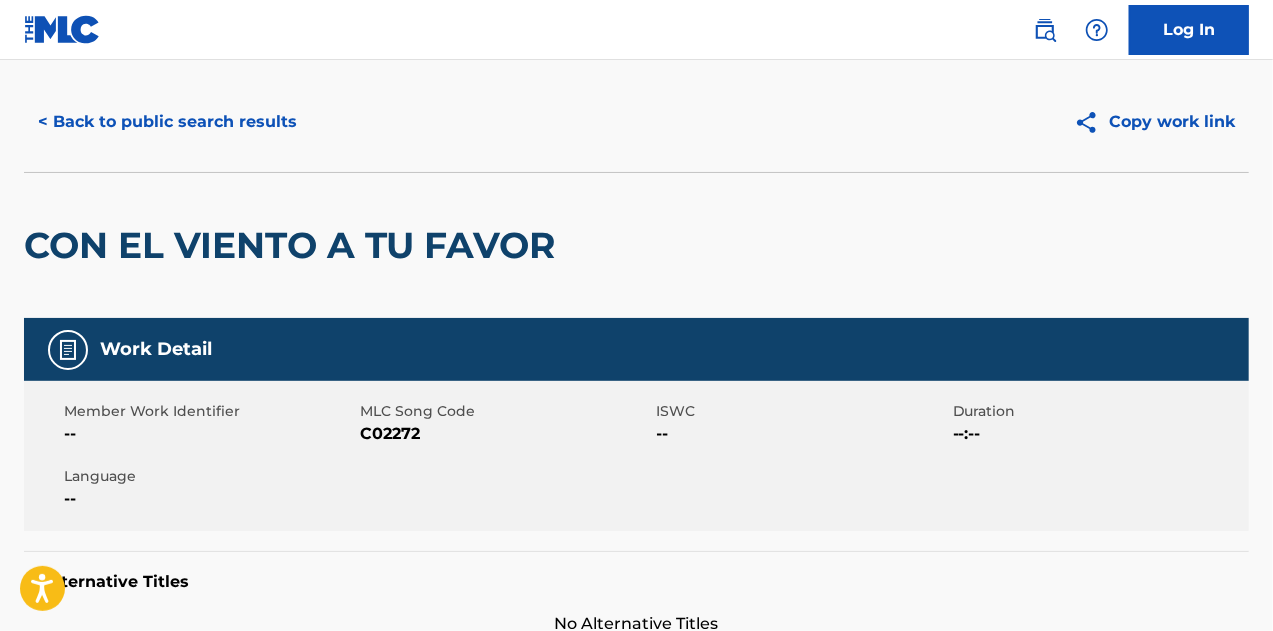 scroll, scrollTop: 0, scrollLeft: 0, axis: both 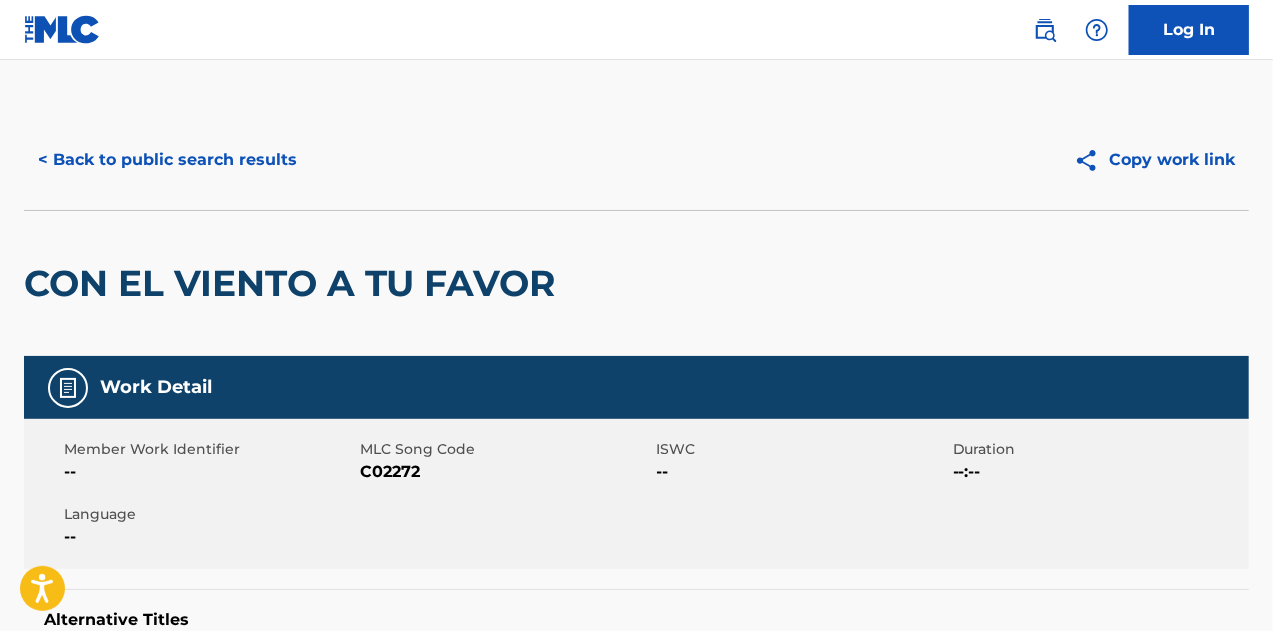 click on "C02272" at bounding box center (505, 472) 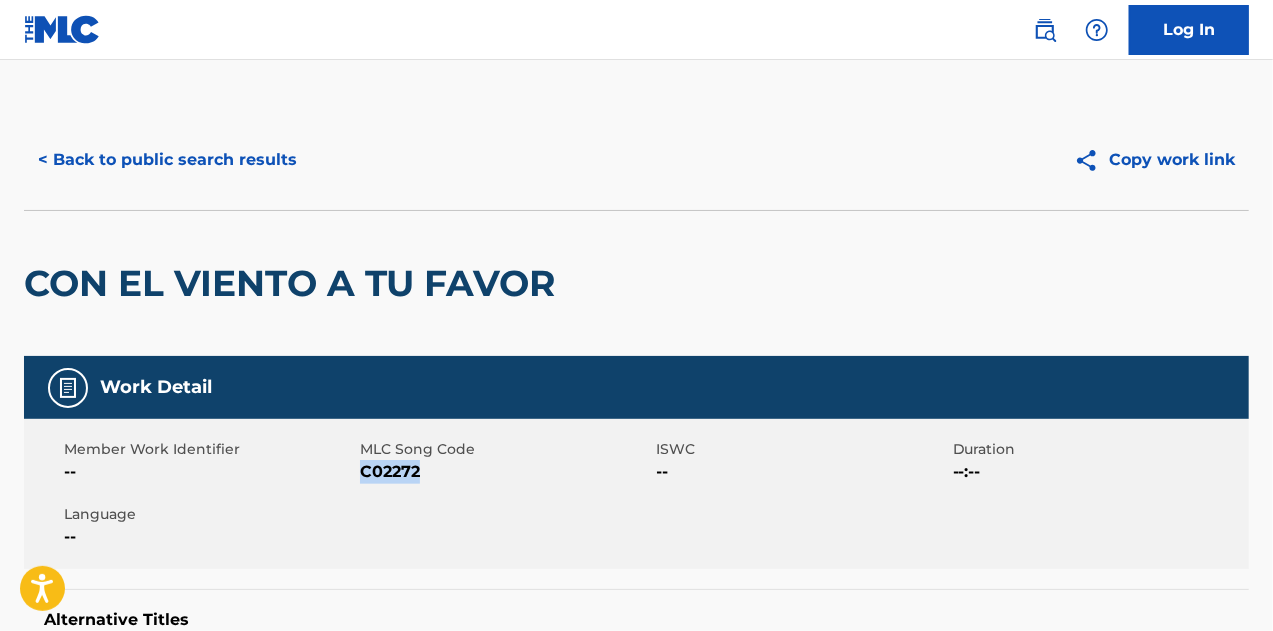 click on "C02272" at bounding box center (505, 472) 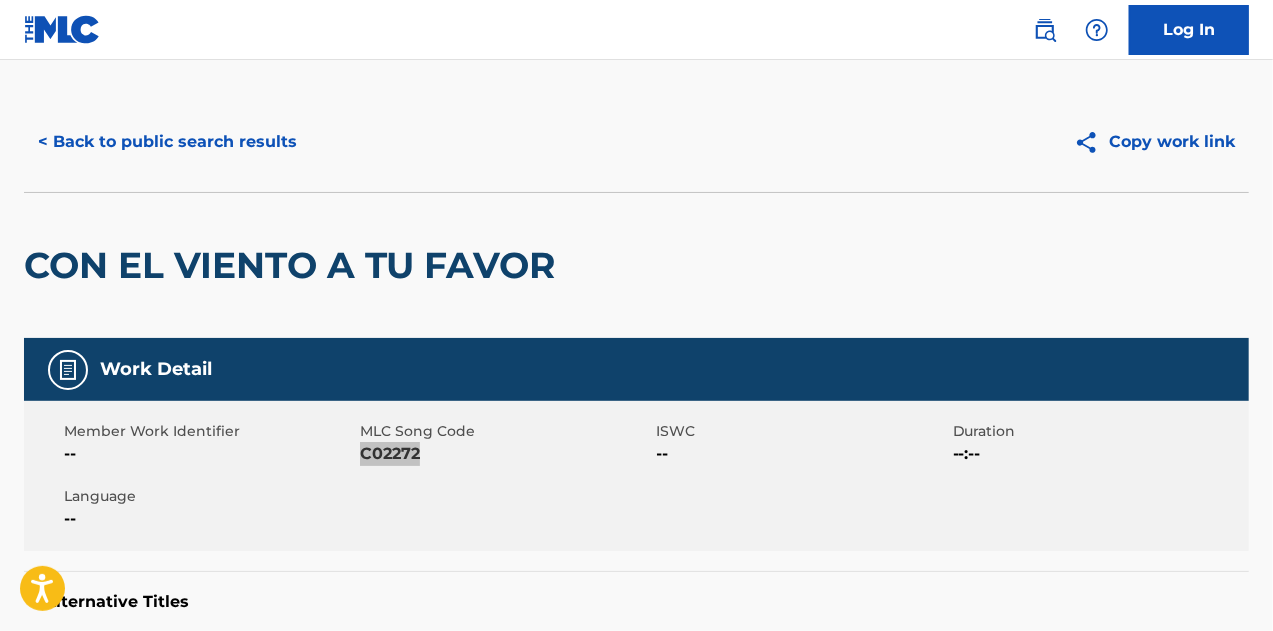 scroll, scrollTop: 0, scrollLeft: 0, axis: both 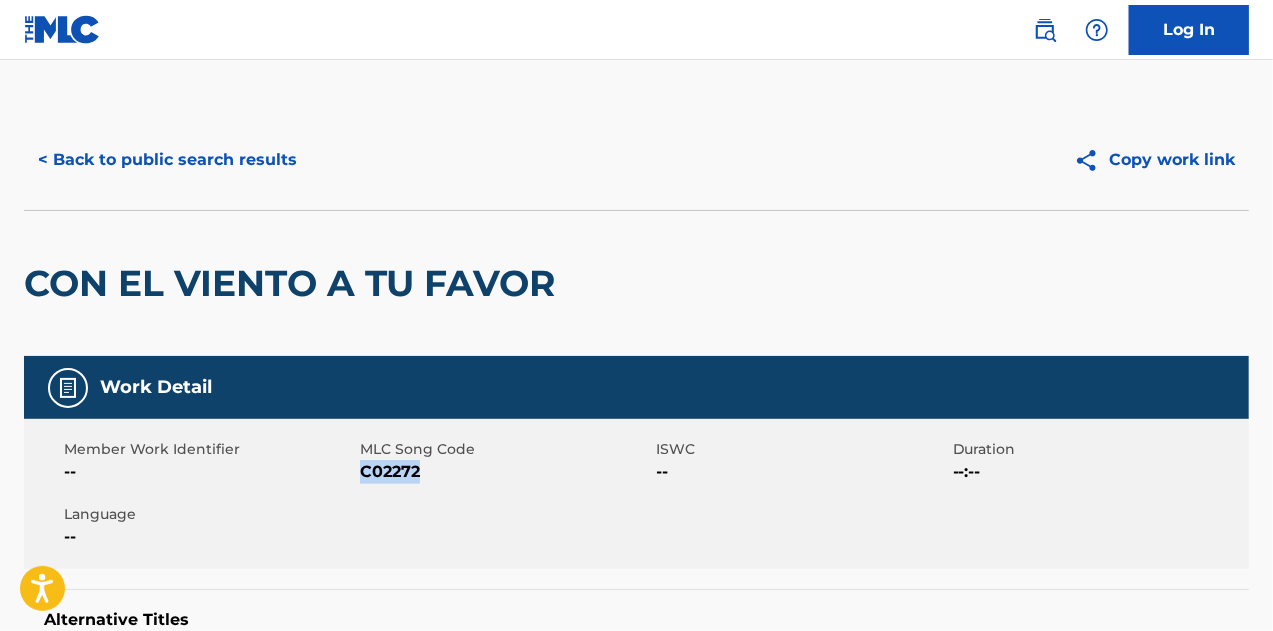 click on "< Back to public search results" at bounding box center (167, 160) 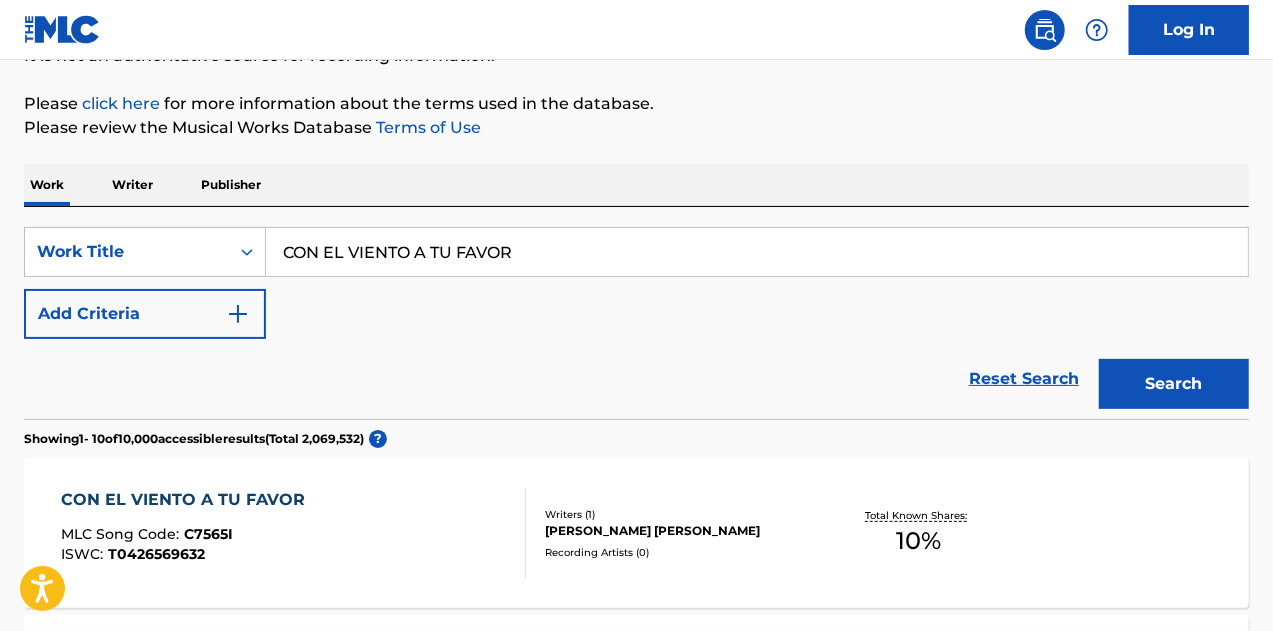 scroll, scrollTop: 0, scrollLeft: 0, axis: both 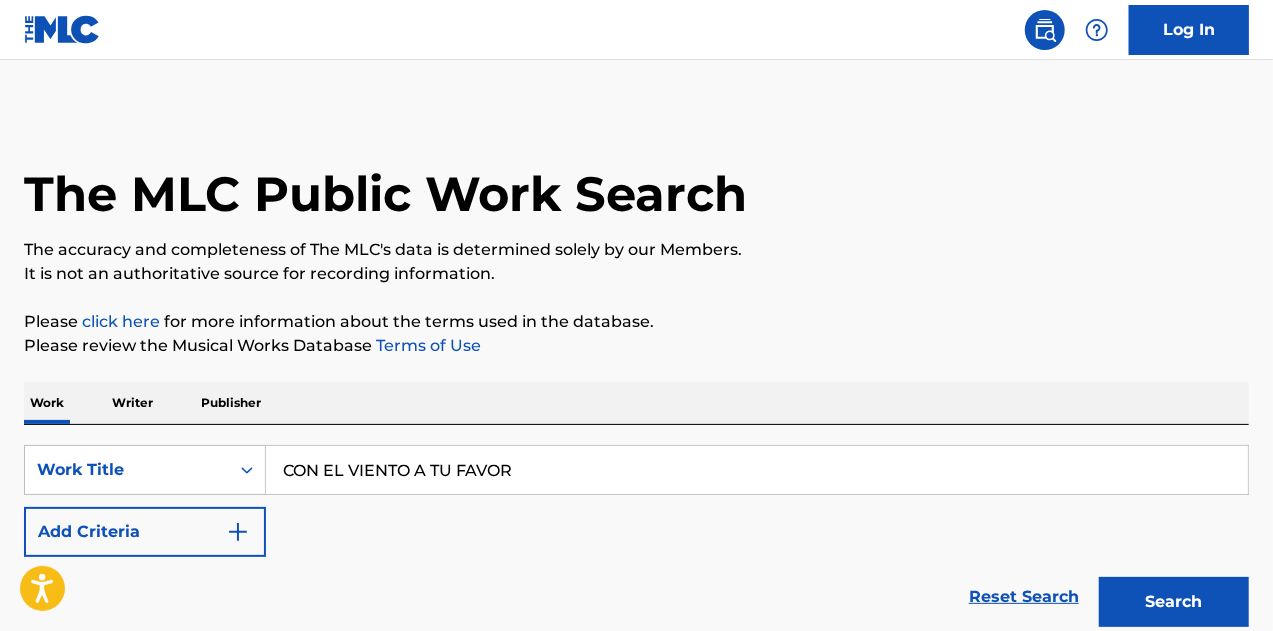 click on "CON EL VIENTO A TU FAVOR" at bounding box center [757, 470] 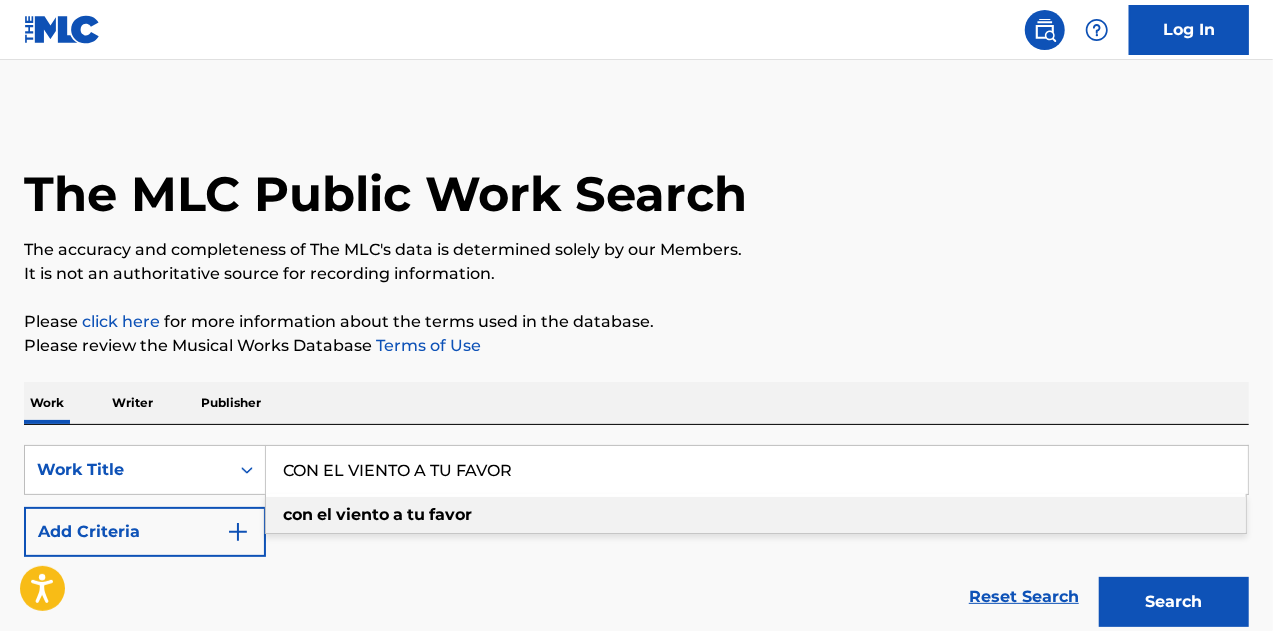 click on "CON EL VIENTO A TU FAVOR" at bounding box center (757, 470) 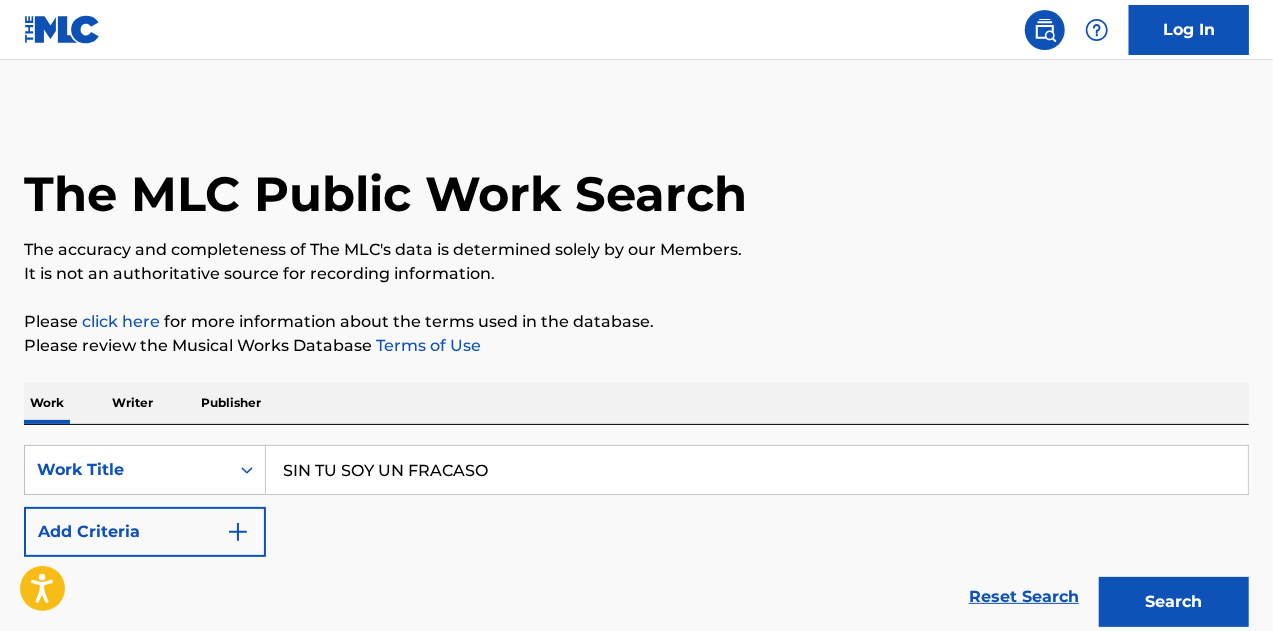 type on "SIN TU SOY UN FRACASO" 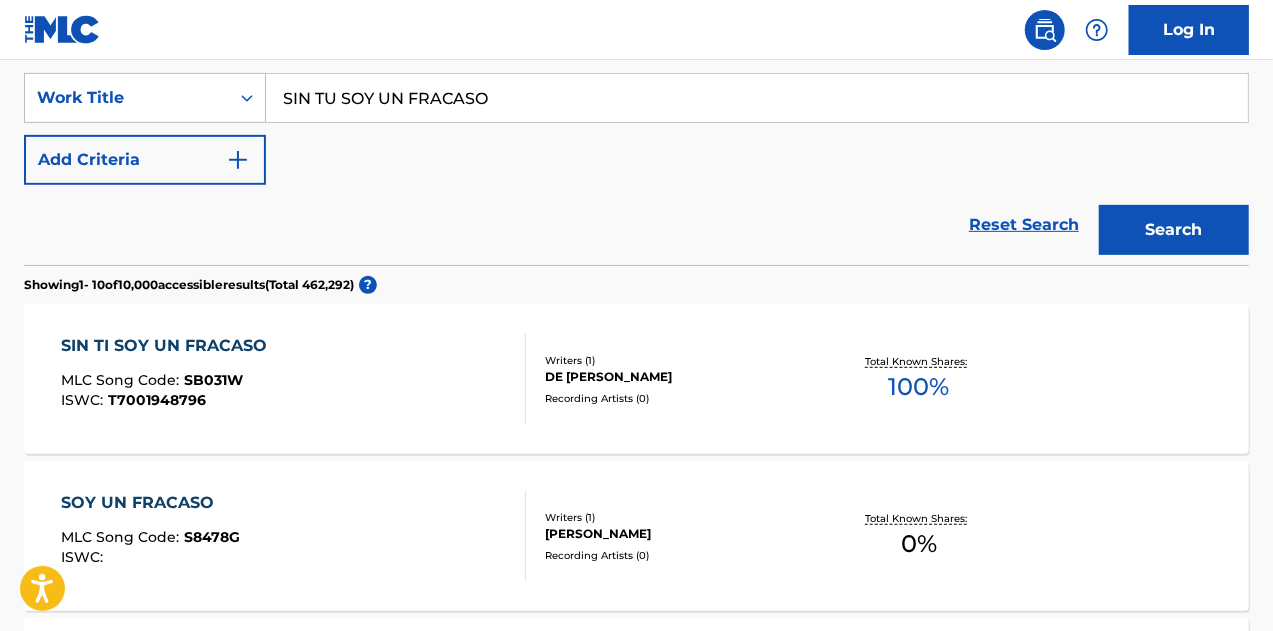 scroll, scrollTop: 300, scrollLeft: 0, axis: vertical 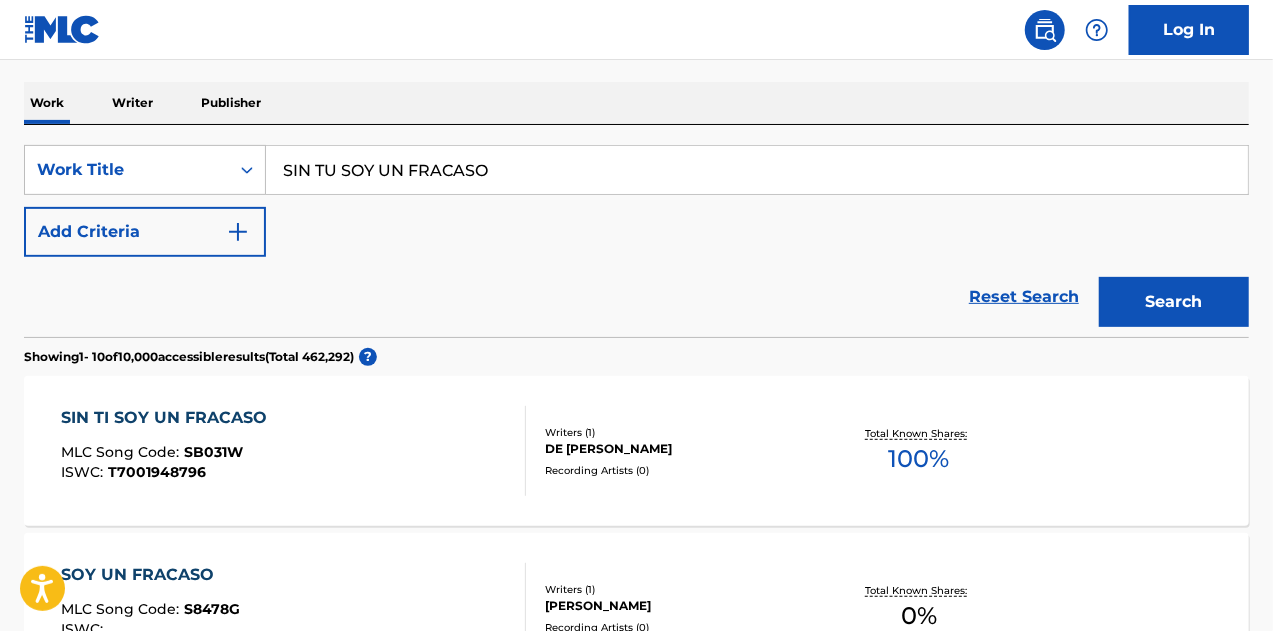 click on "Add Criteria" at bounding box center (145, 232) 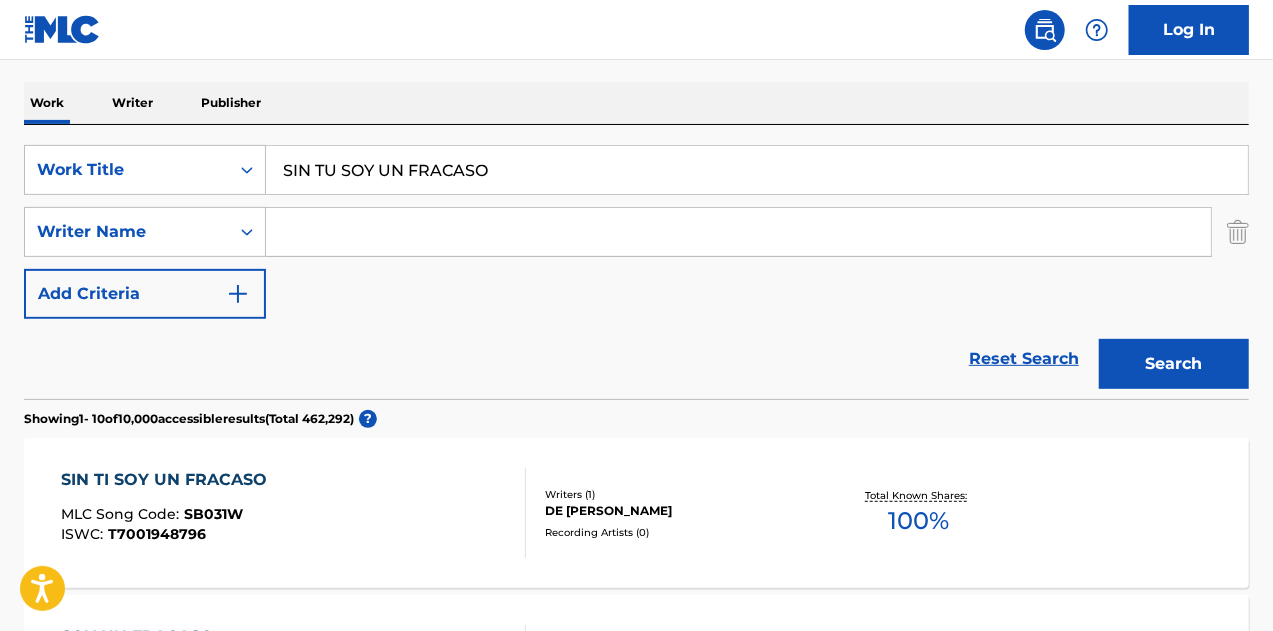 click at bounding box center [738, 232] 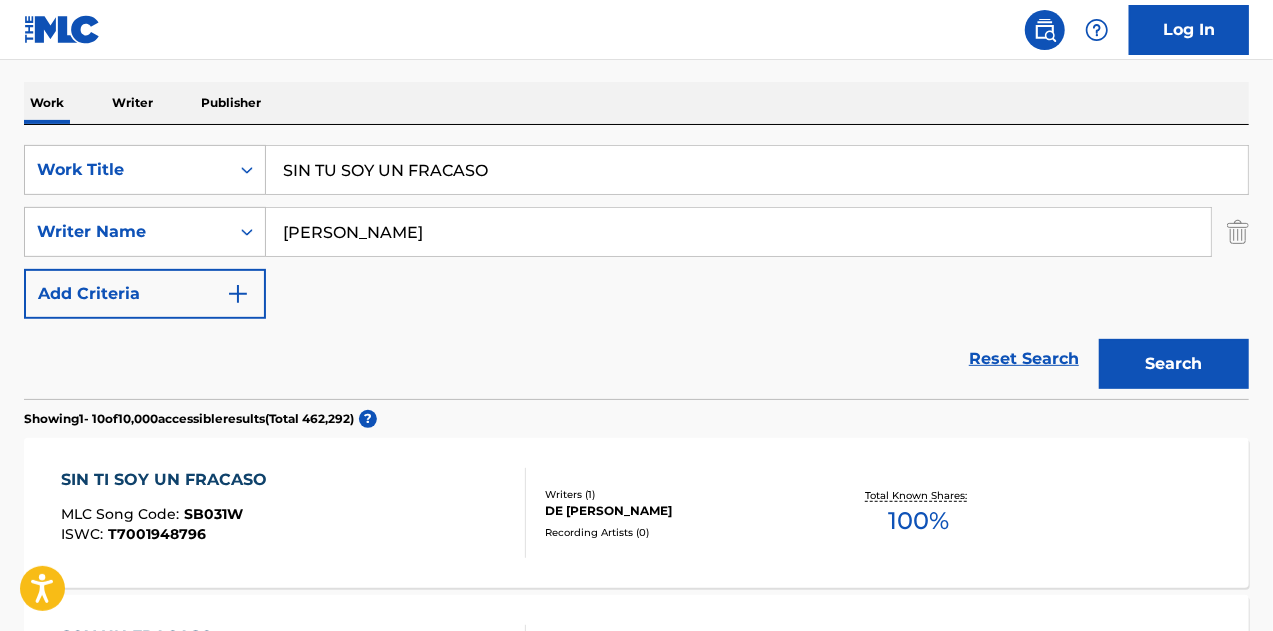 type on "[PERSON_NAME]" 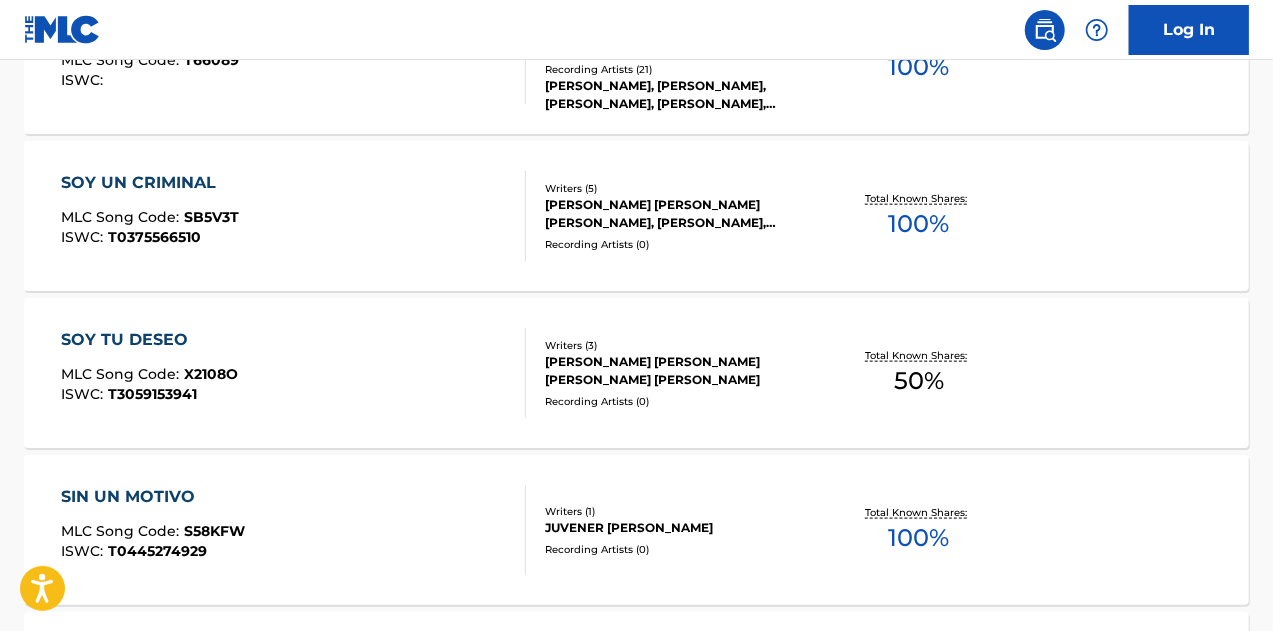 scroll, scrollTop: 1100, scrollLeft: 0, axis: vertical 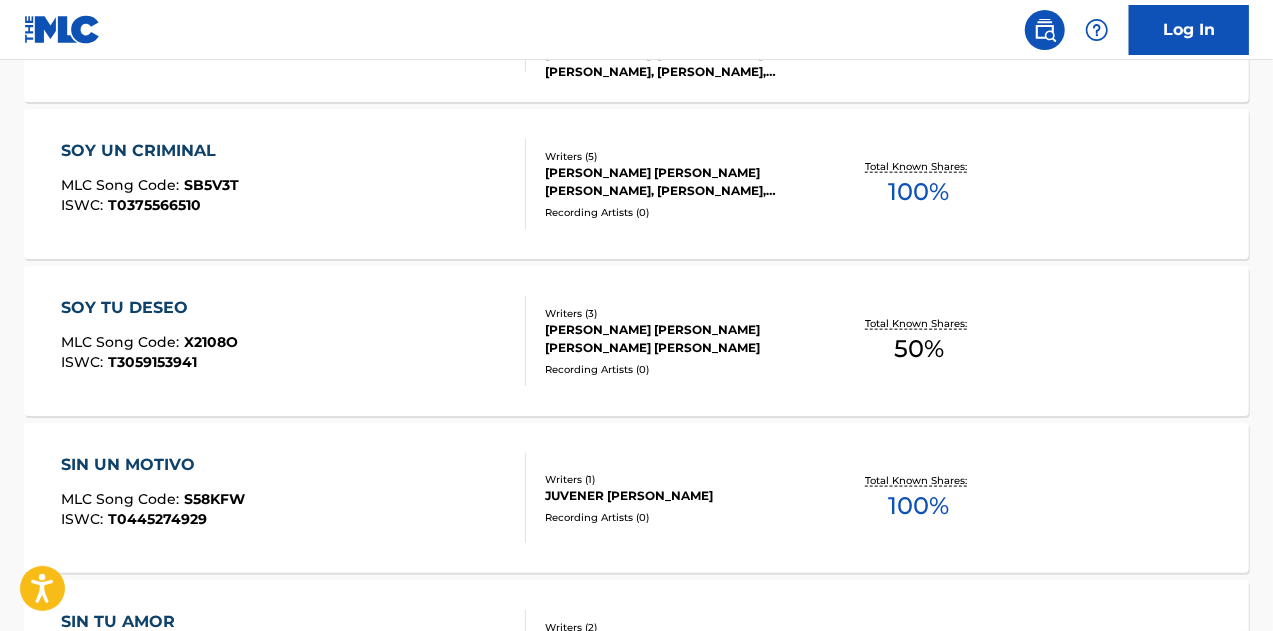 click on "SOY TU DESEO MLC Song Code : X2108O ISWC : T3059153941" at bounding box center (294, 341) 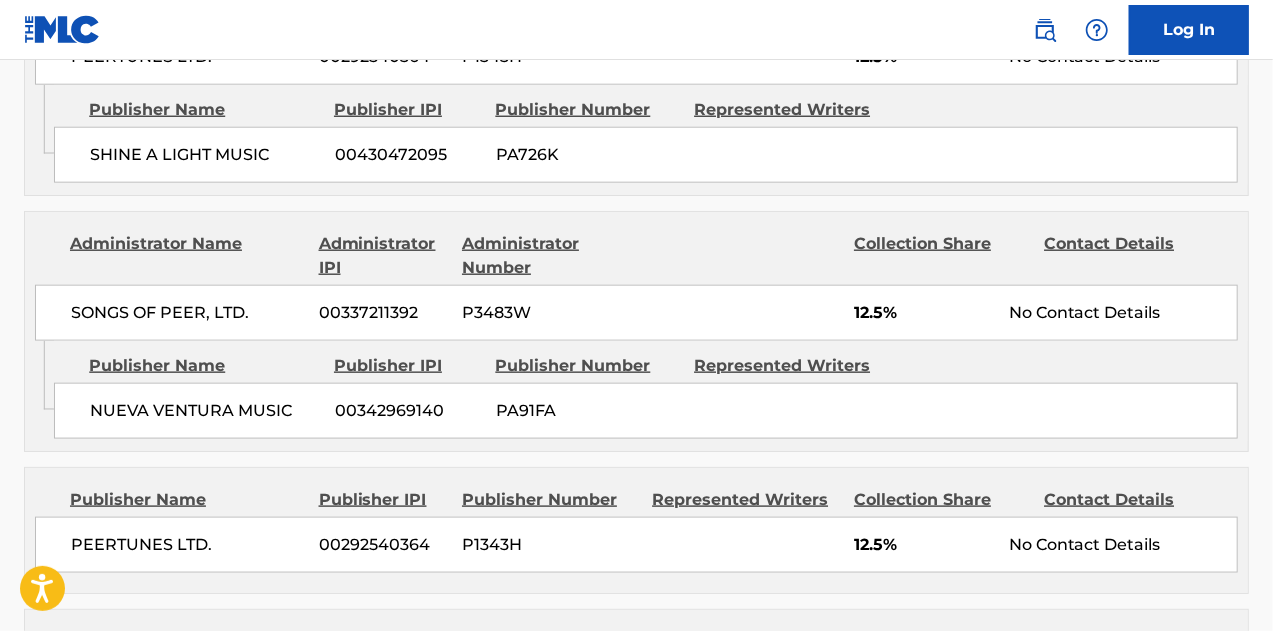 scroll, scrollTop: 0, scrollLeft: 0, axis: both 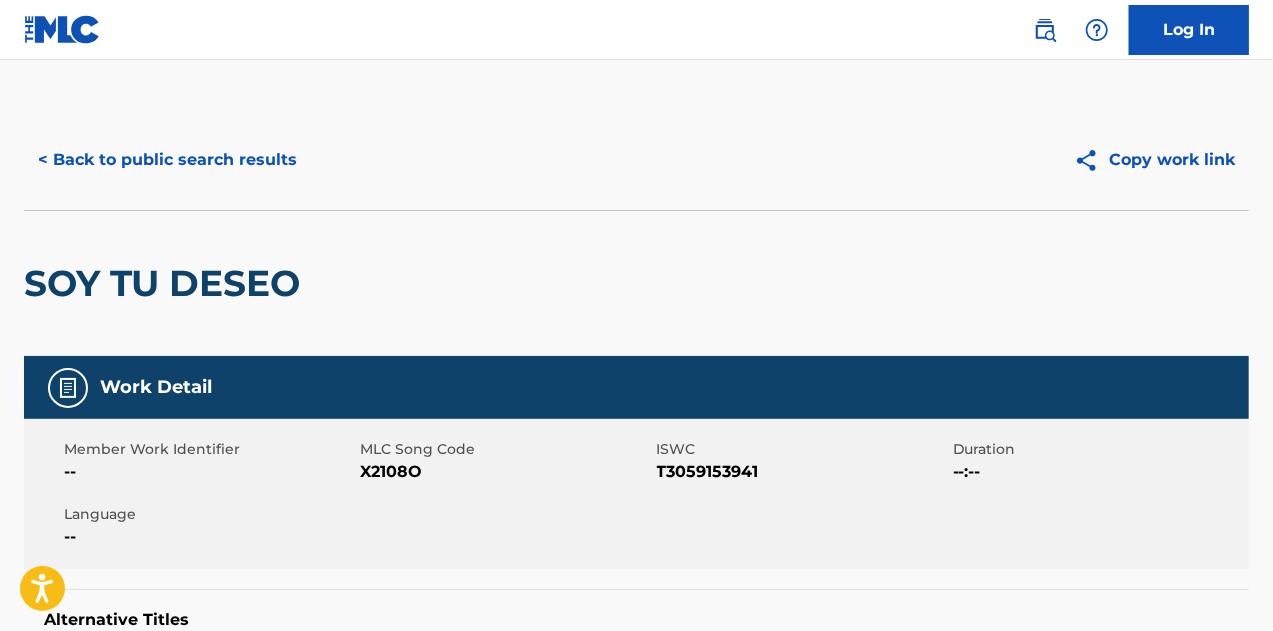 click on "< Back to public search results" at bounding box center (167, 160) 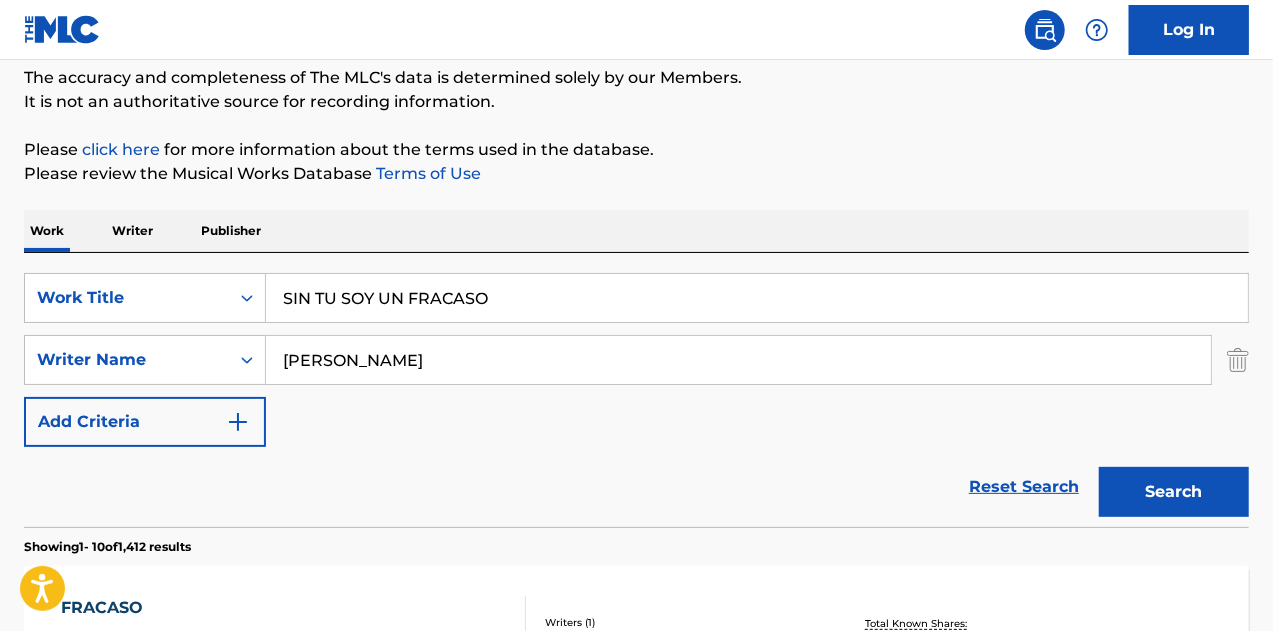 scroll, scrollTop: 200, scrollLeft: 0, axis: vertical 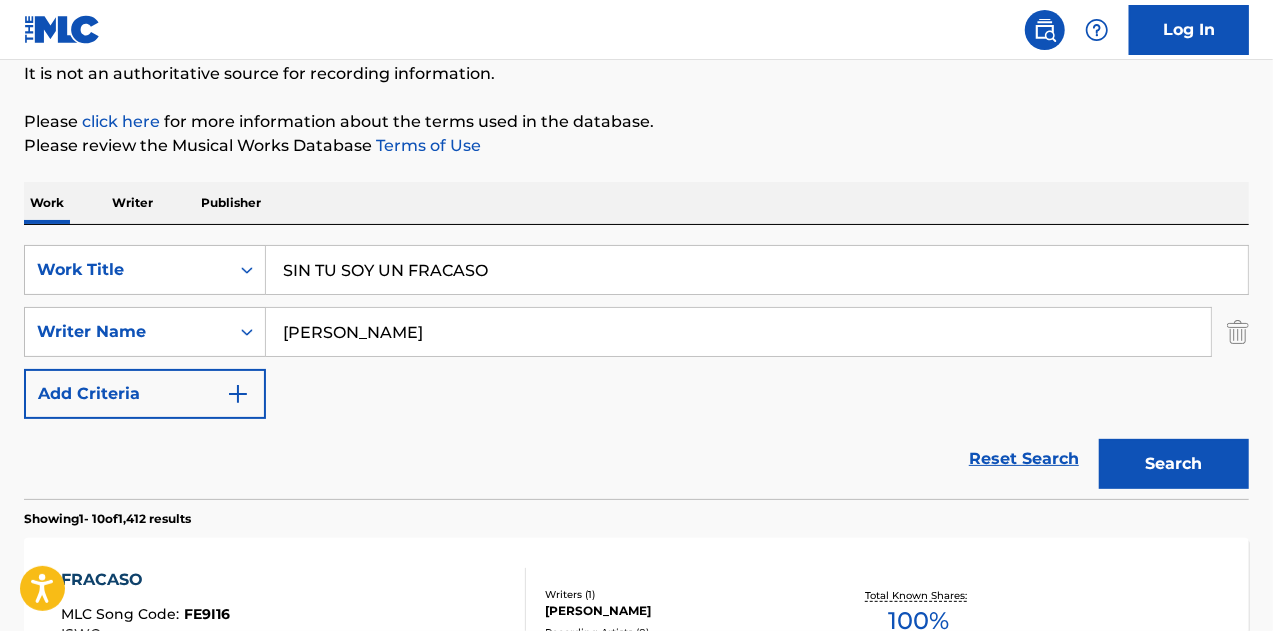 click on "SIN TU SOY UN FRACASO" at bounding box center [757, 270] 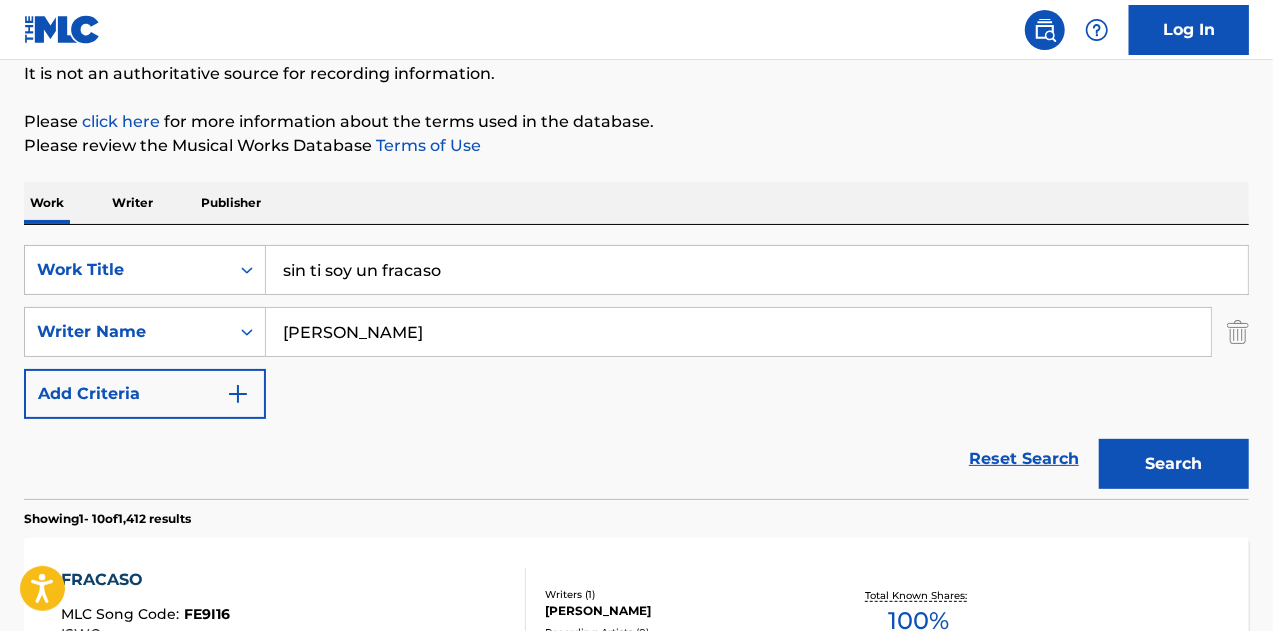 click on "Search" at bounding box center [1174, 464] 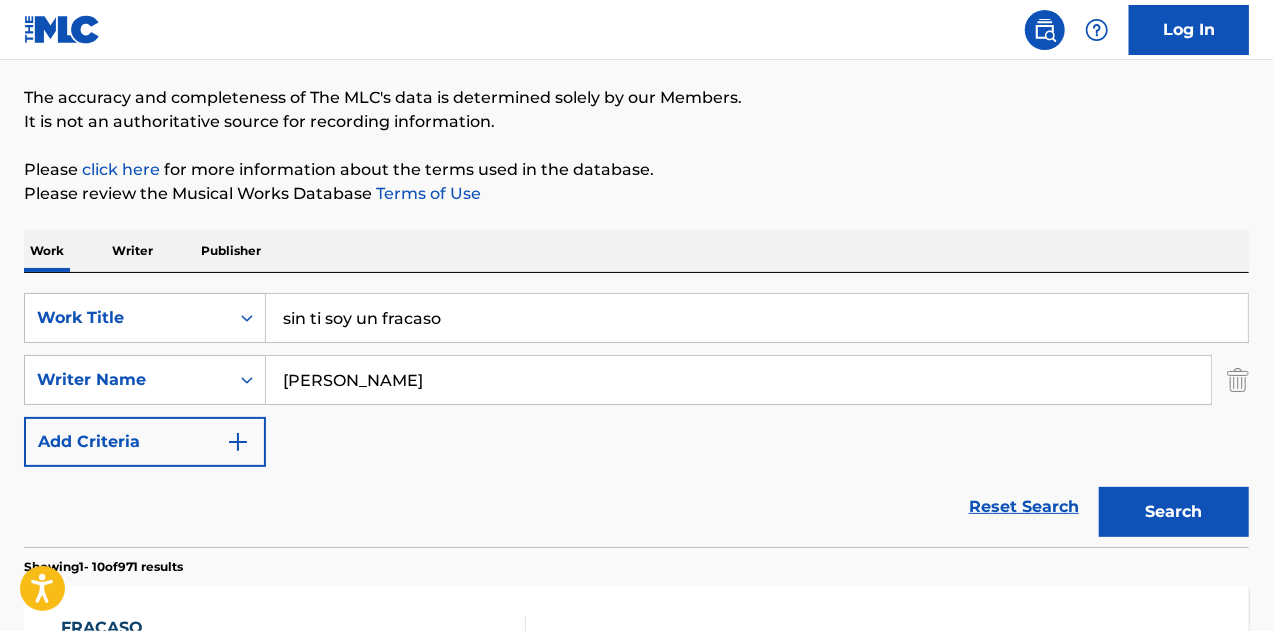 scroll, scrollTop: 0, scrollLeft: 0, axis: both 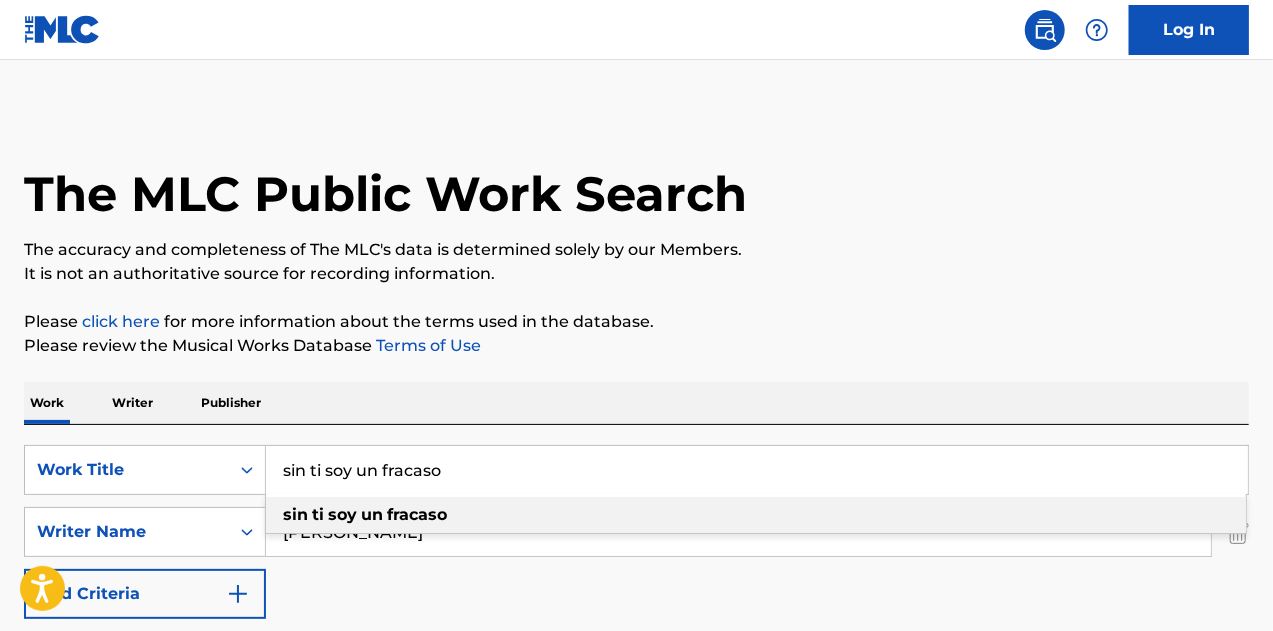 drag, startPoint x: 466, startPoint y: 460, endPoint x: 187, endPoint y: 433, distance: 280.3034 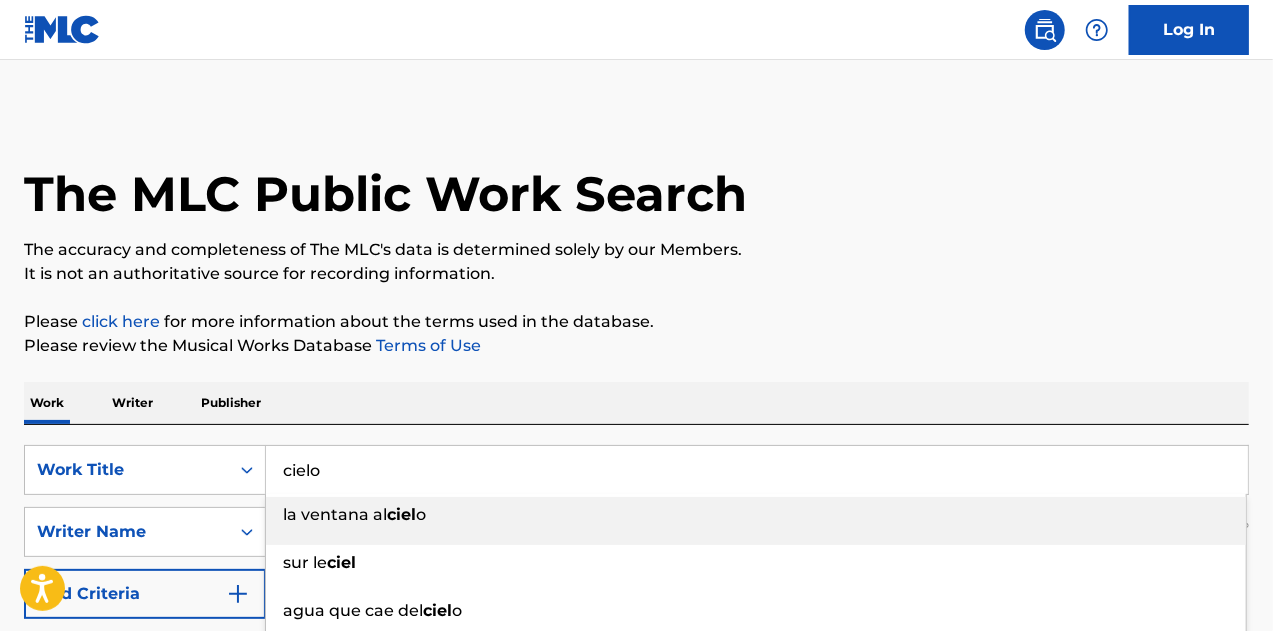 type on "cielo" 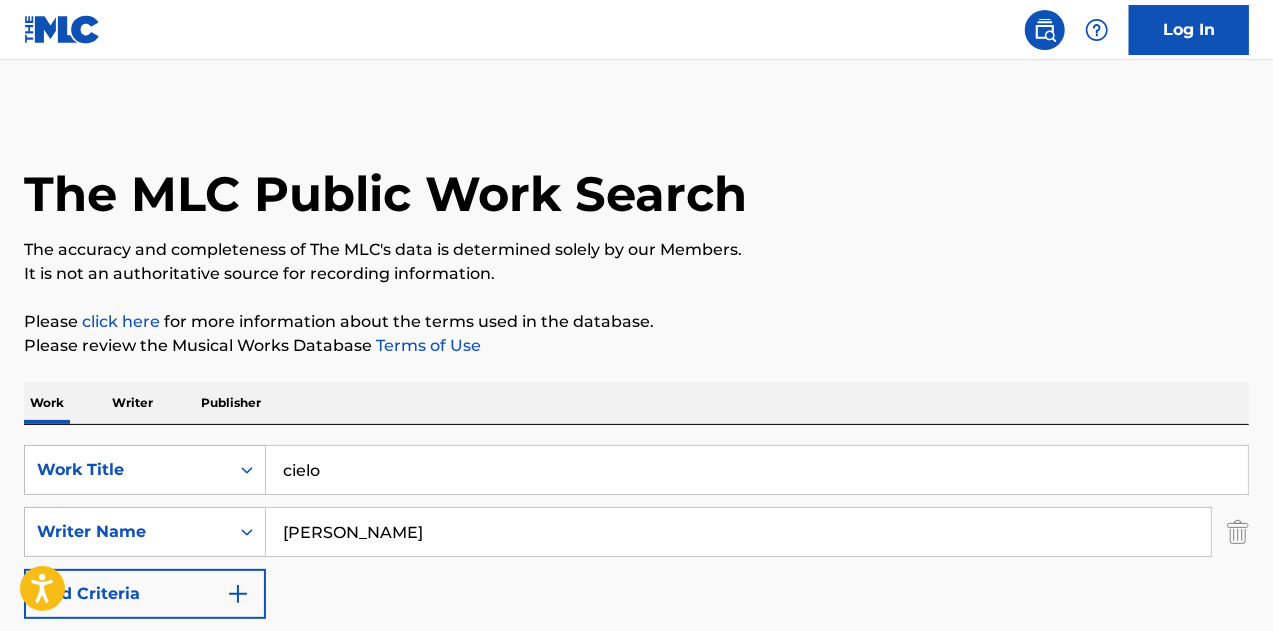 type on "[PERSON_NAME]" 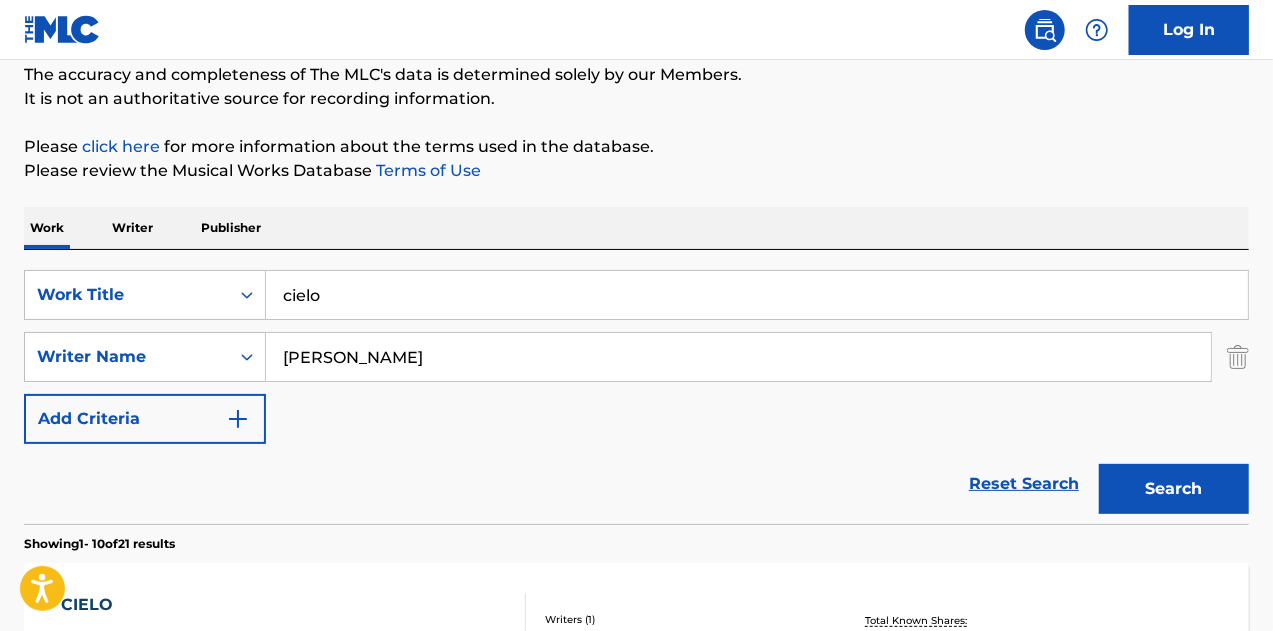 scroll, scrollTop: 500, scrollLeft: 0, axis: vertical 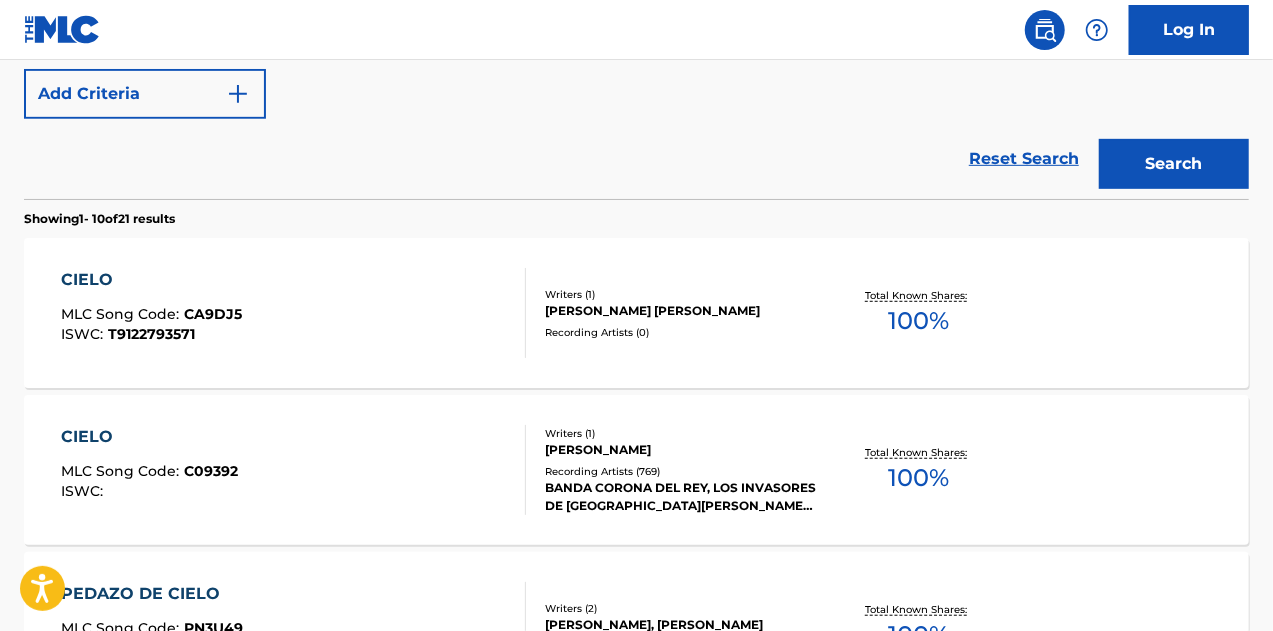 click on "Recording Artists ( 0 )" at bounding box center (681, 332) 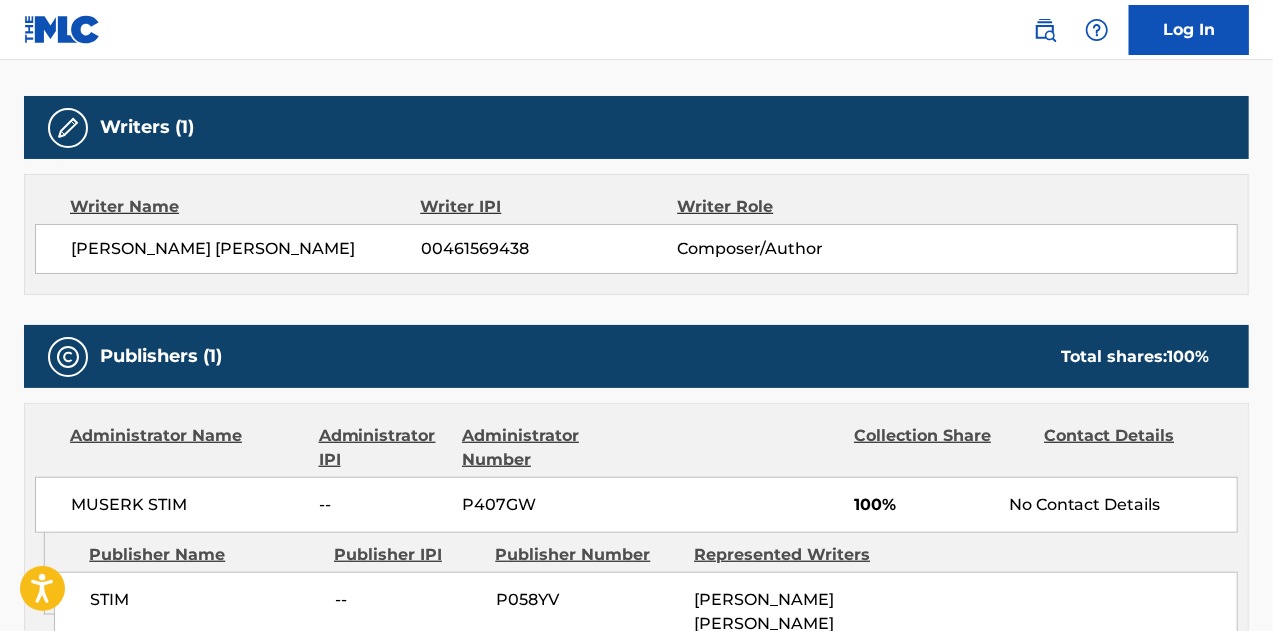 scroll, scrollTop: 600, scrollLeft: 0, axis: vertical 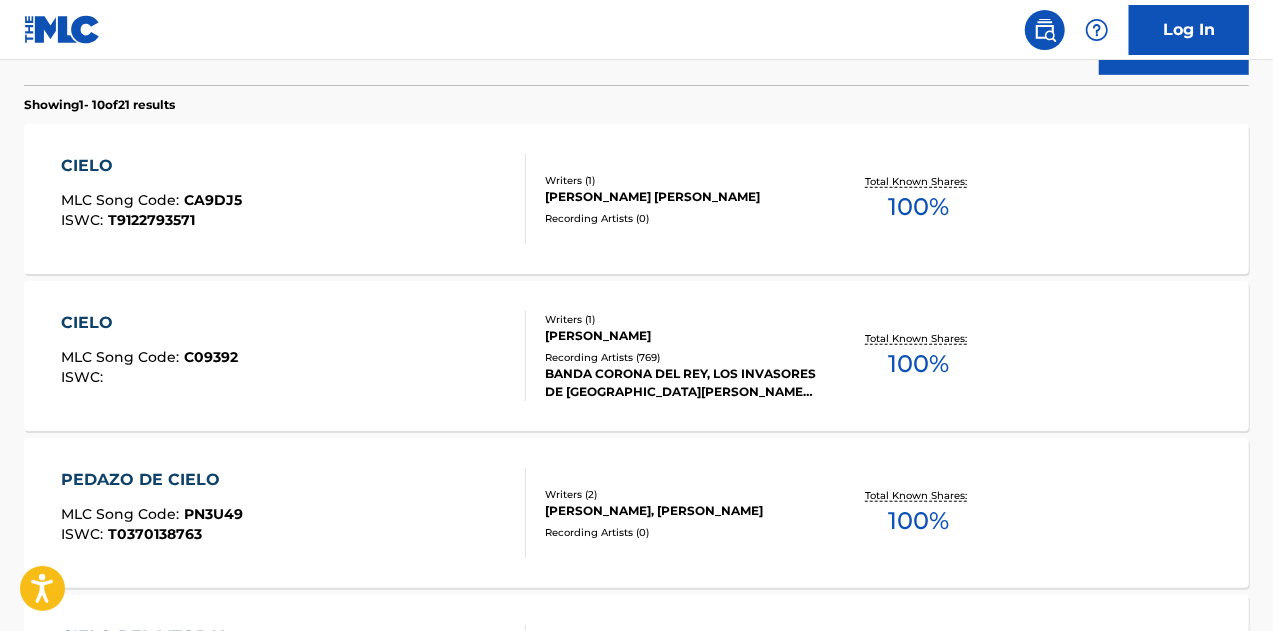 click on "[PERSON_NAME]" at bounding box center (681, 336) 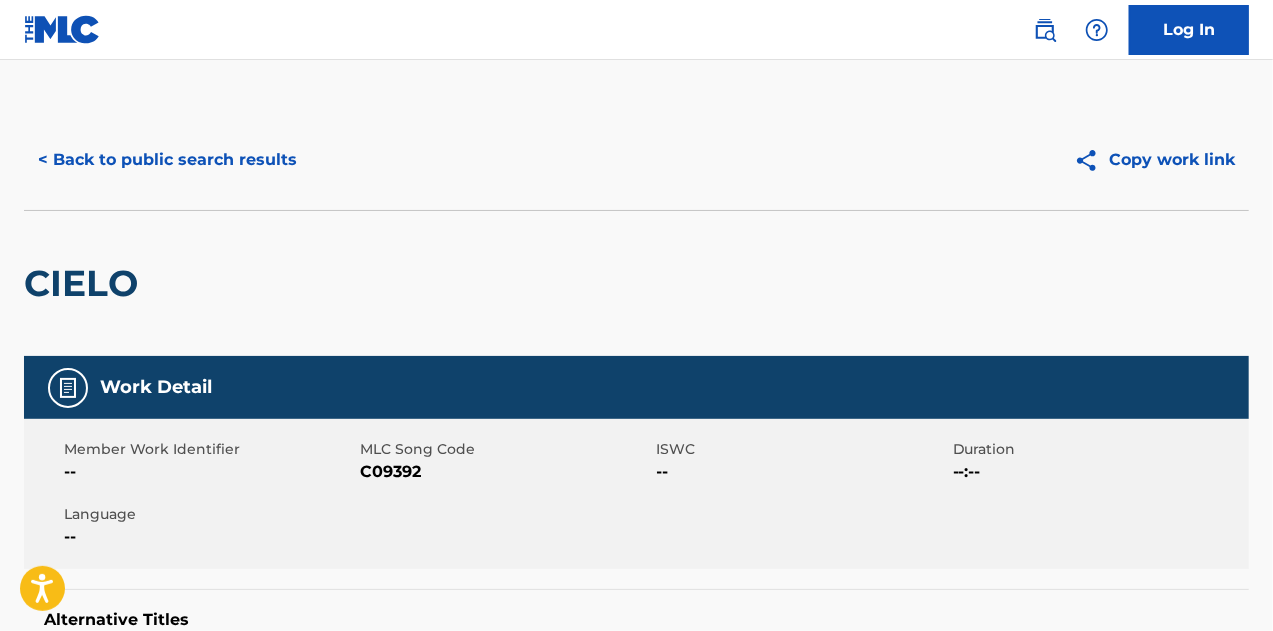 scroll, scrollTop: 0, scrollLeft: 0, axis: both 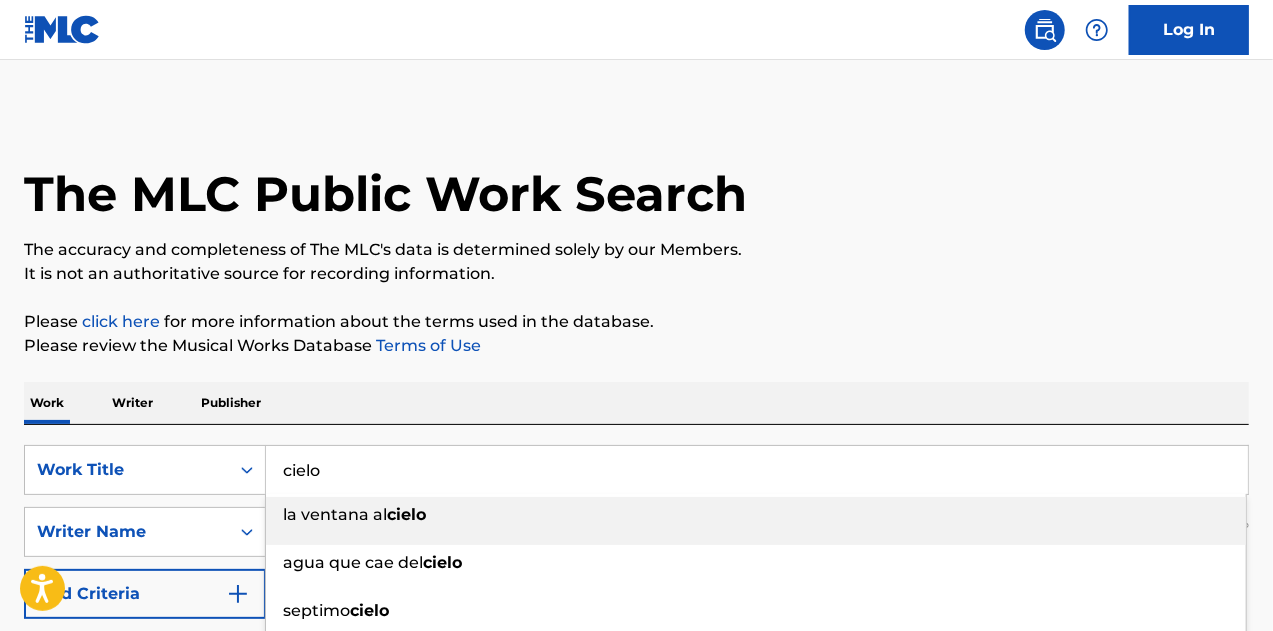 drag, startPoint x: 486, startPoint y: 459, endPoint x: 203, endPoint y: 442, distance: 283.51013 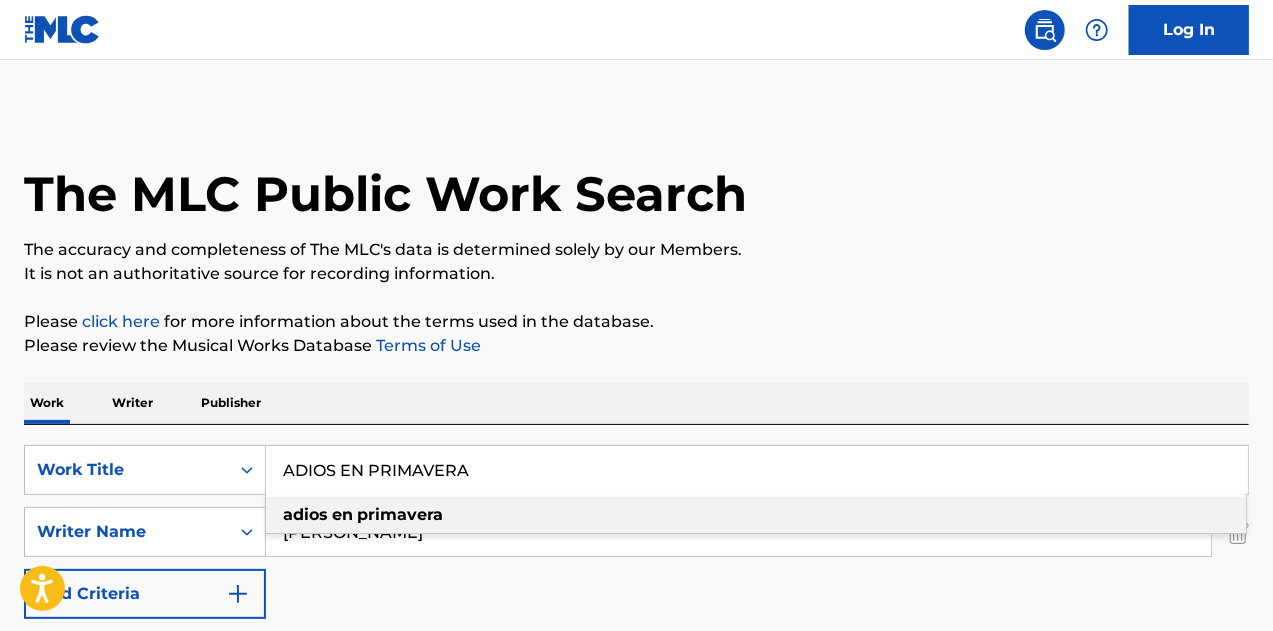 type on "ADIOS EN PRIMAVERA" 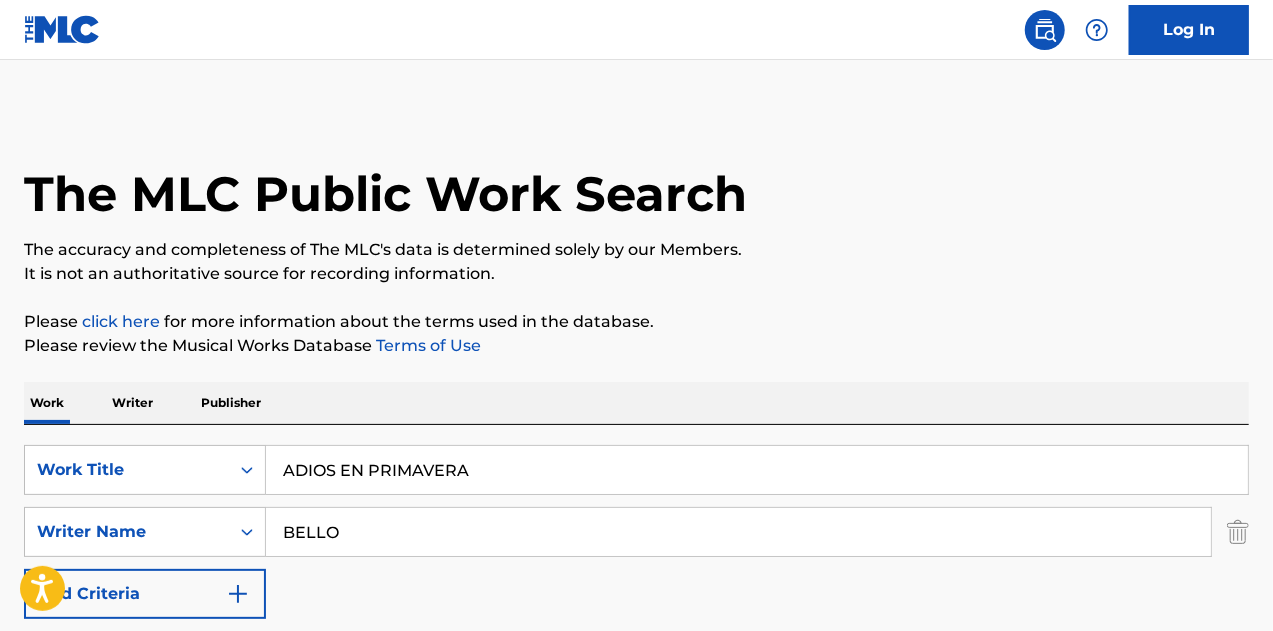 type on "BELLO" 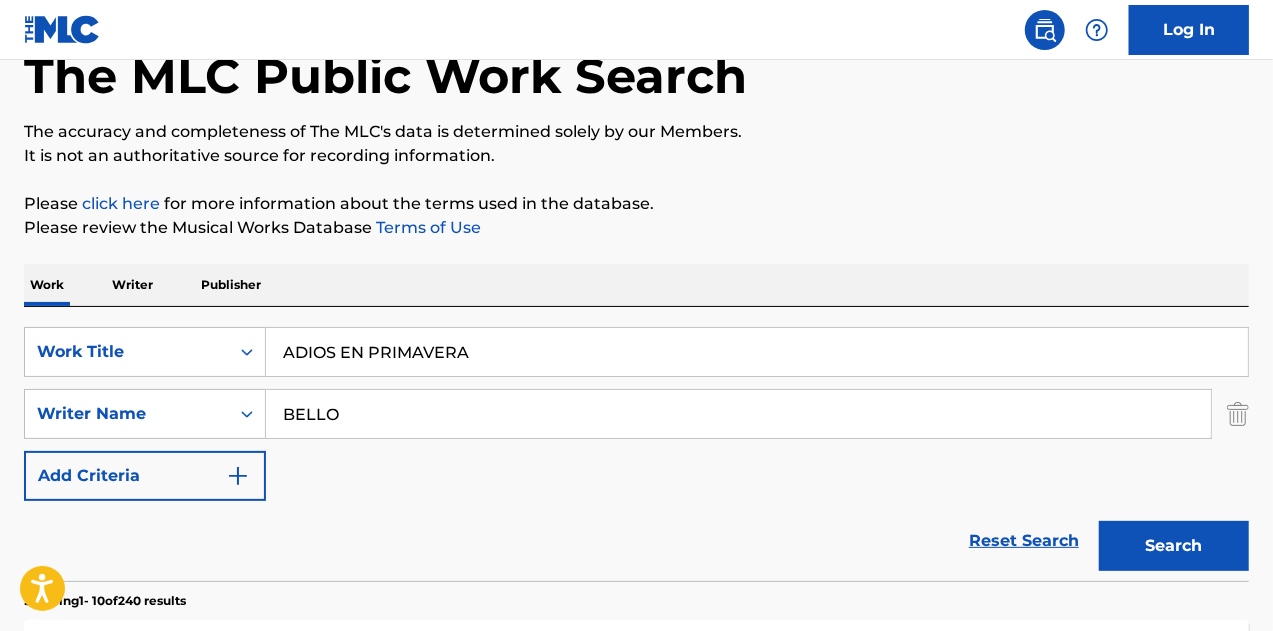 scroll, scrollTop: 400, scrollLeft: 0, axis: vertical 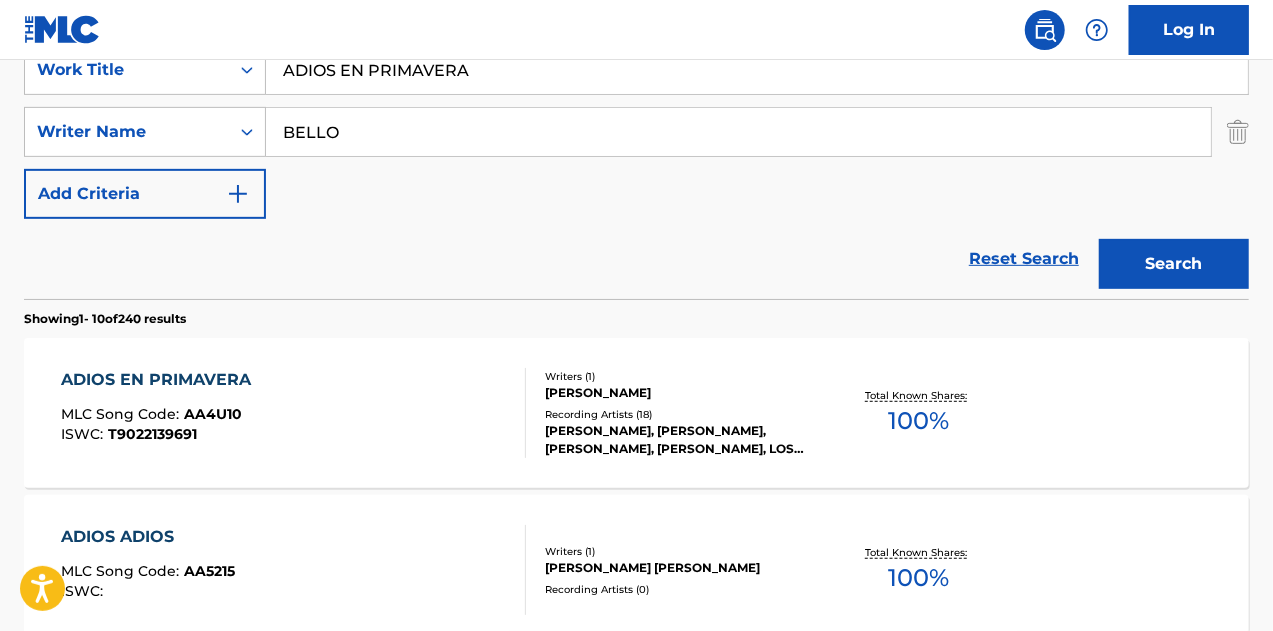 click on "ADIOS EN PRIMAVERA MLC Song Code : AA4U10 ISWC : T9022139691 Writers ( 1 ) [PERSON_NAME] Recording Artists ( 18 ) [PERSON_NAME], [PERSON_NAME], [PERSON_NAME], [PERSON_NAME], LOS TAMA BOYS Total Known Shares: 100 %" at bounding box center [636, 413] 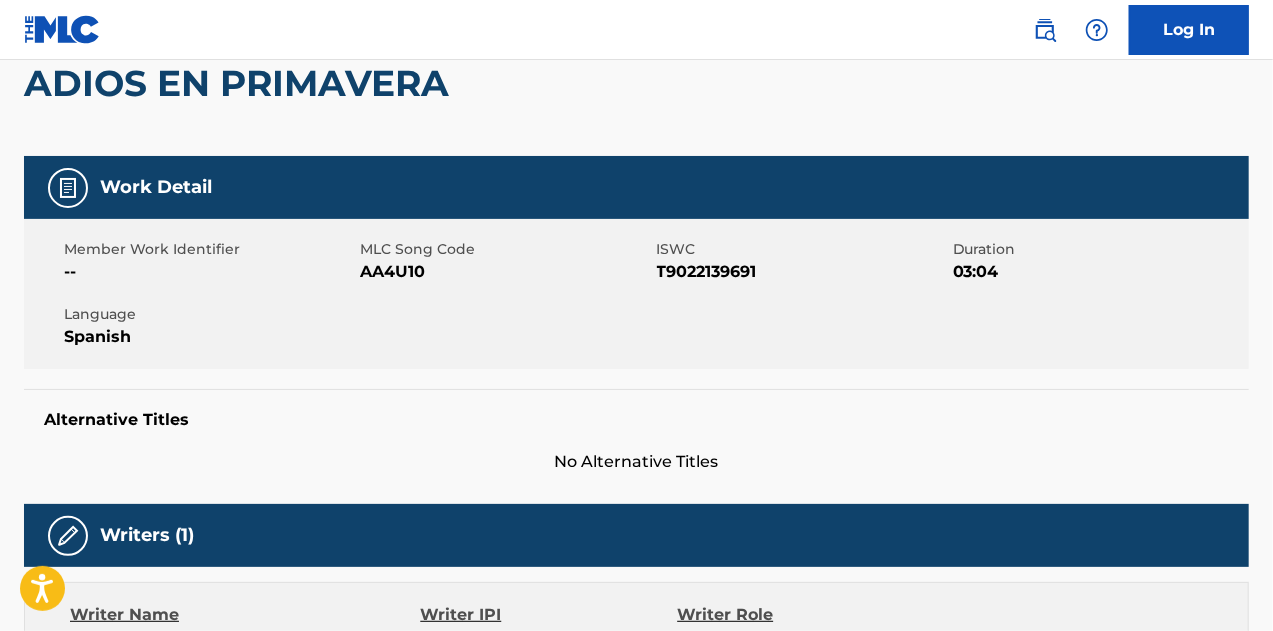 scroll, scrollTop: 0, scrollLeft: 0, axis: both 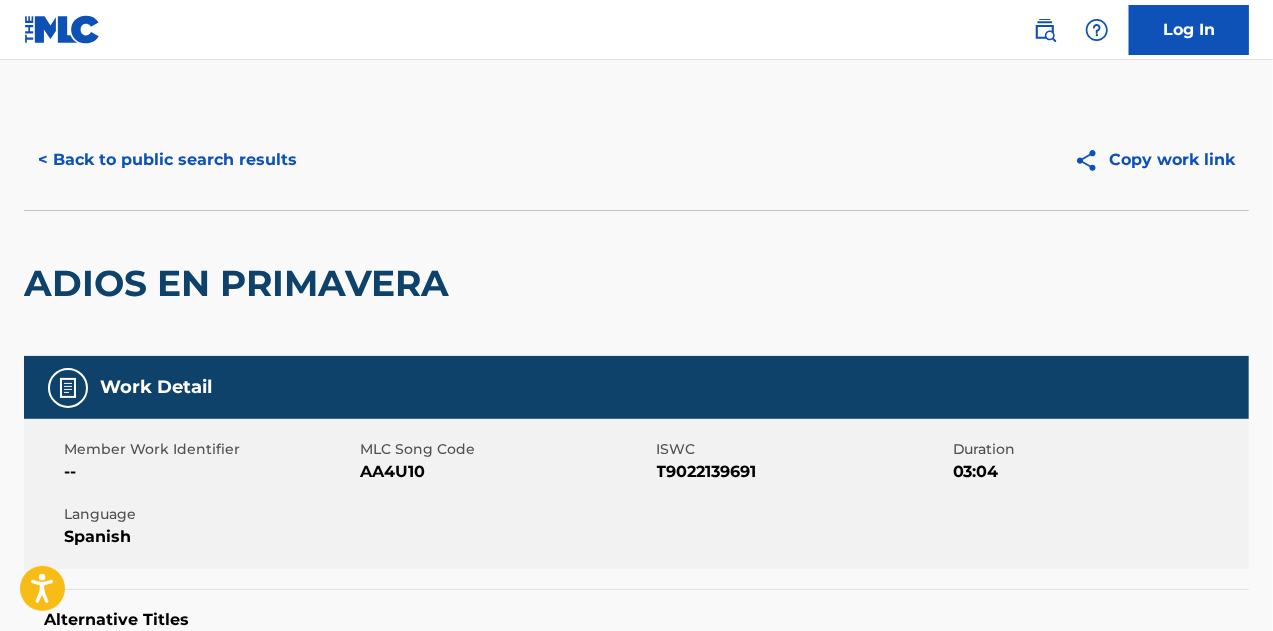 click on "< Back to public search results" at bounding box center [167, 160] 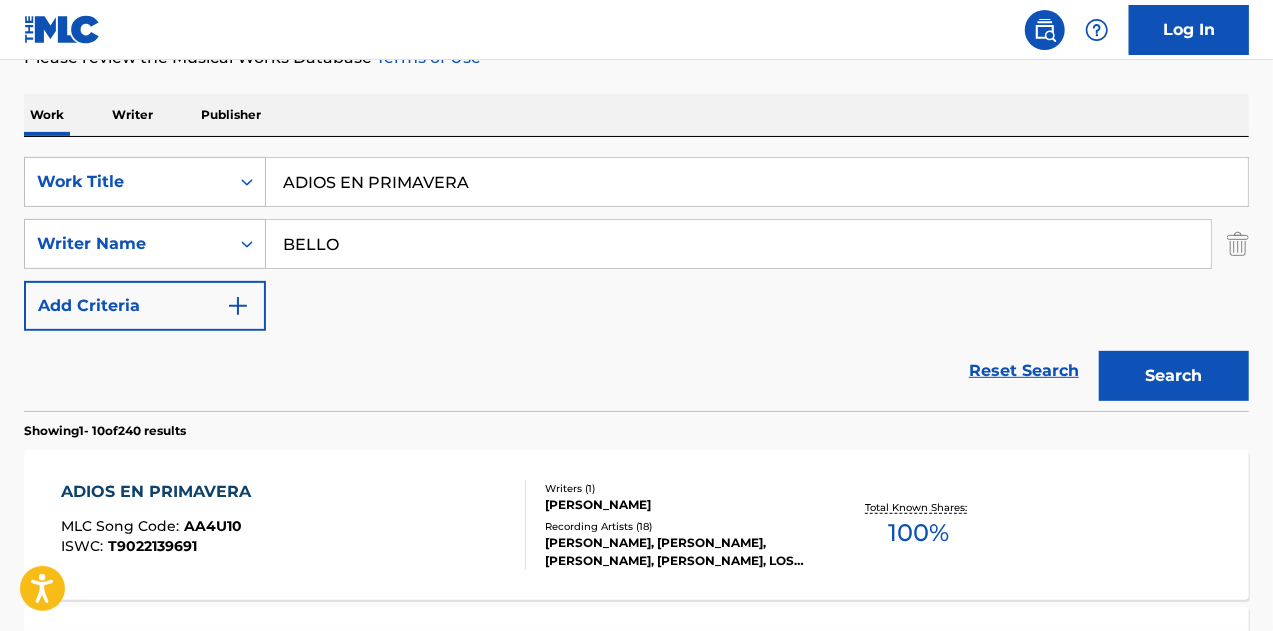 scroll, scrollTop: 200, scrollLeft: 0, axis: vertical 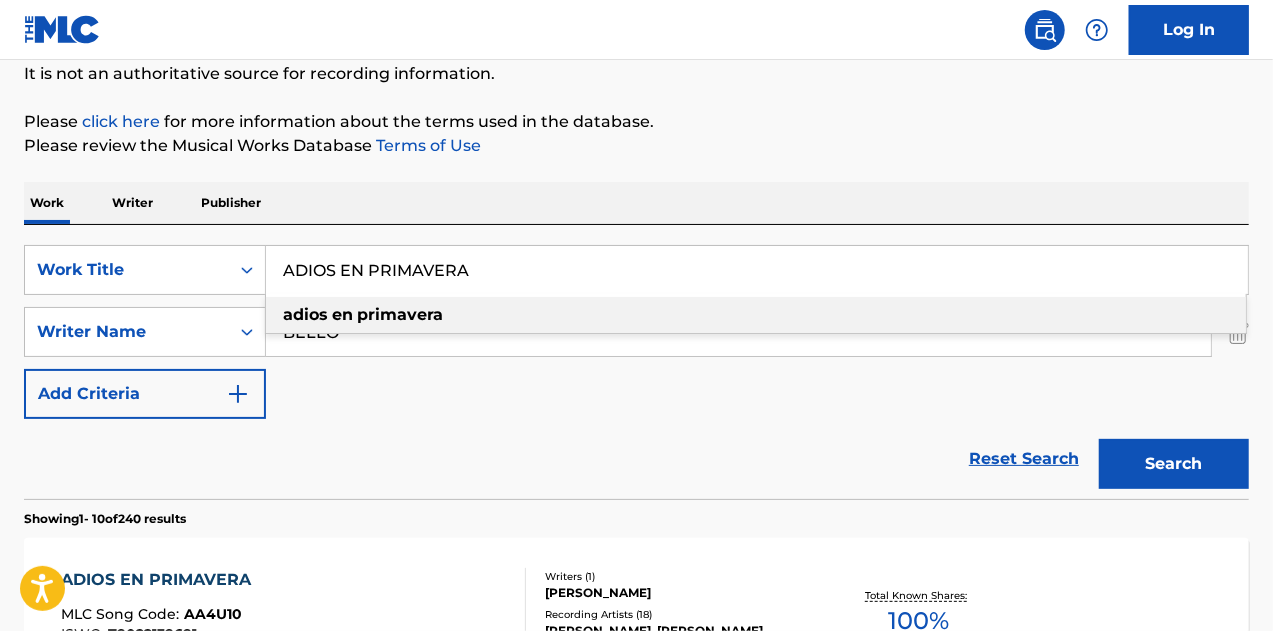 drag, startPoint x: 507, startPoint y: 253, endPoint x: 144, endPoint y: 198, distance: 367.14304 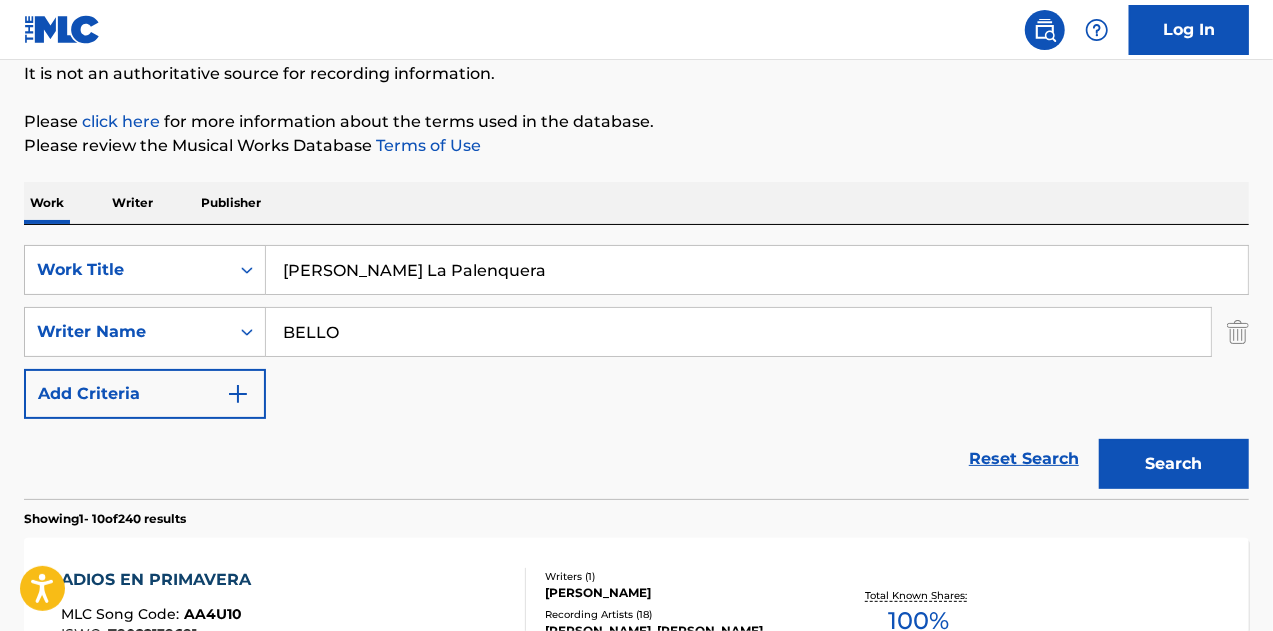 type on "[PERSON_NAME] La Palenquera" 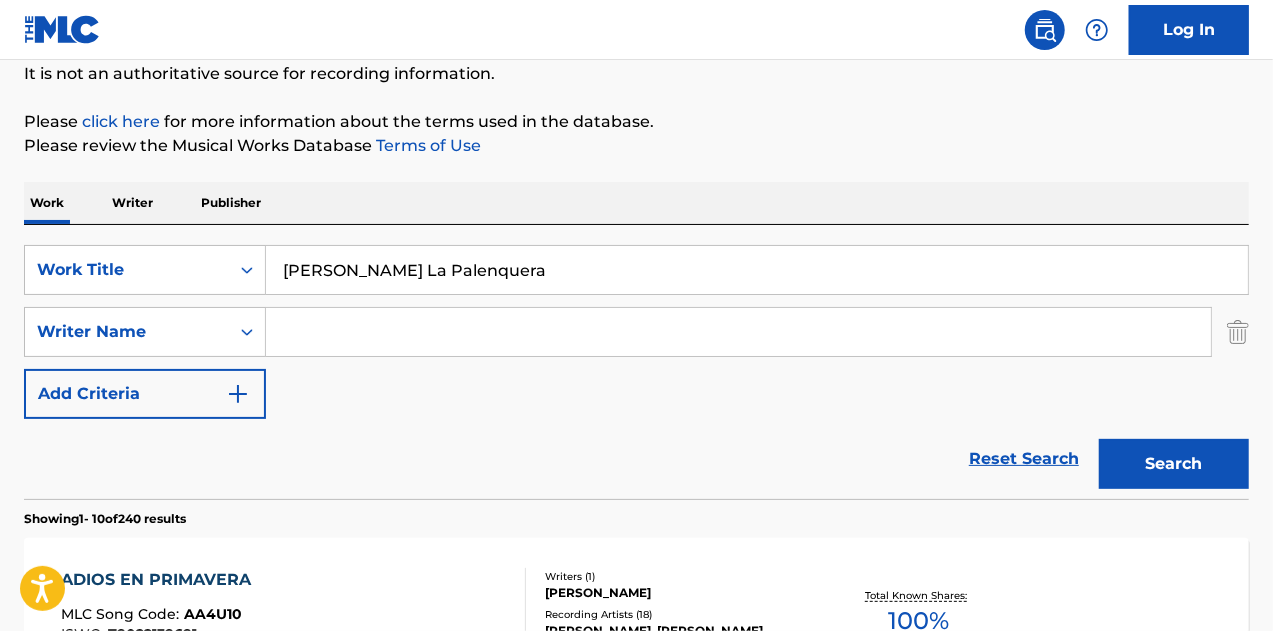 type 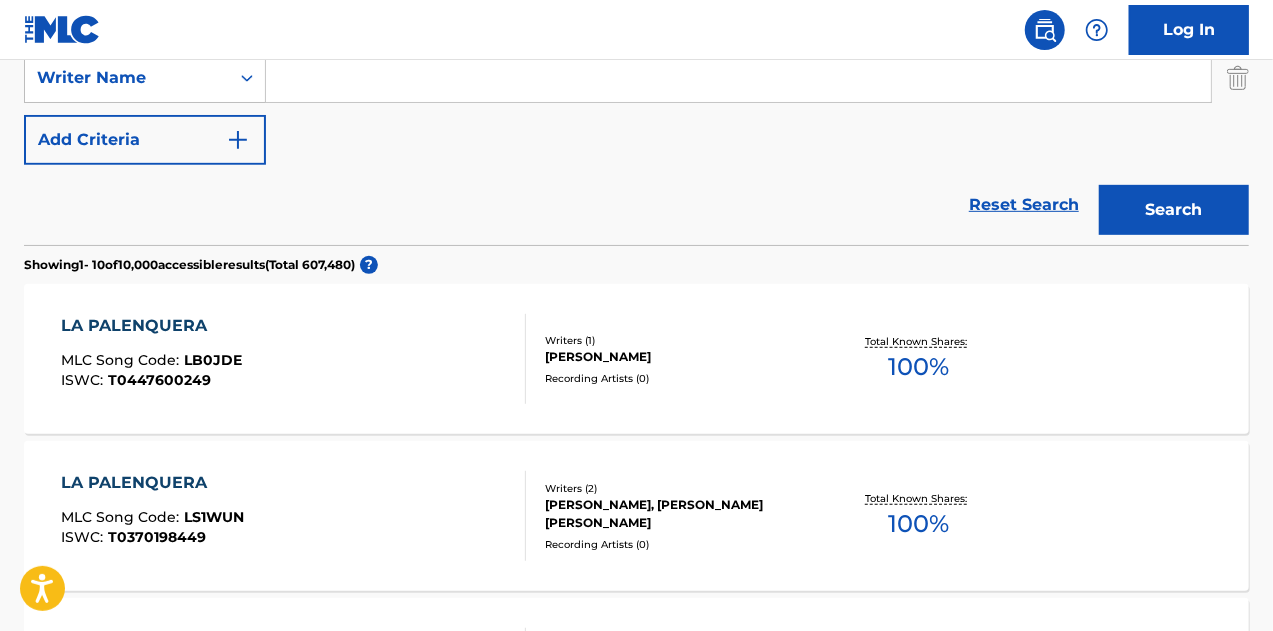 scroll, scrollTop: 500, scrollLeft: 0, axis: vertical 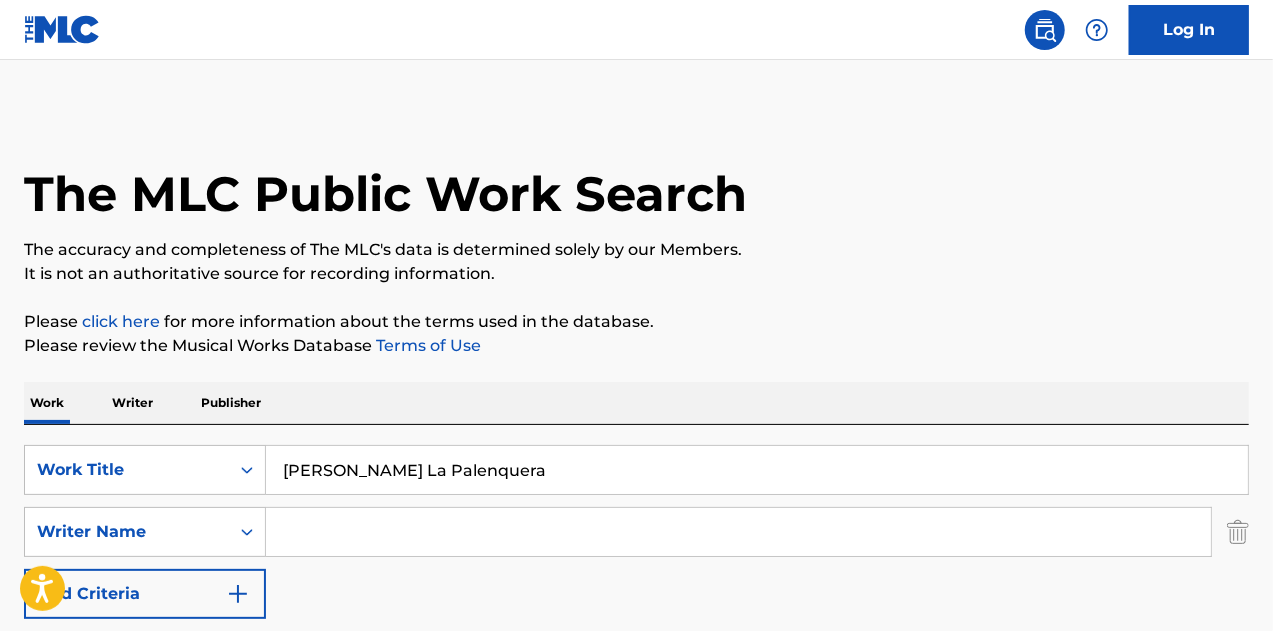 drag, startPoint x: 398, startPoint y: 447, endPoint x: 257, endPoint y: 437, distance: 141.35417 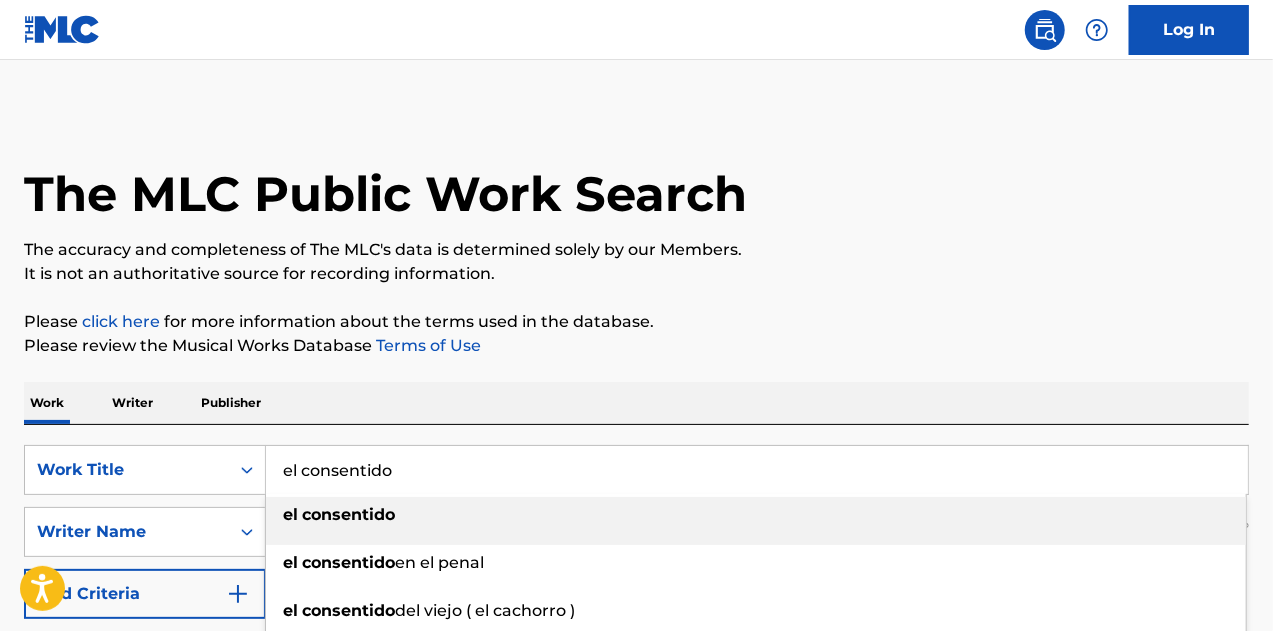 type on "el consentido" 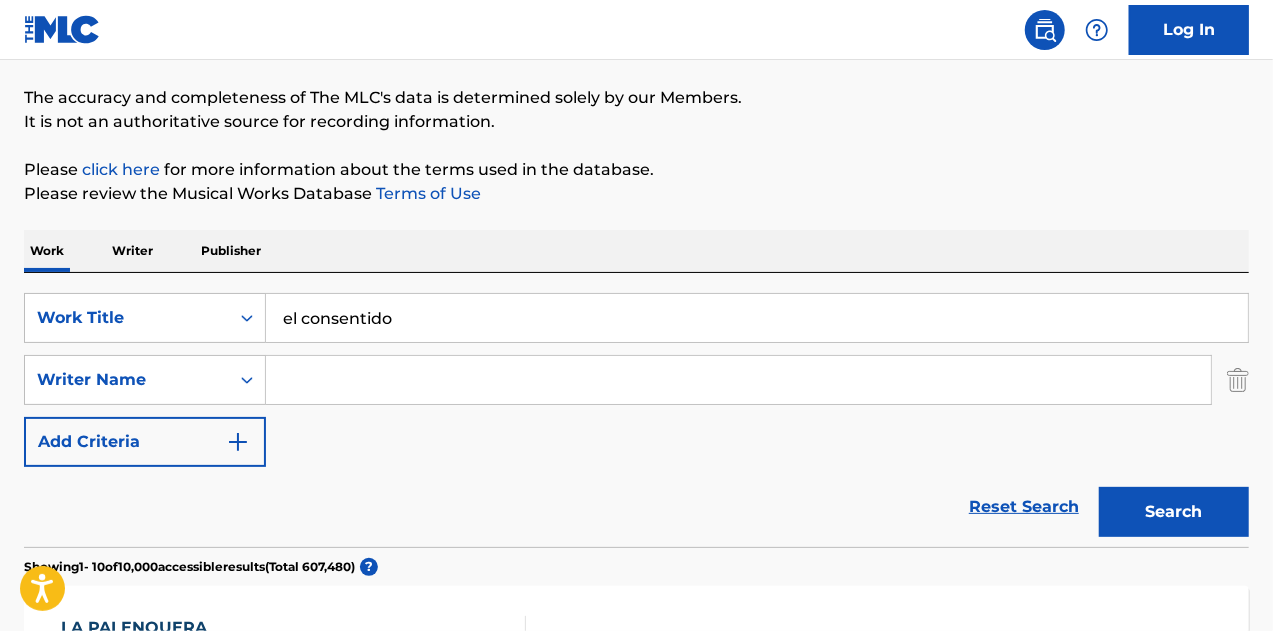 scroll, scrollTop: 200, scrollLeft: 0, axis: vertical 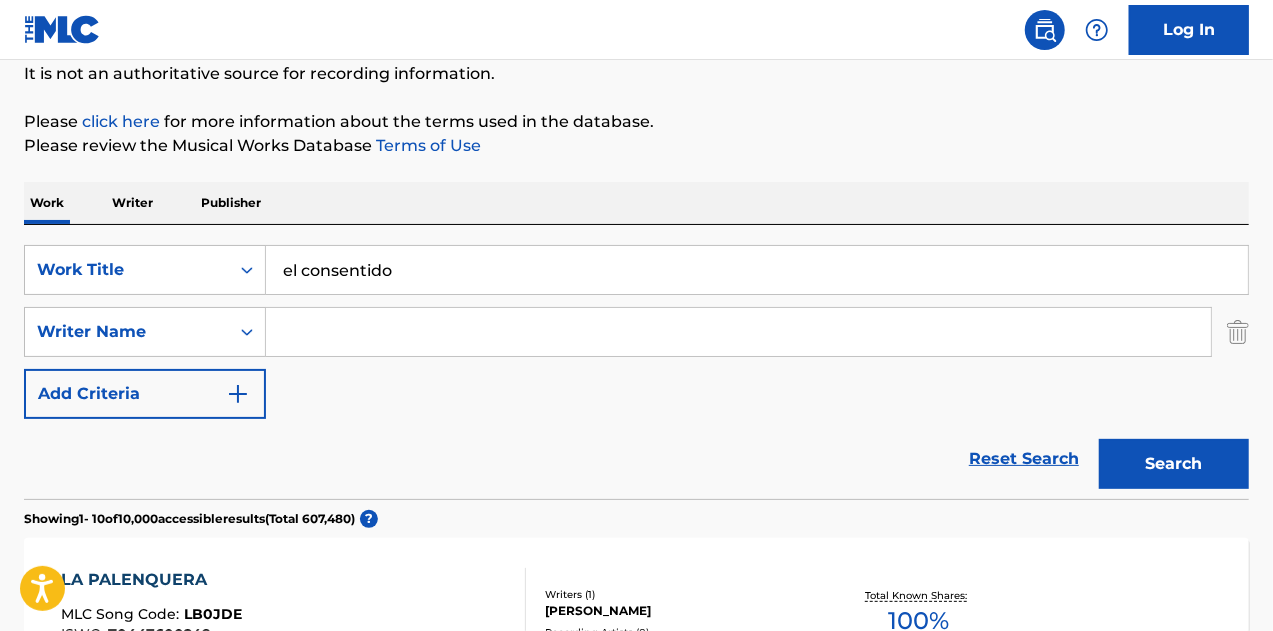 click at bounding box center [738, 332] 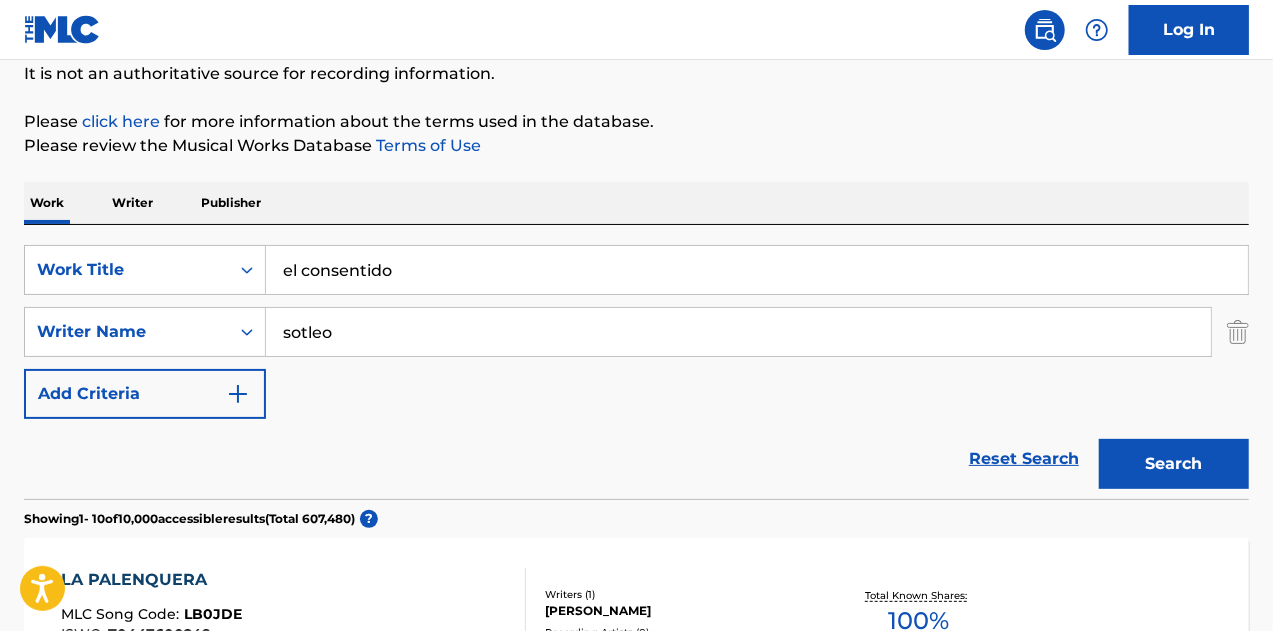 click on "Search" at bounding box center (1174, 464) 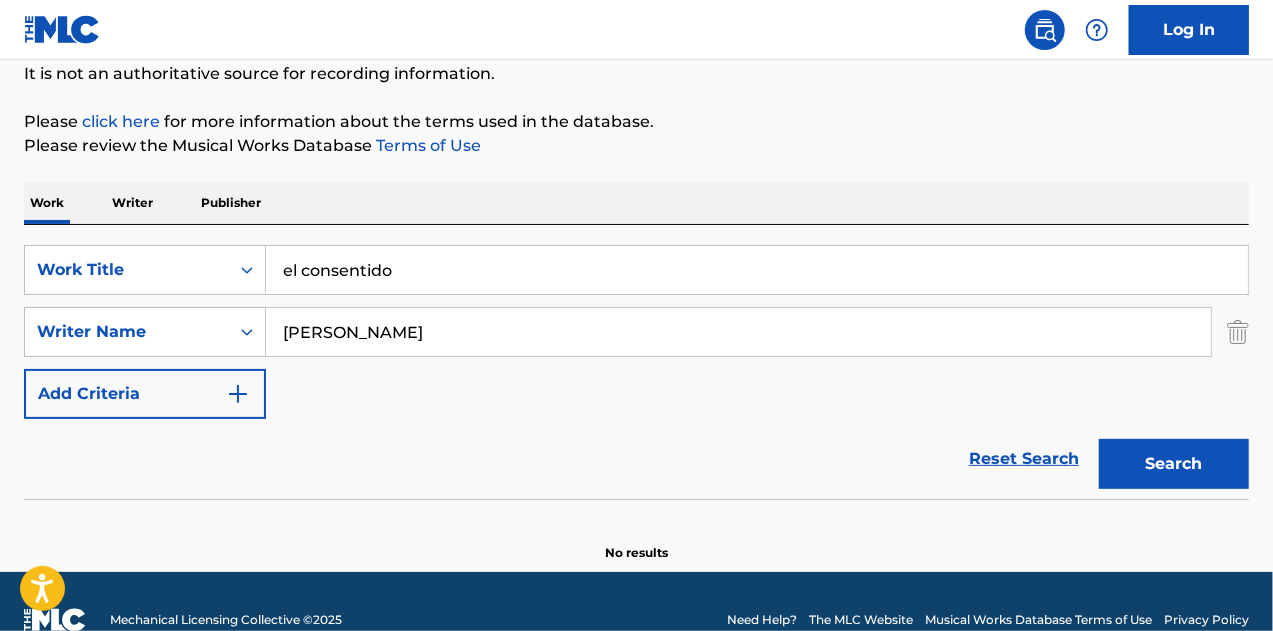 type on "[PERSON_NAME]" 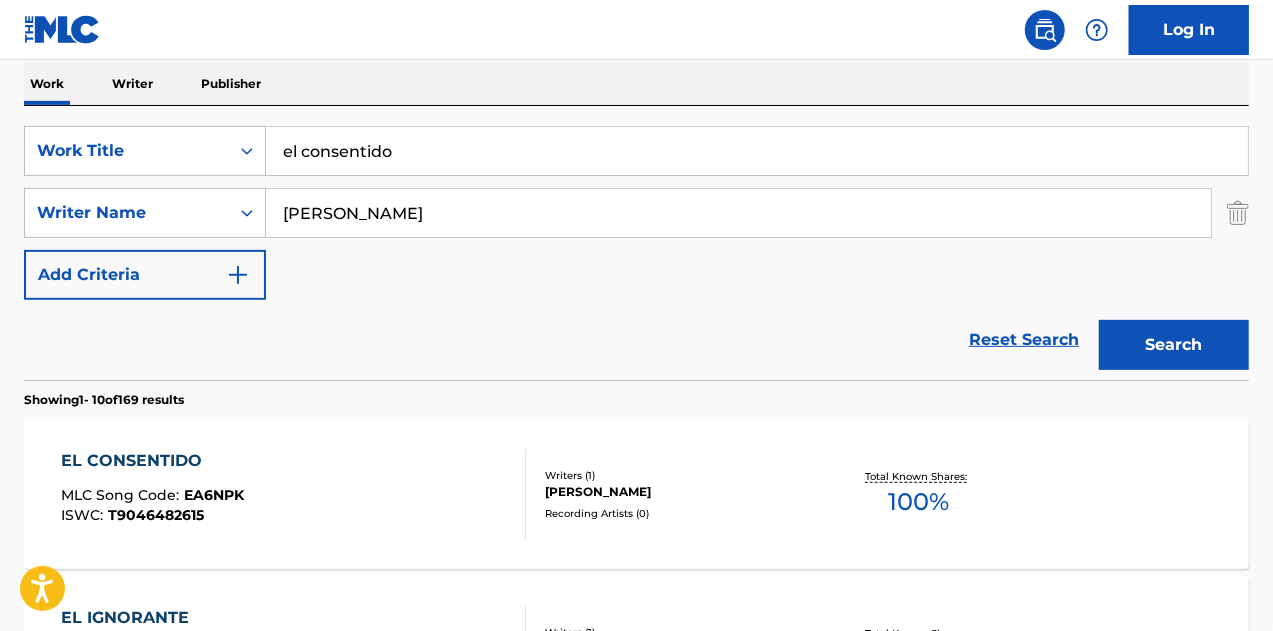 scroll, scrollTop: 500, scrollLeft: 0, axis: vertical 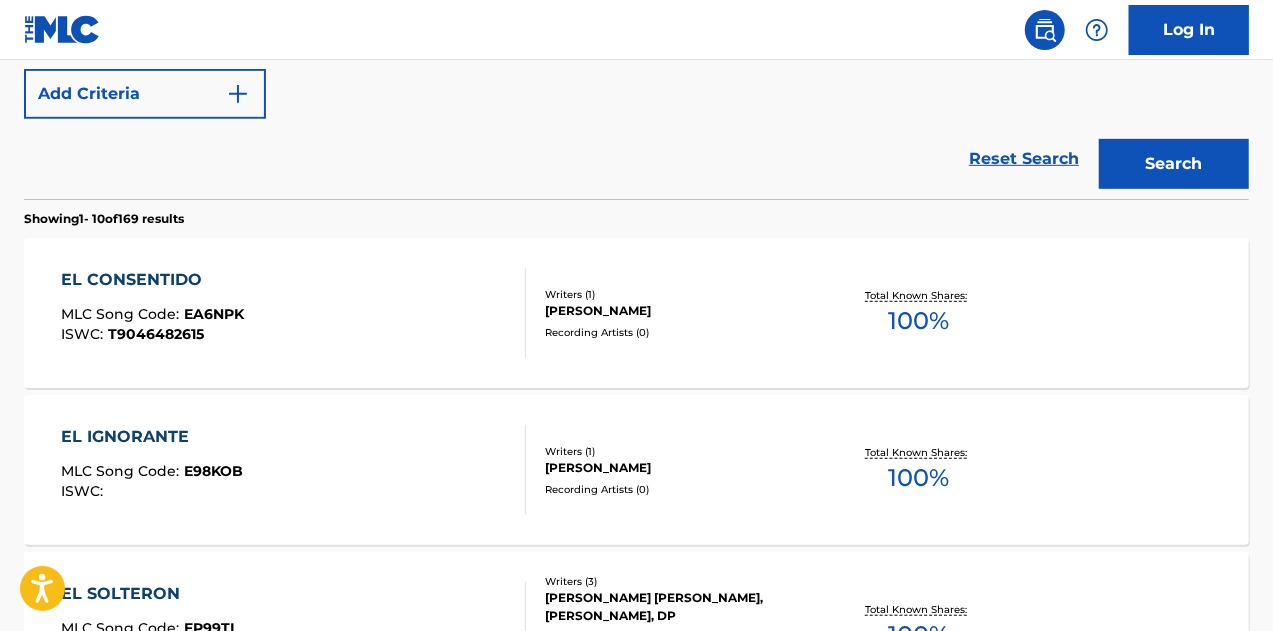 click on "[PERSON_NAME]" at bounding box center [681, 311] 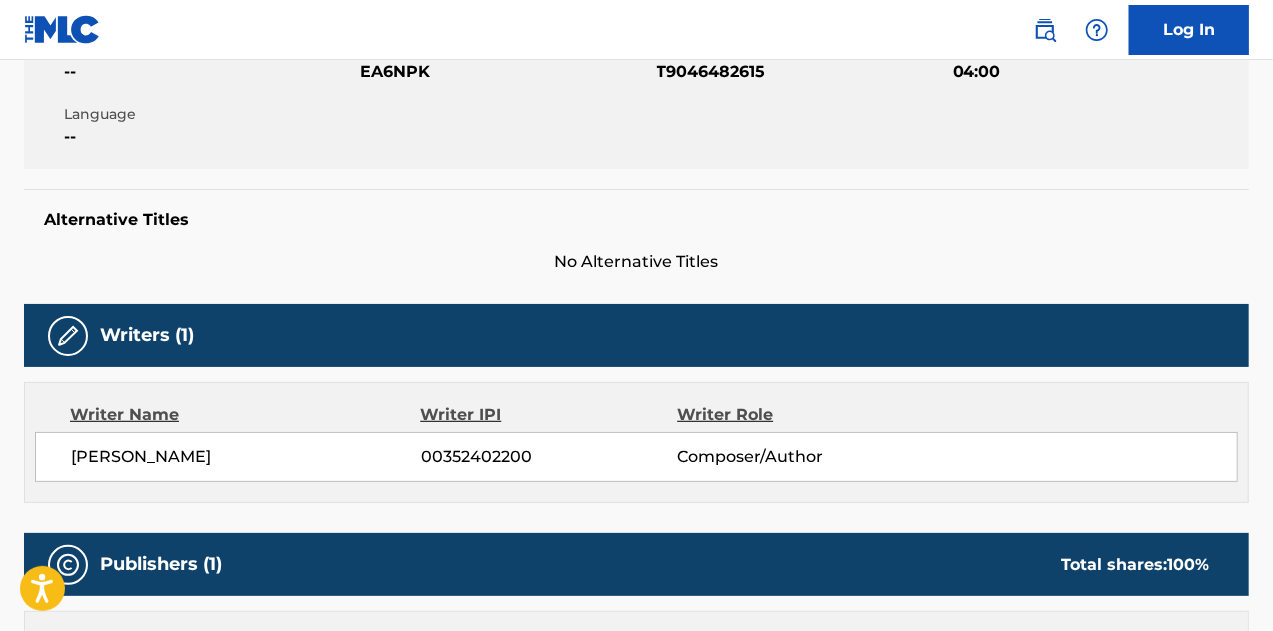 scroll, scrollTop: 300, scrollLeft: 0, axis: vertical 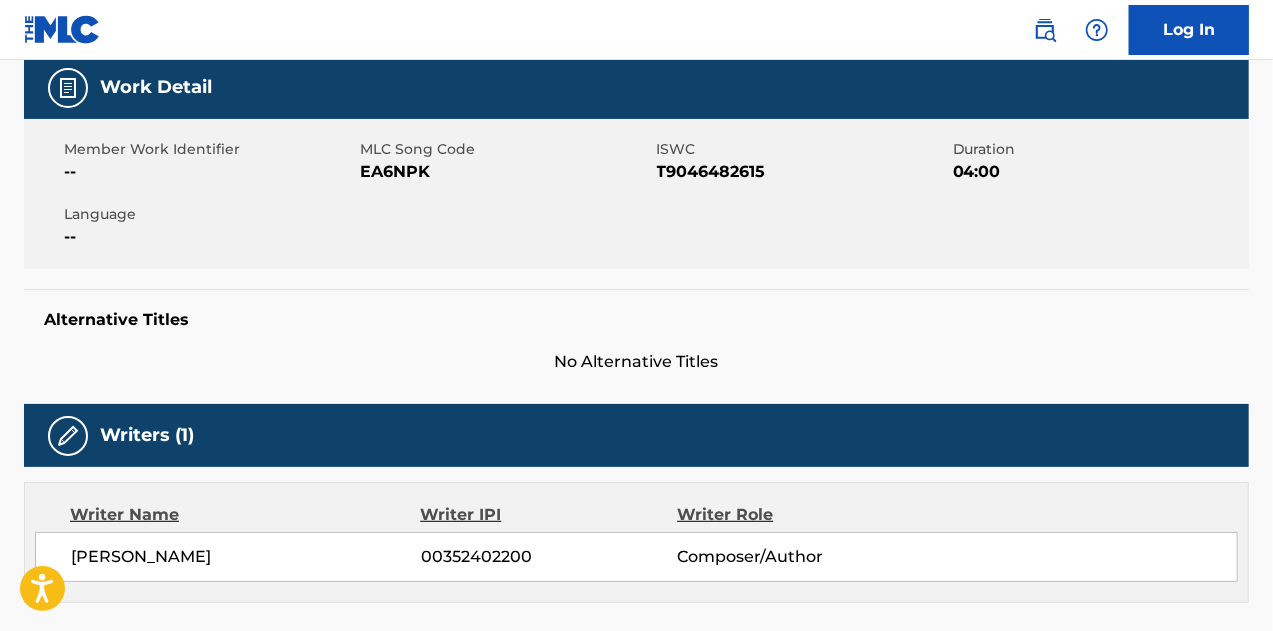 click on "EA6NPK" at bounding box center [505, 172] 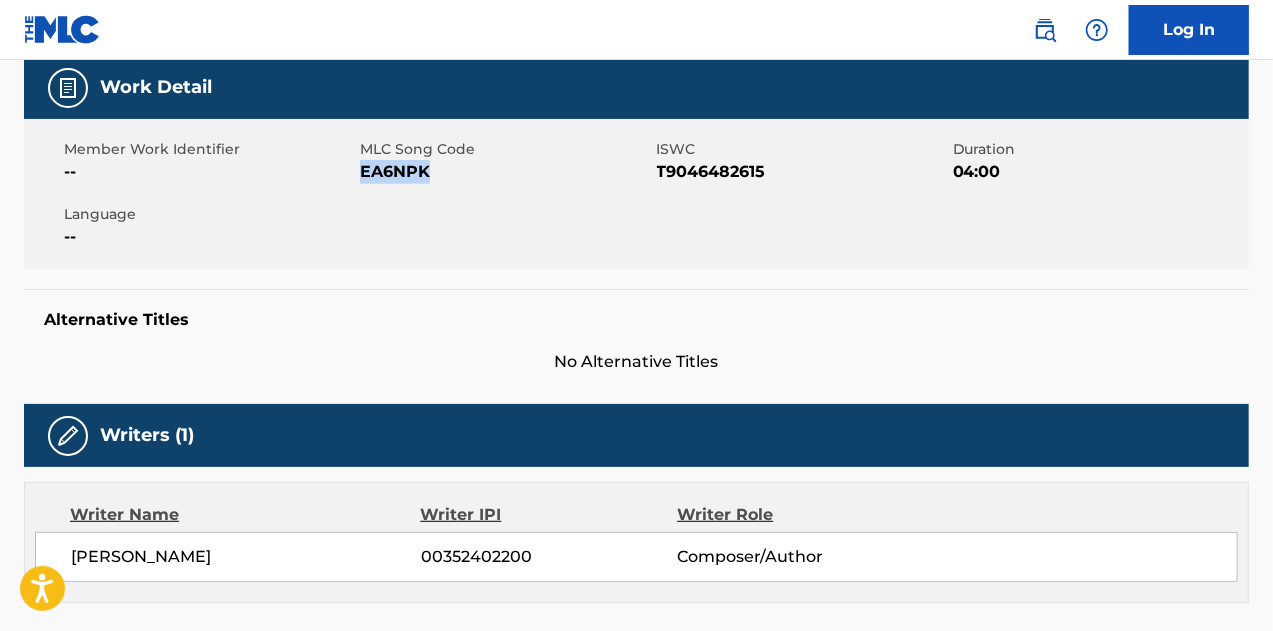 click on "EA6NPK" at bounding box center [505, 172] 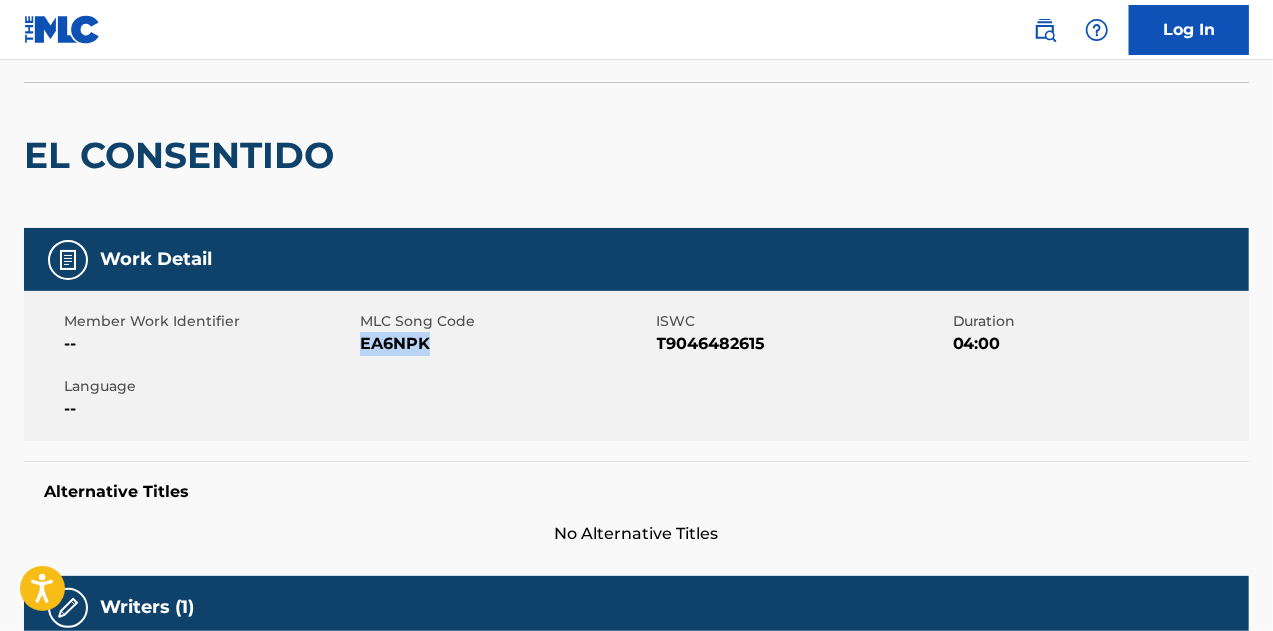 scroll, scrollTop: 0, scrollLeft: 0, axis: both 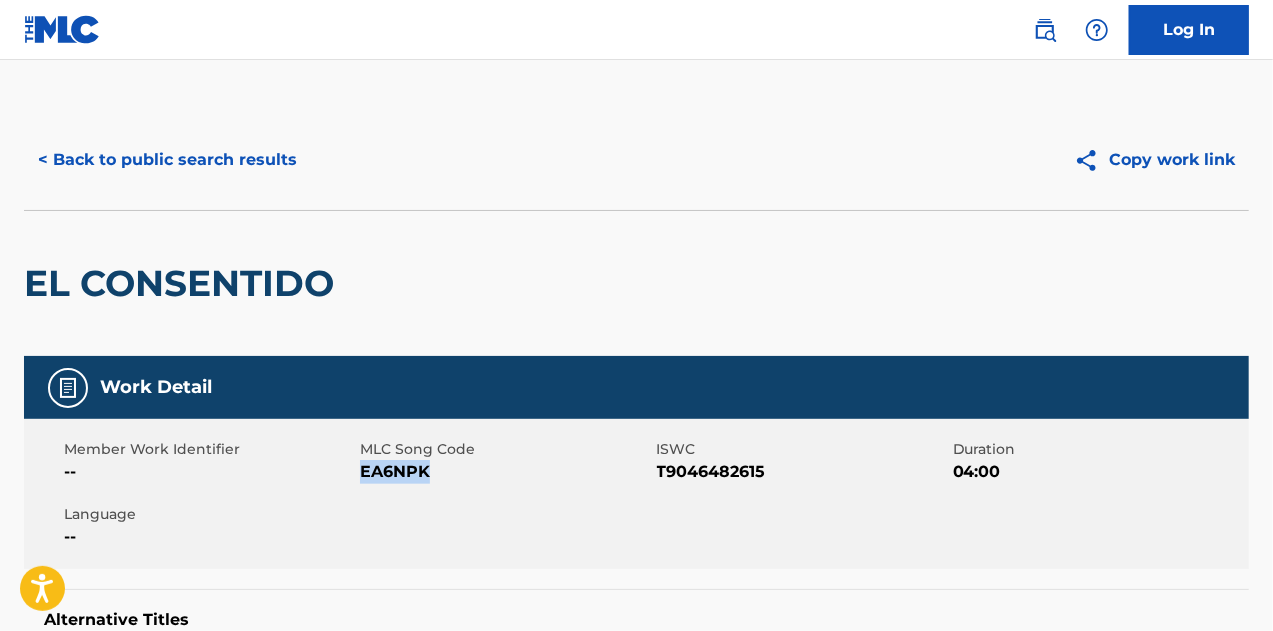 click on "< Back to public search results" at bounding box center (167, 160) 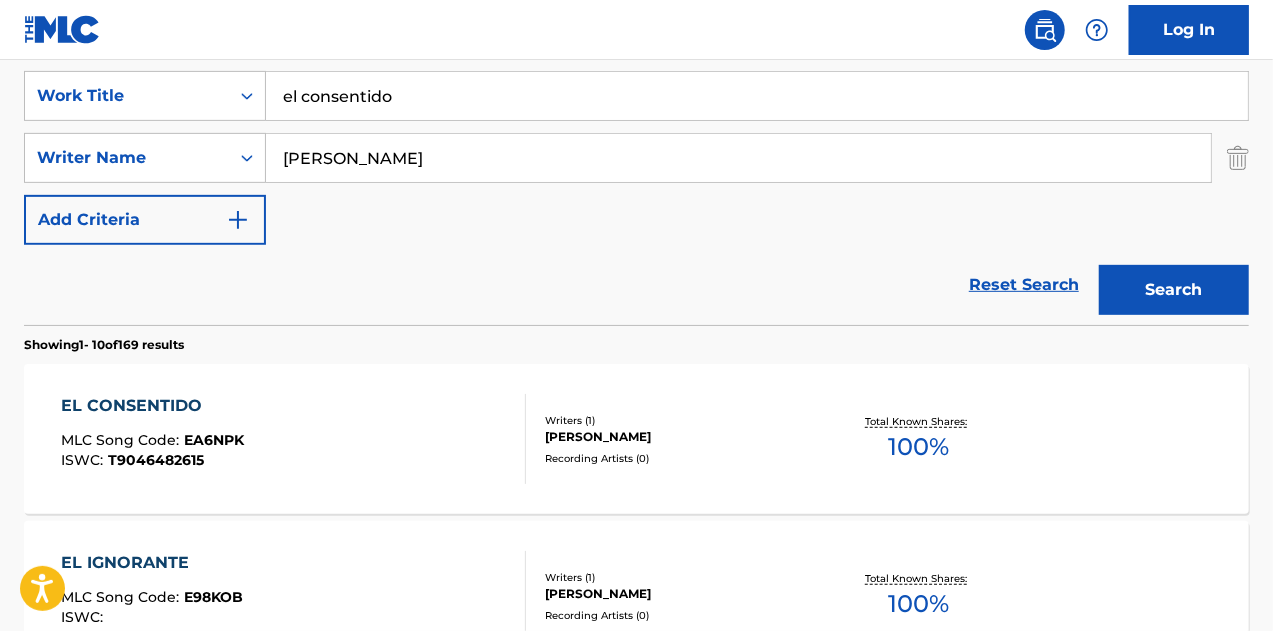 scroll, scrollTop: 400, scrollLeft: 0, axis: vertical 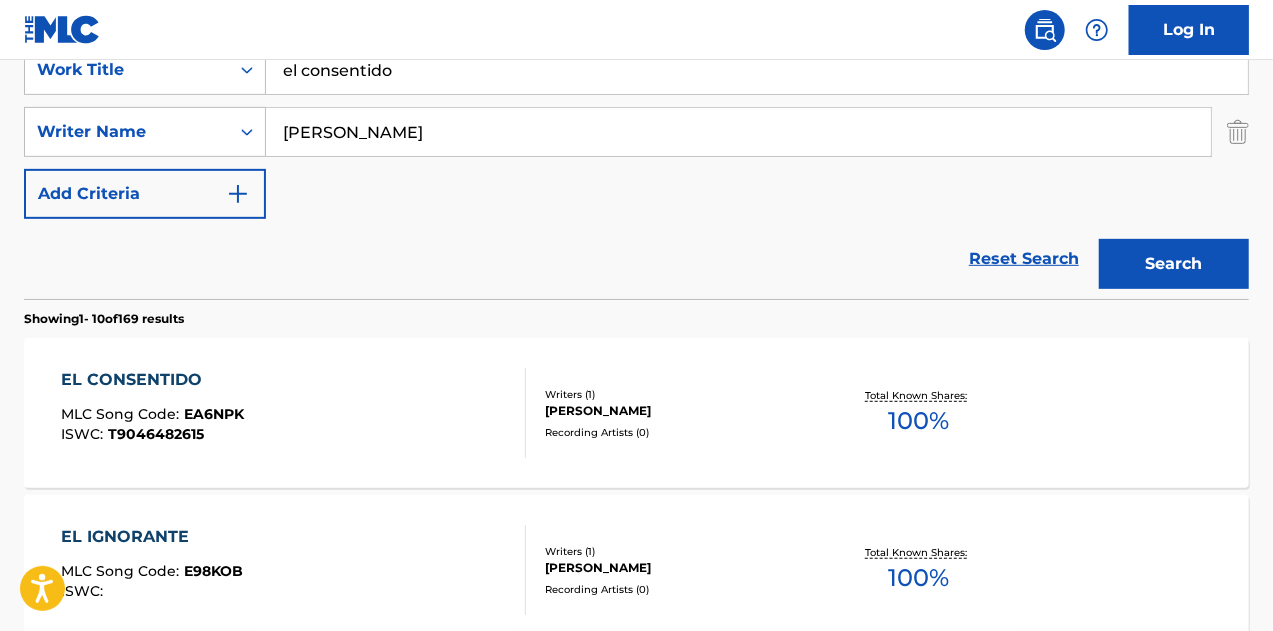 click on "EL CONSENTIDO MLC Song Code : EA6NPK ISWC : T9046482615 Writers ( 1 ) [PERSON_NAME] Recording Artists ( 0 ) Total Known Shares: 100 %" at bounding box center [636, 413] 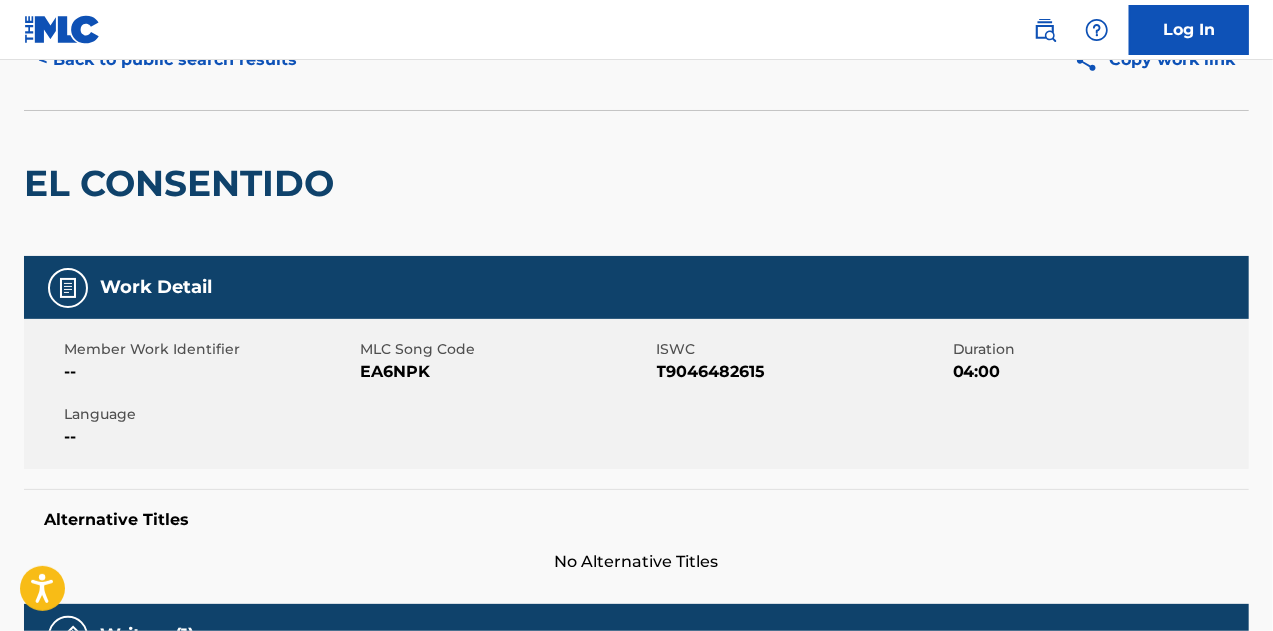 scroll, scrollTop: 0, scrollLeft: 0, axis: both 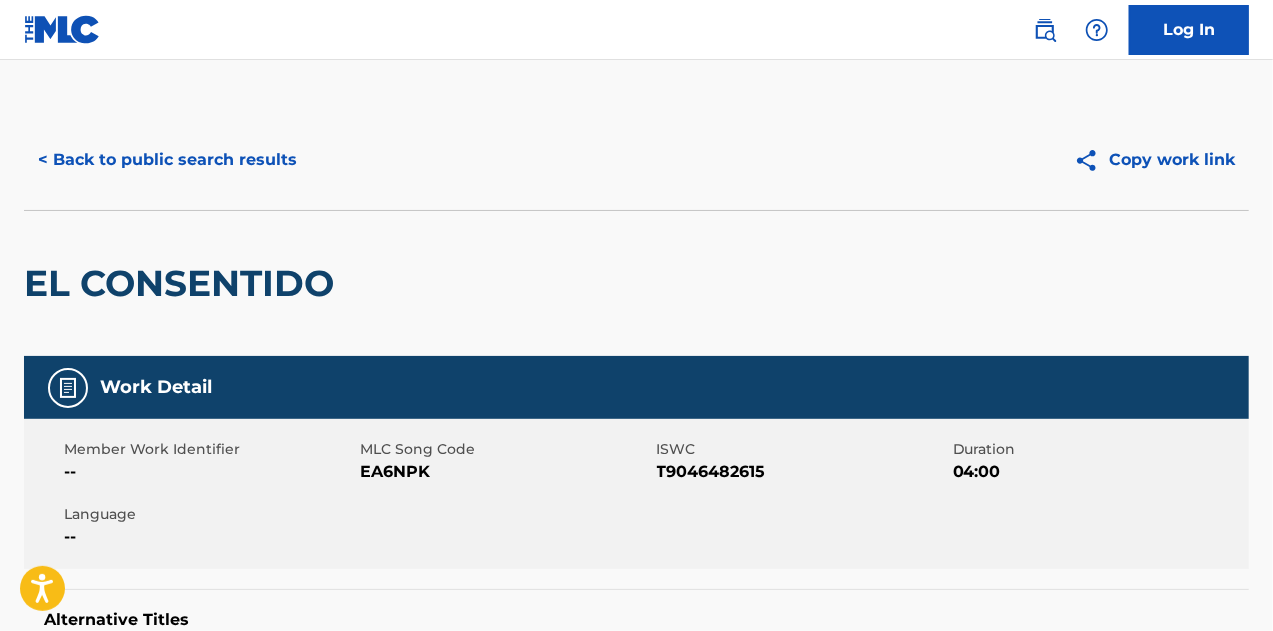 click on "< Back to public search results Copy work link" at bounding box center [636, 160] 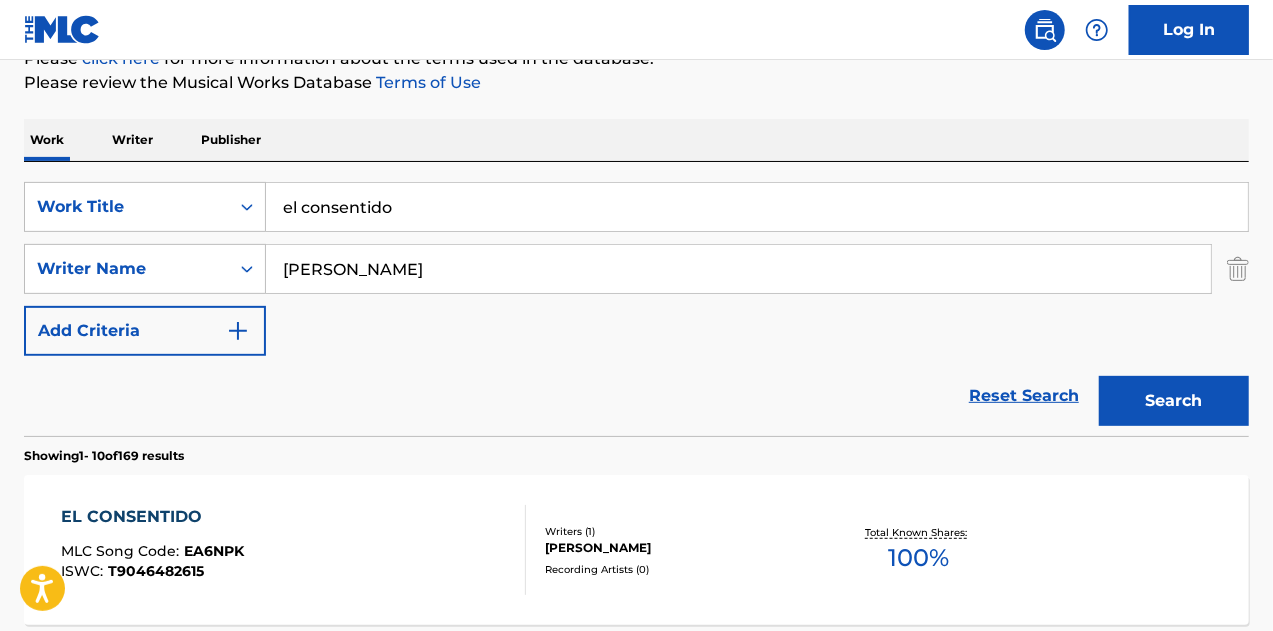 scroll, scrollTop: 100, scrollLeft: 0, axis: vertical 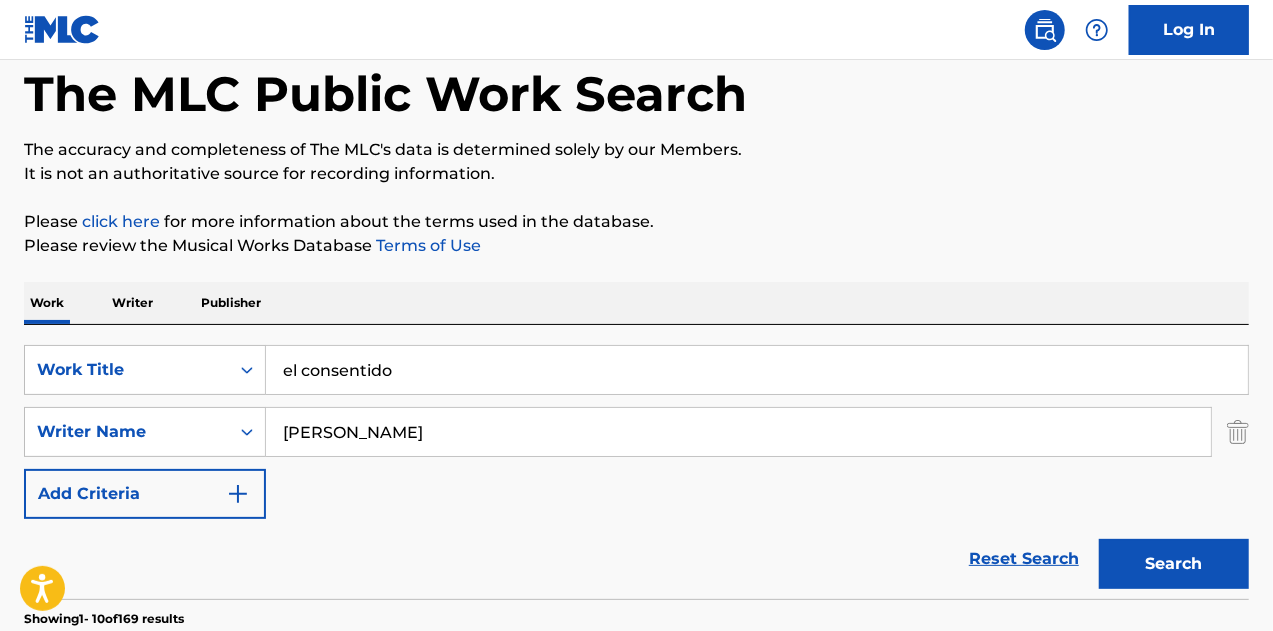 drag, startPoint x: 434, startPoint y: 355, endPoint x: 212, endPoint y: 335, distance: 222.89908 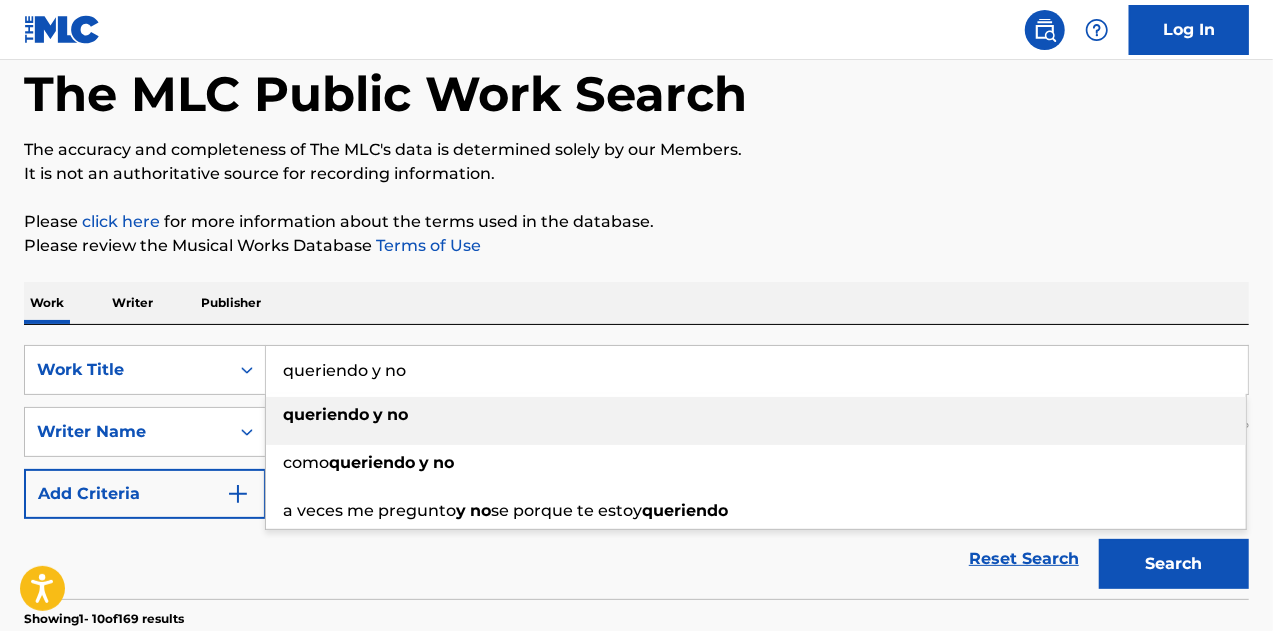 type on "queriendo y no" 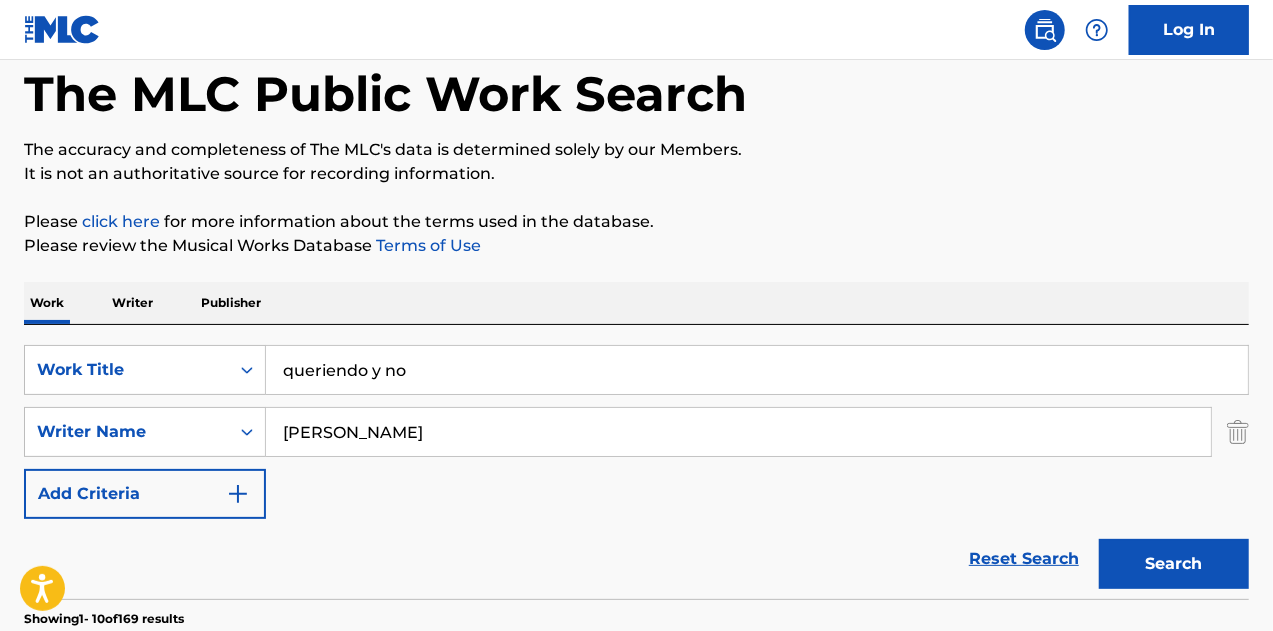 click on "Search" at bounding box center (1174, 564) 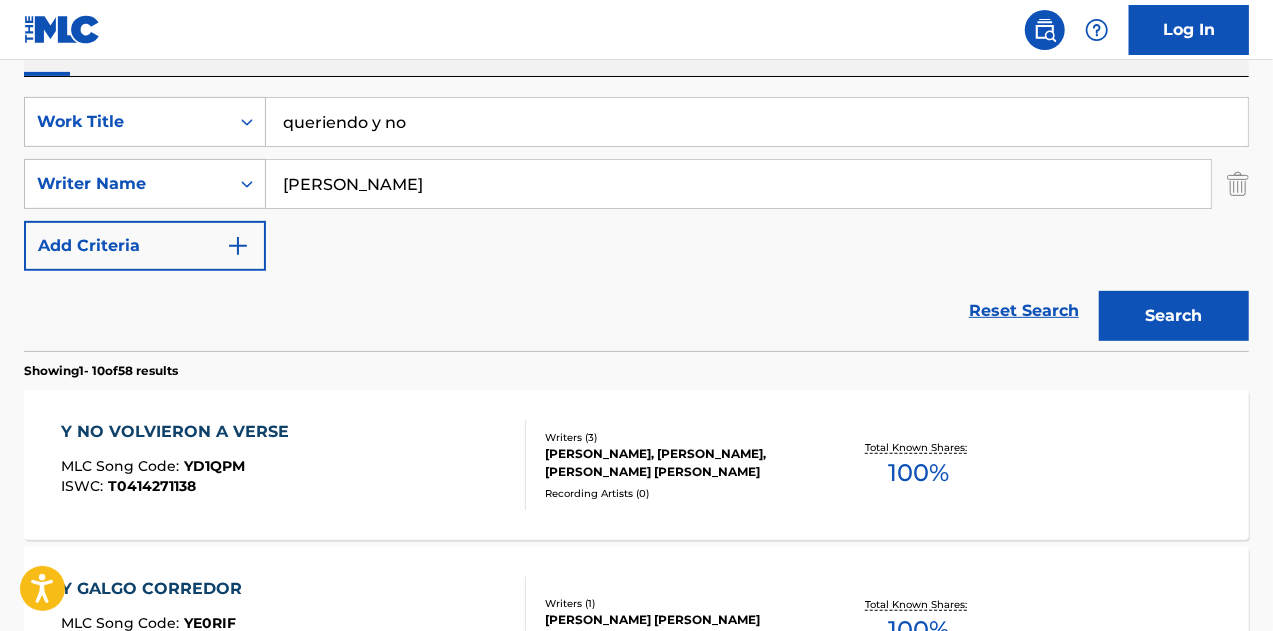 scroll, scrollTop: 300, scrollLeft: 0, axis: vertical 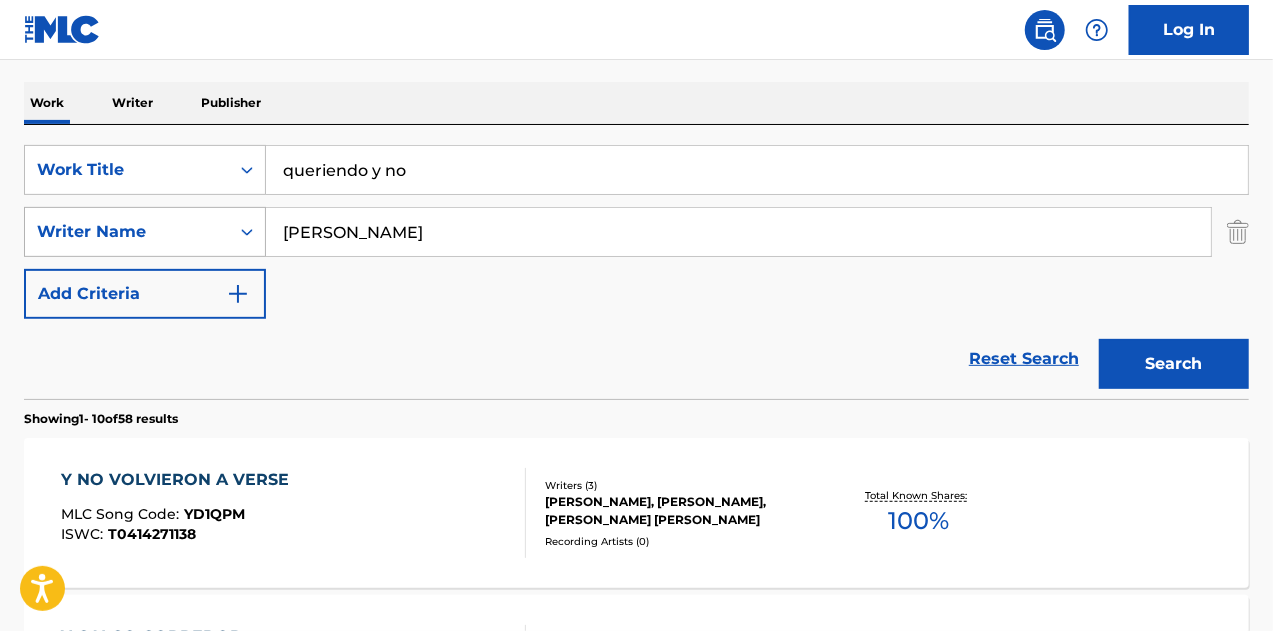 drag, startPoint x: 418, startPoint y: 228, endPoint x: 248, endPoint y: 231, distance: 170.02647 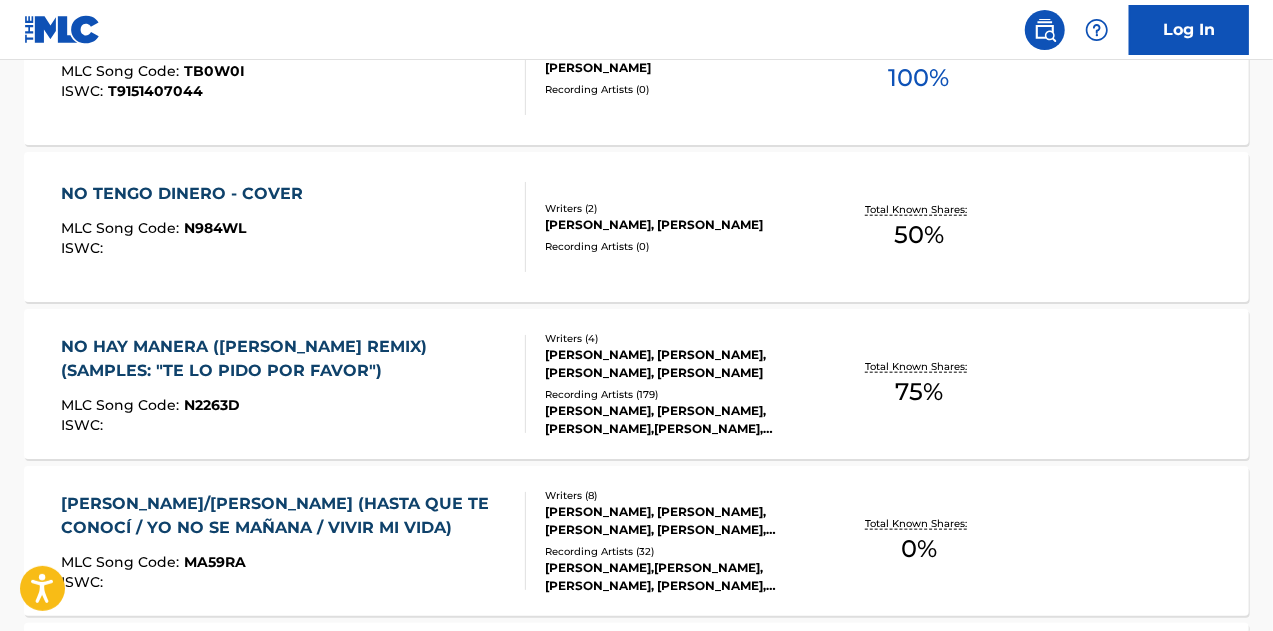 scroll, scrollTop: 0, scrollLeft: 0, axis: both 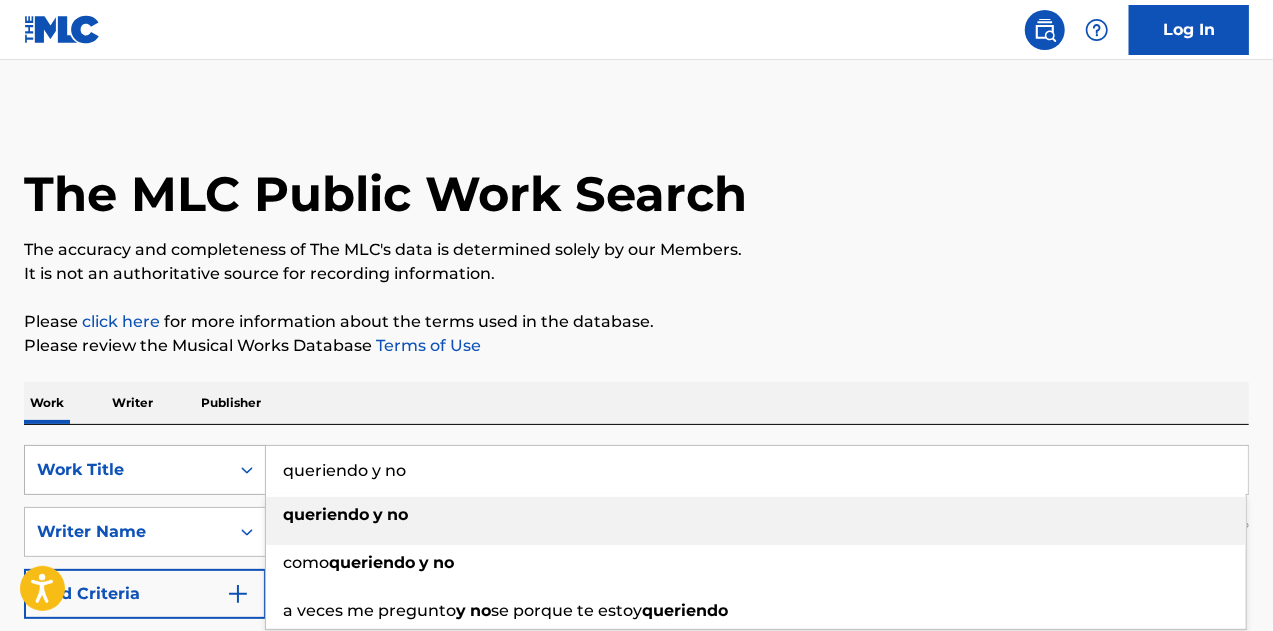 drag, startPoint x: 433, startPoint y: 476, endPoint x: 135, endPoint y: 459, distance: 298.4845 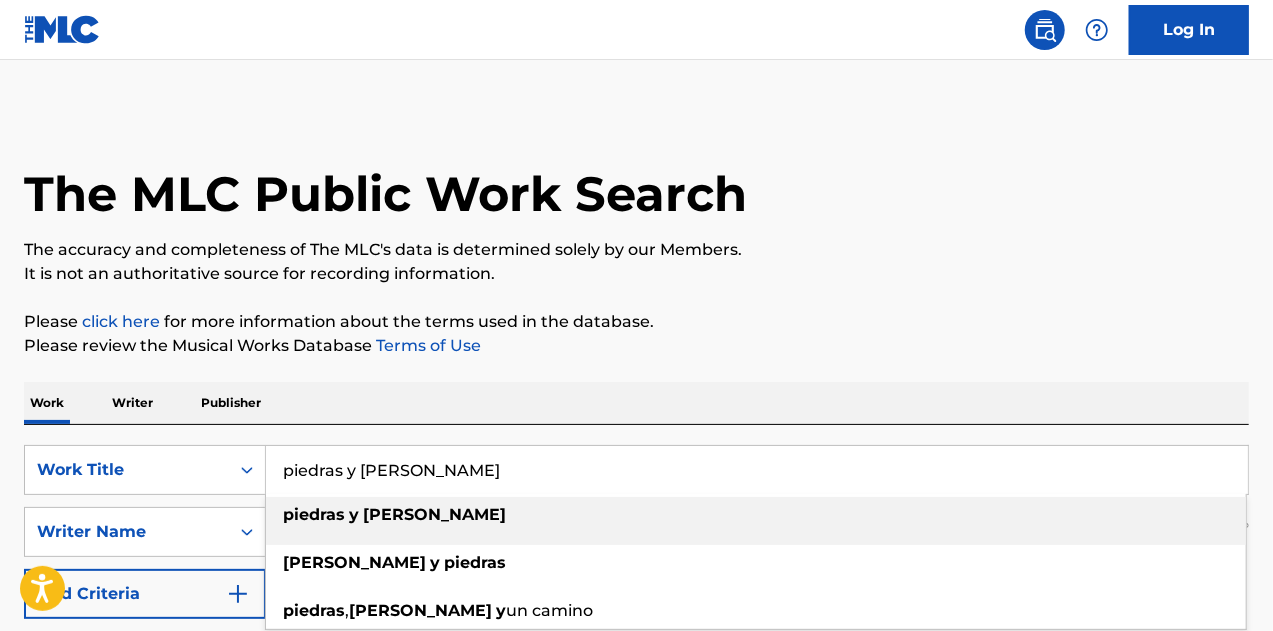 type on "piedras y [PERSON_NAME]" 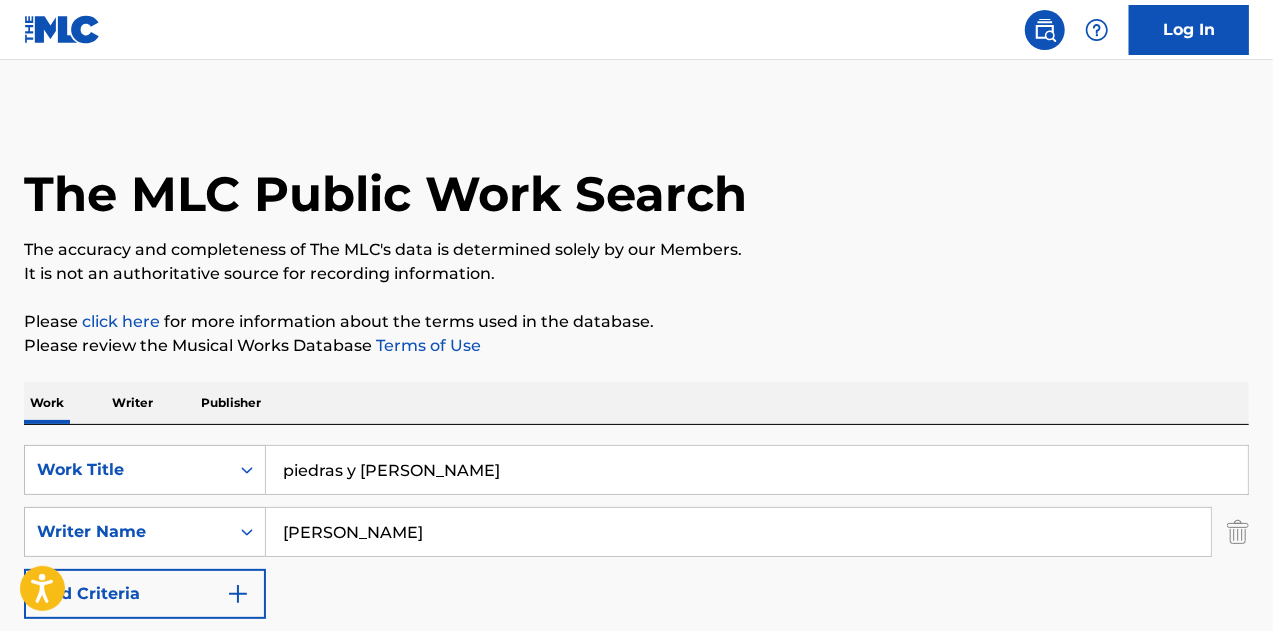 click on "[PERSON_NAME]" at bounding box center [738, 532] 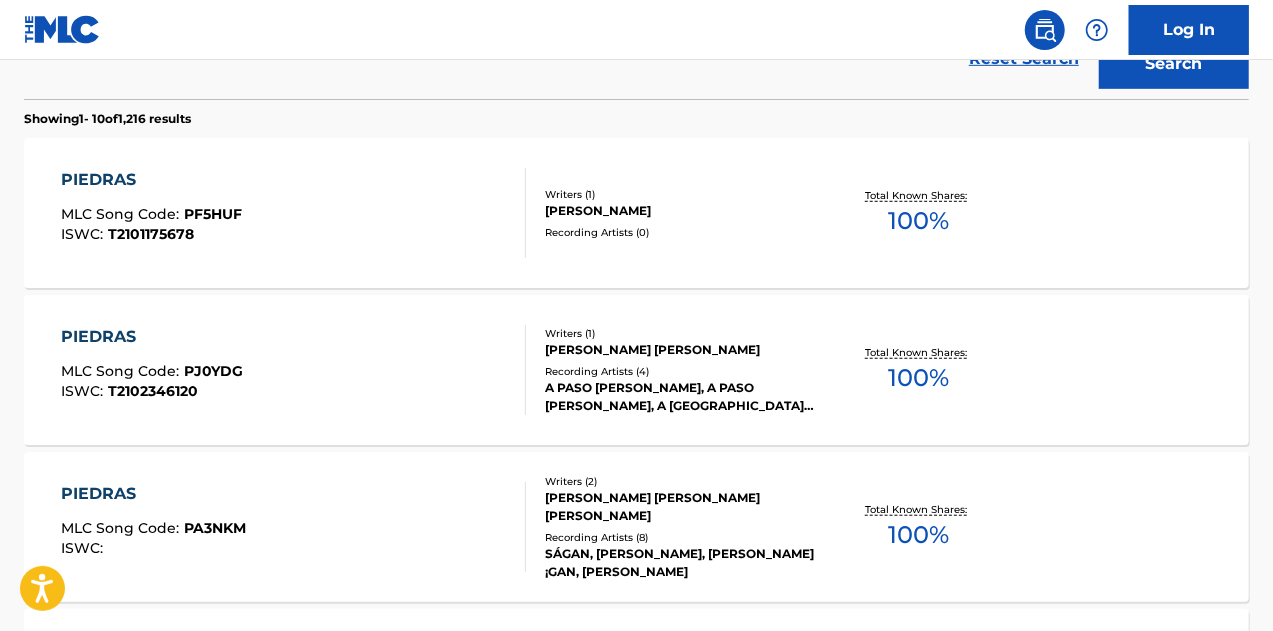 scroll, scrollTop: 100, scrollLeft: 0, axis: vertical 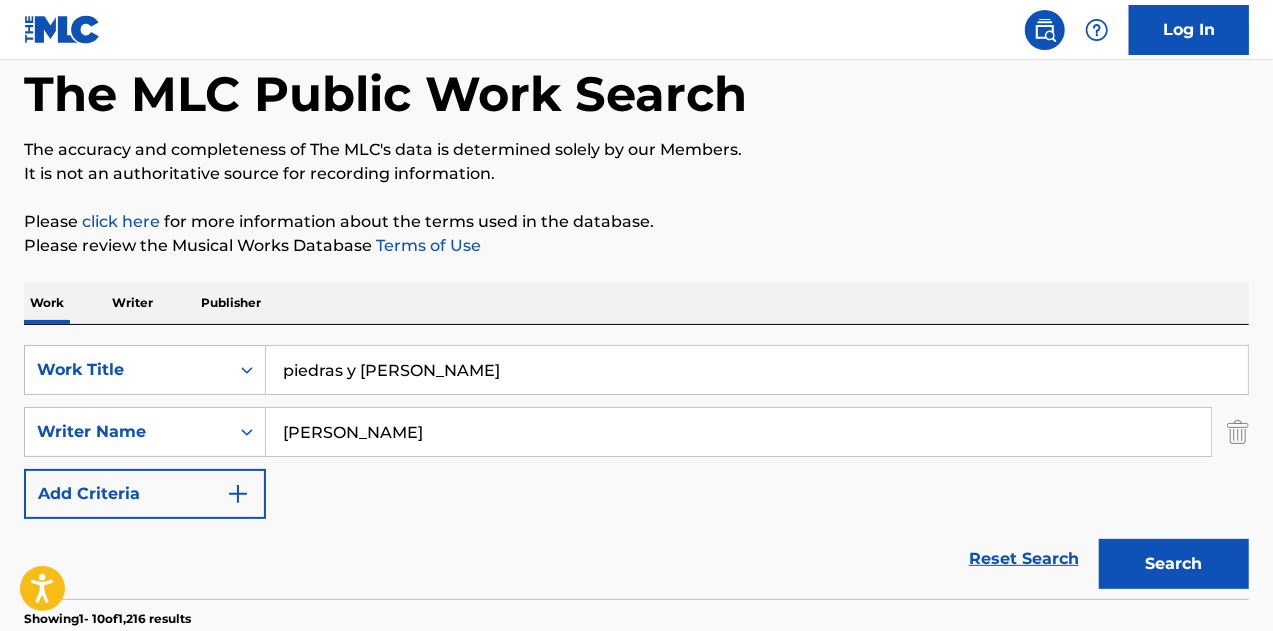 click on "[PERSON_NAME]" at bounding box center (738, 432) 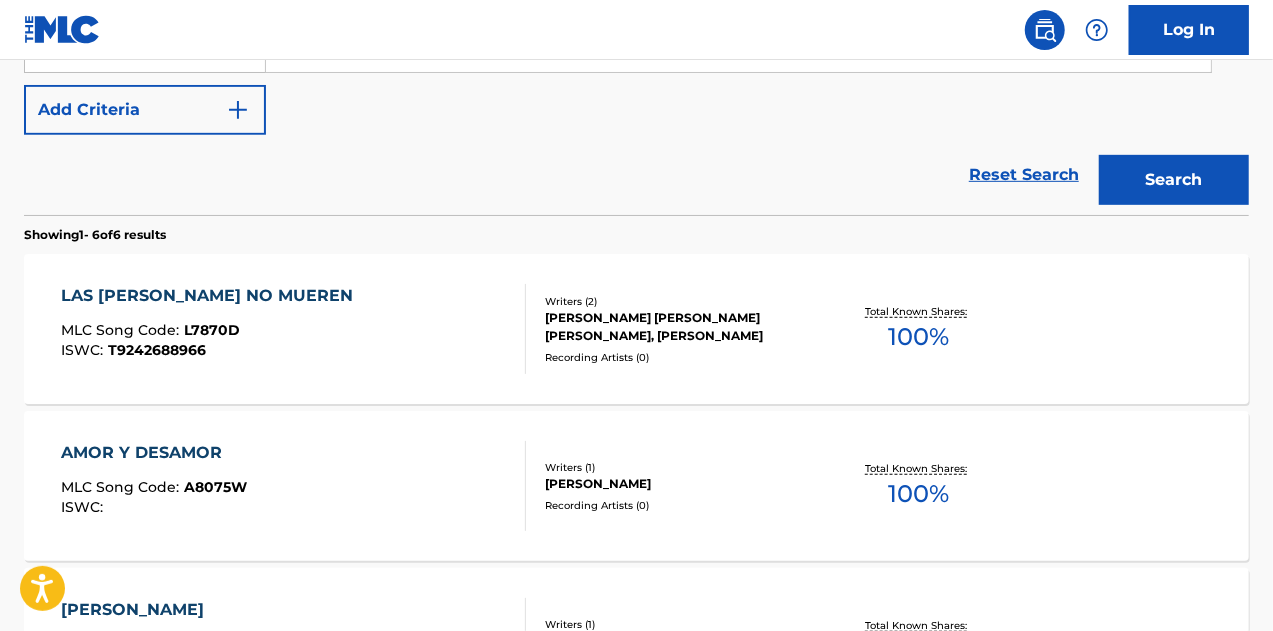 scroll, scrollTop: 241, scrollLeft: 0, axis: vertical 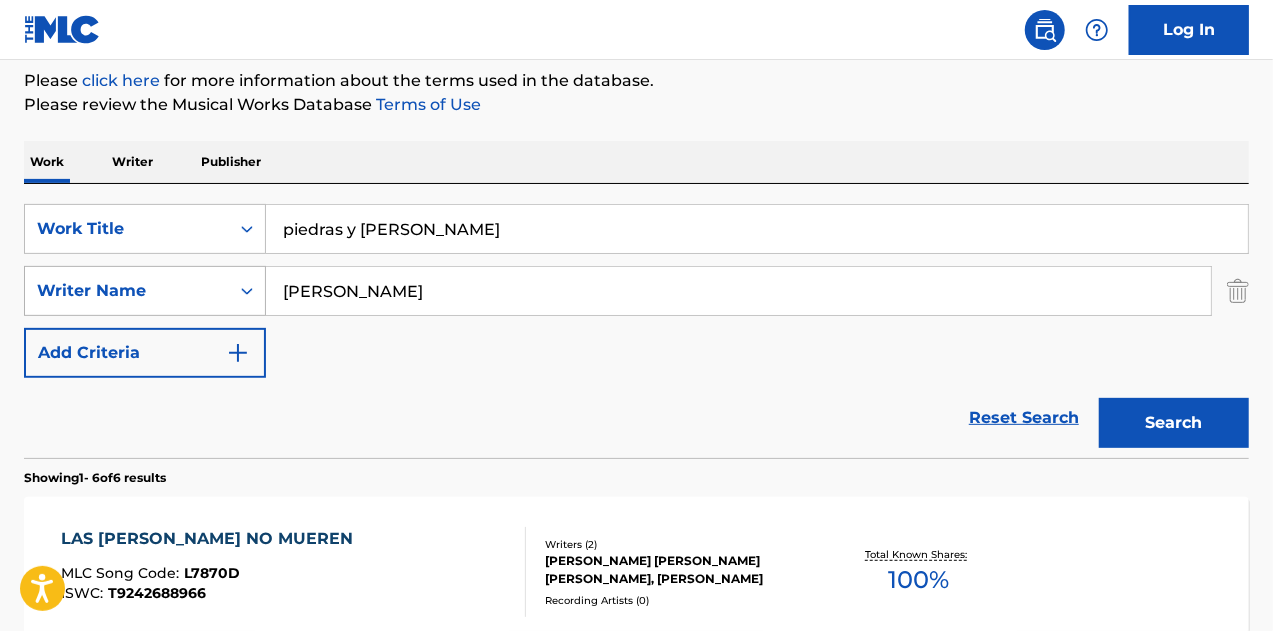 drag, startPoint x: 457, startPoint y: 285, endPoint x: 211, endPoint y: 271, distance: 246.39806 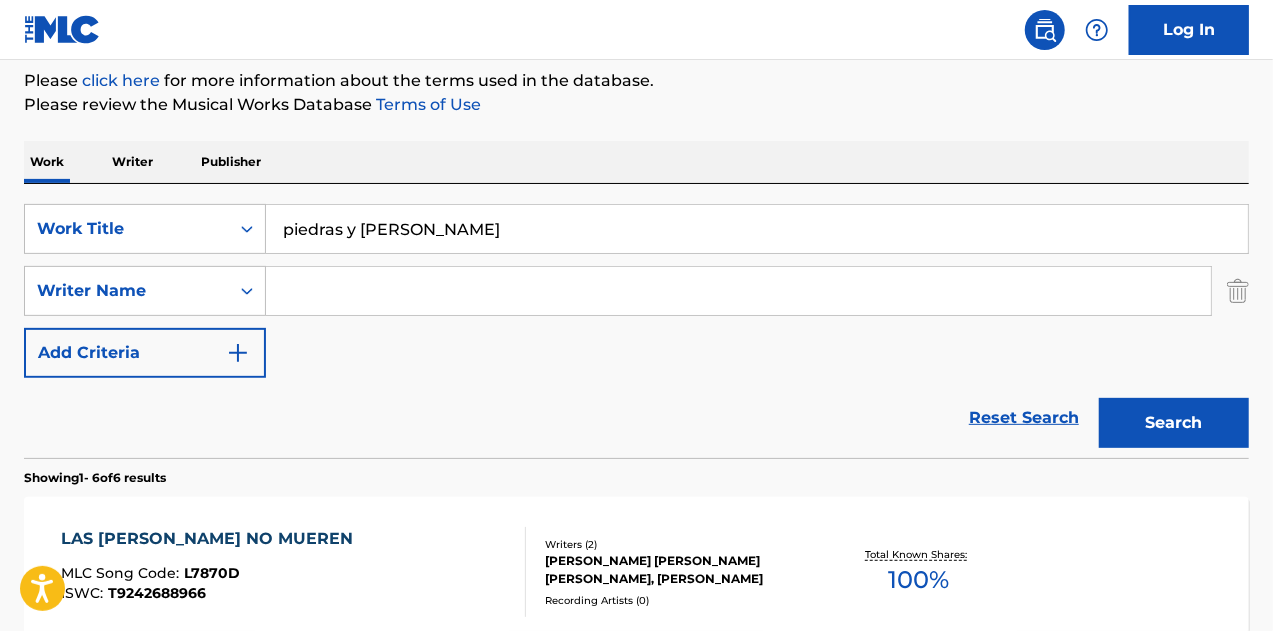 type 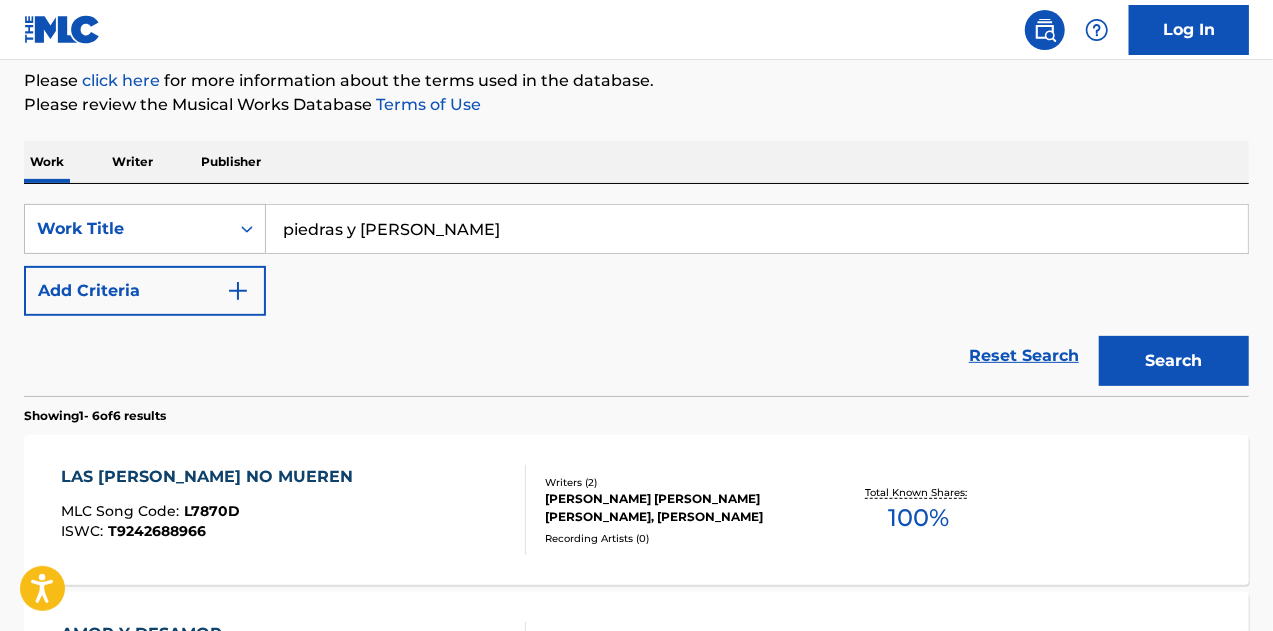 click on "Search" at bounding box center (1174, 361) 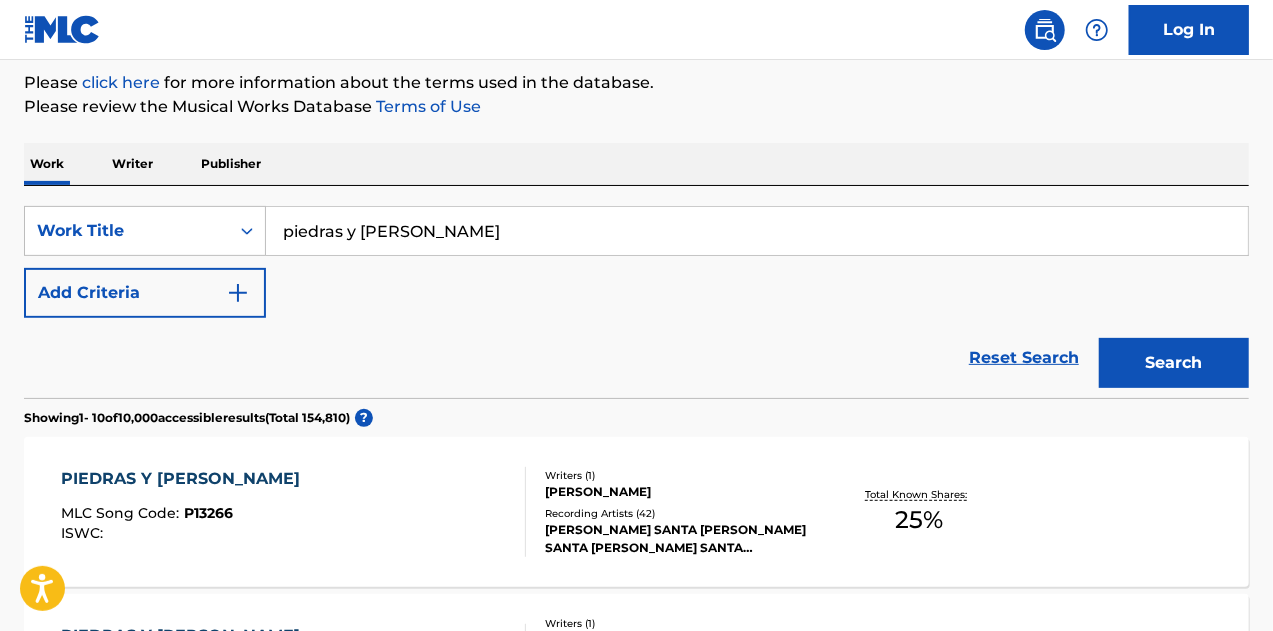 scroll, scrollTop: 241, scrollLeft: 0, axis: vertical 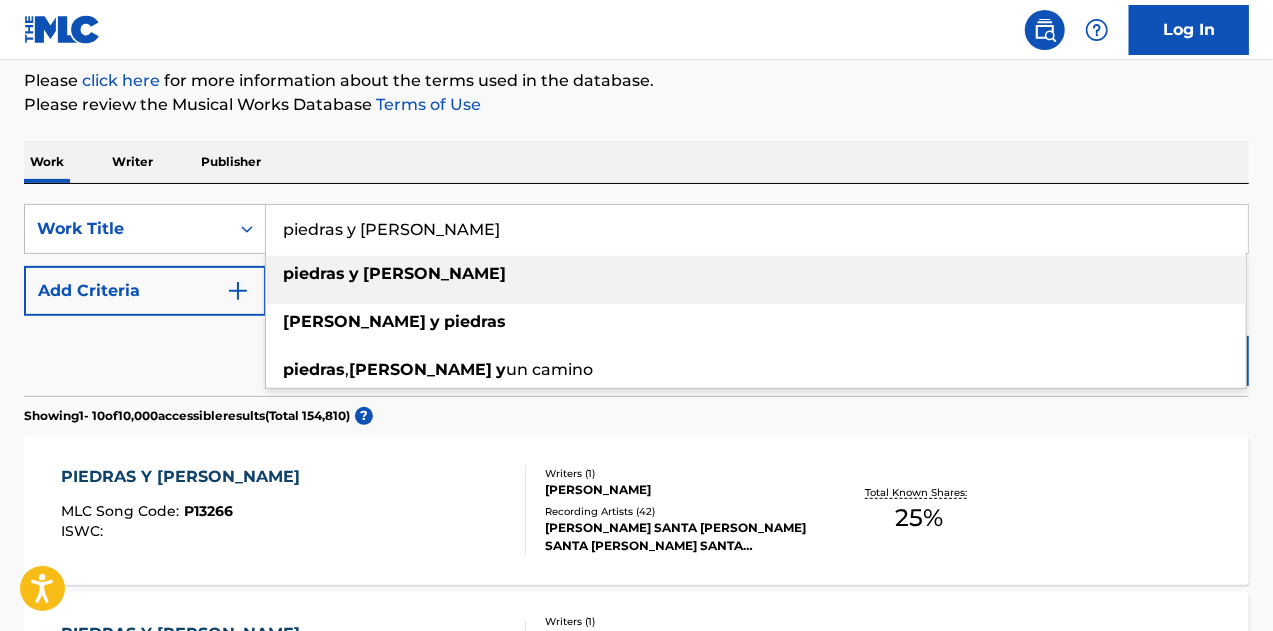 click on "piedras y [PERSON_NAME]" at bounding box center (757, 229) 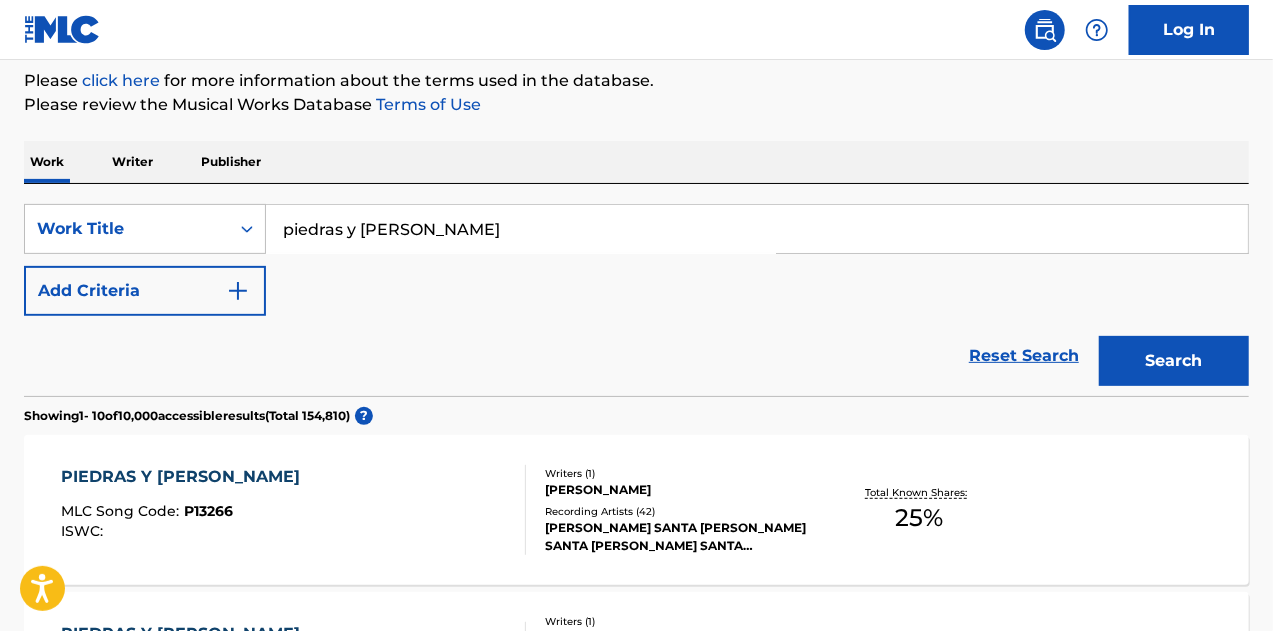 click on "[PERSON_NAME]" at bounding box center (681, 490) 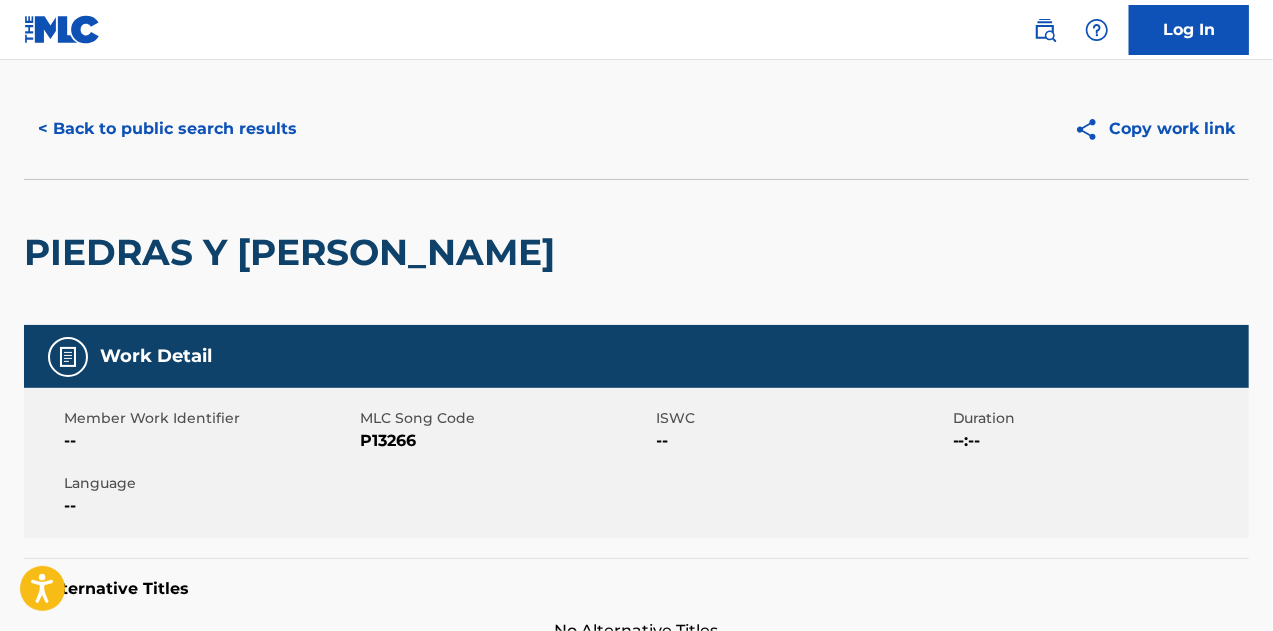 scroll, scrollTop: 0, scrollLeft: 0, axis: both 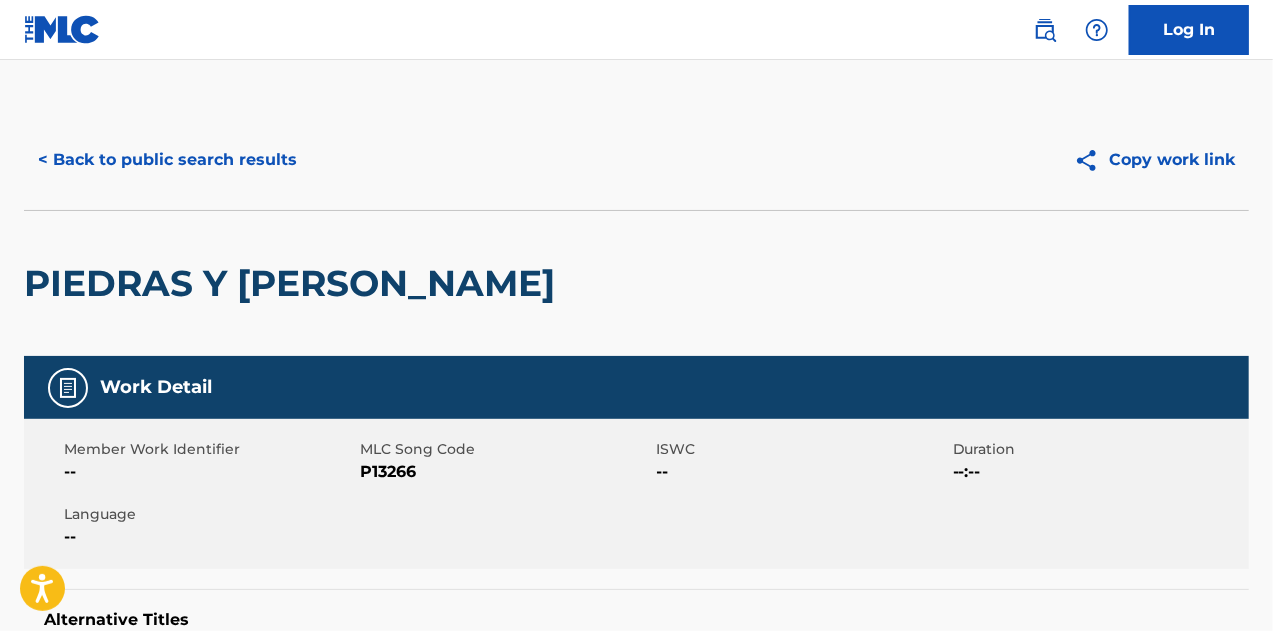 click on "< Back to public search results" at bounding box center [167, 160] 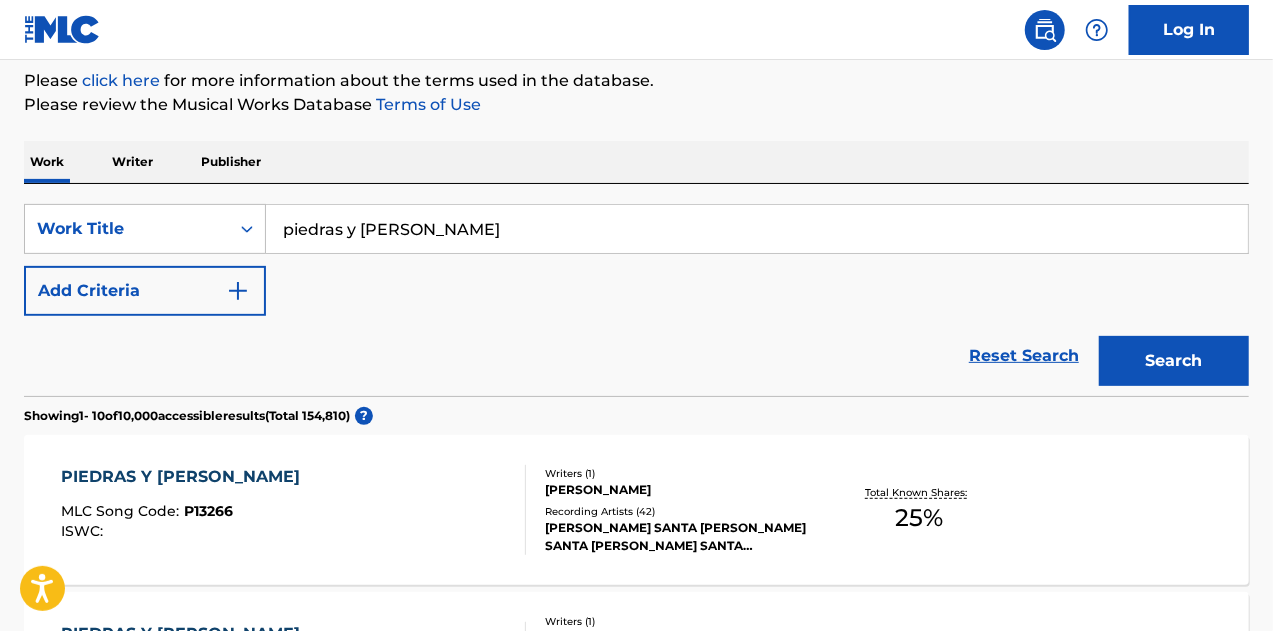 click on "piedras y [PERSON_NAME]" at bounding box center (757, 229) 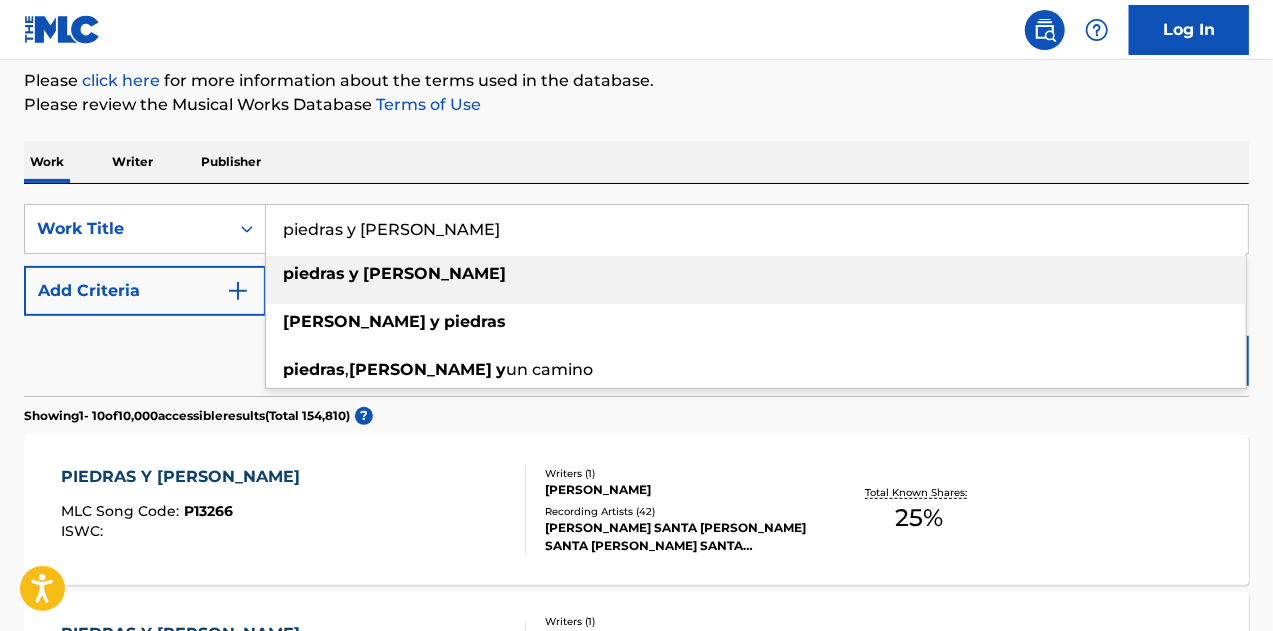 click on "piedras y [PERSON_NAME]" at bounding box center [757, 229] 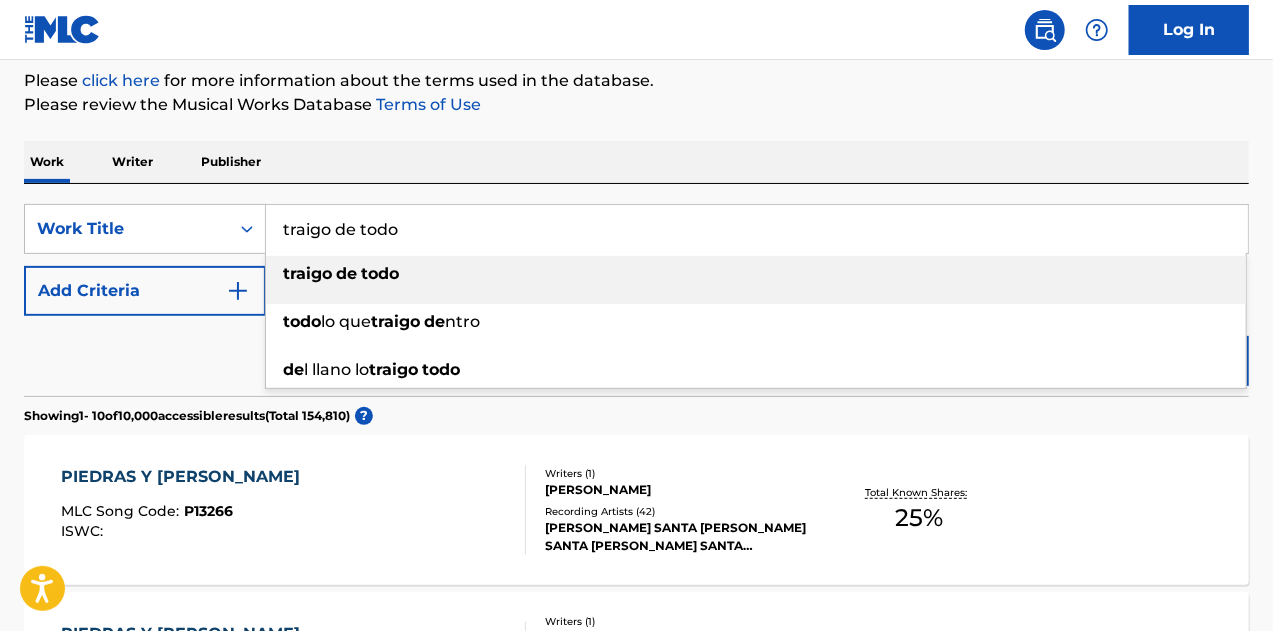 type on "traigo de todo" 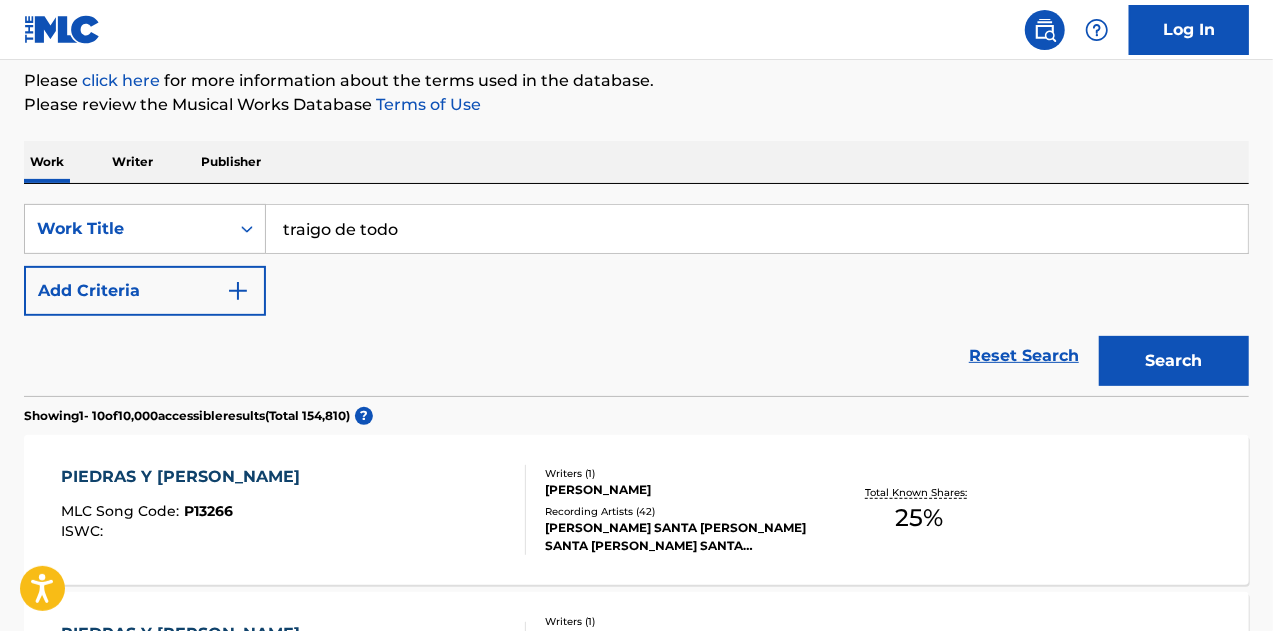click on "Add Criteria" at bounding box center [145, 291] 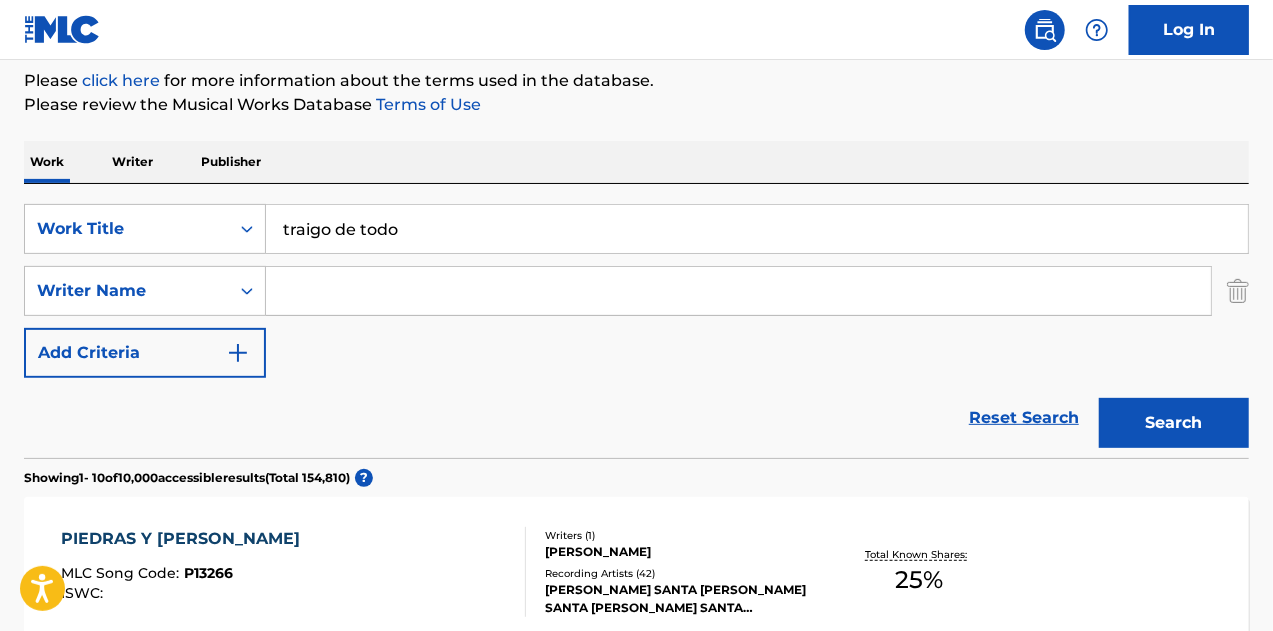click at bounding box center [738, 291] 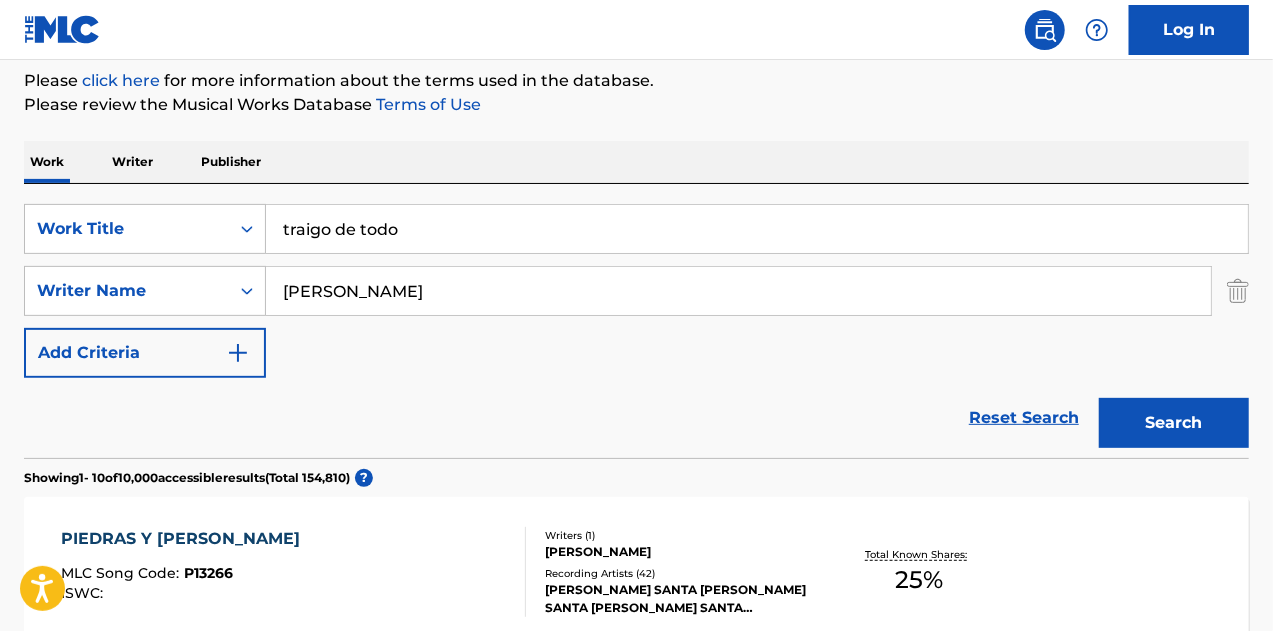 type on "[PERSON_NAME]" 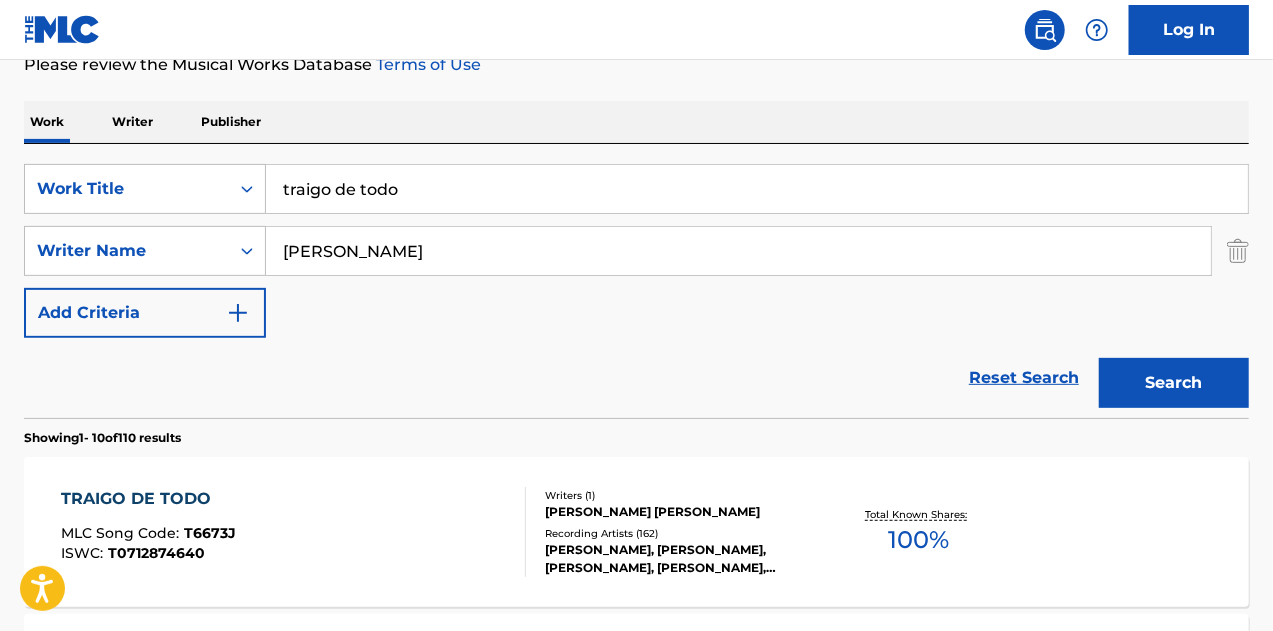 scroll, scrollTop: 341, scrollLeft: 0, axis: vertical 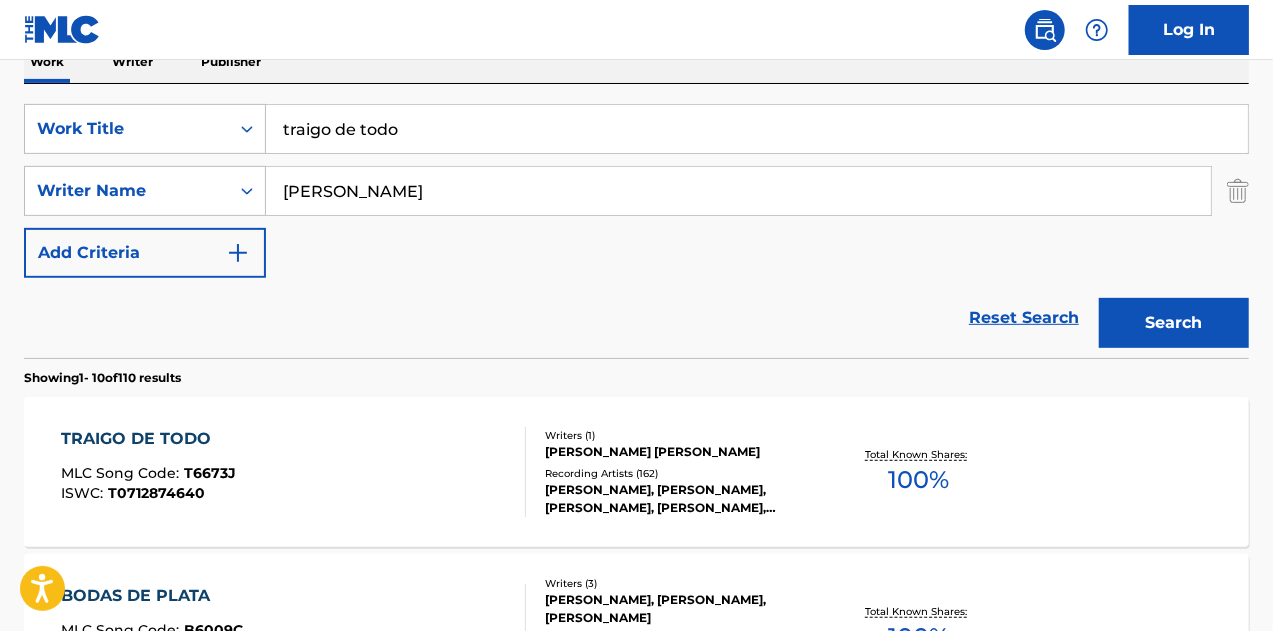 click on "[PERSON_NAME] [PERSON_NAME]" at bounding box center [681, 452] 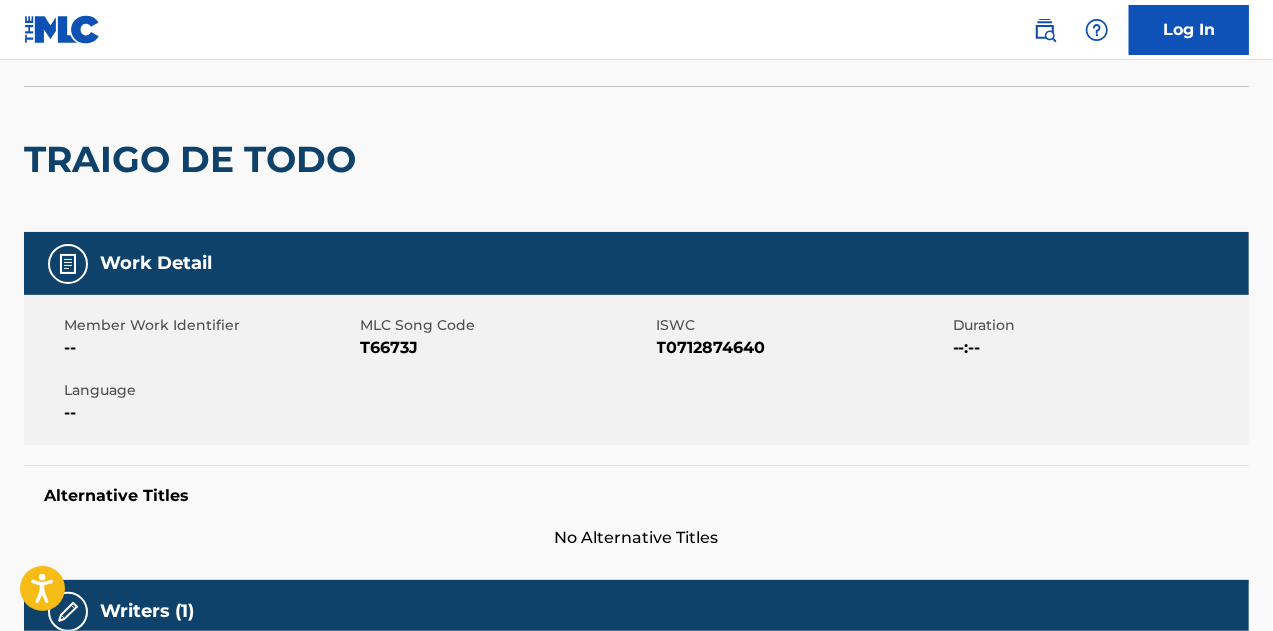 scroll, scrollTop: 300, scrollLeft: 0, axis: vertical 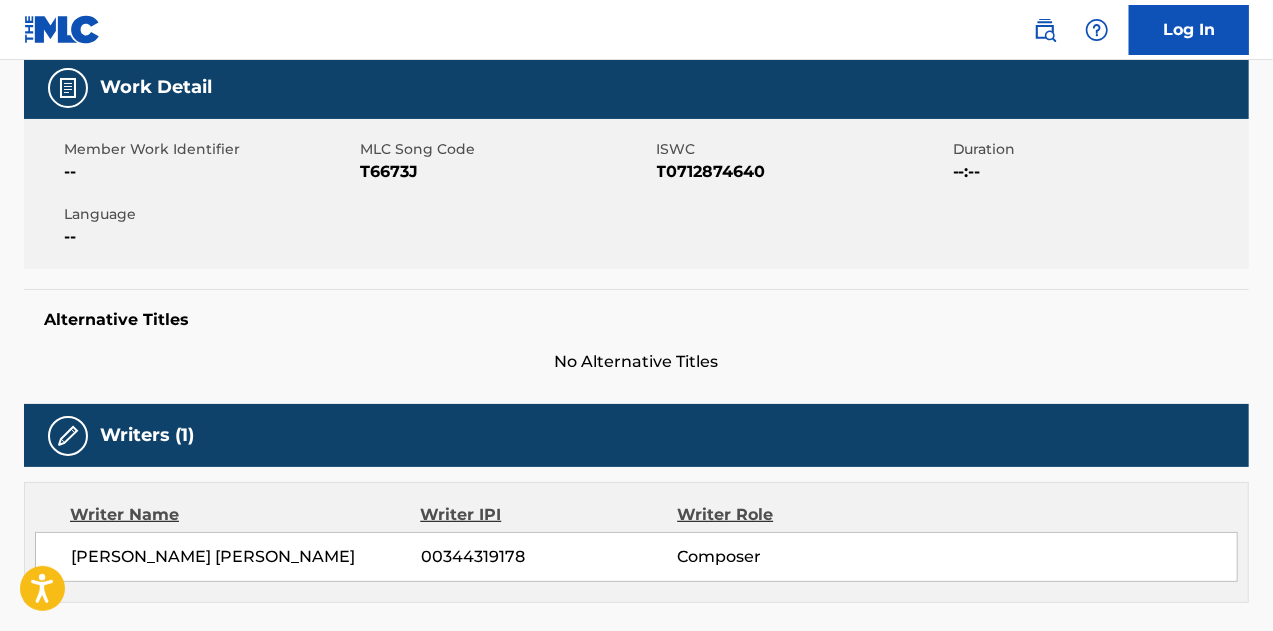click on "T6673J" at bounding box center (505, 172) 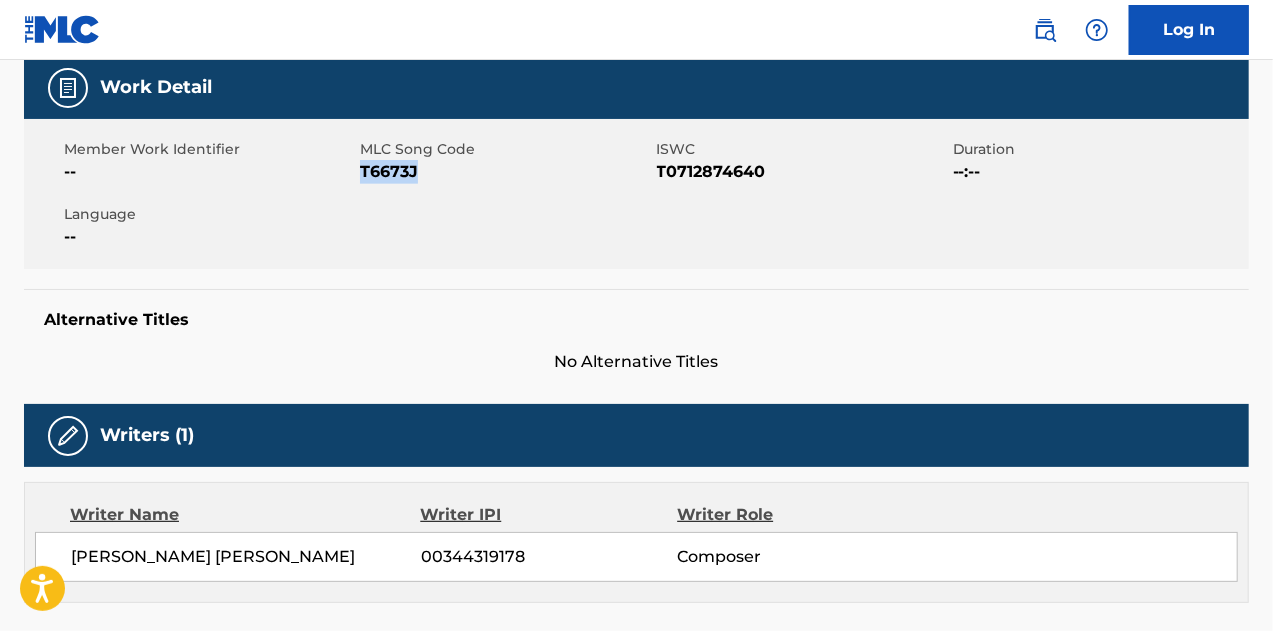 click on "T6673J" at bounding box center (505, 172) 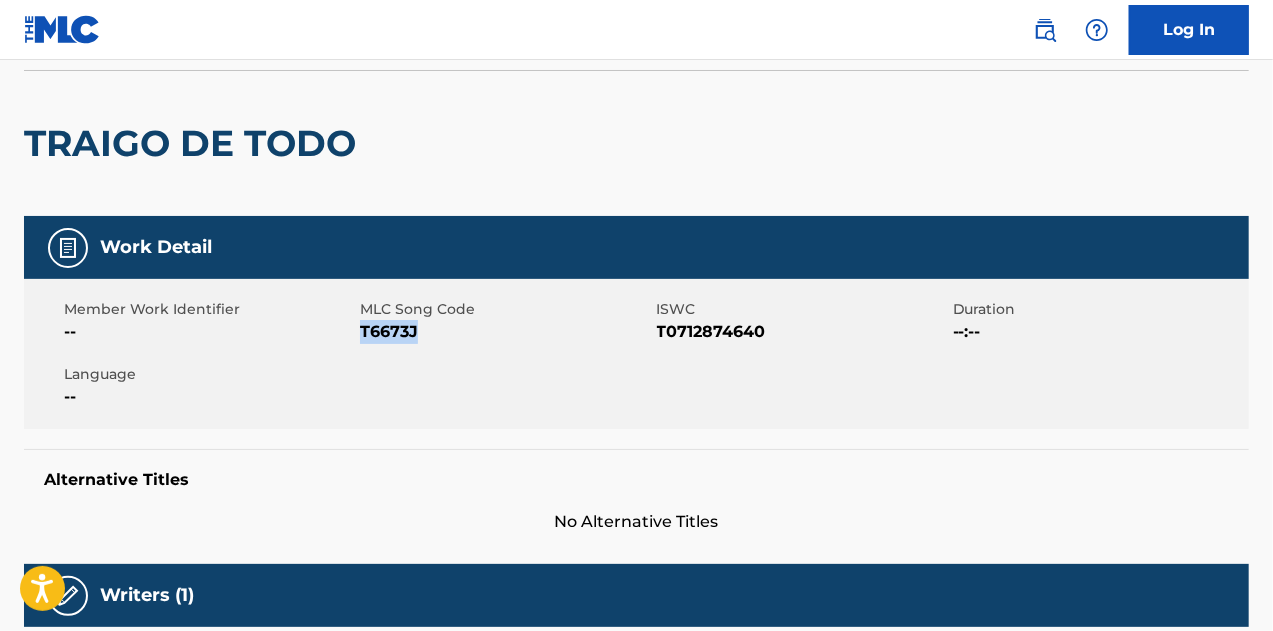 scroll, scrollTop: 0, scrollLeft: 0, axis: both 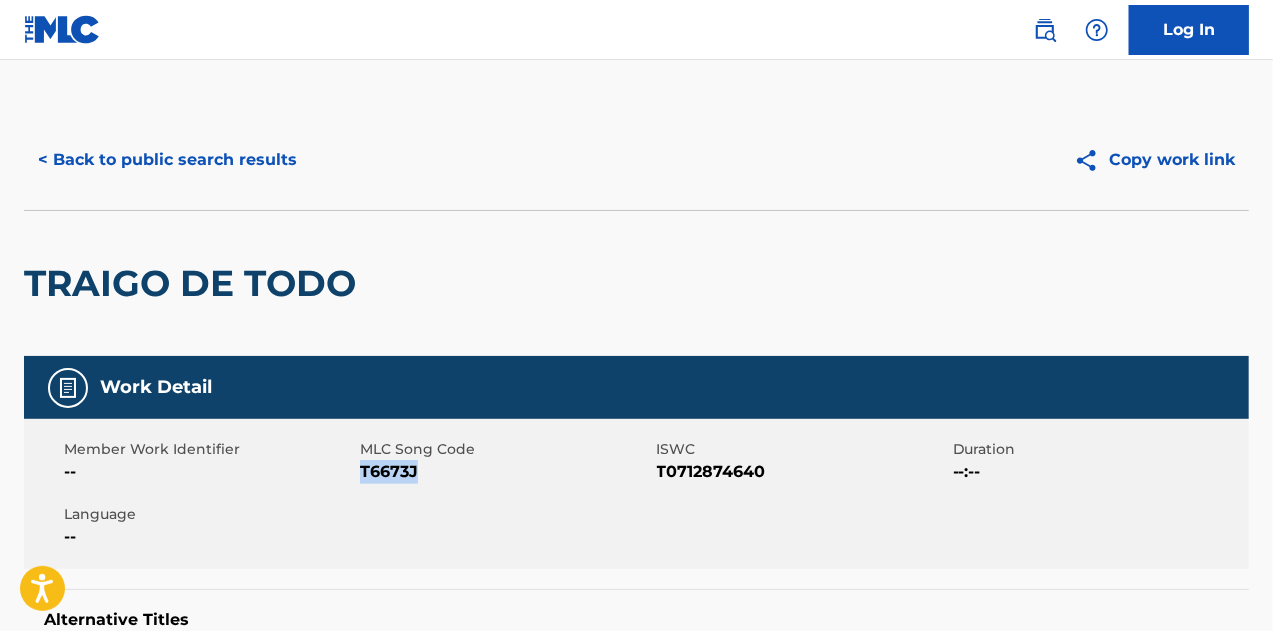 click on "< Back to public search results" at bounding box center (167, 160) 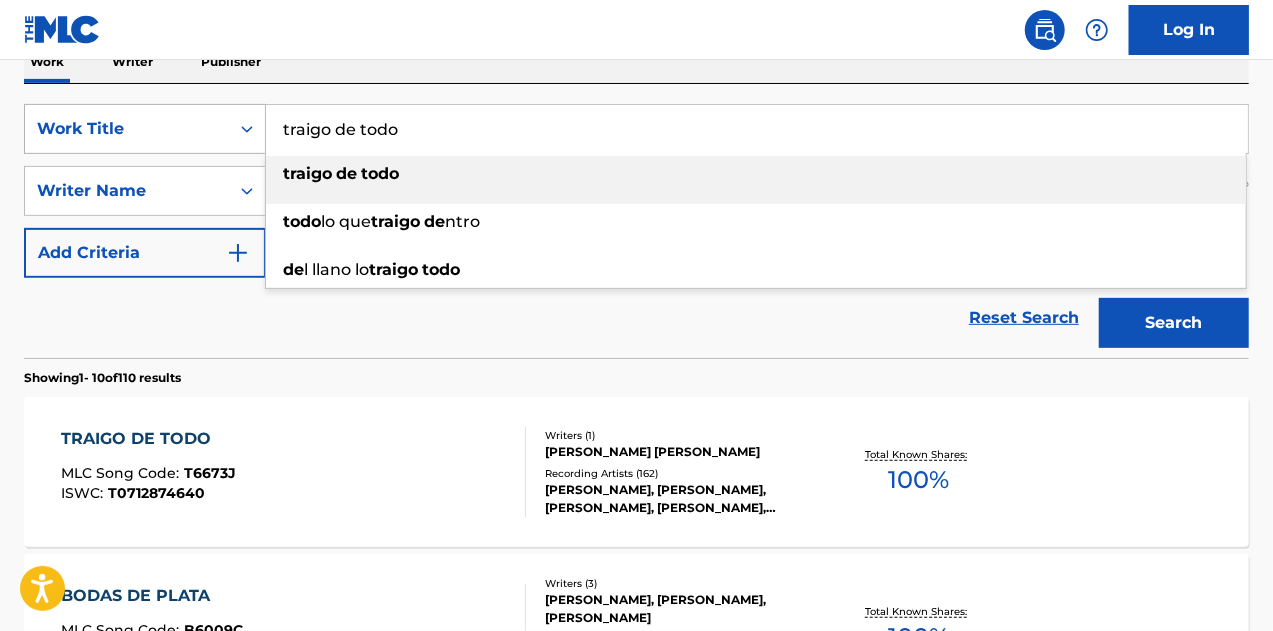 drag, startPoint x: 542, startPoint y: 129, endPoint x: 172, endPoint y: 127, distance: 370.0054 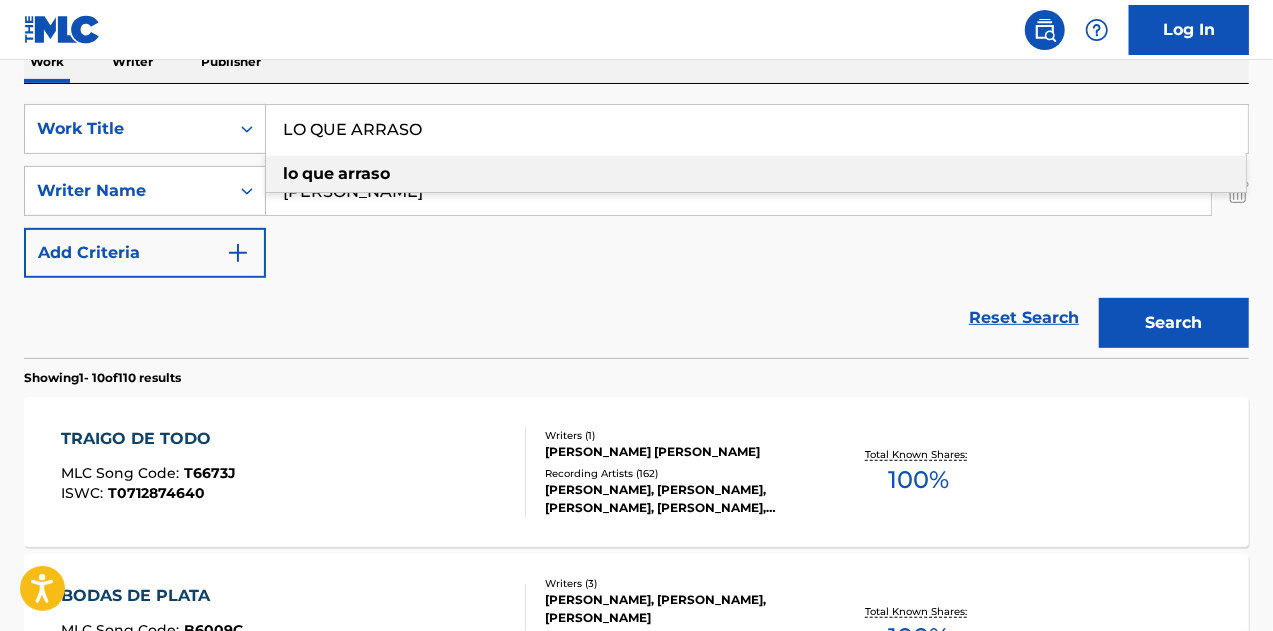 click on "lo   que   arraso" at bounding box center (756, 174) 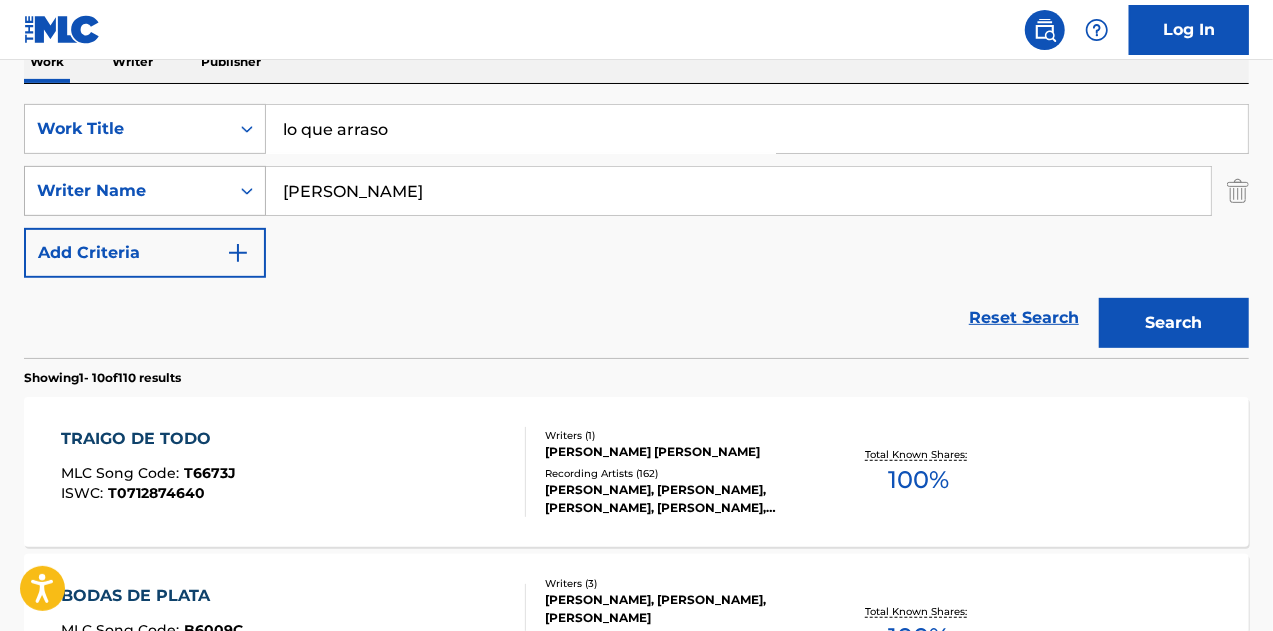 drag, startPoint x: 468, startPoint y: 187, endPoint x: 198, endPoint y: 177, distance: 270.18512 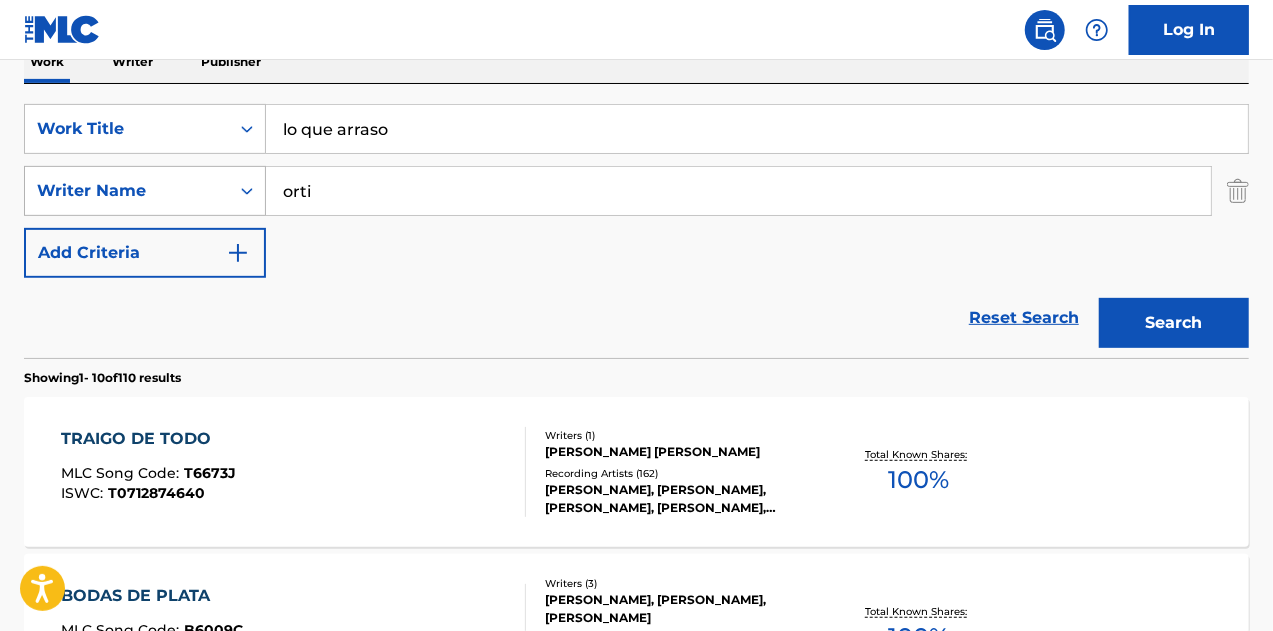 click on "Search" at bounding box center [1174, 323] 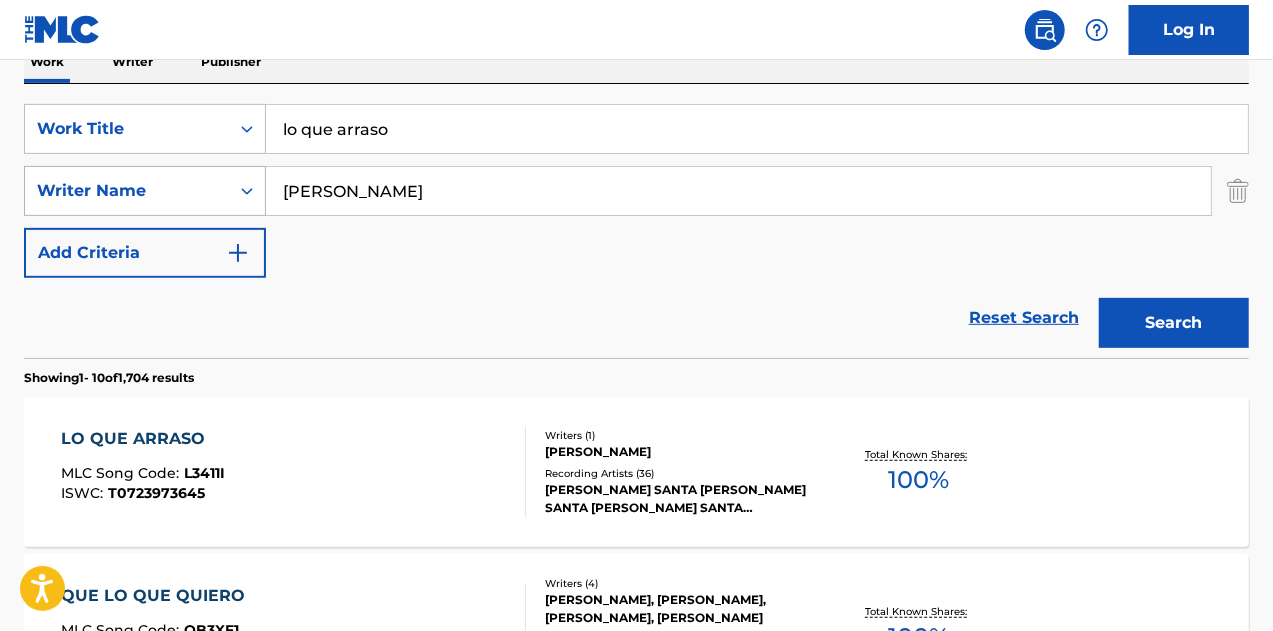 type on "[PERSON_NAME]" 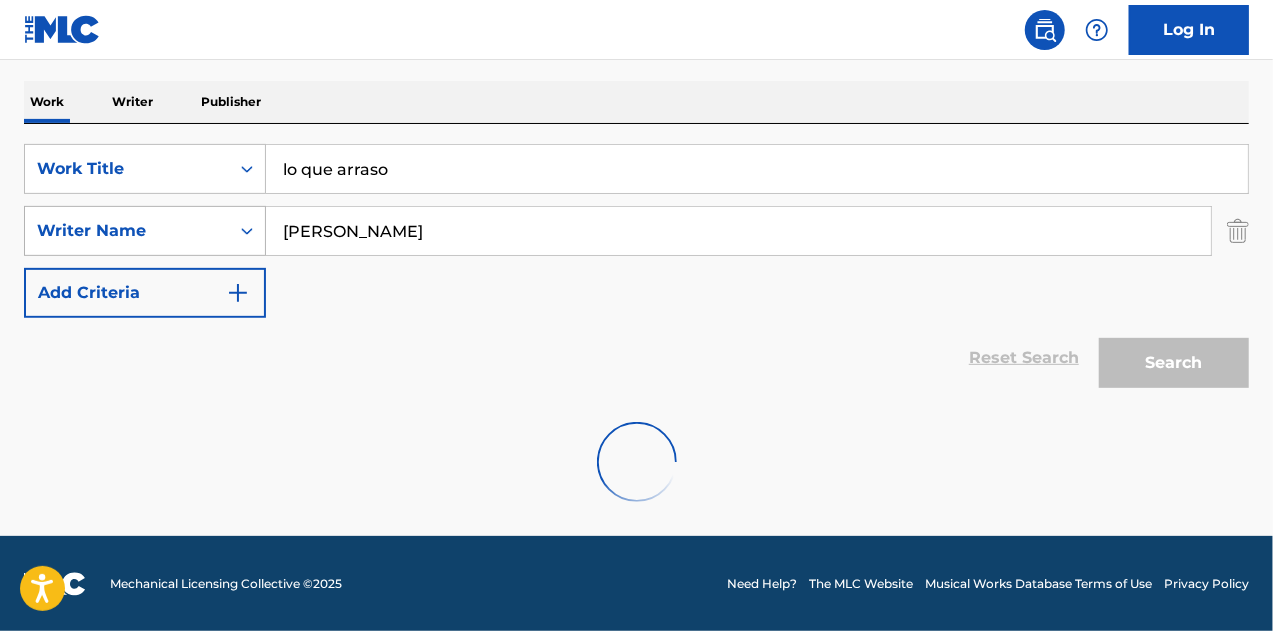 scroll, scrollTop: 341, scrollLeft: 0, axis: vertical 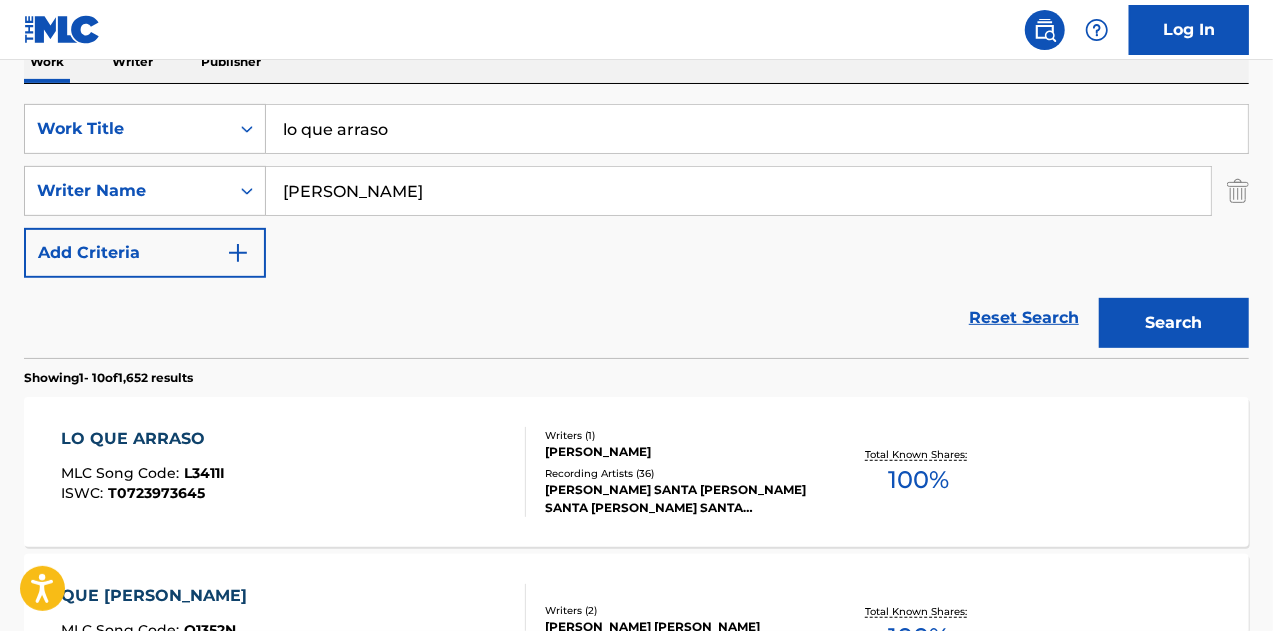 click on "LO QUE ARRASO MLC Song Code : L3411I ISWC : T0723973645" at bounding box center (294, 472) 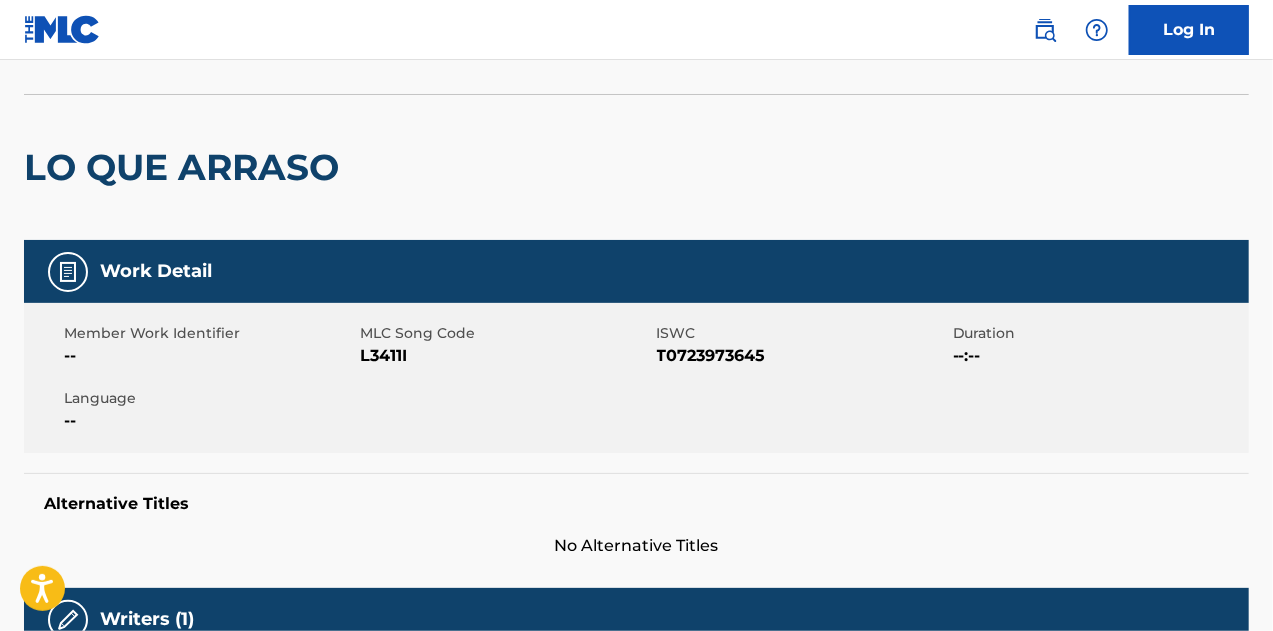 scroll, scrollTop: 0, scrollLeft: 0, axis: both 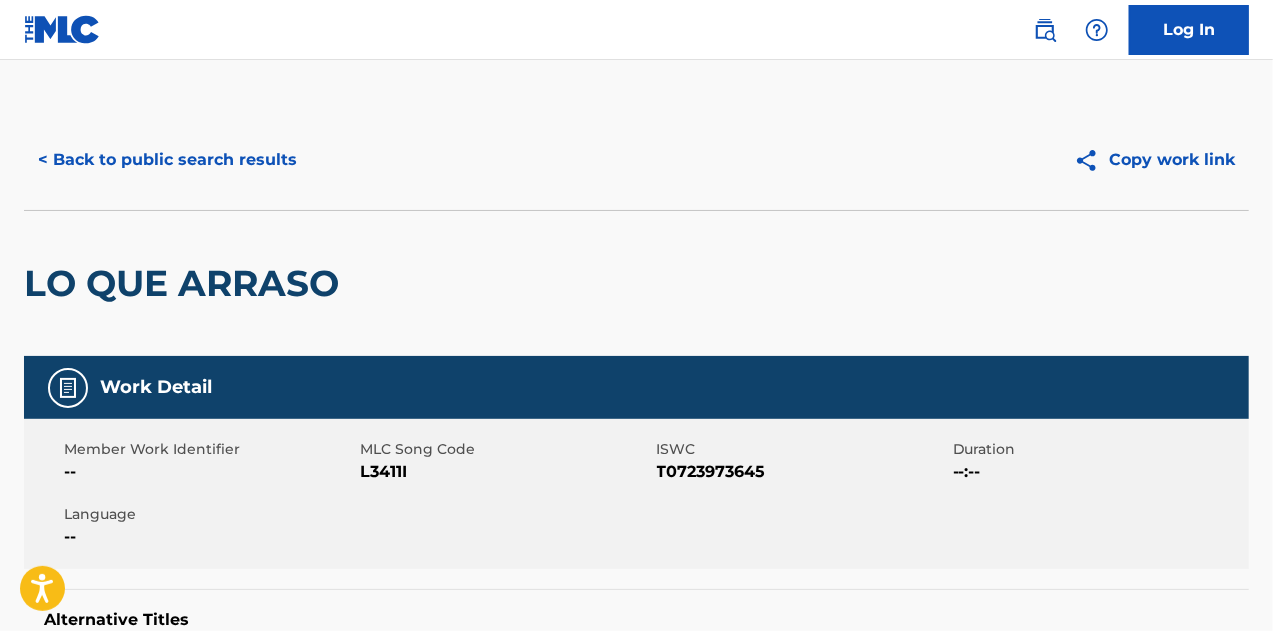 click on "L3411I" at bounding box center (505, 472) 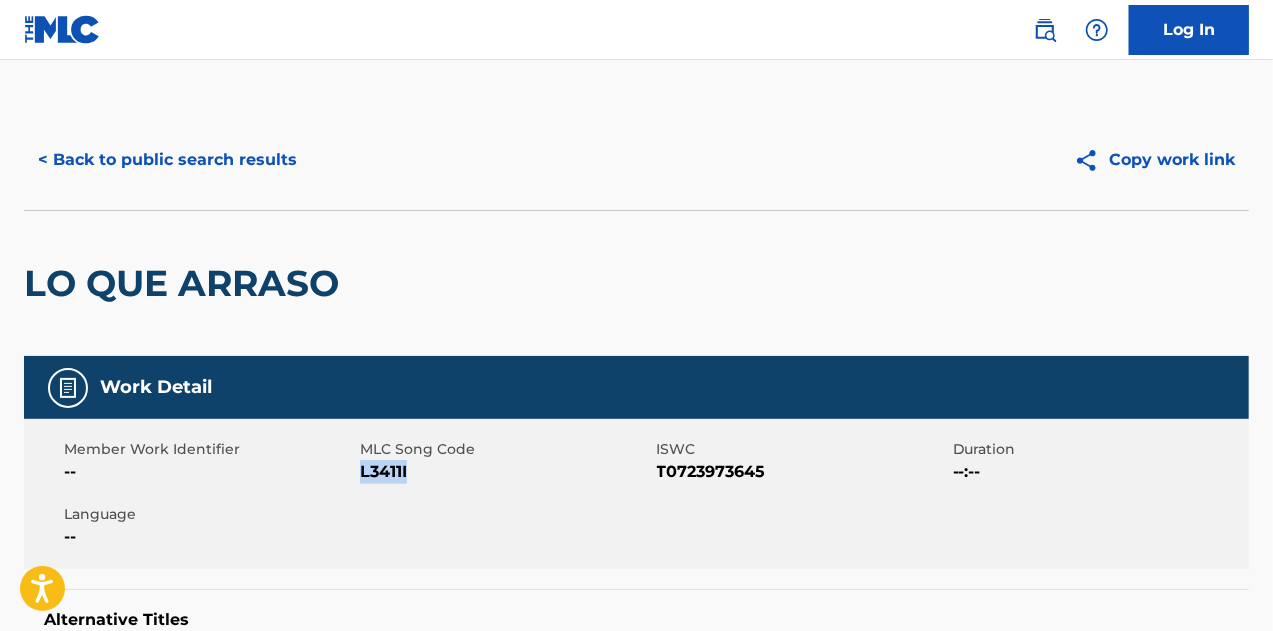 click on "L3411I" at bounding box center (505, 472) 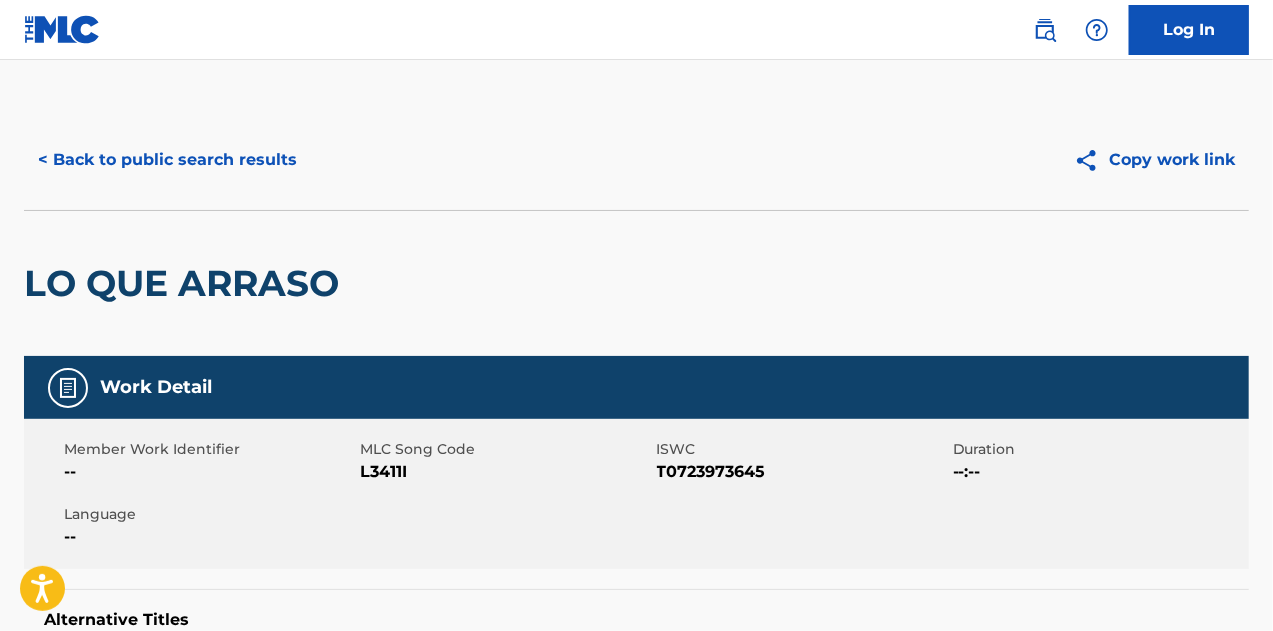 scroll, scrollTop: 341, scrollLeft: 0, axis: vertical 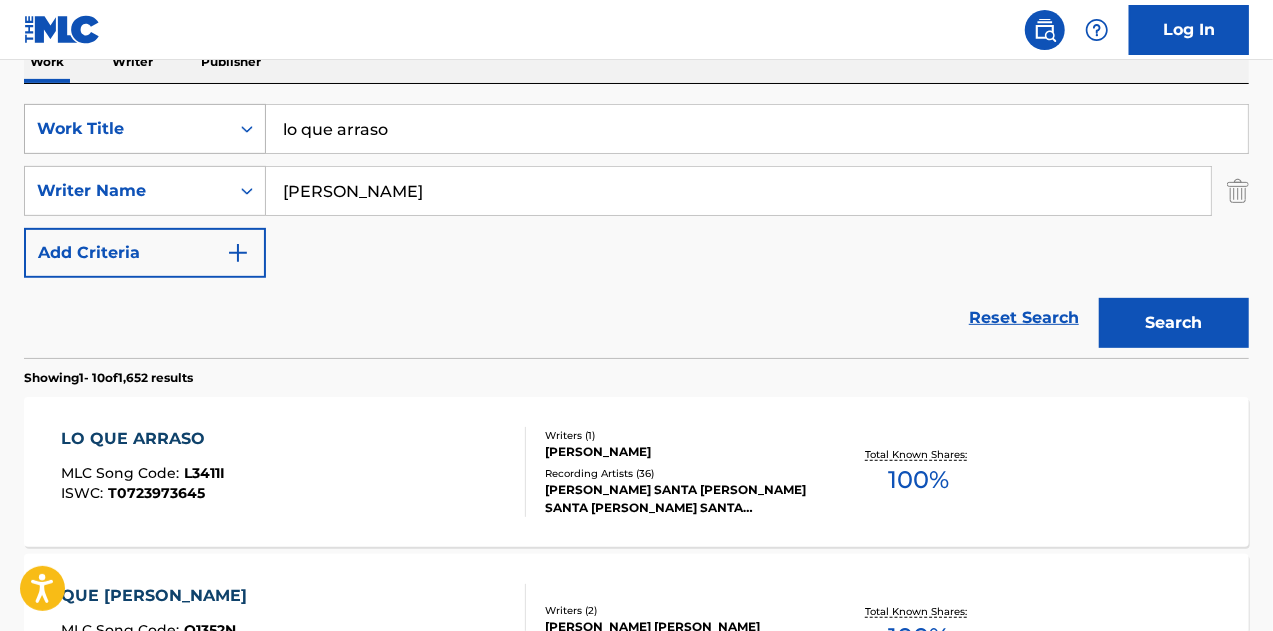 drag, startPoint x: 393, startPoint y: 142, endPoint x: 204, endPoint y: 141, distance: 189.00264 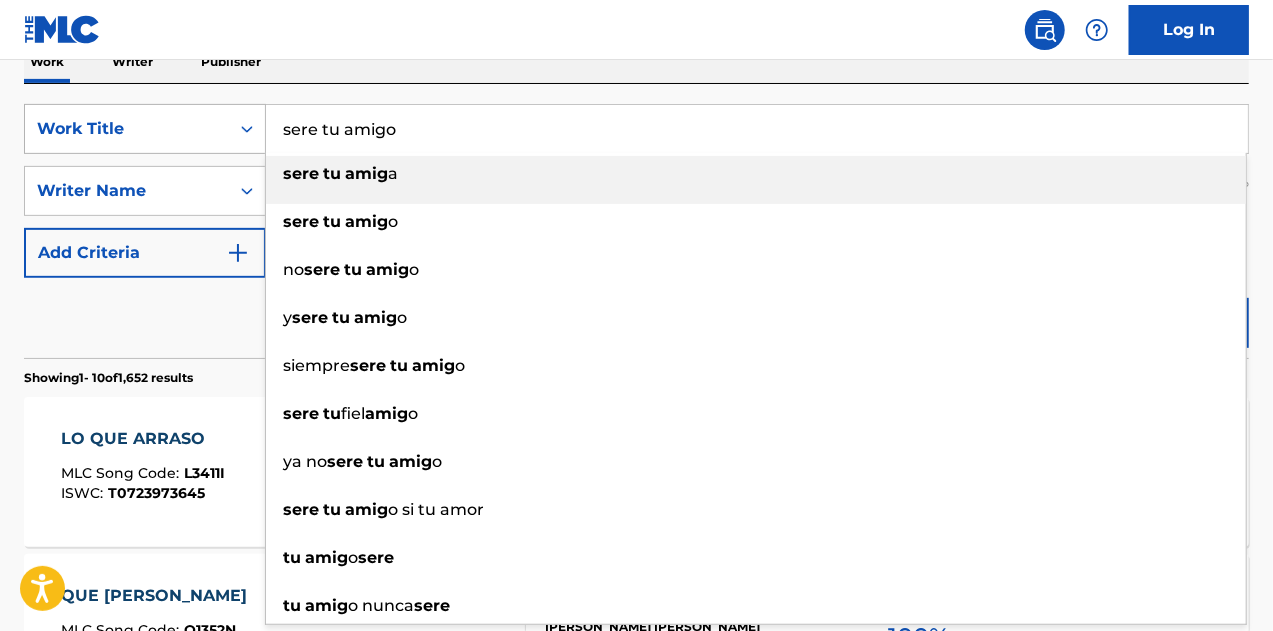 type on "sere tu amigo" 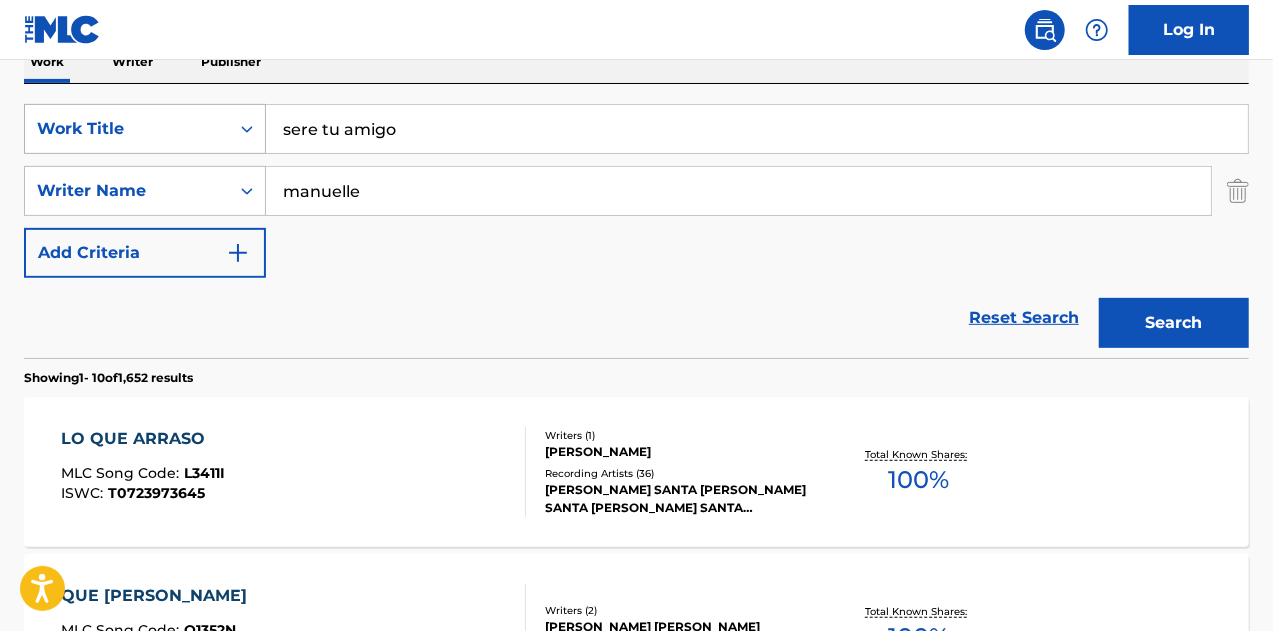 click on "Search" at bounding box center (1174, 323) 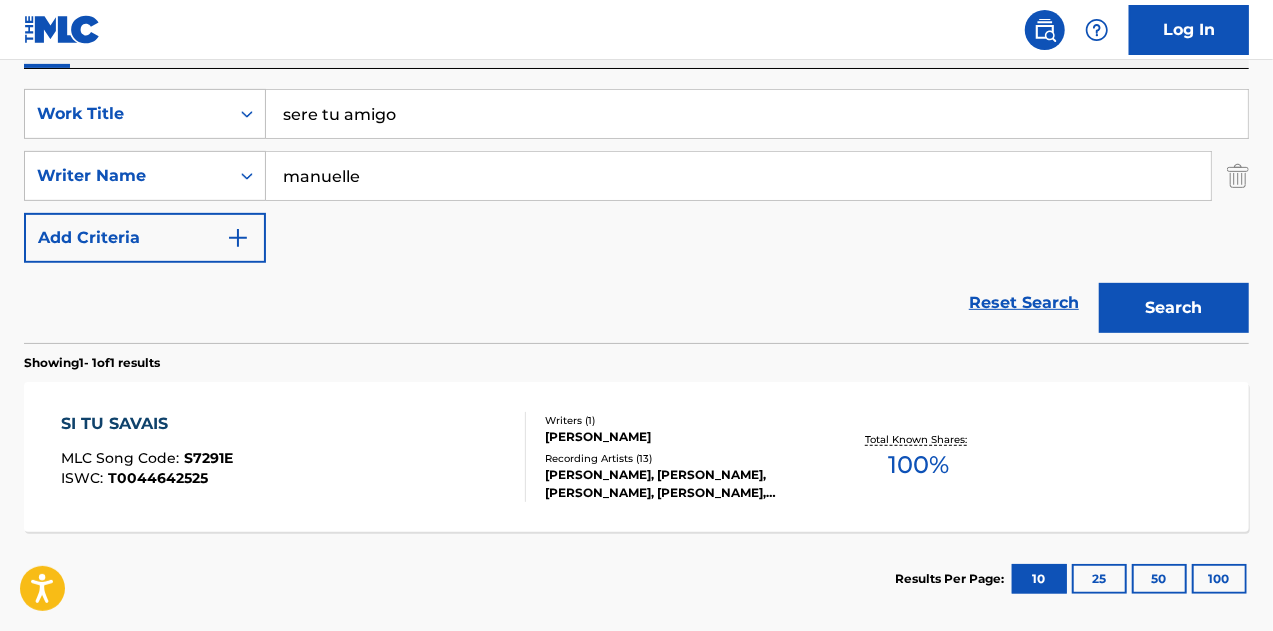 scroll, scrollTop: 256, scrollLeft: 0, axis: vertical 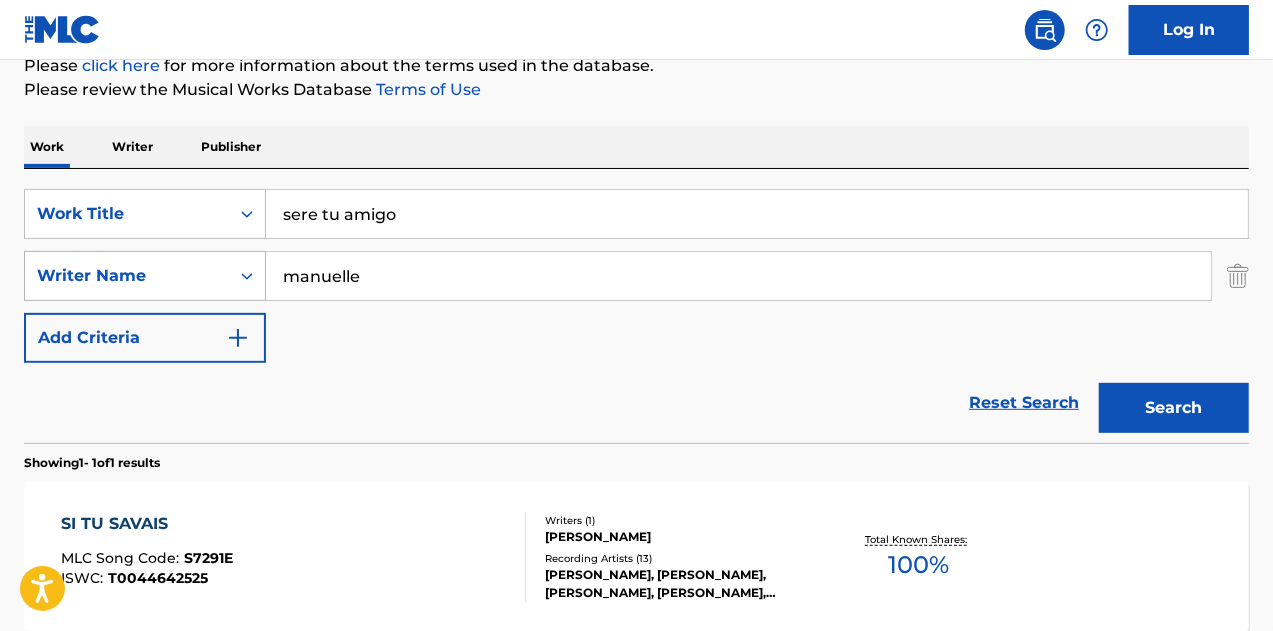 drag, startPoint x: 426, startPoint y: 277, endPoint x: 184, endPoint y: 278, distance: 242.00206 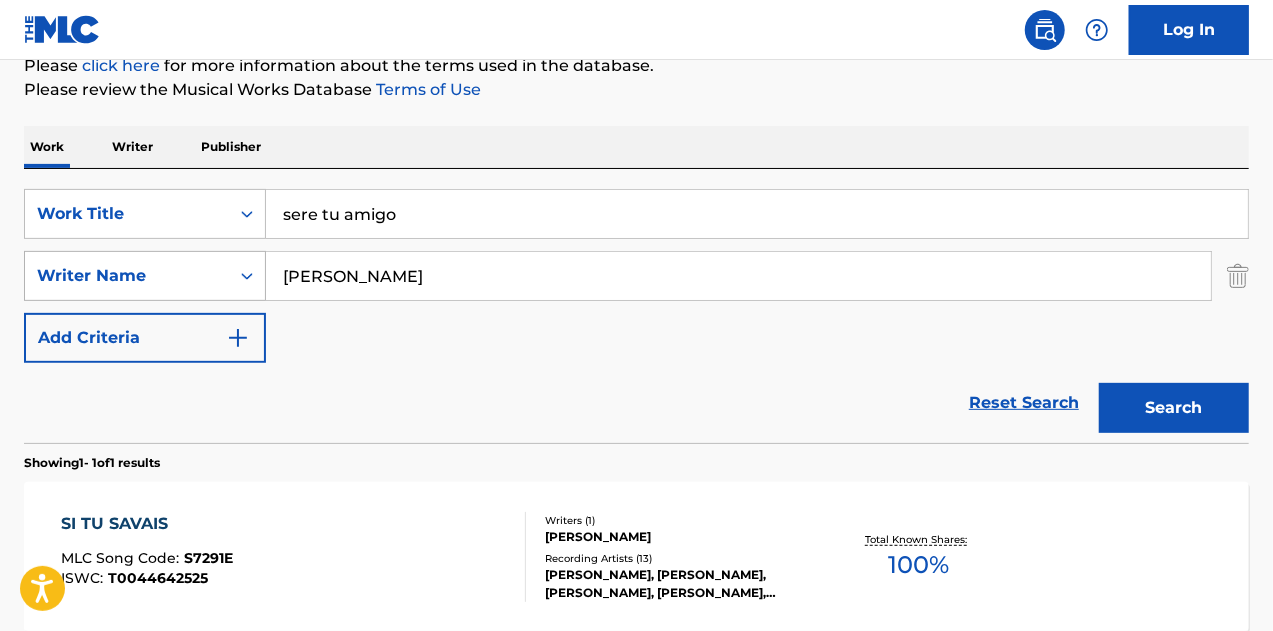 type on "[PERSON_NAME]" 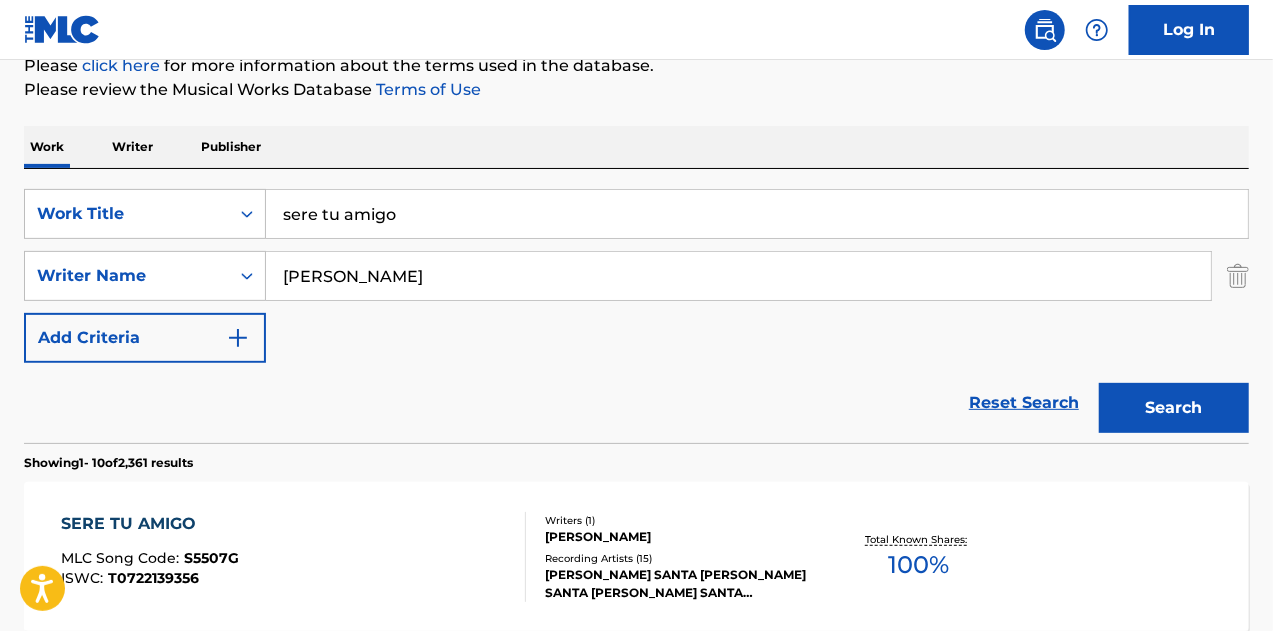 click on "[PERSON_NAME]" at bounding box center [681, 537] 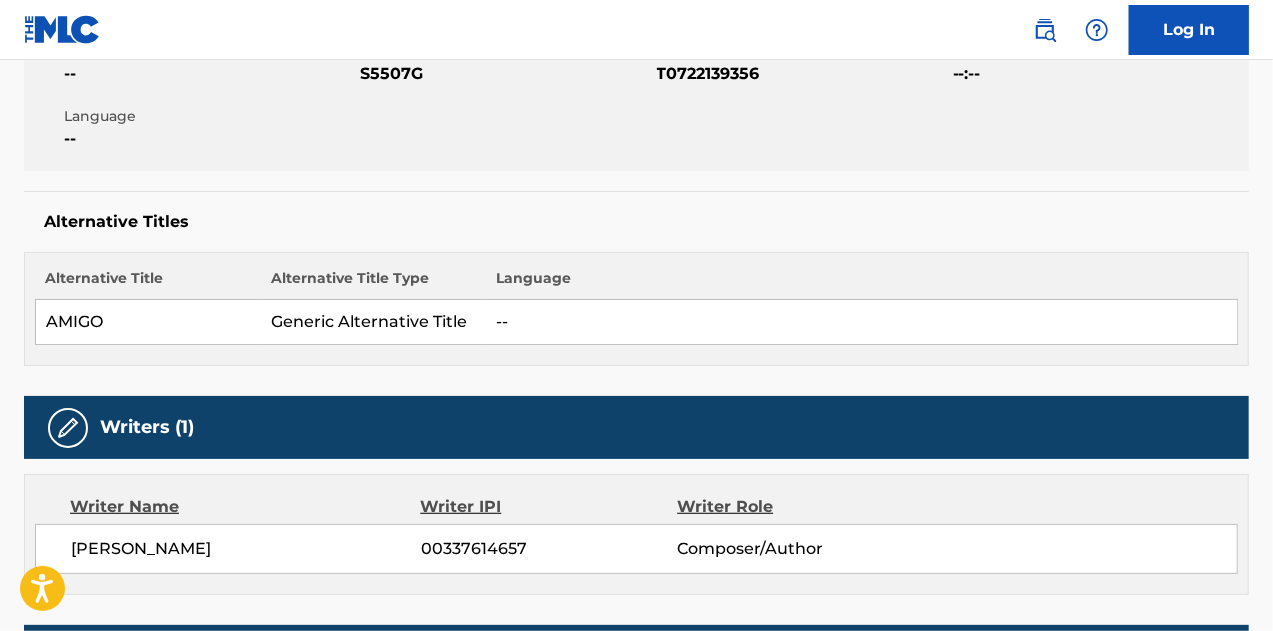 scroll, scrollTop: 400, scrollLeft: 0, axis: vertical 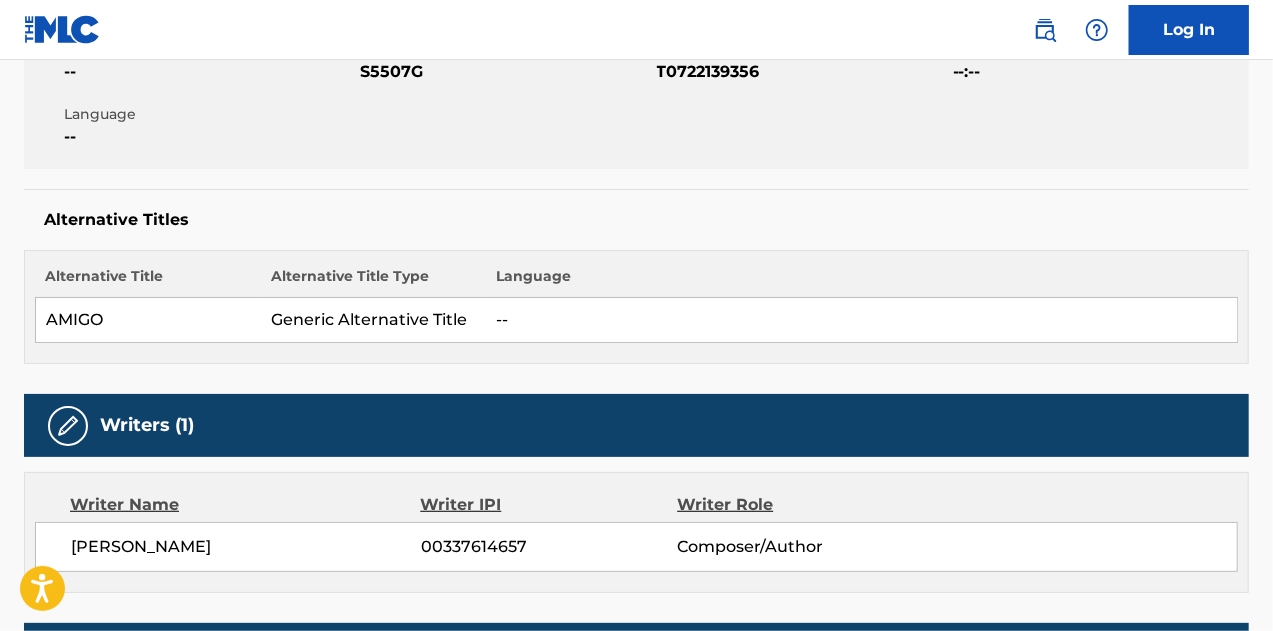 click on "S5507G" at bounding box center (505, 72) 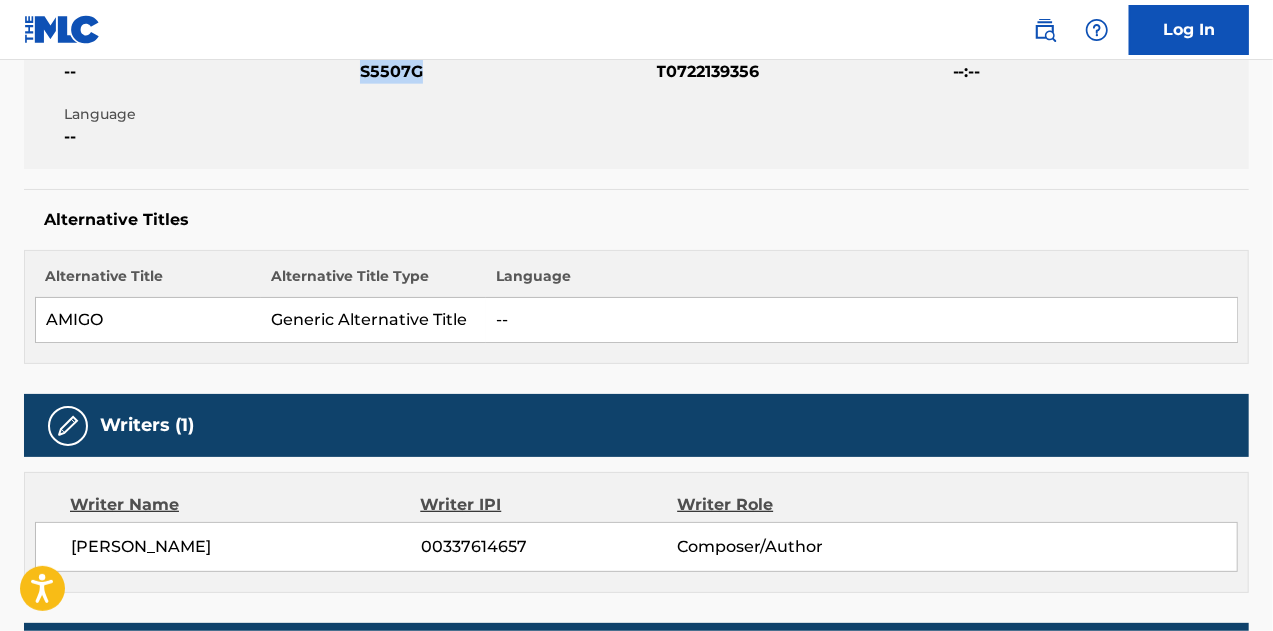 click on "S5507G" at bounding box center [505, 72] 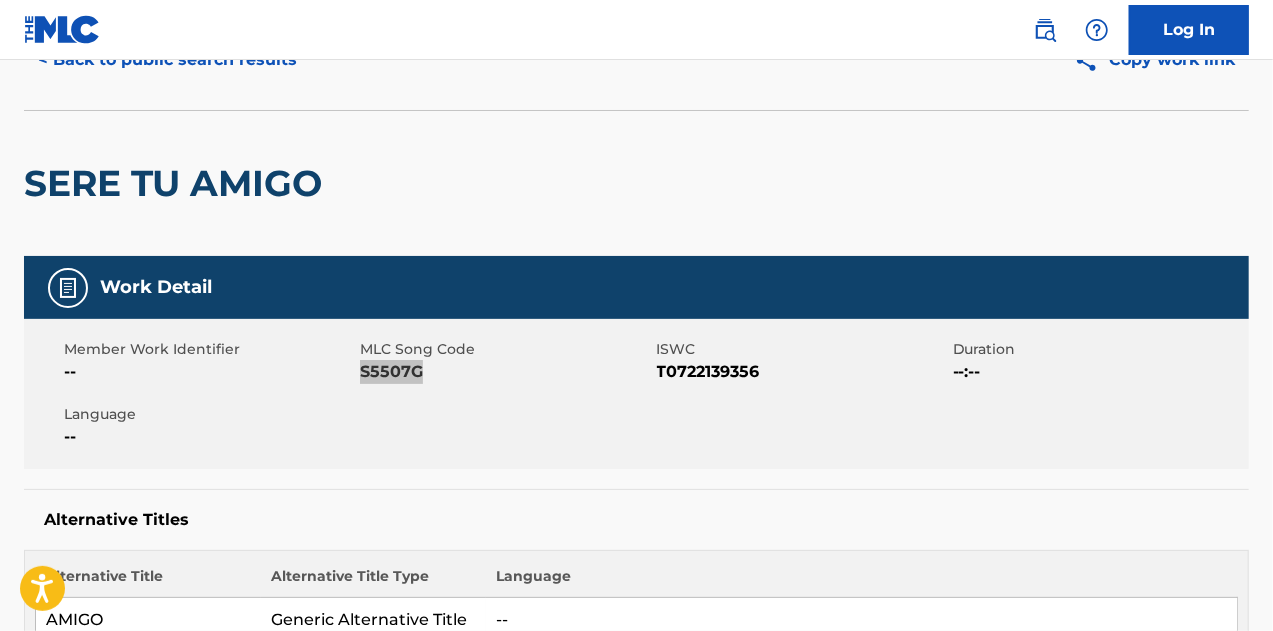 scroll, scrollTop: 0, scrollLeft: 0, axis: both 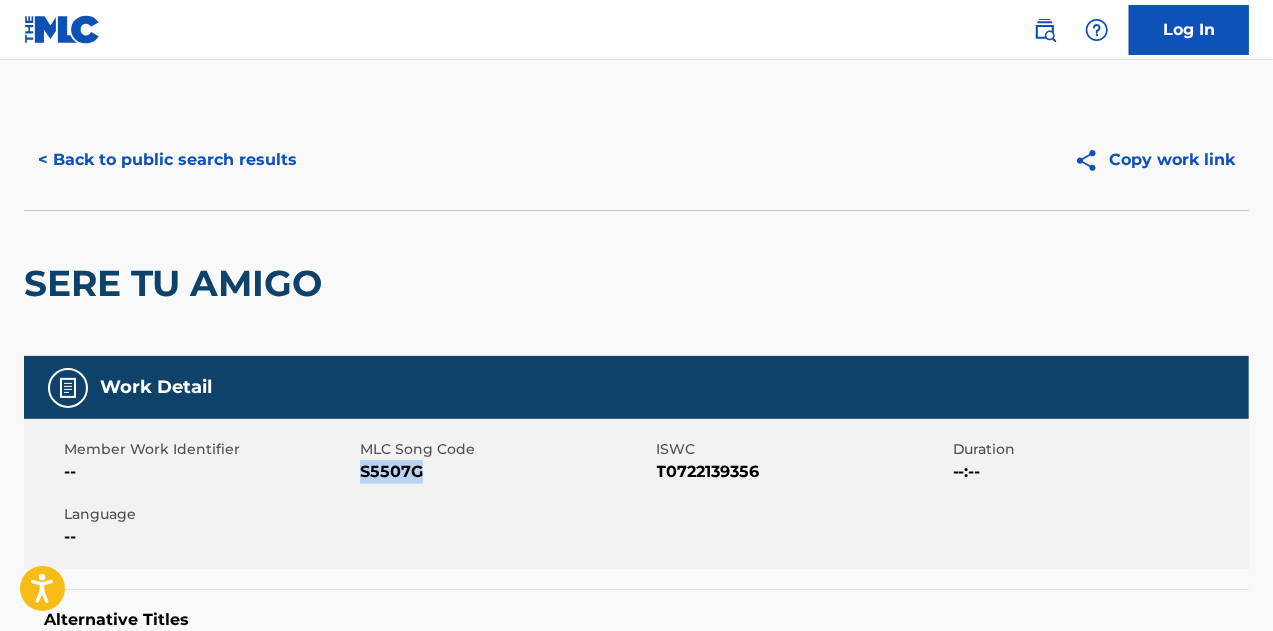 click on "< Back to public search results" at bounding box center [167, 160] 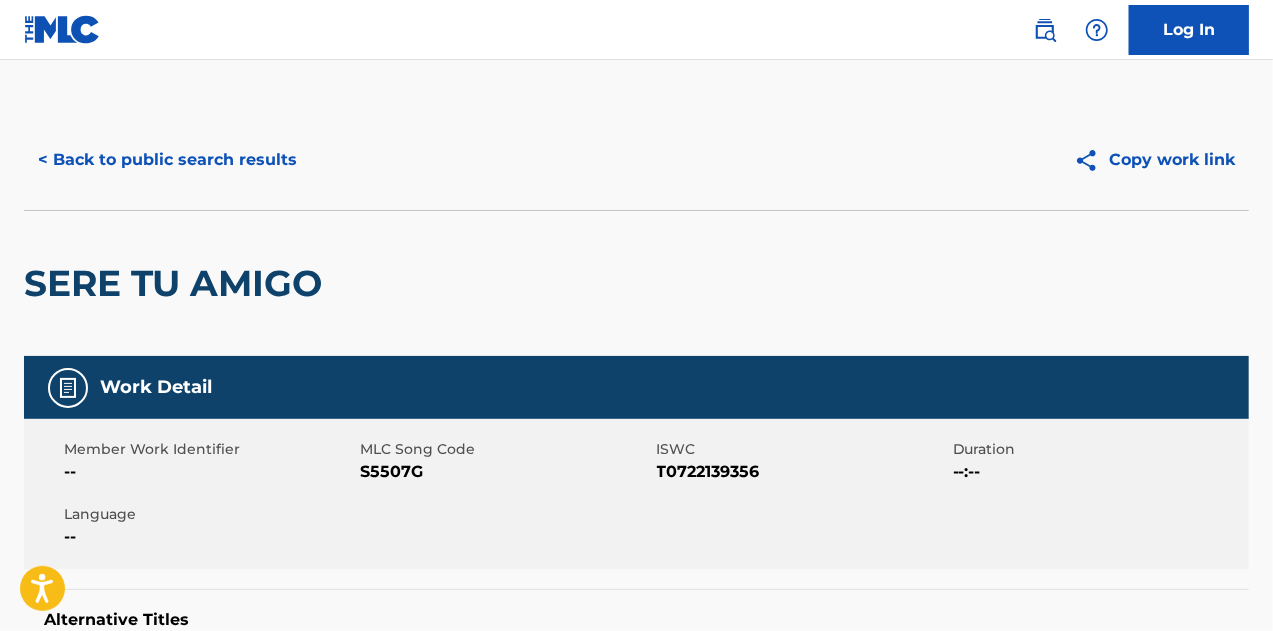 scroll, scrollTop: 256, scrollLeft: 0, axis: vertical 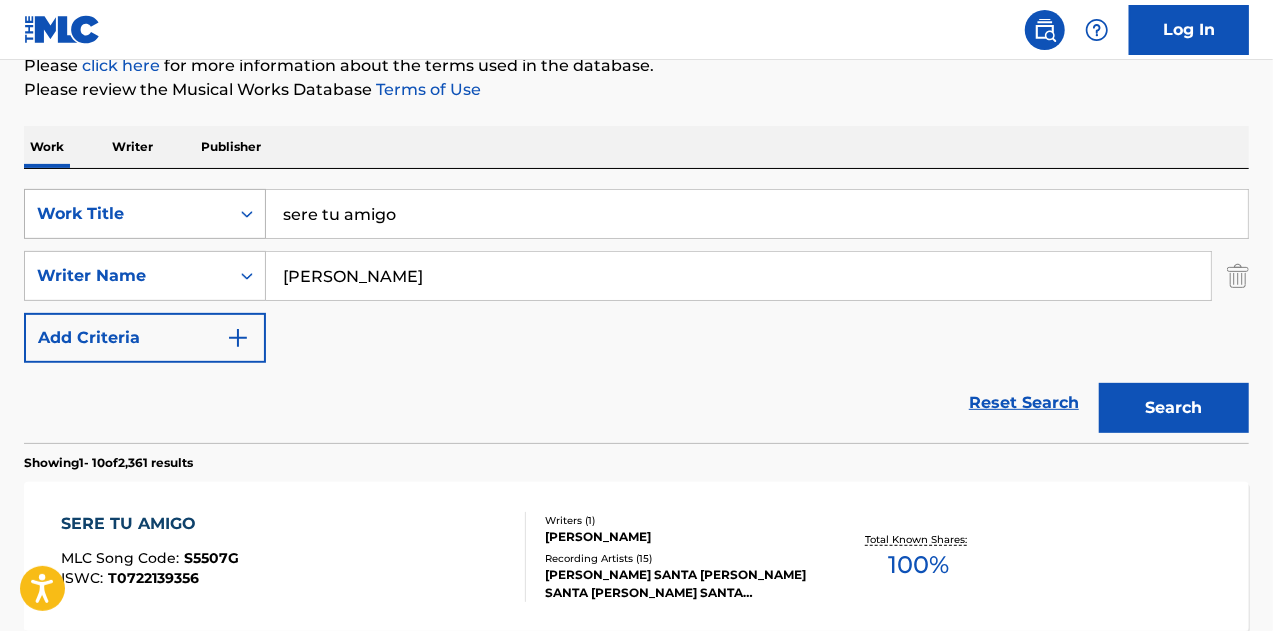 drag, startPoint x: 440, startPoint y: 202, endPoint x: 138, endPoint y: 188, distance: 302.32434 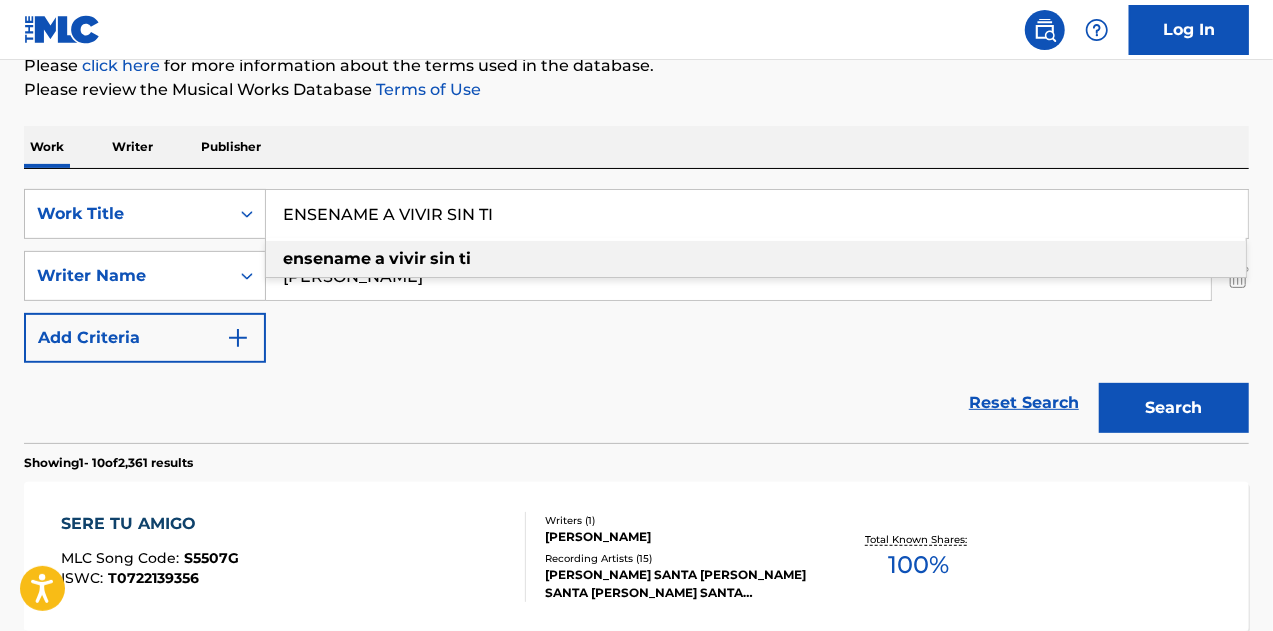 type on "ENSENAME A VIVIR SIN TI" 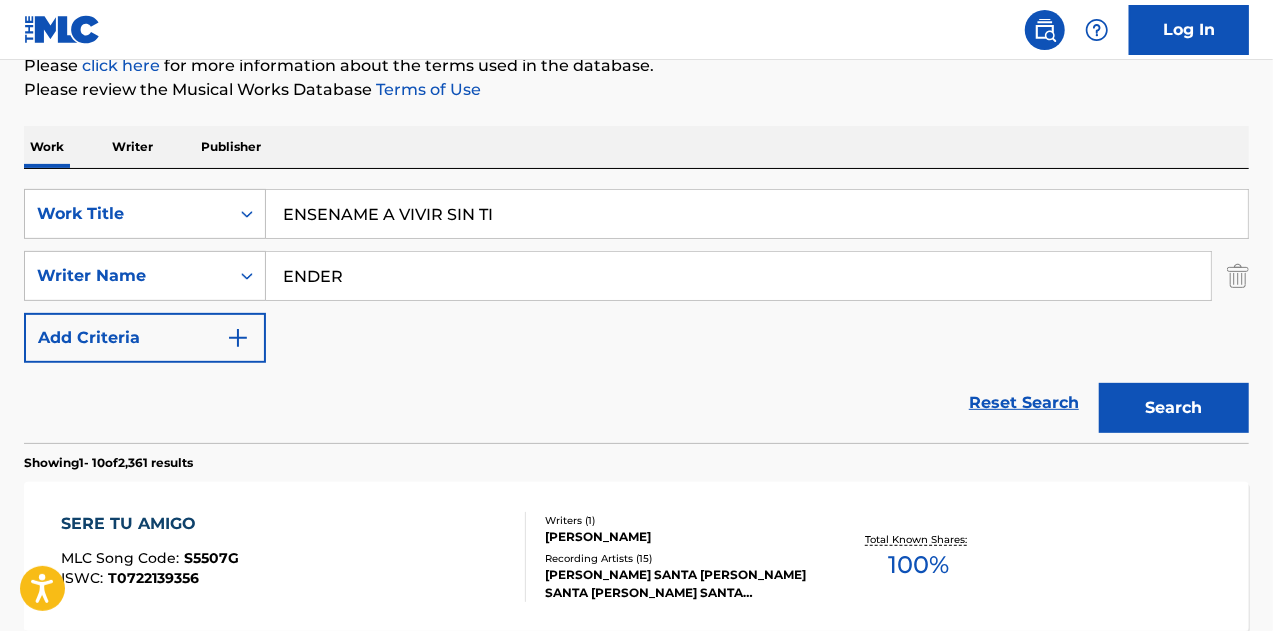 type on "ENDER" 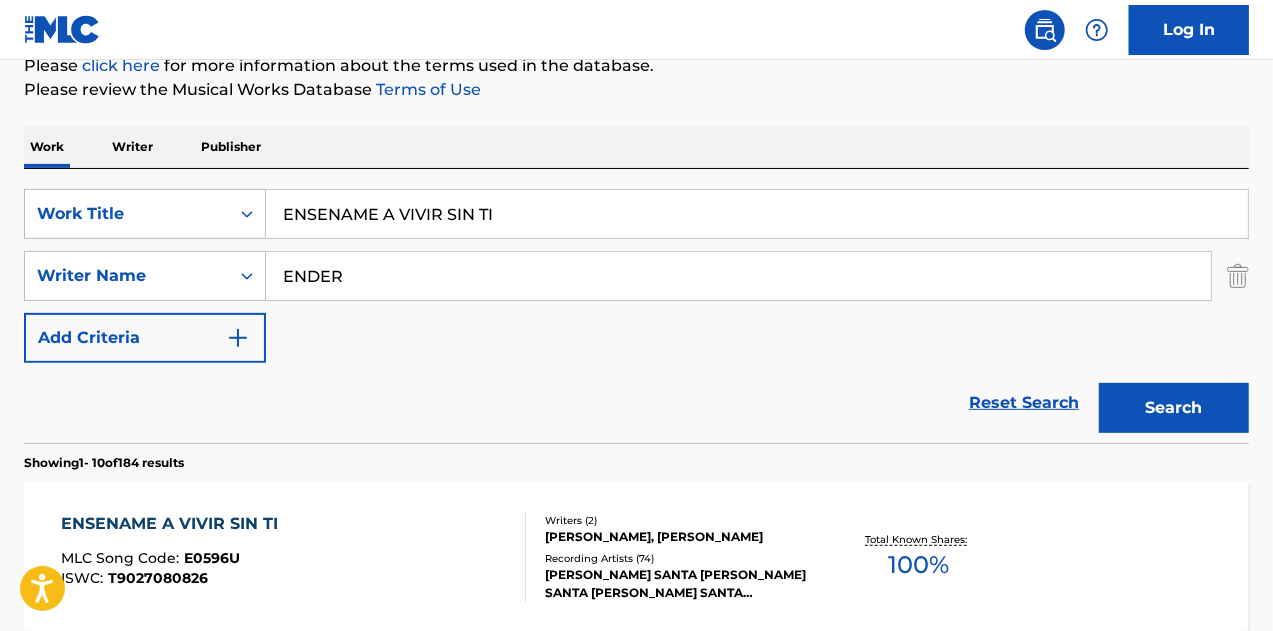click on "[PERSON_NAME], [PERSON_NAME]" at bounding box center [681, 537] 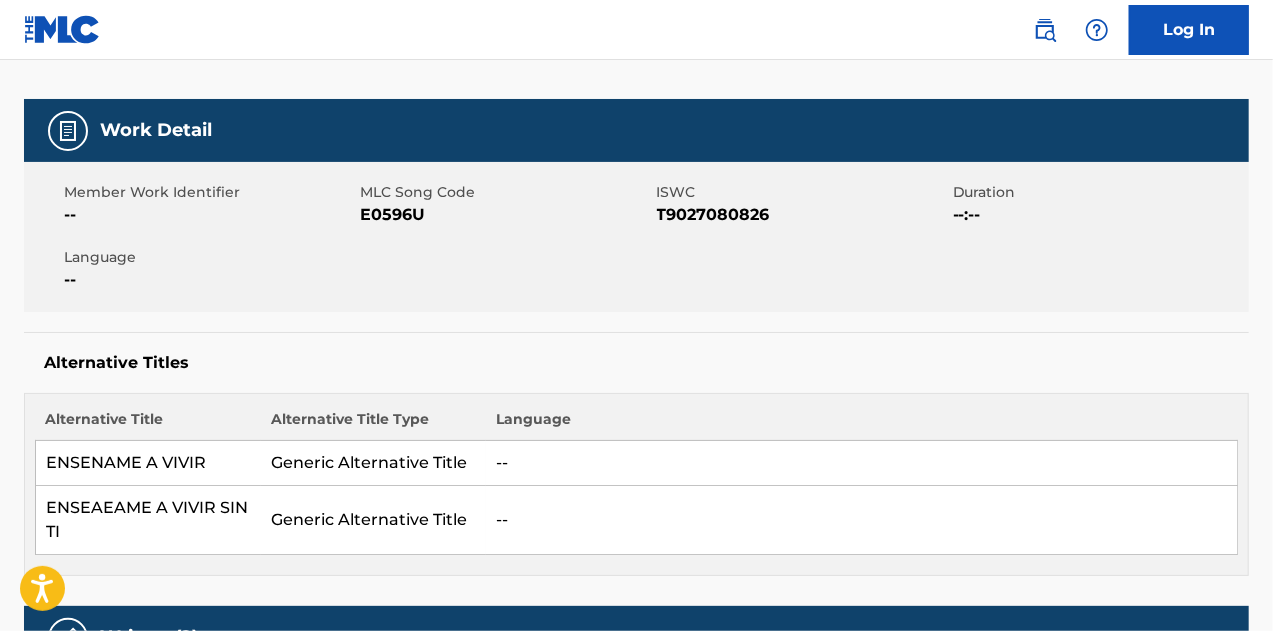 scroll, scrollTop: 400, scrollLeft: 0, axis: vertical 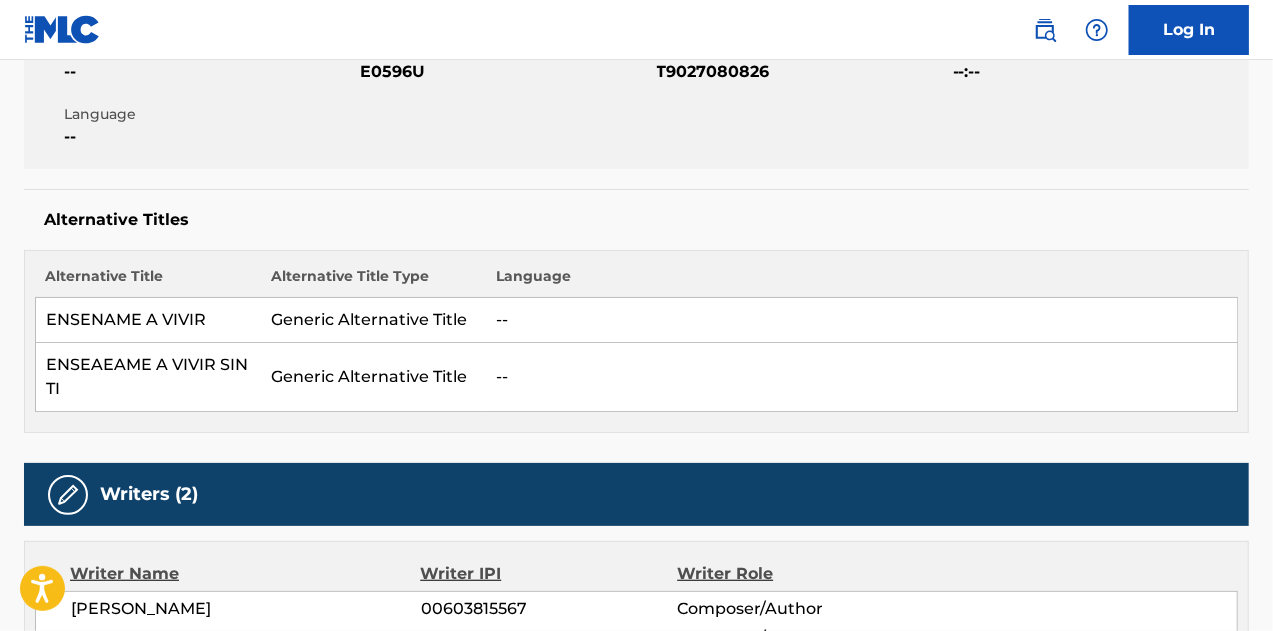click on "E0596U" at bounding box center [505, 72] 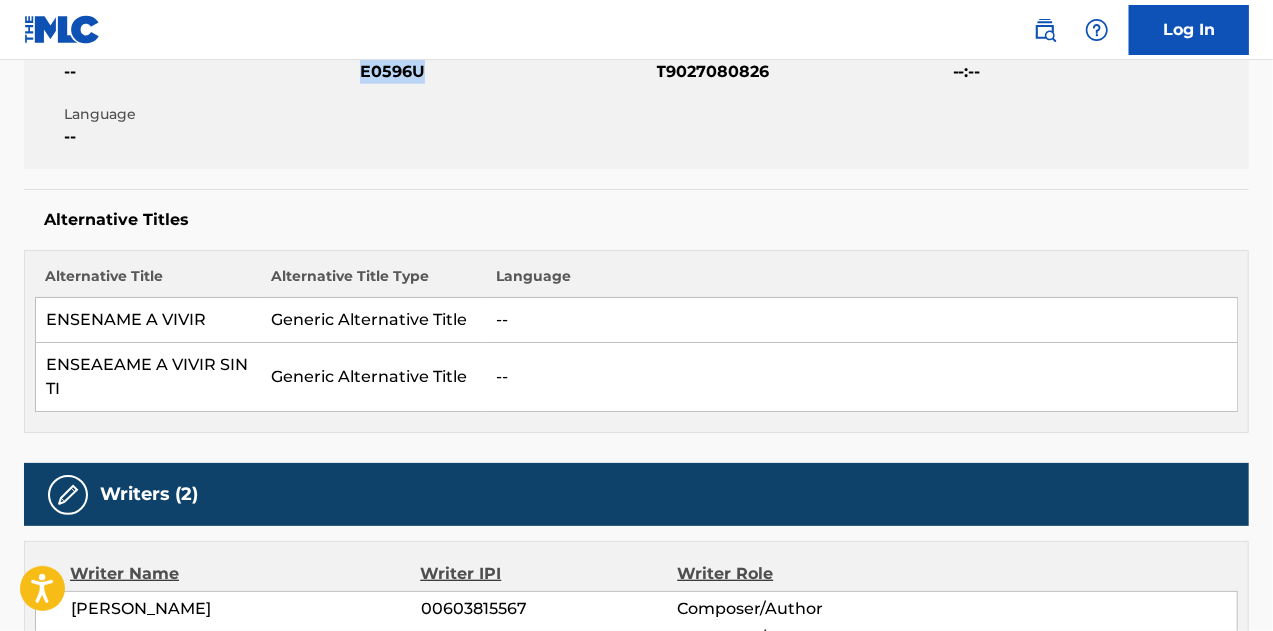 click on "E0596U" at bounding box center (505, 72) 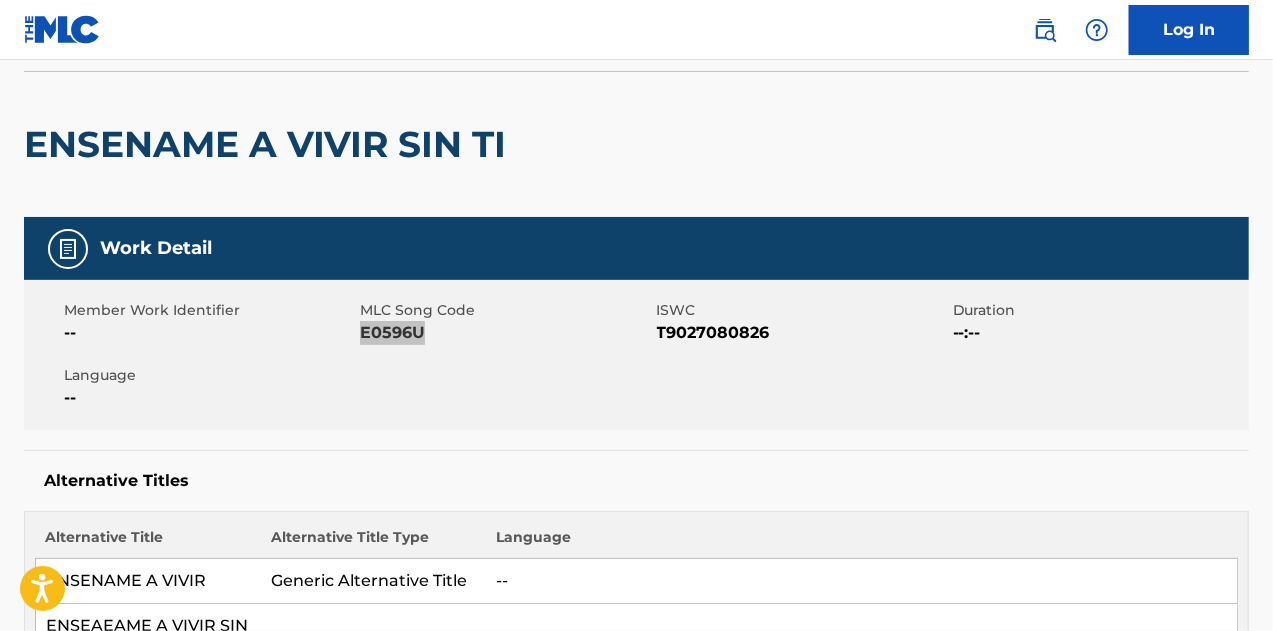 scroll, scrollTop: 0, scrollLeft: 0, axis: both 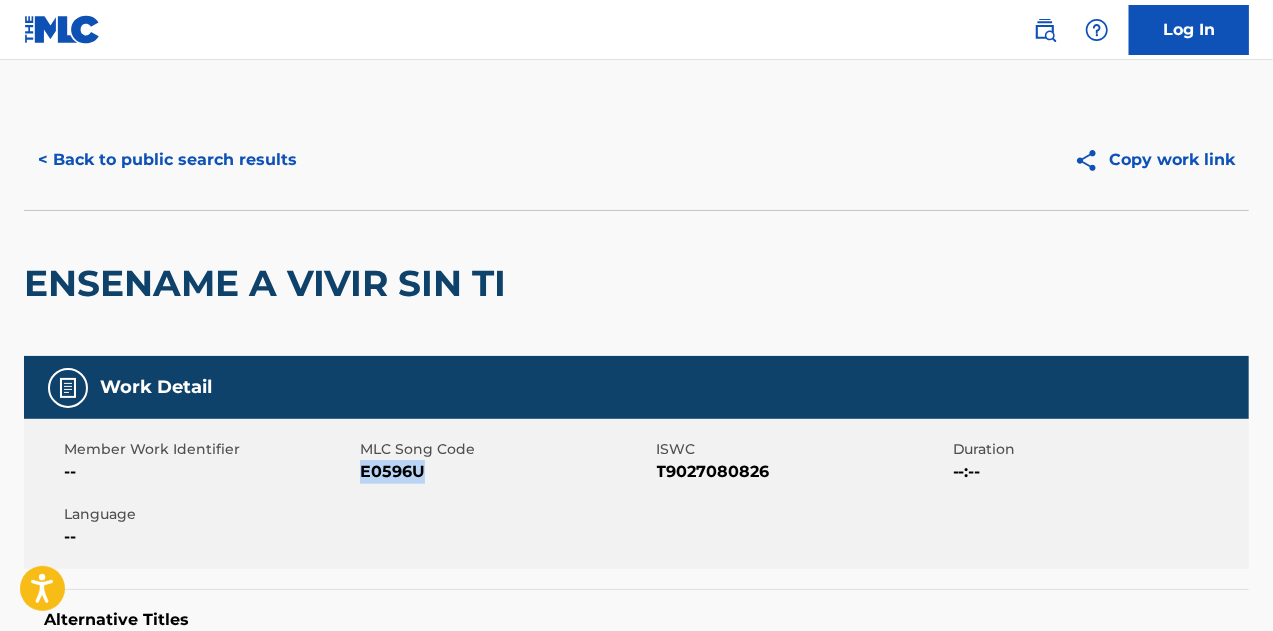click on "< Back to public search results" at bounding box center [167, 160] 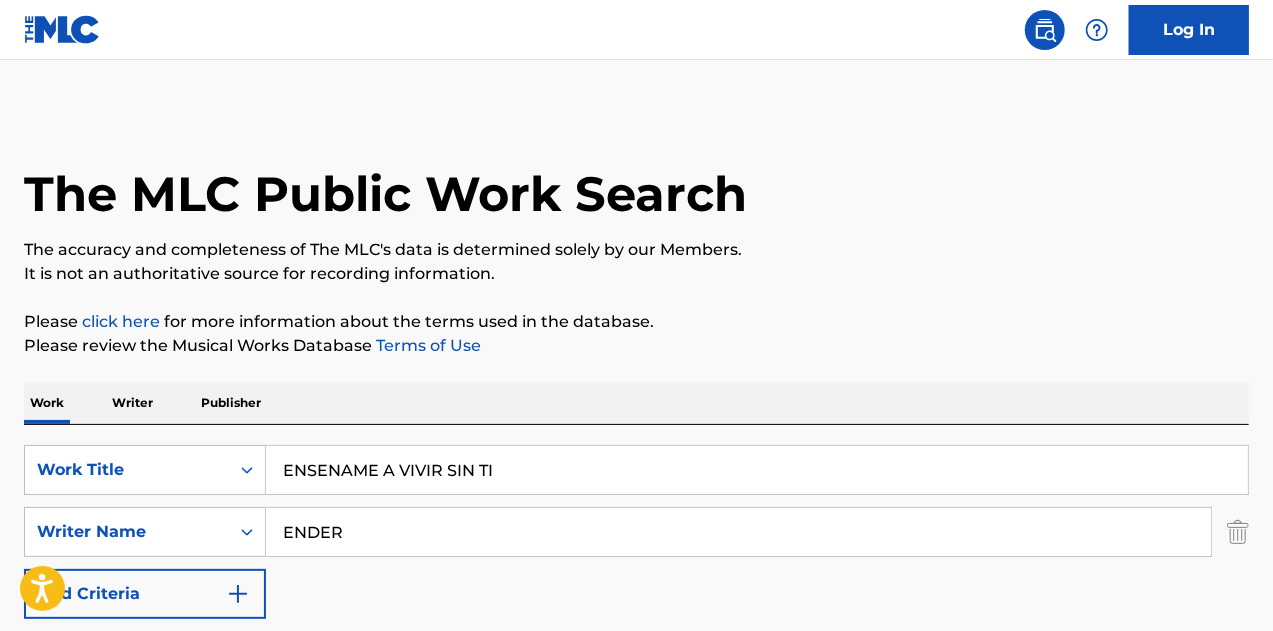scroll, scrollTop: 256, scrollLeft: 0, axis: vertical 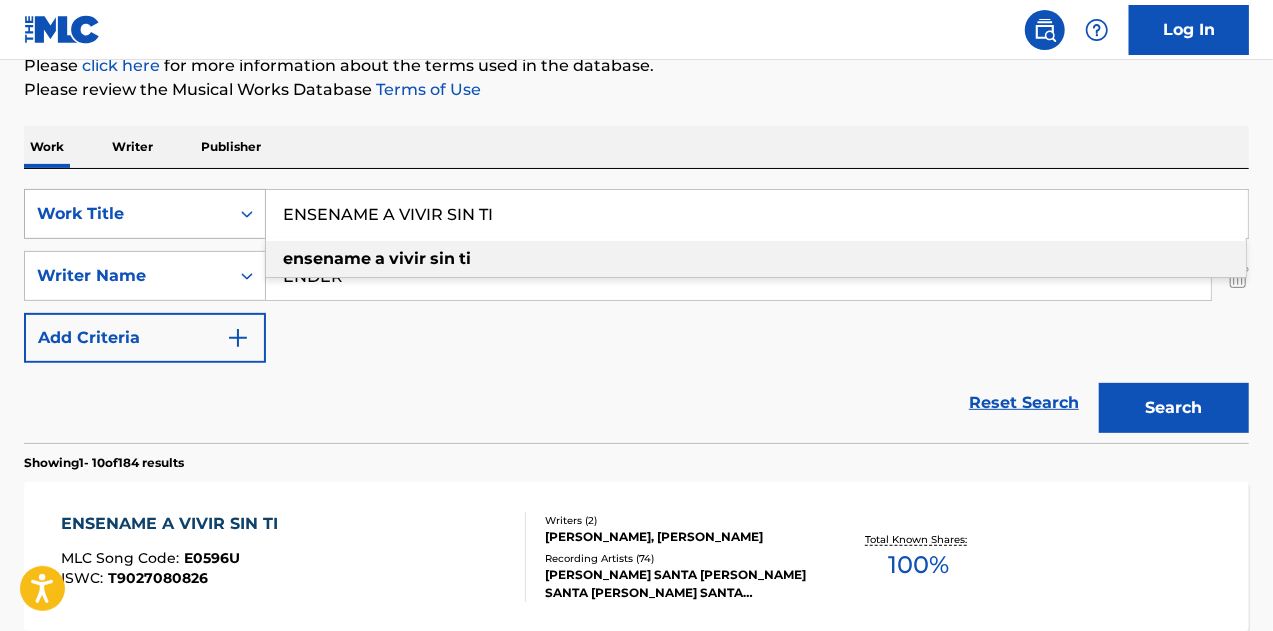 drag, startPoint x: 549, startPoint y: 219, endPoint x: 139, endPoint y: 221, distance: 410.00488 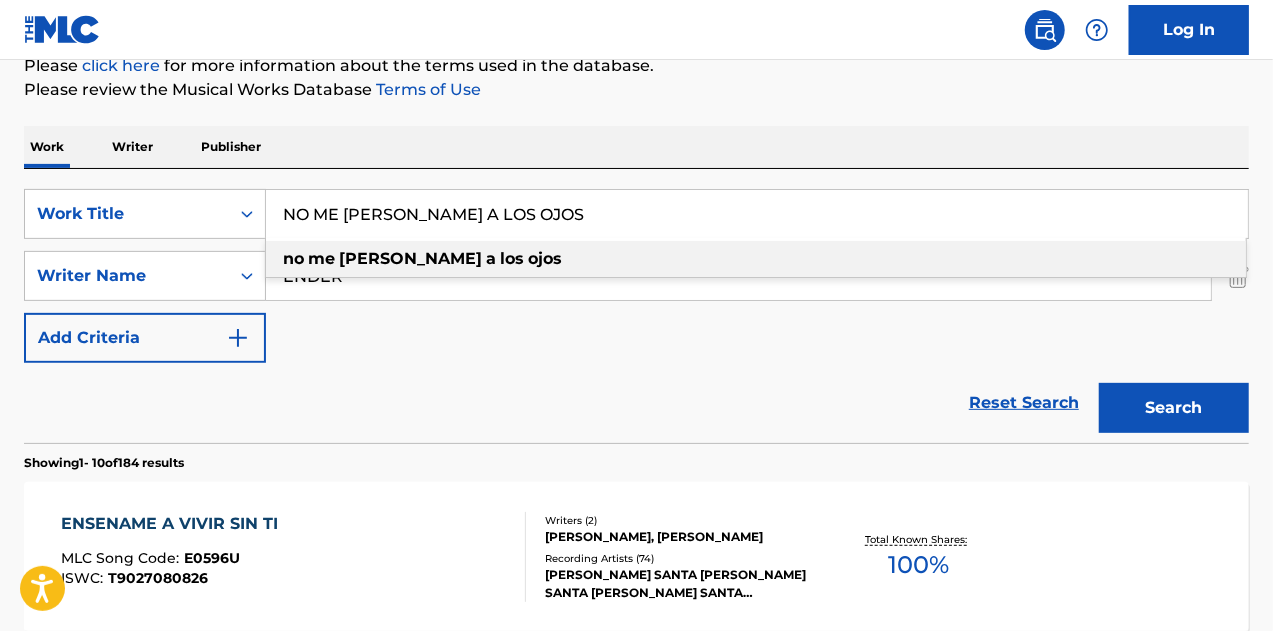 type on "NO ME [PERSON_NAME] A LOS OJOS" 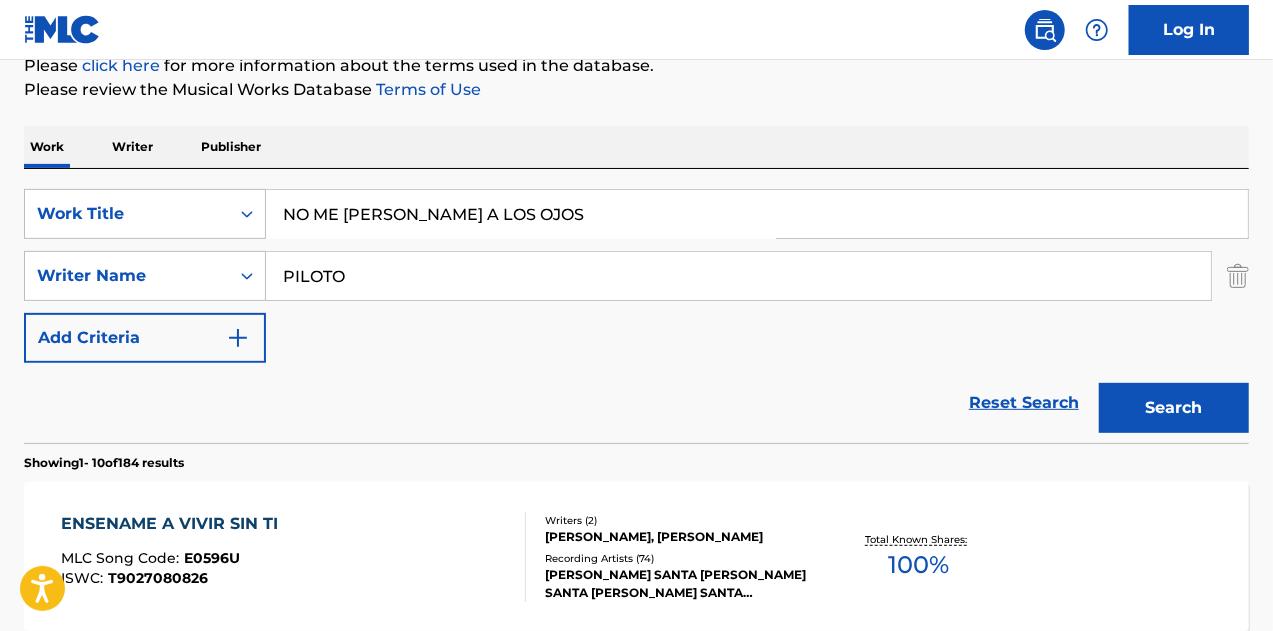 type on "PILOTO" 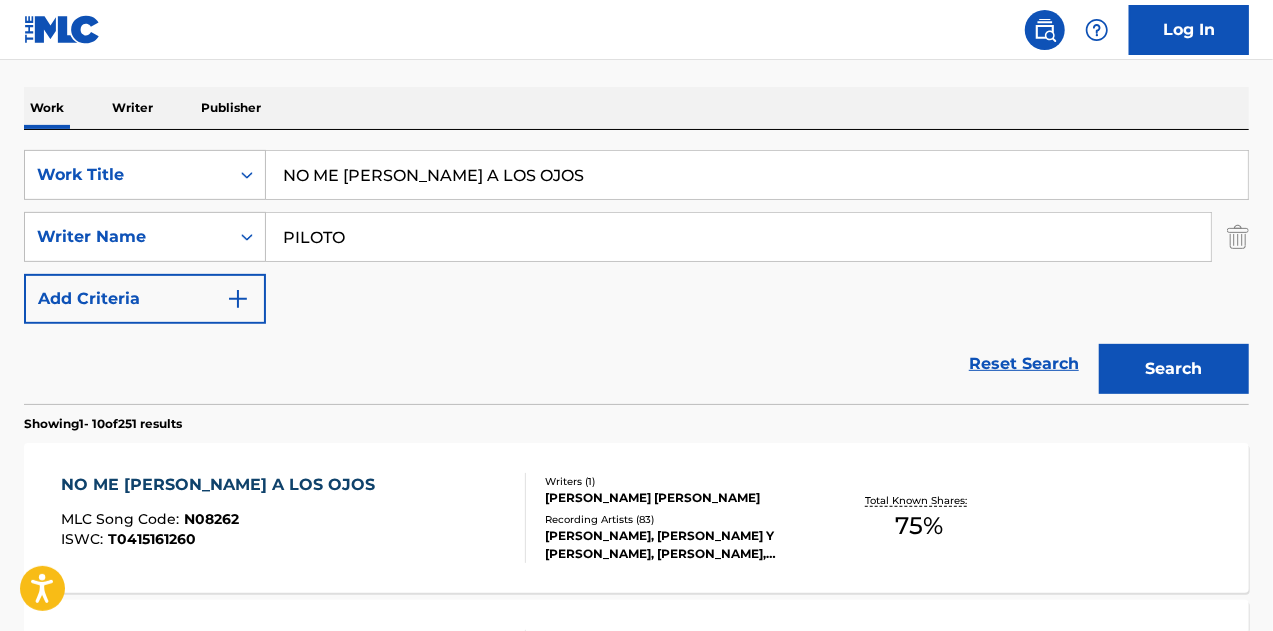 scroll, scrollTop: 356, scrollLeft: 0, axis: vertical 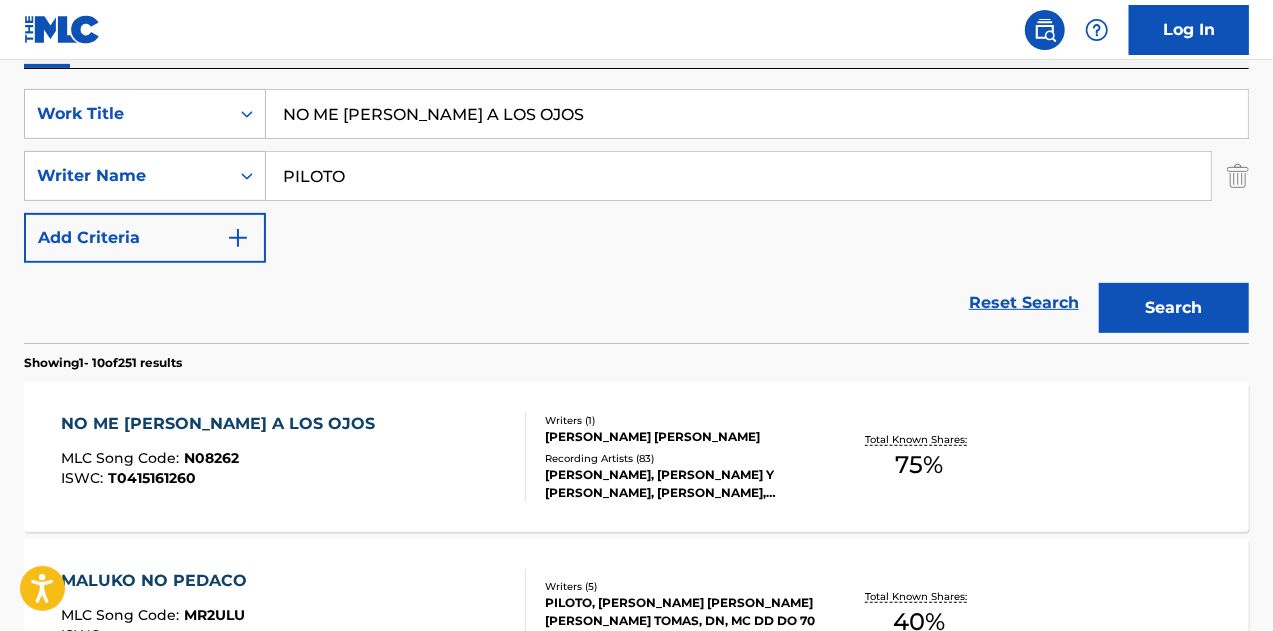 click on "[PERSON_NAME] [PERSON_NAME]" at bounding box center (681, 437) 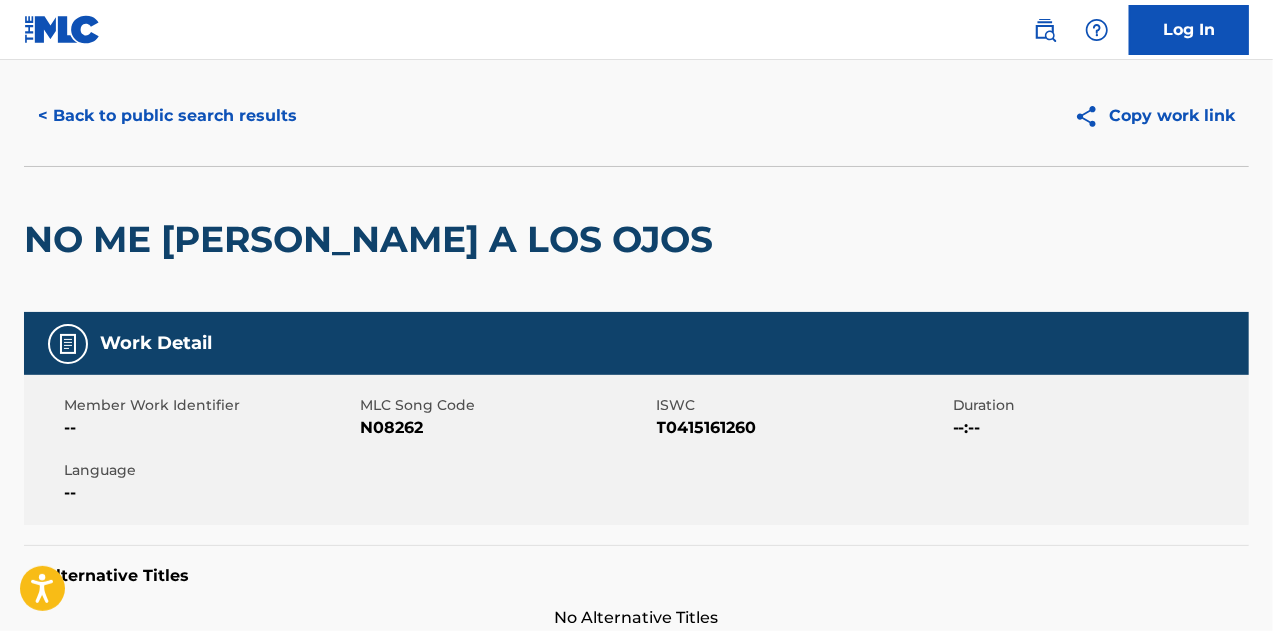scroll, scrollTop: 0, scrollLeft: 0, axis: both 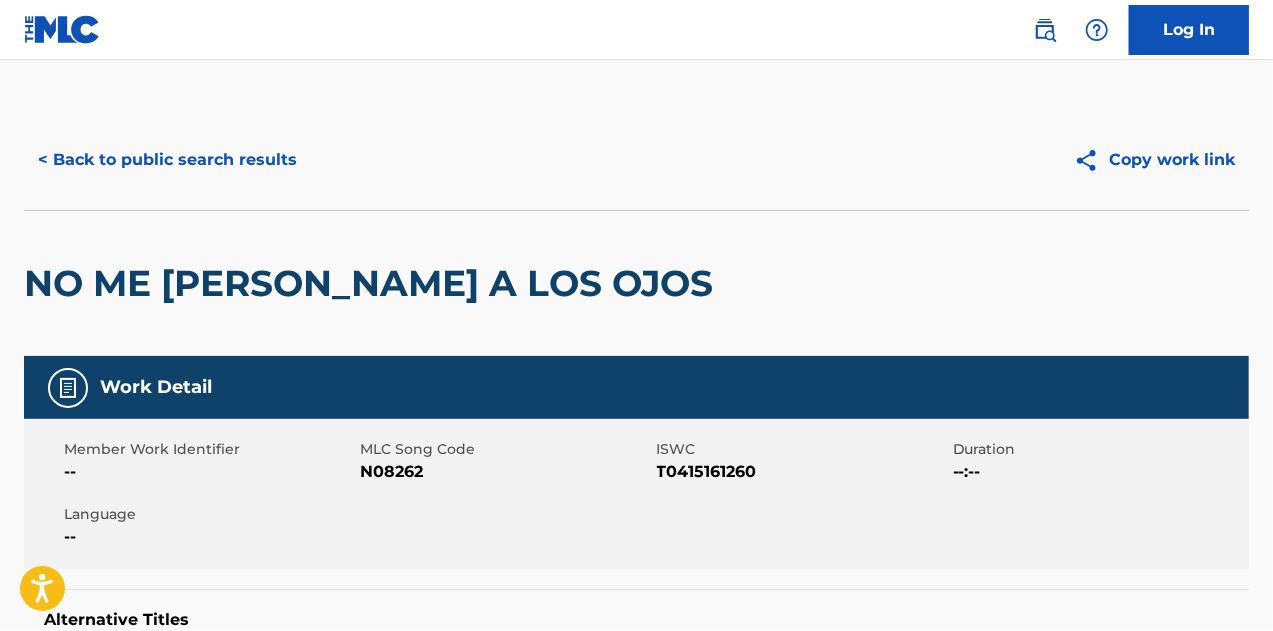 click on "< Back to public search results" at bounding box center (167, 160) 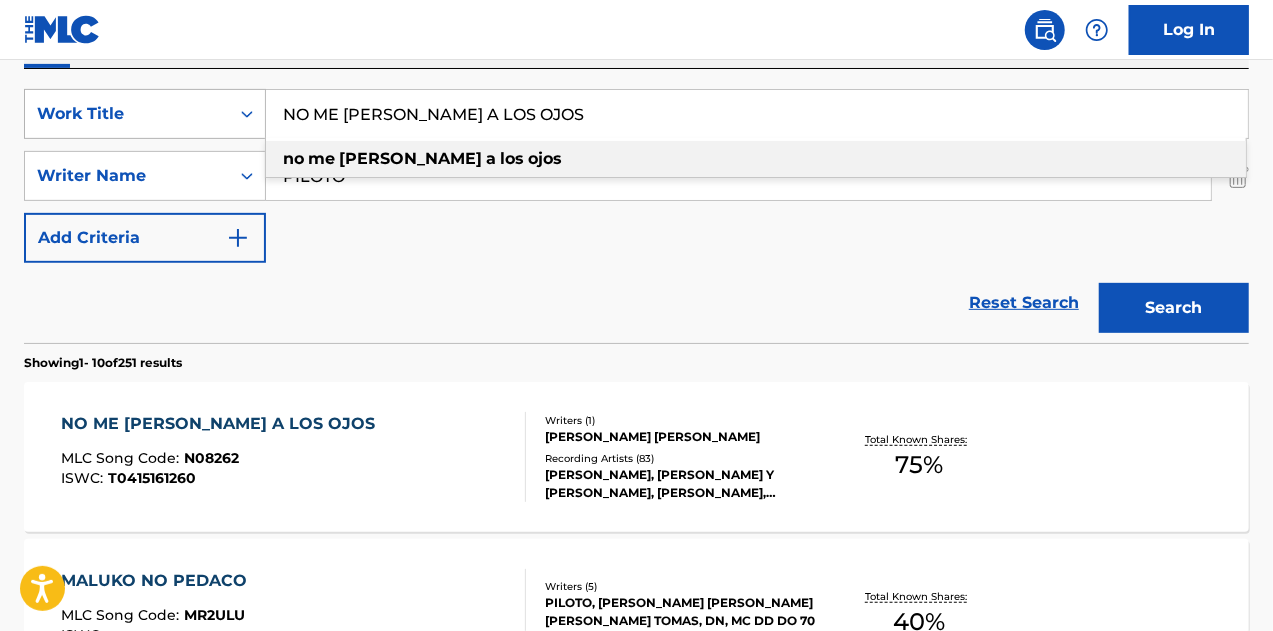 drag, startPoint x: 540, startPoint y: 123, endPoint x: 249, endPoint y: 116, distance: 291.08417 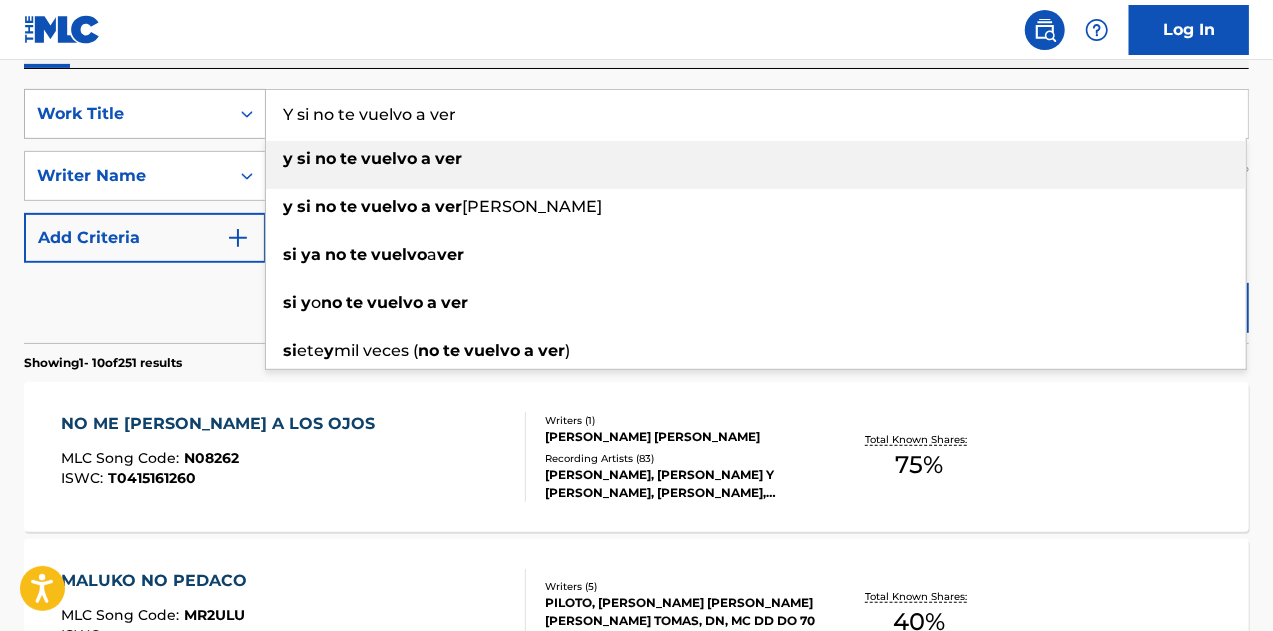 type on "Y si no te vuelvo a ver" 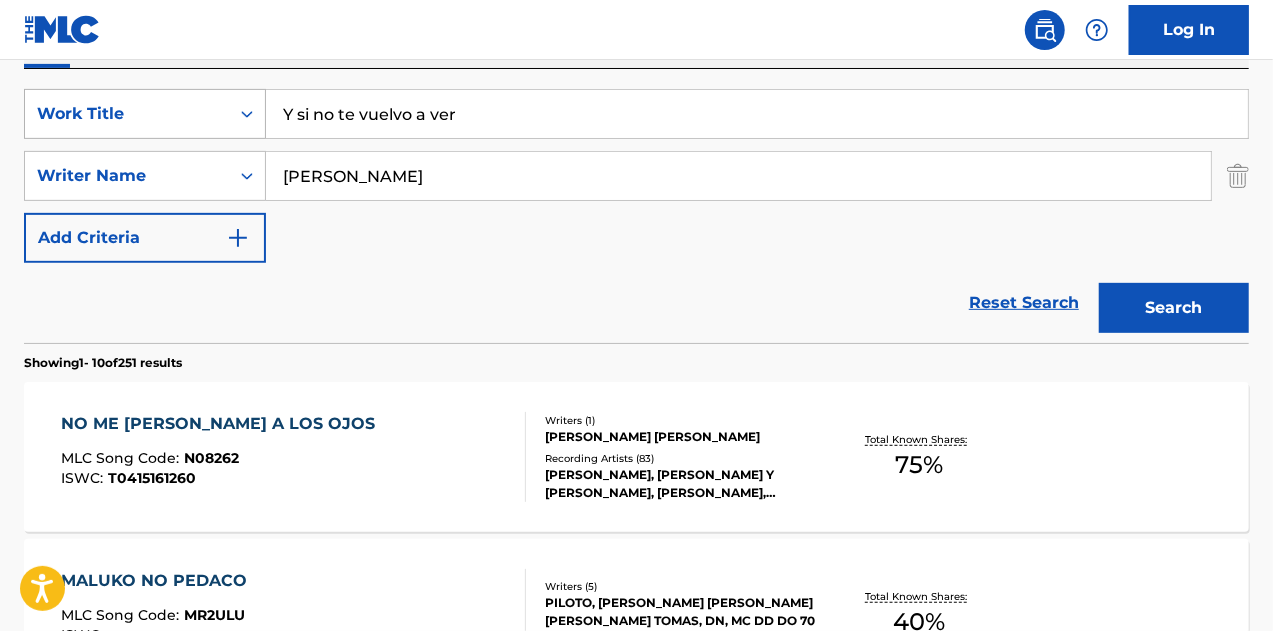type on "[PERSON_NAME]" 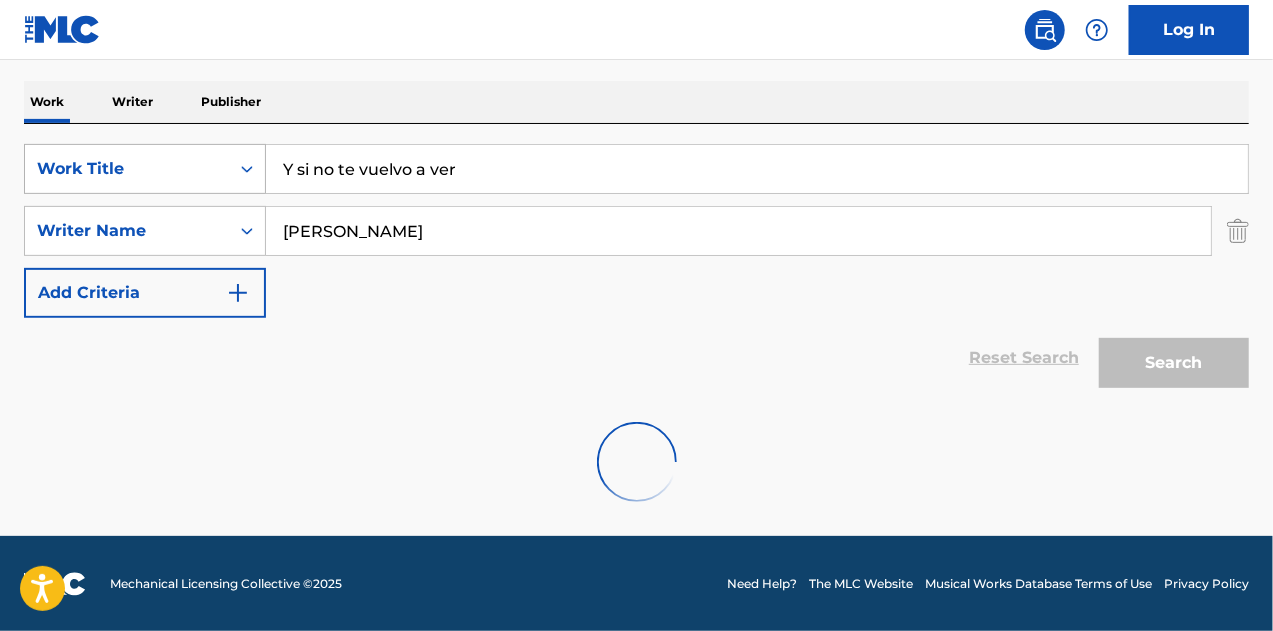 scroll, scrollTop: 356, scrollLeft: 0, axis: vertical 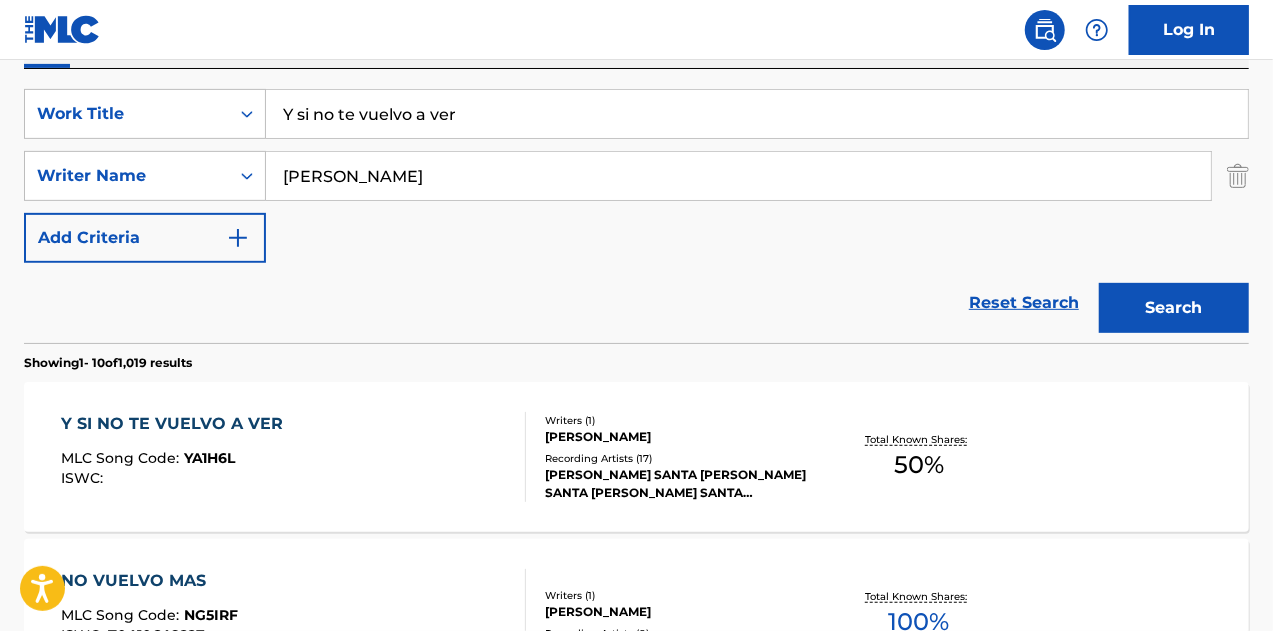 click on "Y SI NO TE VUELVO A VER MLC Song Code : YA1H6L ISWC :" at bounding box center (294, 457) 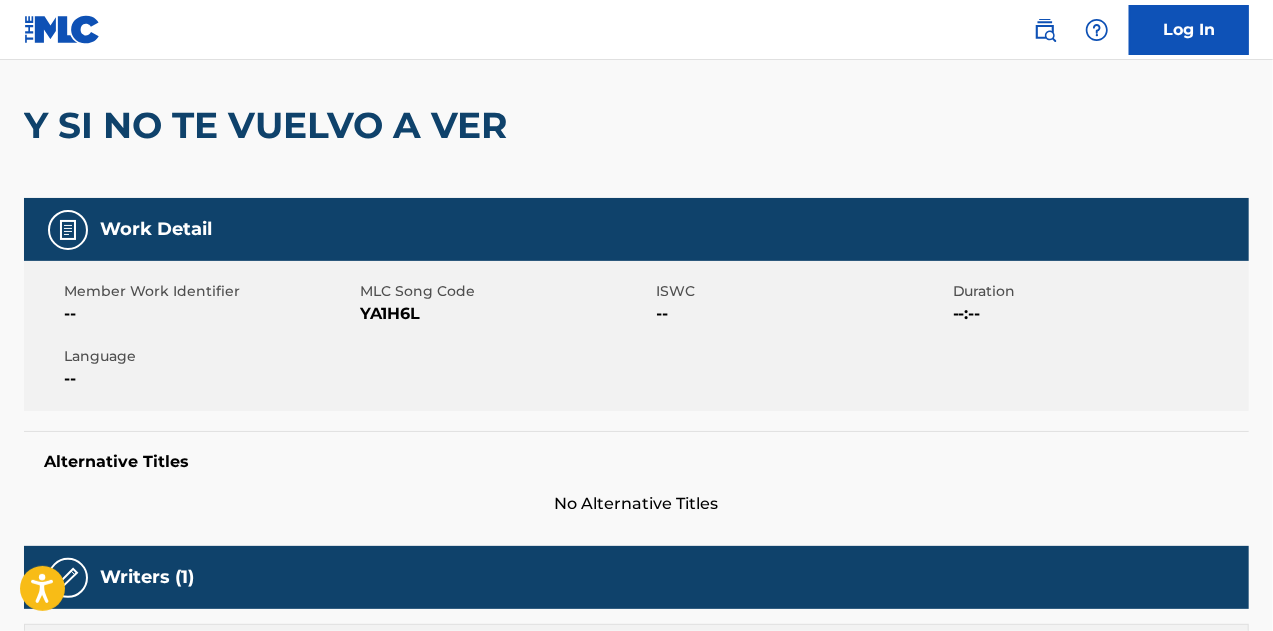 scroll, scrollTop: 0, scrollLeft: 0, axis: both 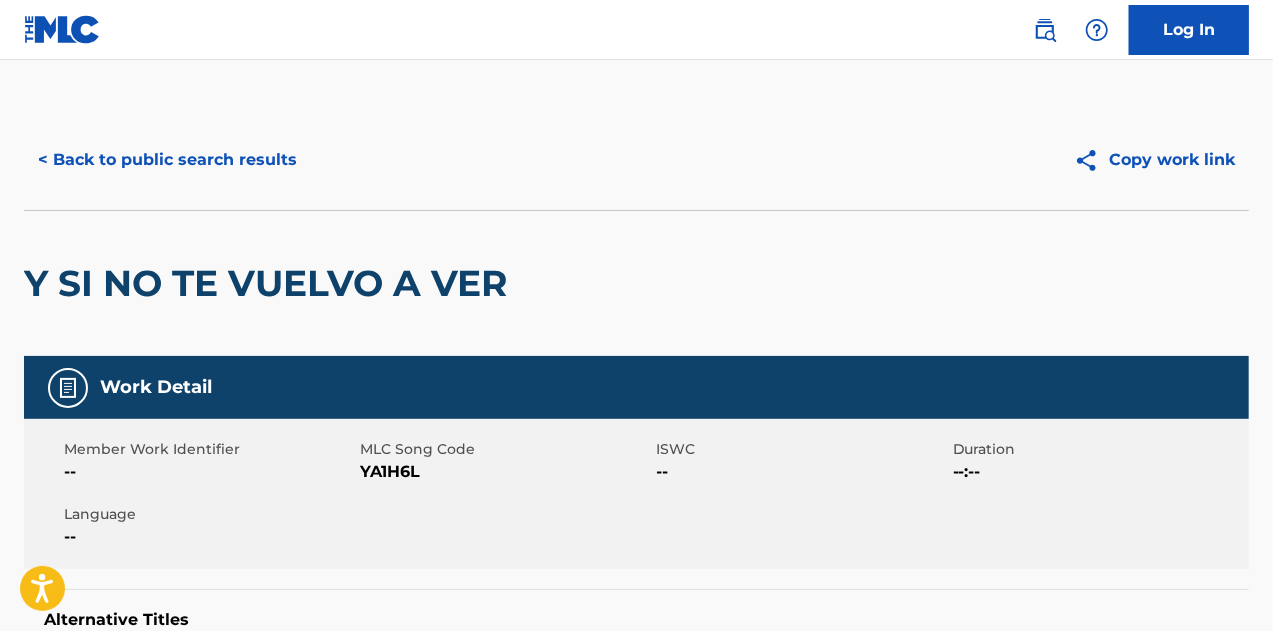 click on "< Back to public search results" at bounding box center [167, 160] 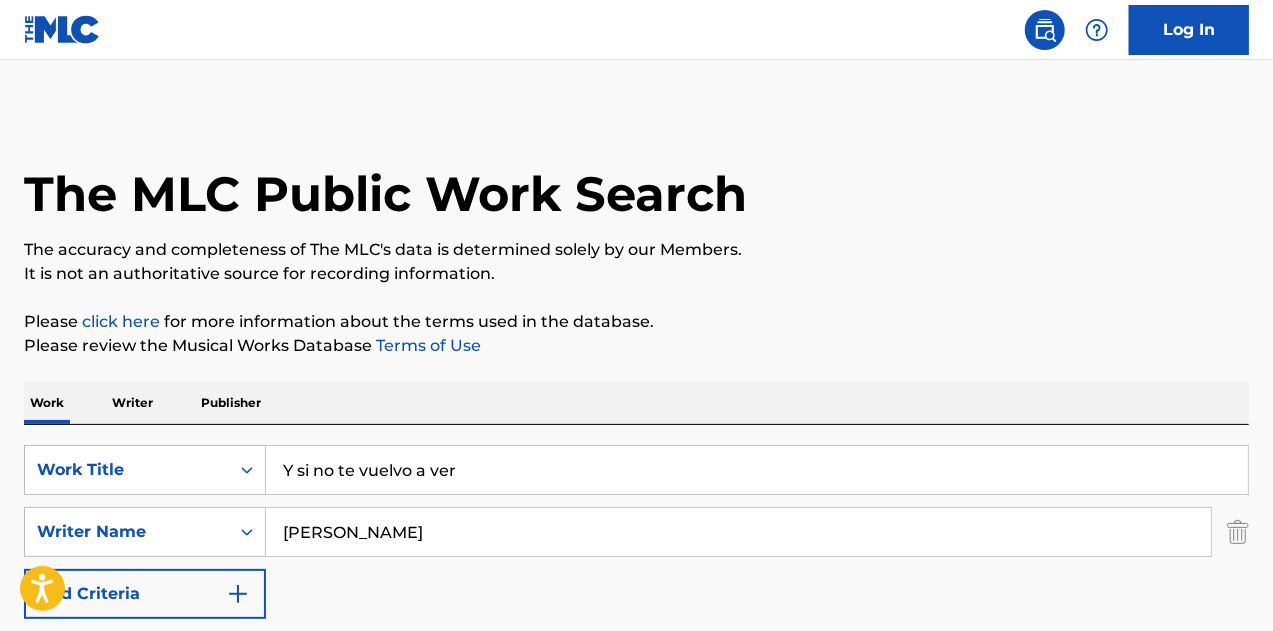 scroll, scrollTop: 356, scrollLeft: 0, axis: vertical 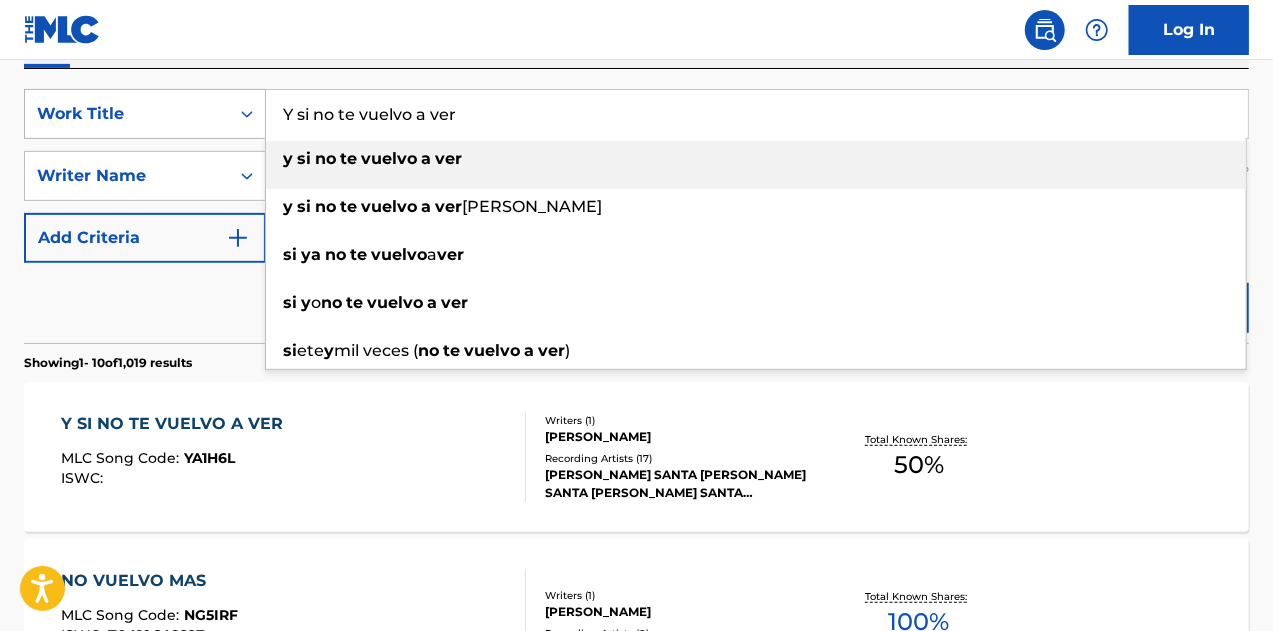 drag, startPoint x: 505, startPoint y: 101, endPoint x: 246, endPoint y: 94, distance: 259.09457 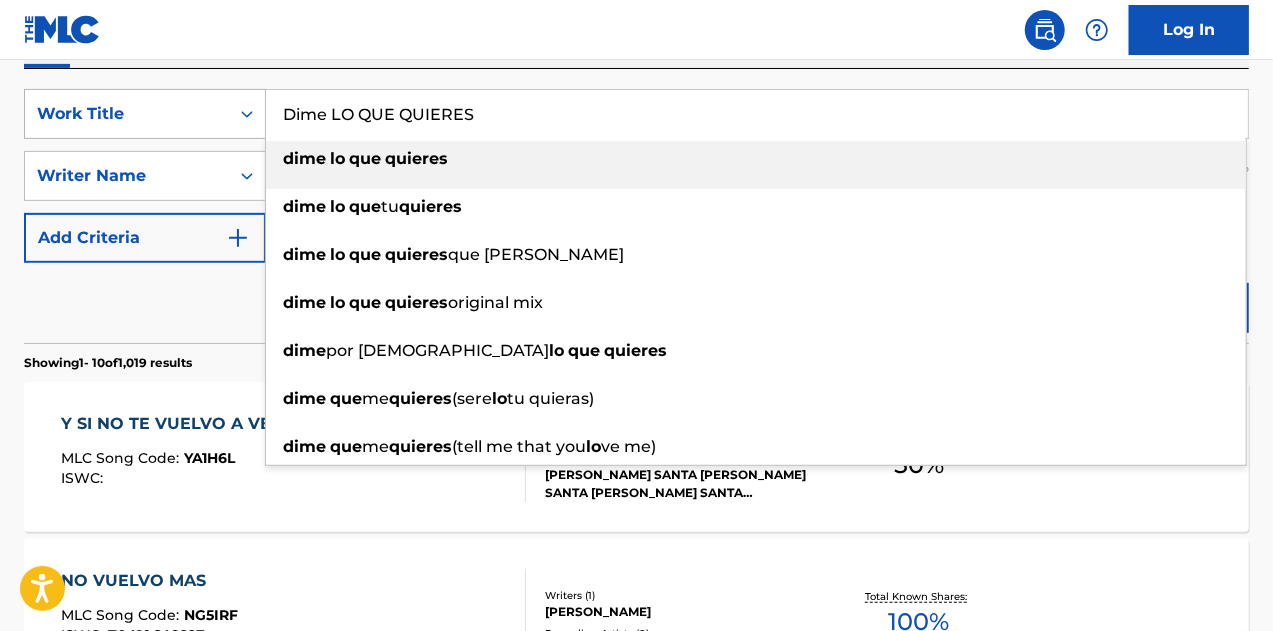 type on "Dime LO QUE QUIERES" 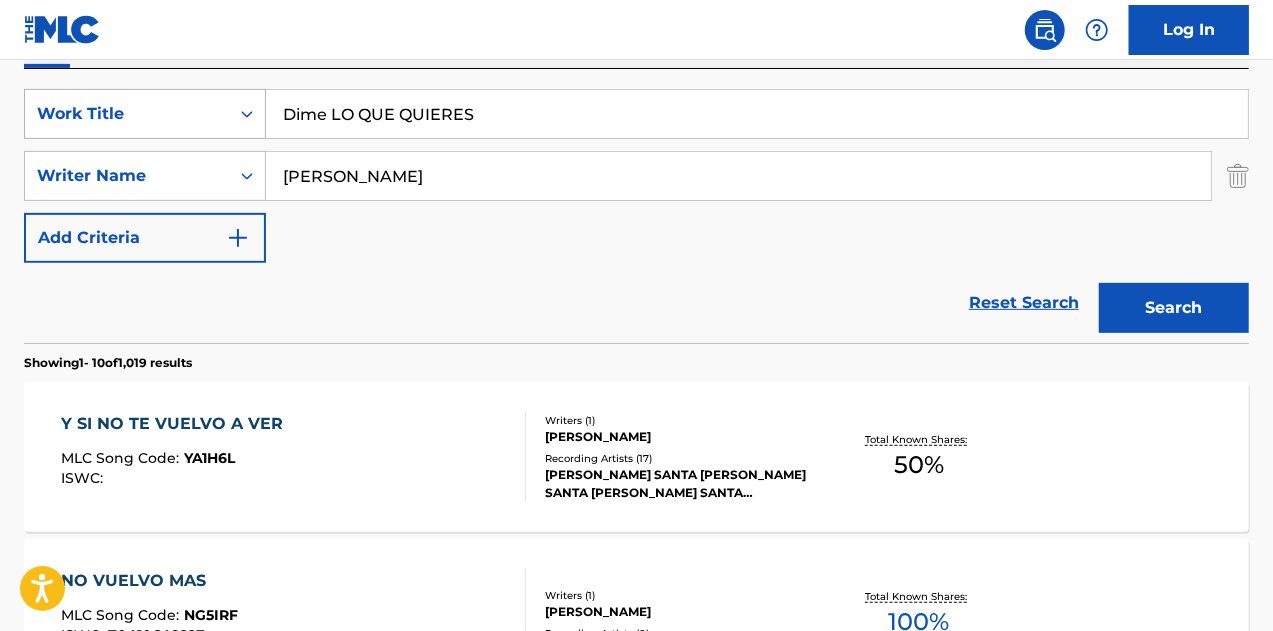 type on "[PERSON_NAME]" 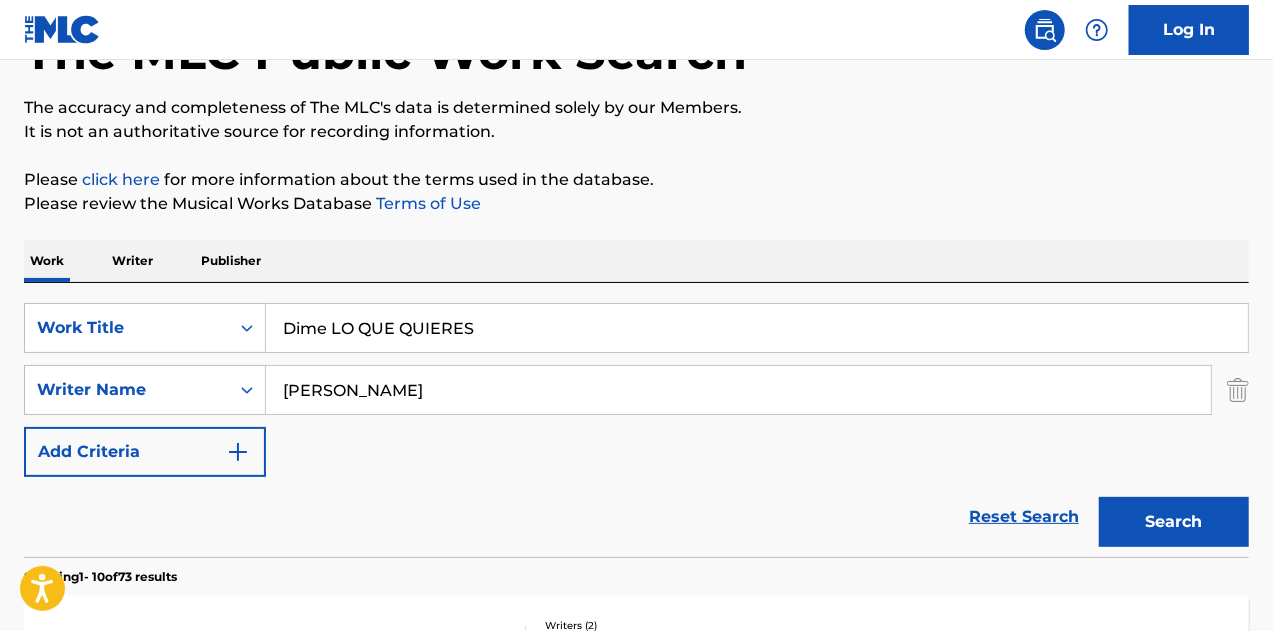 scroll, scrollTop: 0, scrollLeft: 0, axis: both 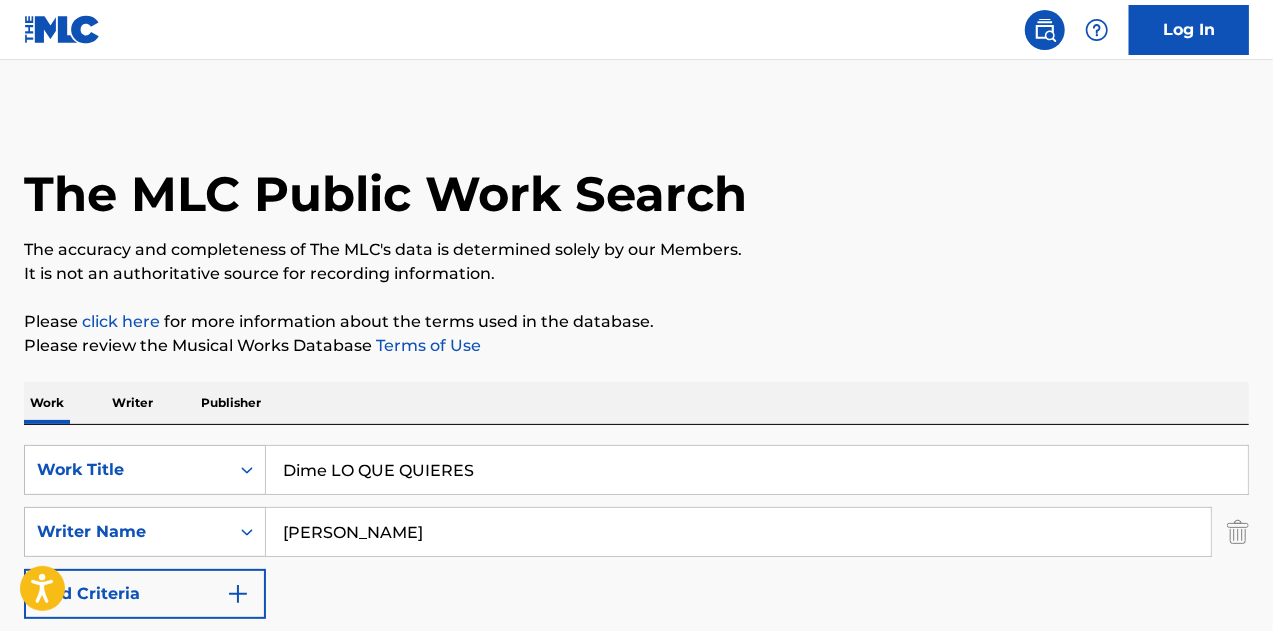 click on "Dime LO QUE QUIERES" at bounding box center (757, 470) 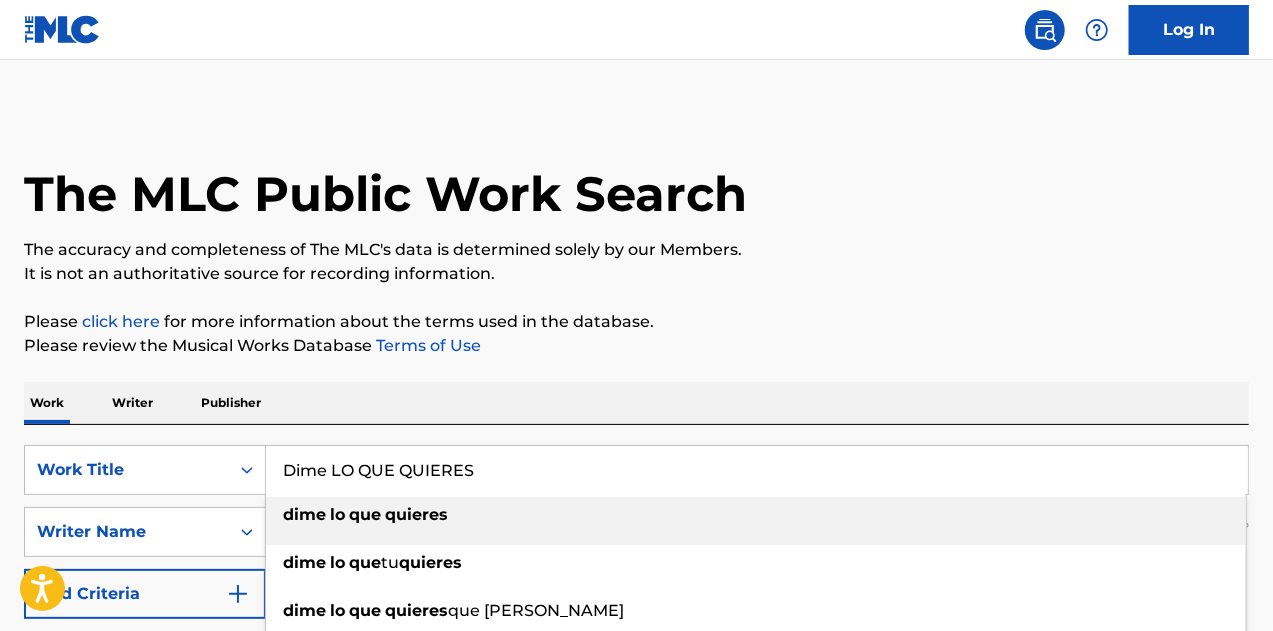 click on "dime   lo   que   quieres" at bounding box center (756, 515) 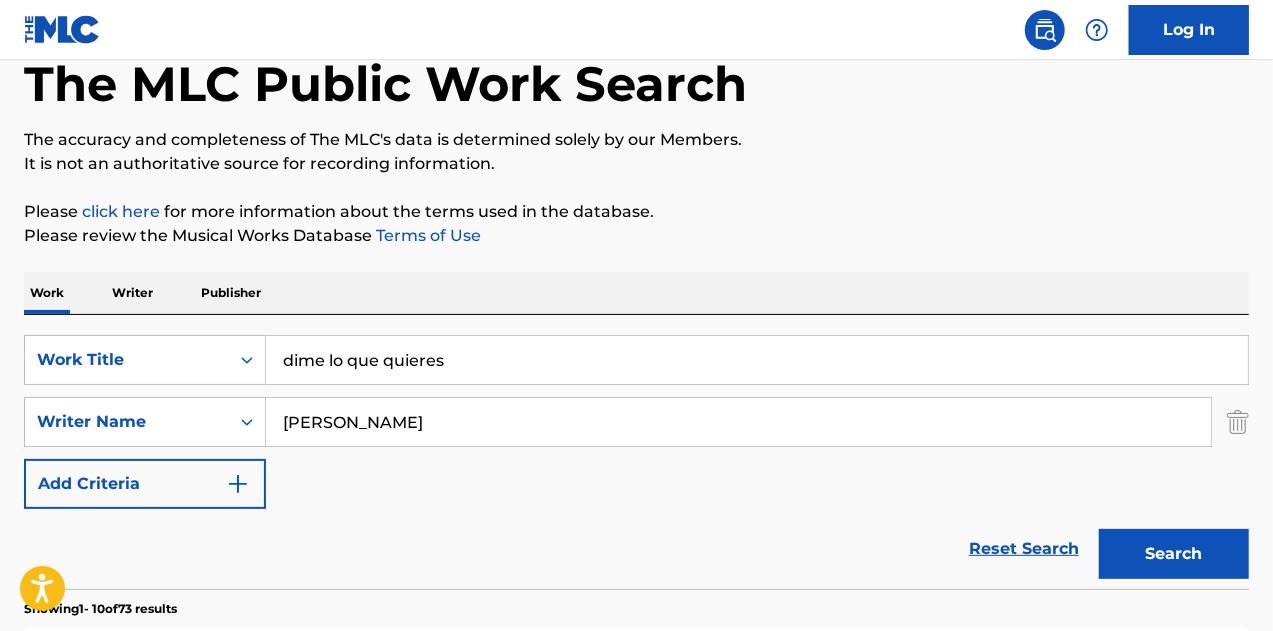 scroll, scrollTop: 200, scrollLeft: 0, axis: vertical 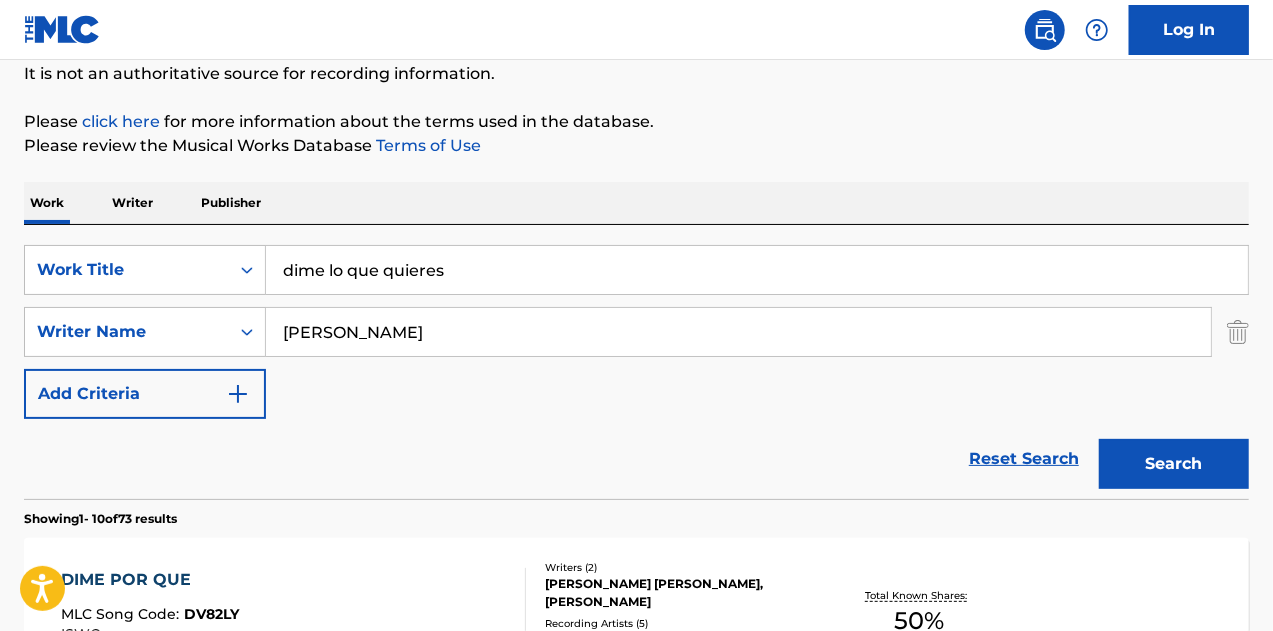 click on "Search" at bounding box center [1169, 459] 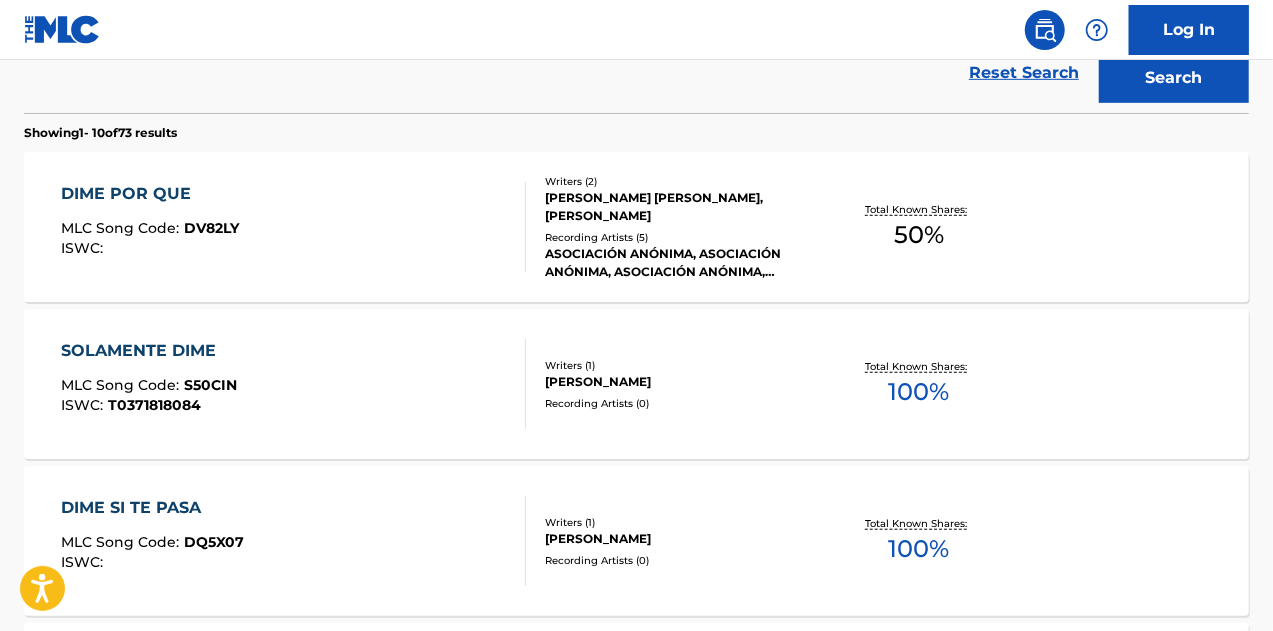 scroll, scrollTop: 600, scrollLeft: 0, axis: vertical 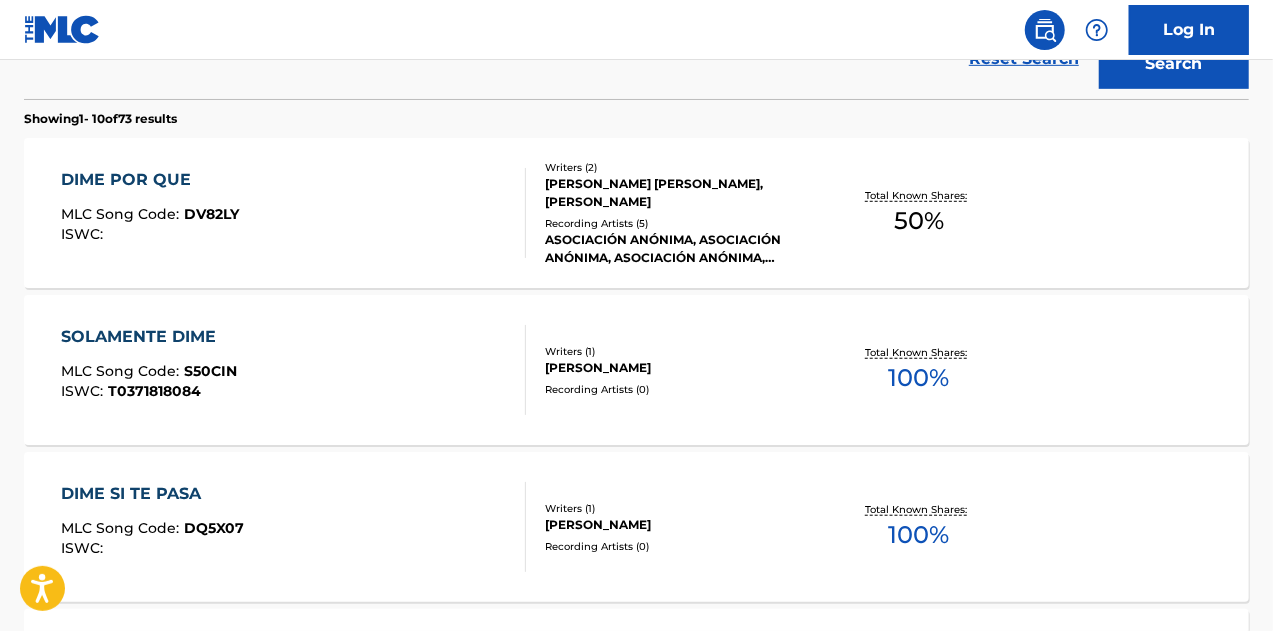 click on "Recording Artists ( 5 )" at bounding box center [681, 223] 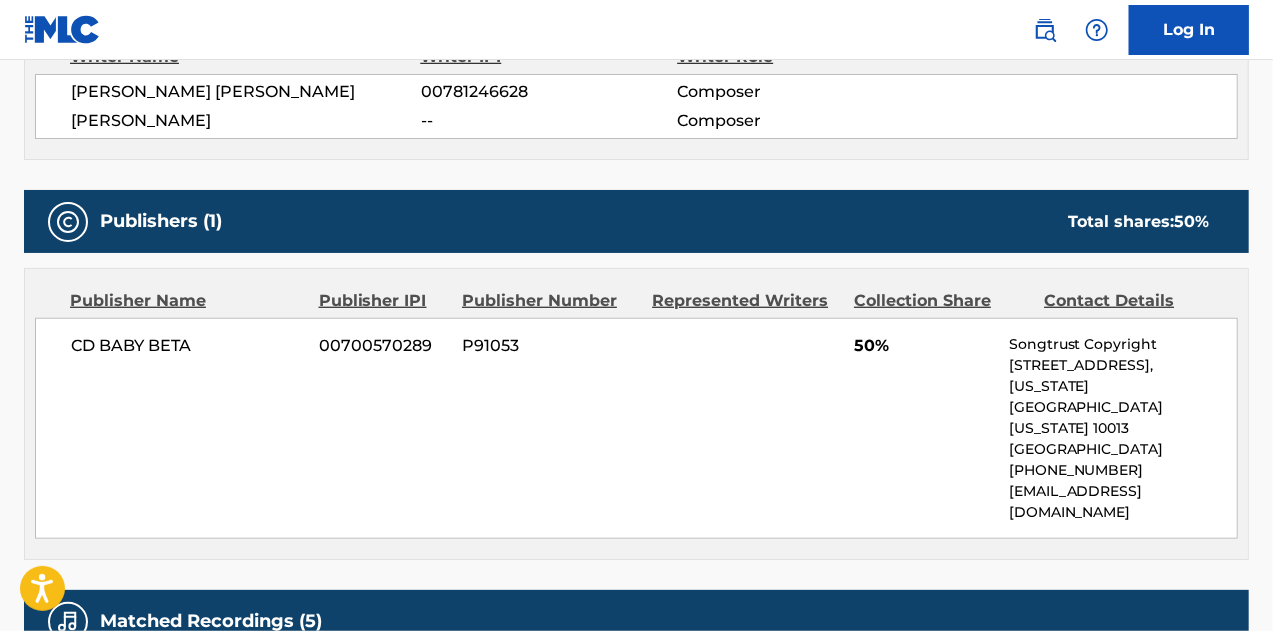 scroll, scrollTop: 900, scrollLeft: 0, axis: vertical 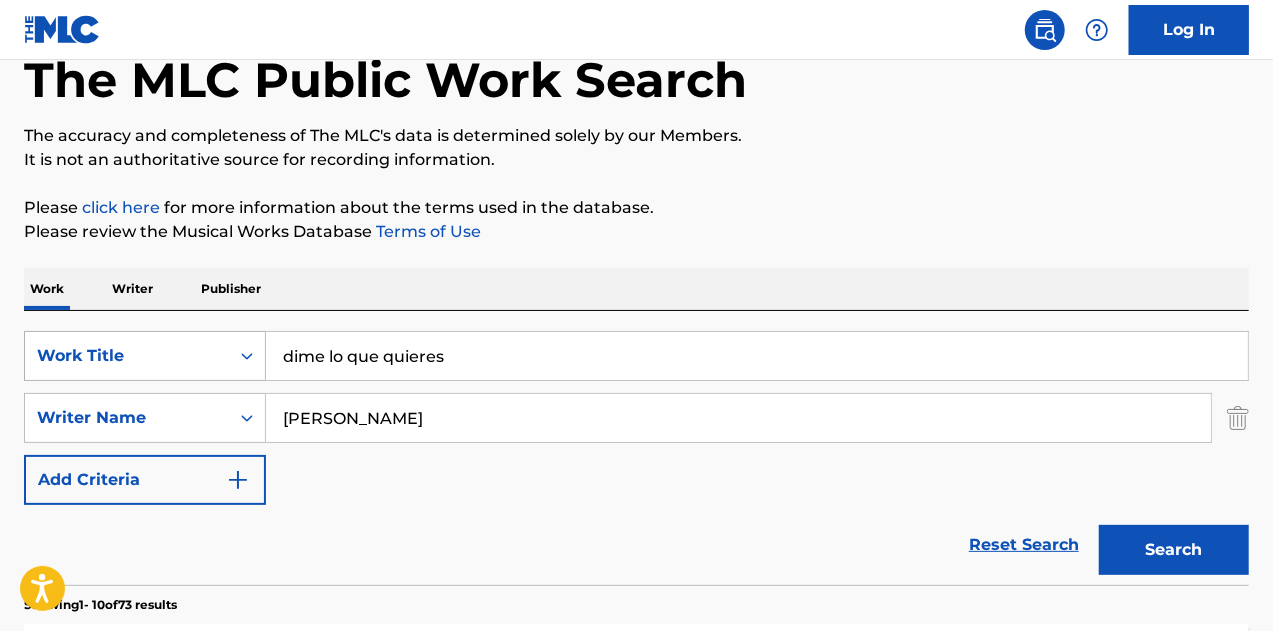 drag, startPoint x: 502, startPoint y: 407, endPoint x: 150, endPoint y: 375, distance: 353.45154 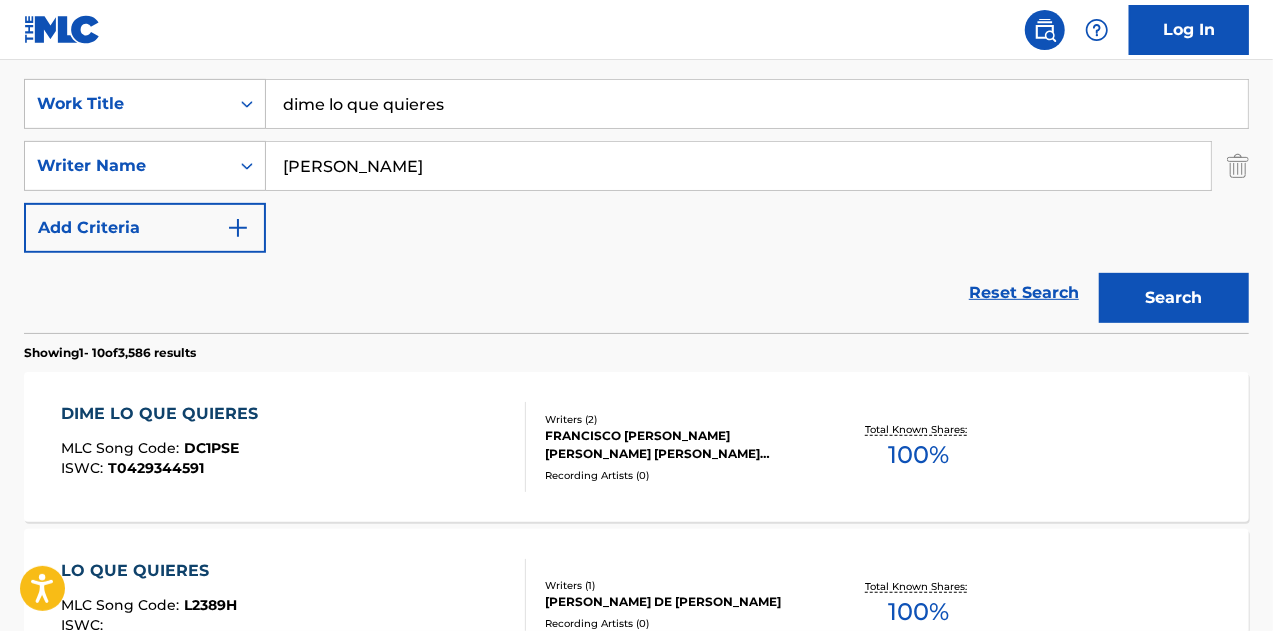 scroll, scrollTop: 414, scrollLeft: 0, axis: vertical 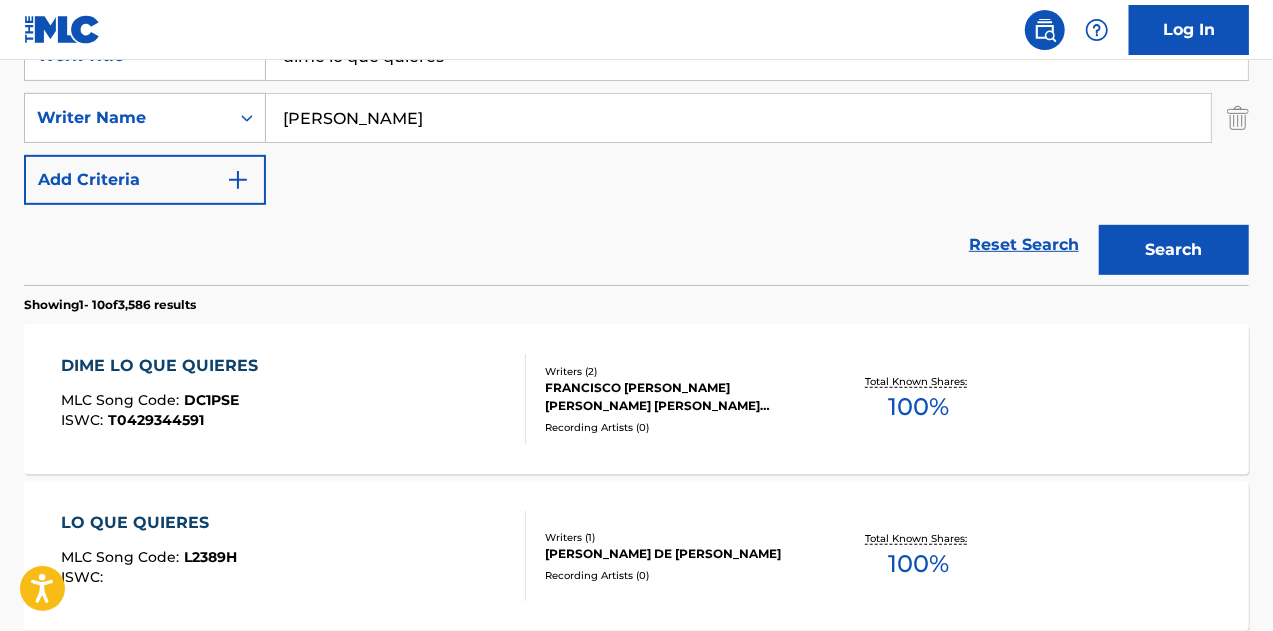 click on "Recording Artists ( 0 )" at bounding box center [681, 427] 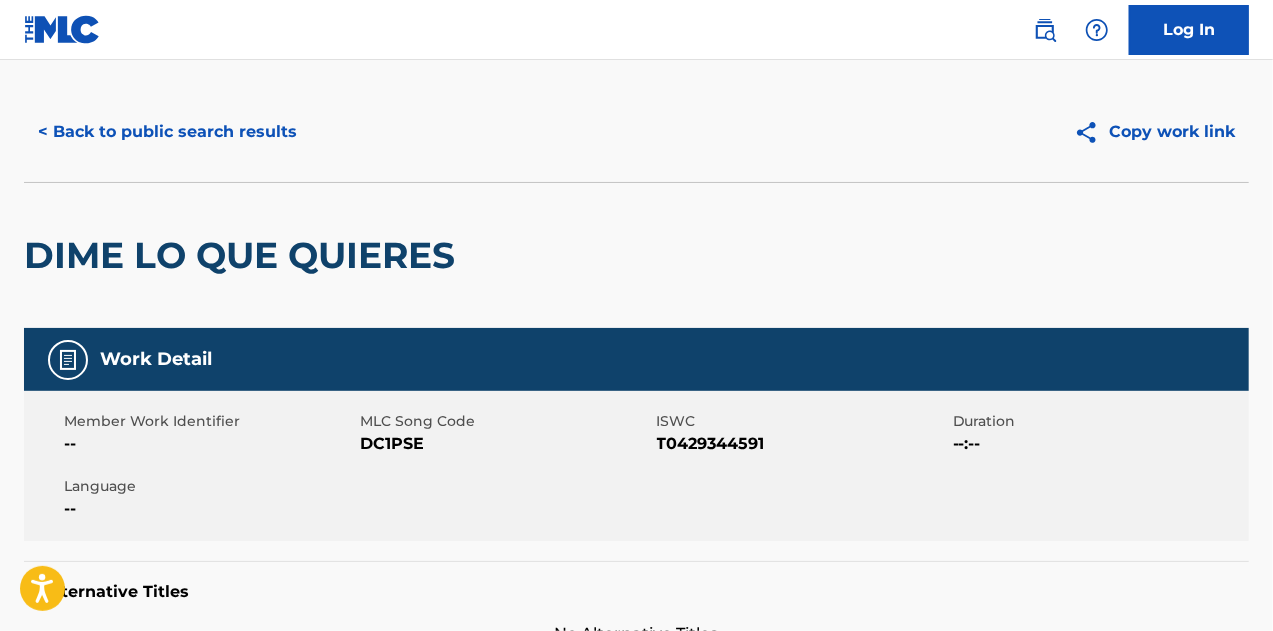 scroll, scrollTop: 0, scrollLeft: 0, axis: both 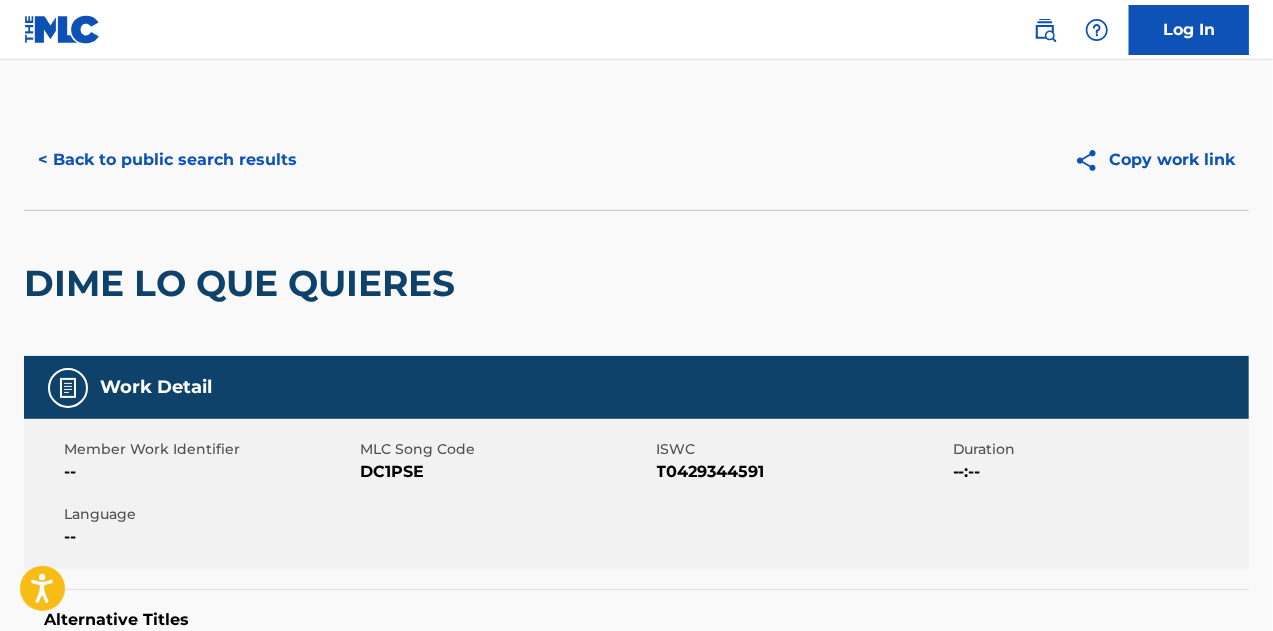 click on "< Back to public search results" at bounding box center [167, 160] 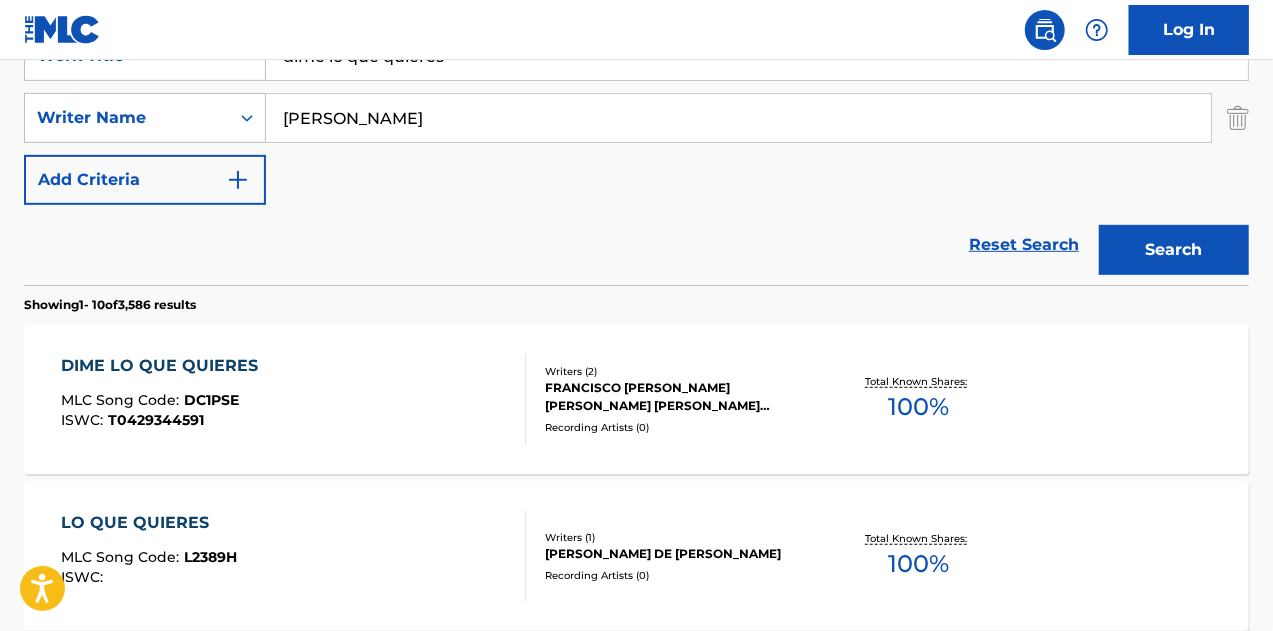 scroll, scrollTop: 14, scrollLeft: 0, axis: vertical 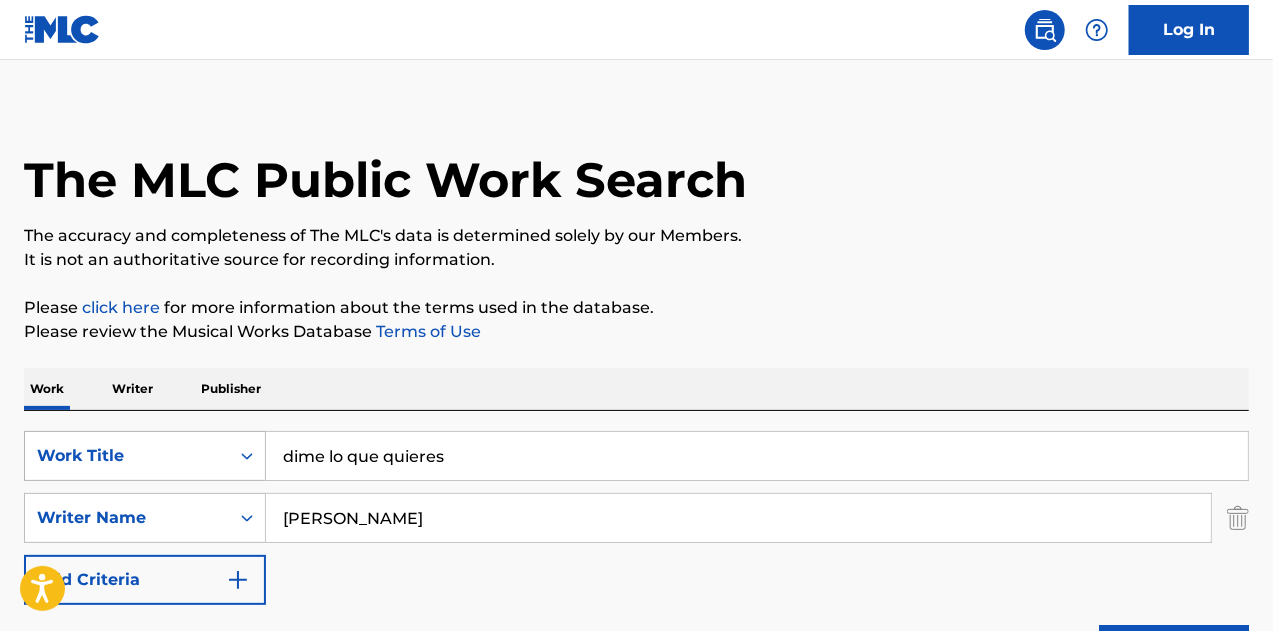 drag, startPoint x: 395, startPoint y: 464, endPoint x: 104, endPoint y: 458, distance: 291.06186 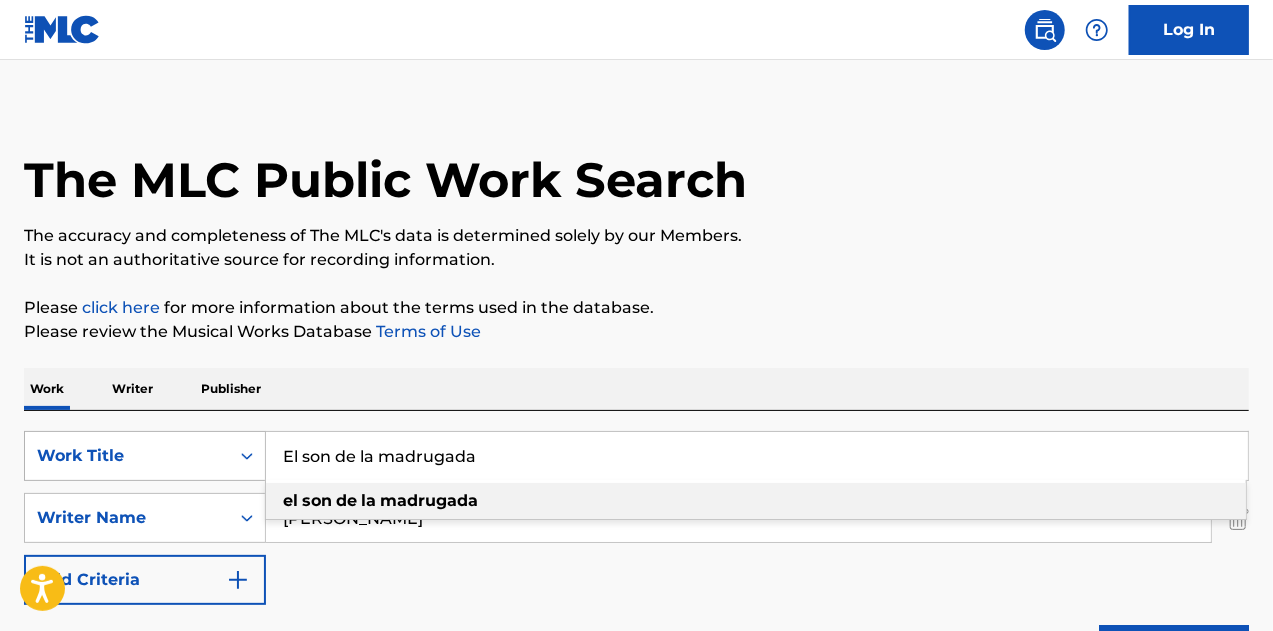 type on "El son de la madrugada" 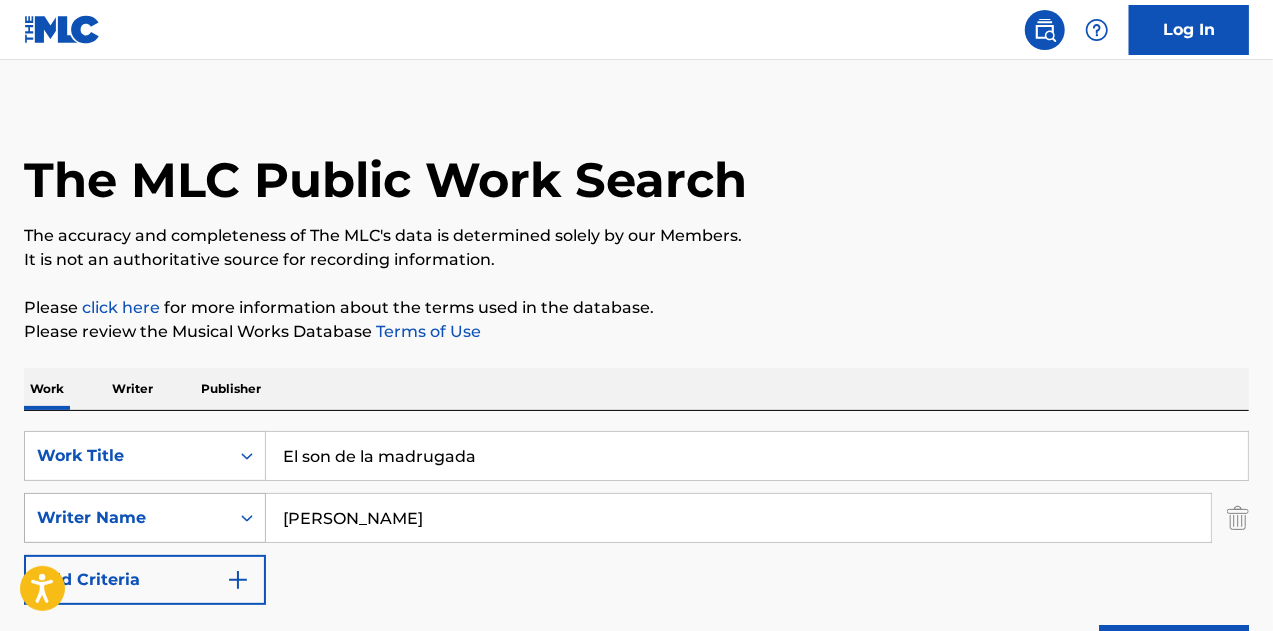 drag, startPoint x: 309, startPoint y: 510, endPoint x: 90, endPoint y: 510, distance: 219 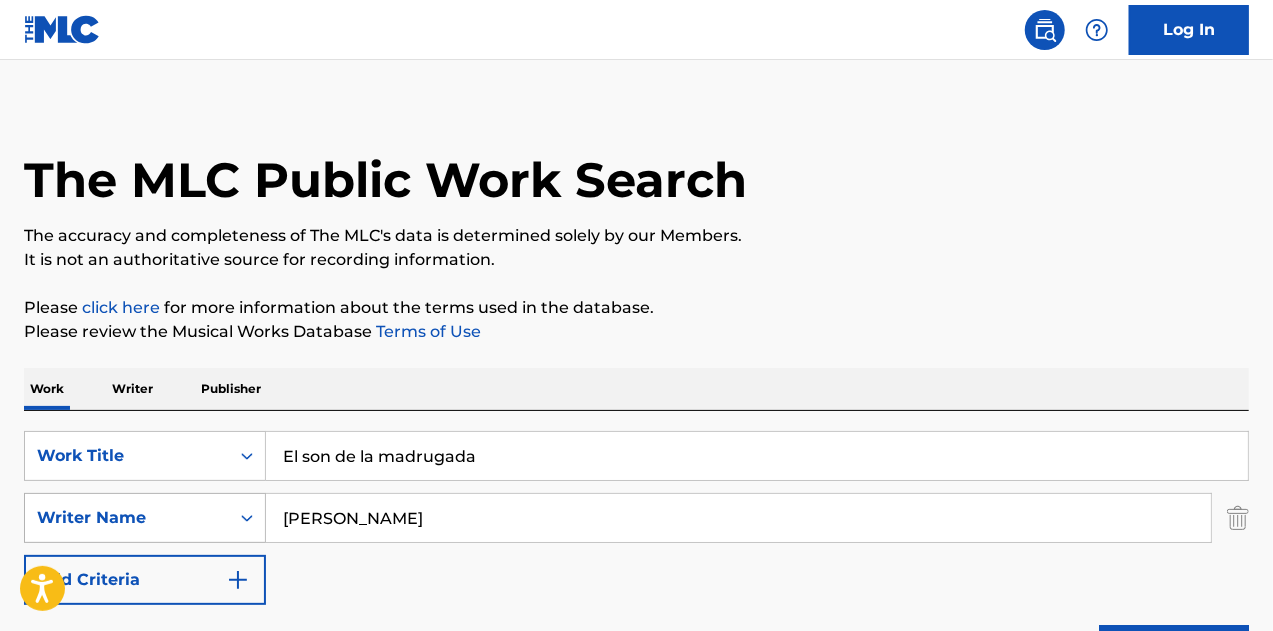 type on "[PERSON_NAME]" 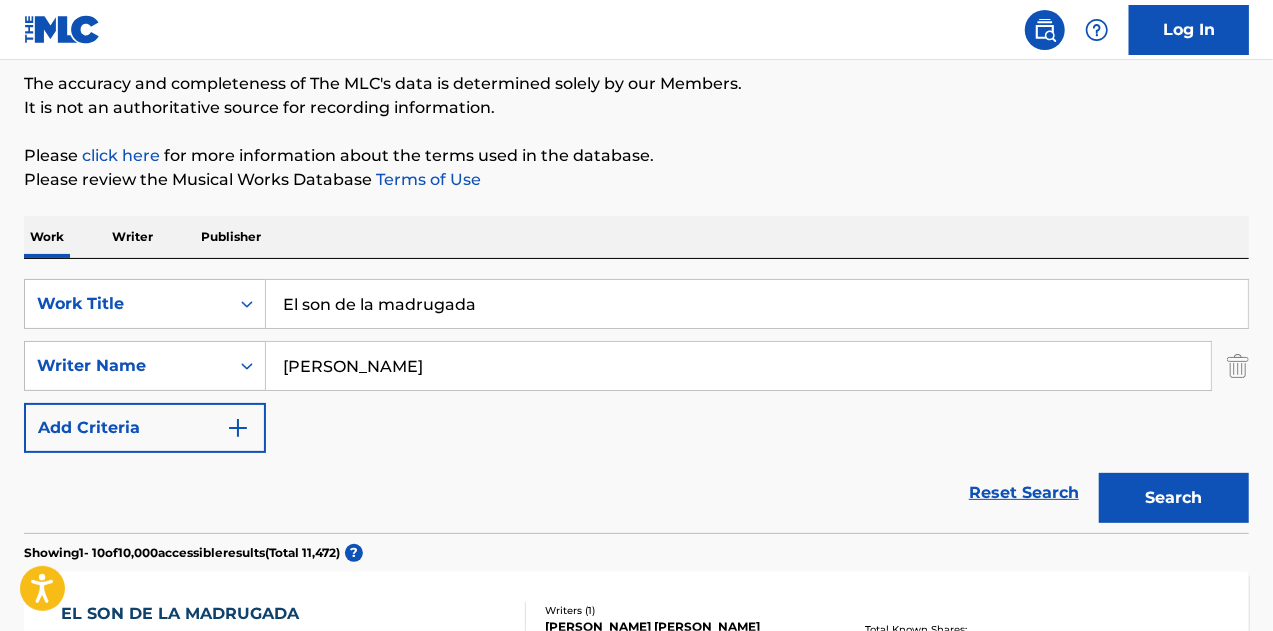 scroll, scrollTop: 314, scrollLeft: 0, axis: vertical 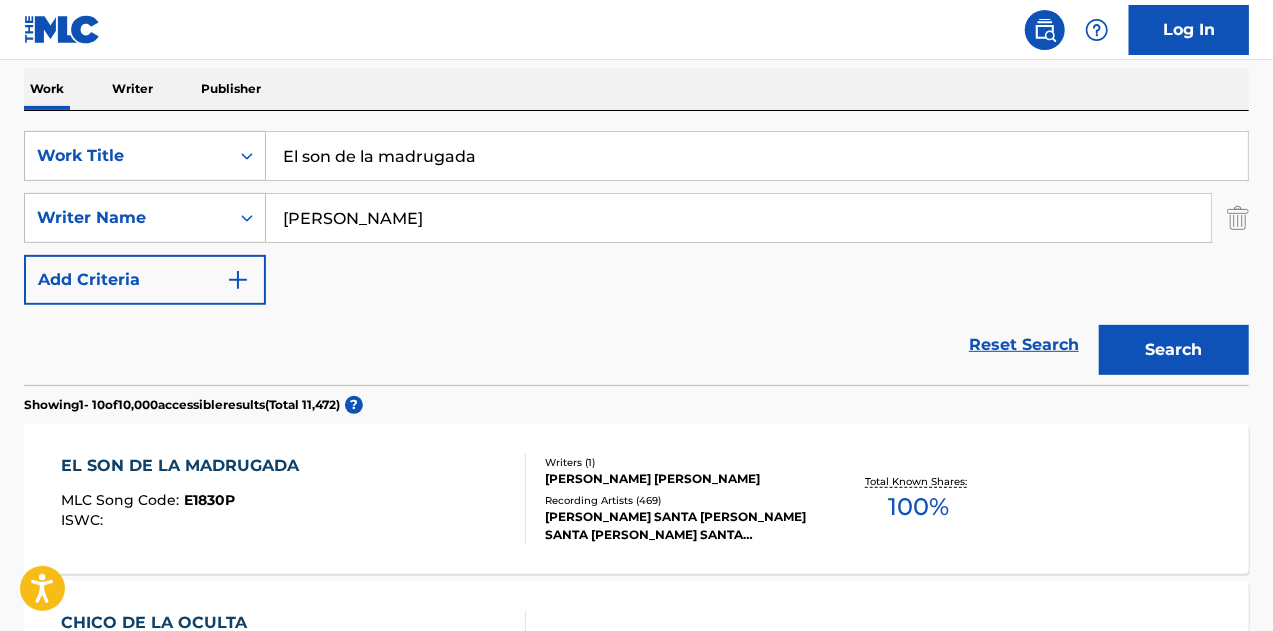 click on "[PERSON_NAME] [PERSON_NAME]" at bounding box center (681, 479) 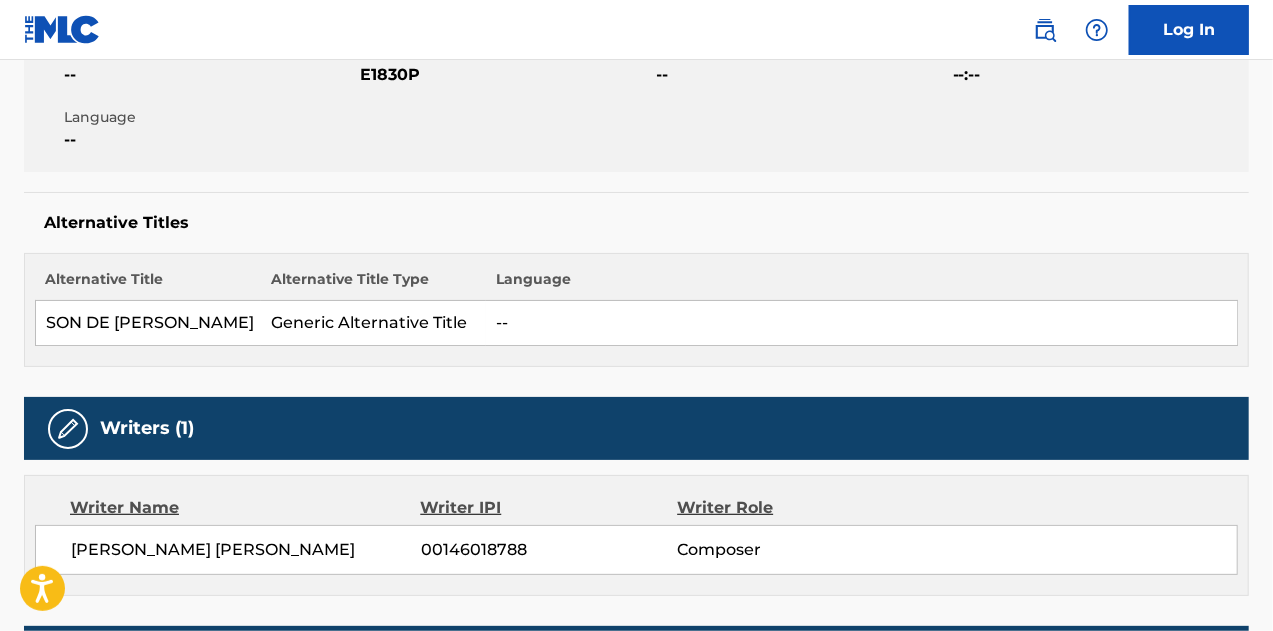 scroll, scrollTop: 300, scrollLeft: 0, axis: vertical 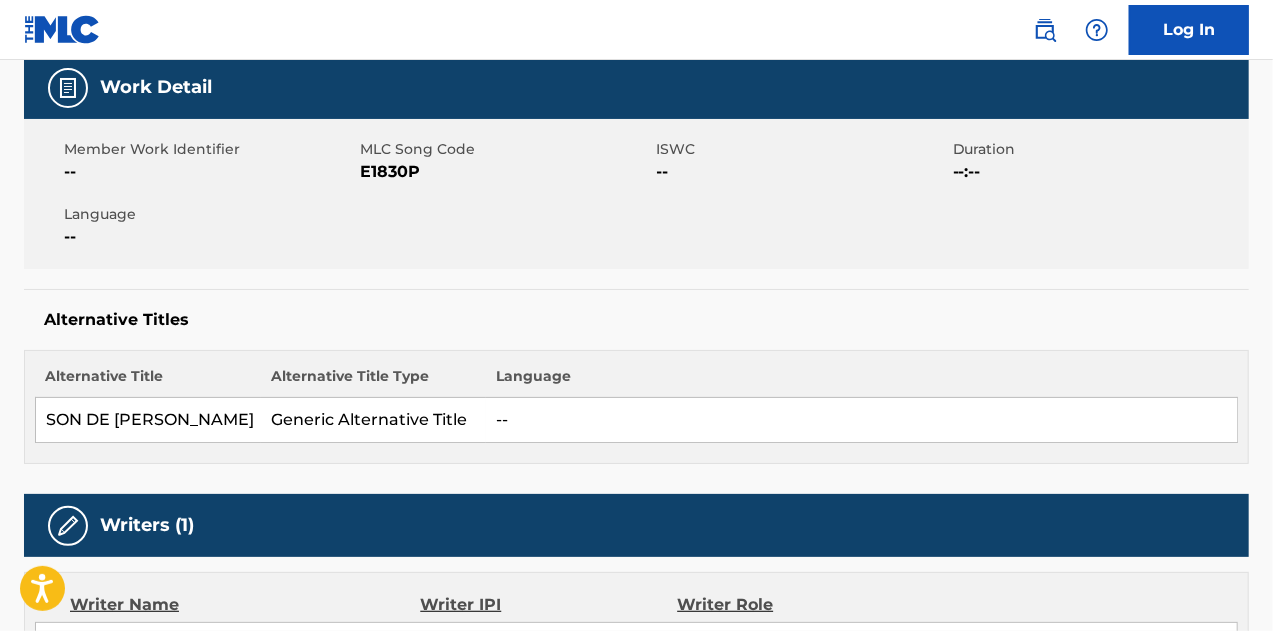 click on "E1830P" at bounding box center [505, 172] 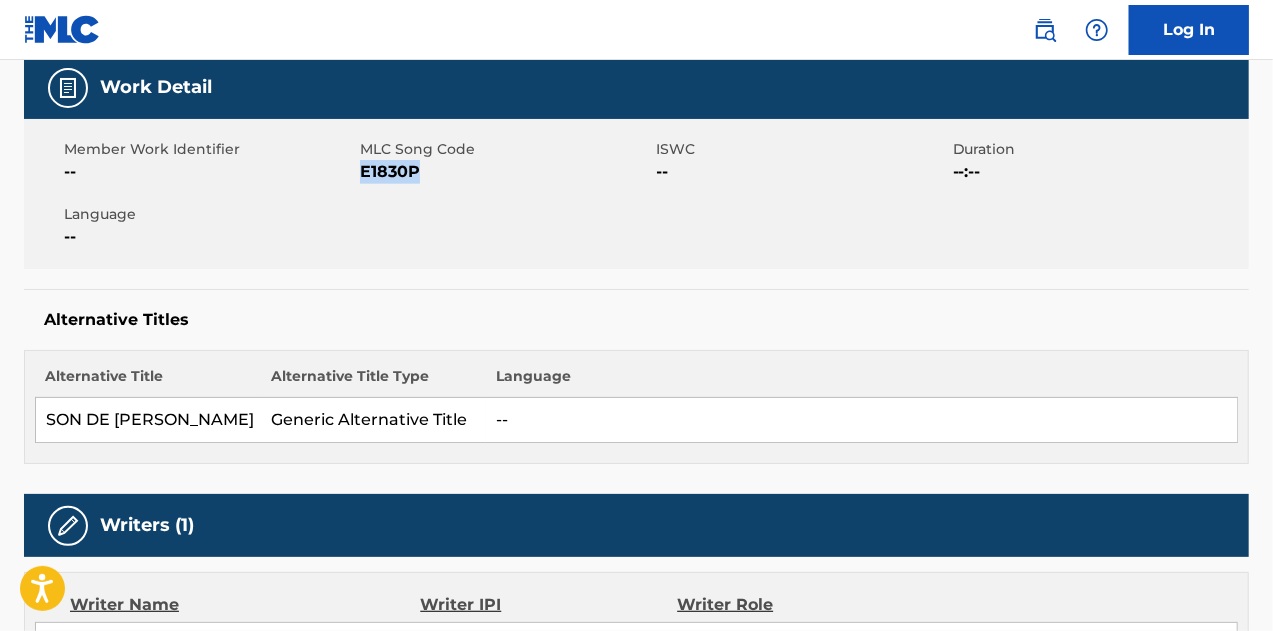 click on "E1830P" at bounding box center [505, 172] 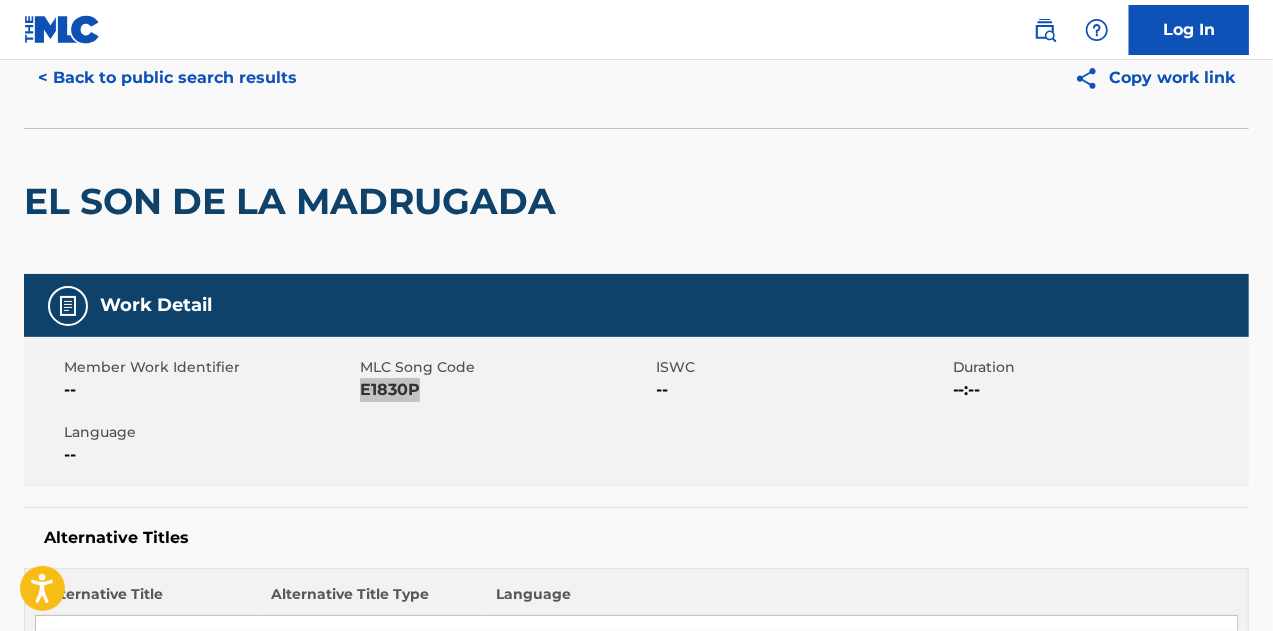 scroll, scrollTop: 0, scrollLeft: 0, axis: both 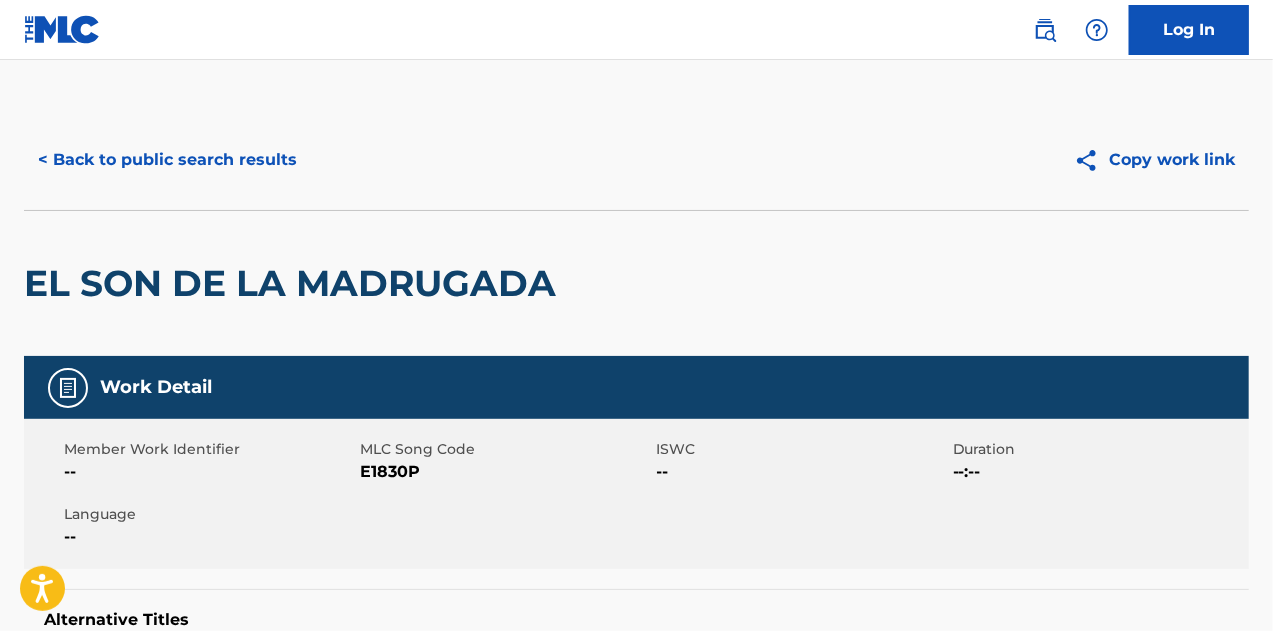 click on "< Back to public search results Copy work link" at bounding box center [636, 160] 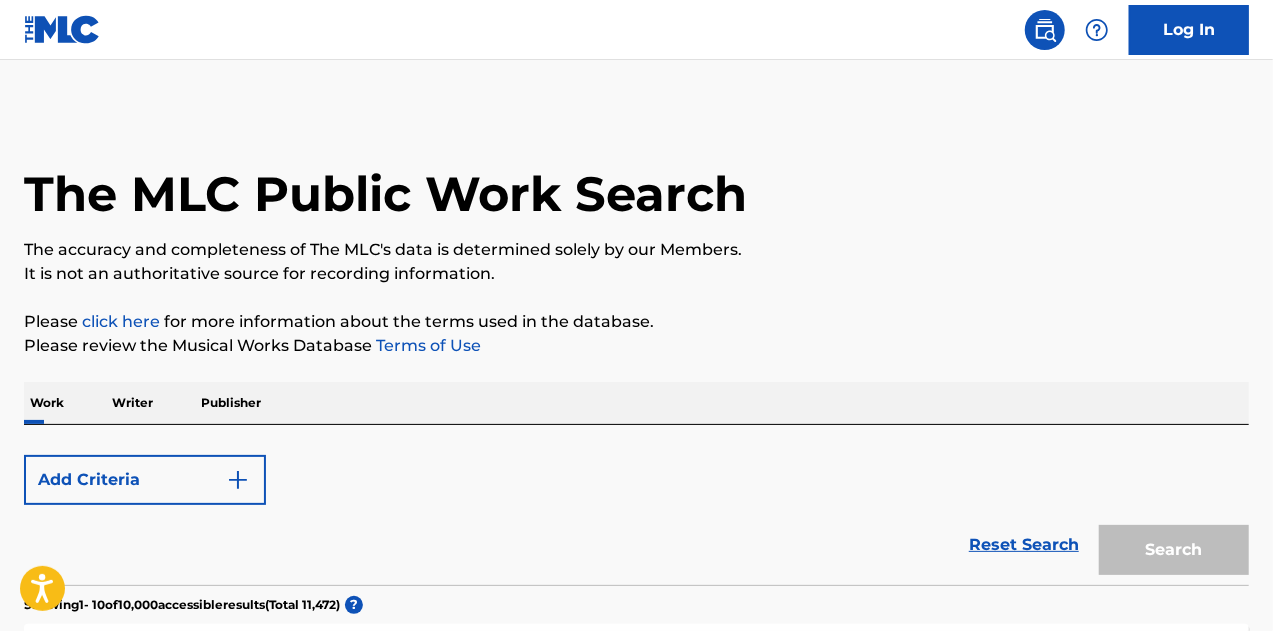 scroll, scrollTop: 314, scrollLeft: 0, axis: vertical 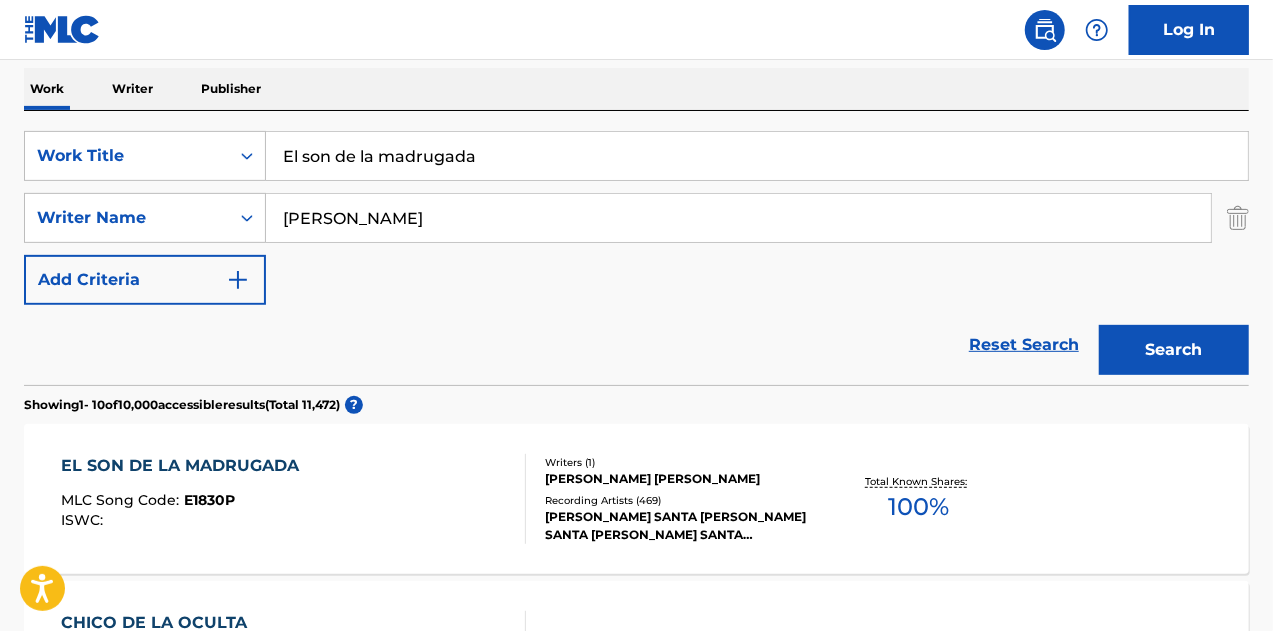 click on "El son de la madrugada" at bounding box center [757, 156] 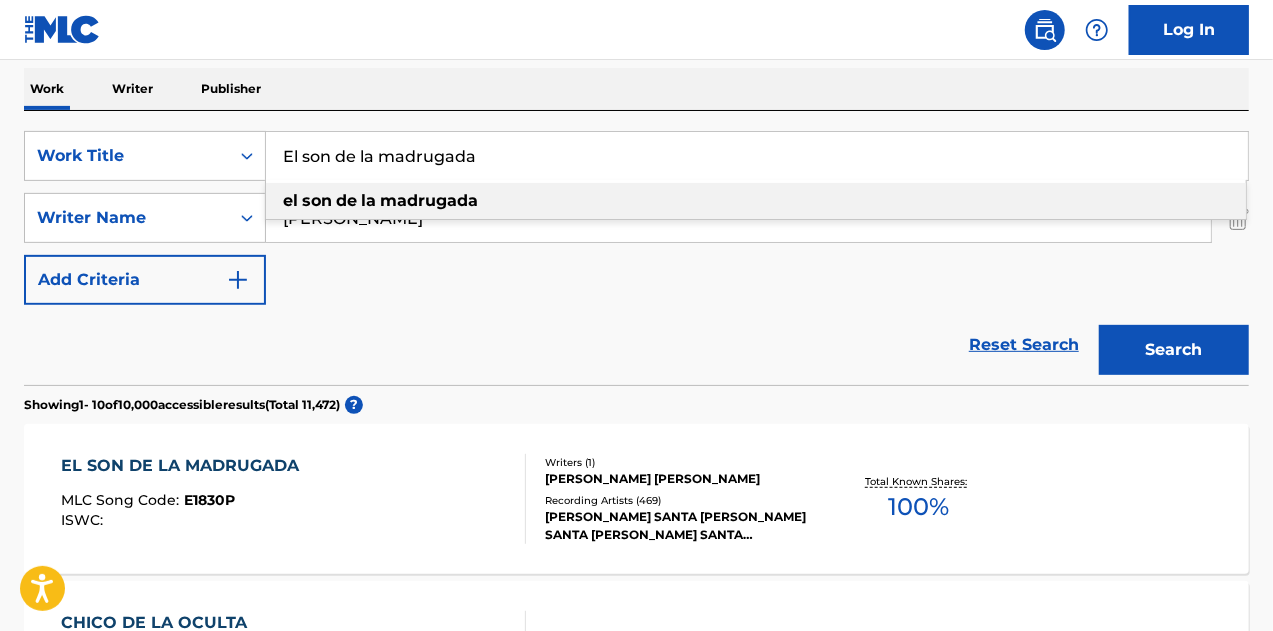 click on "El son de la madrugada" at bounding box center (757, 156) 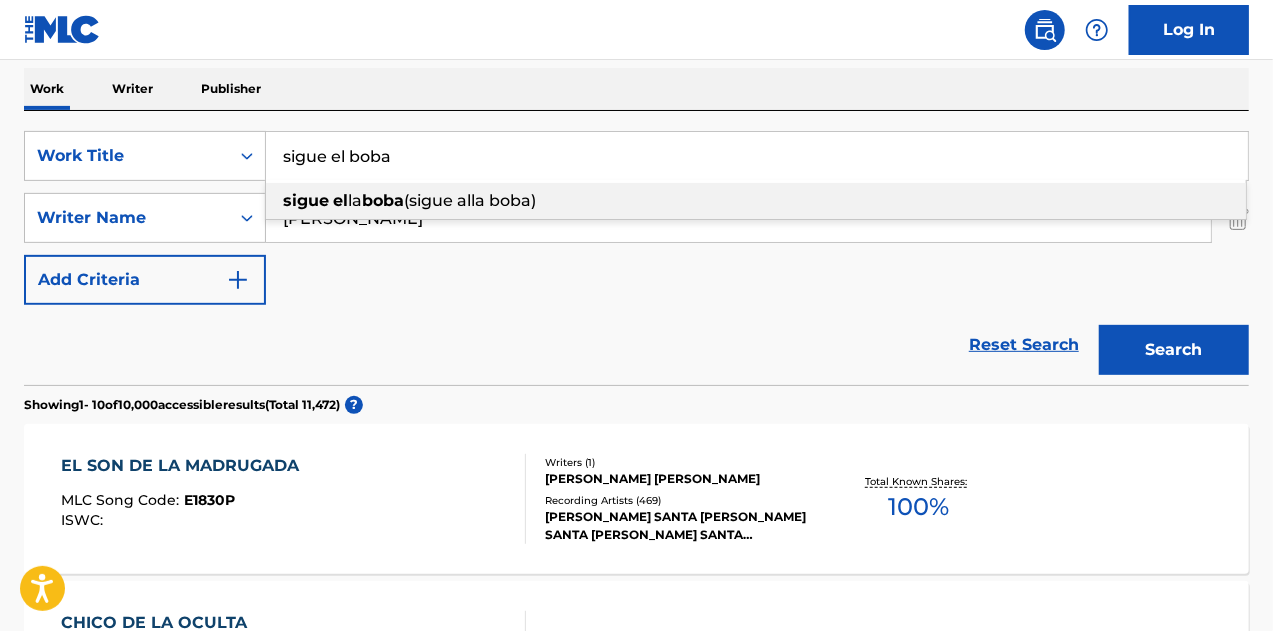 type on "sigue el boba" 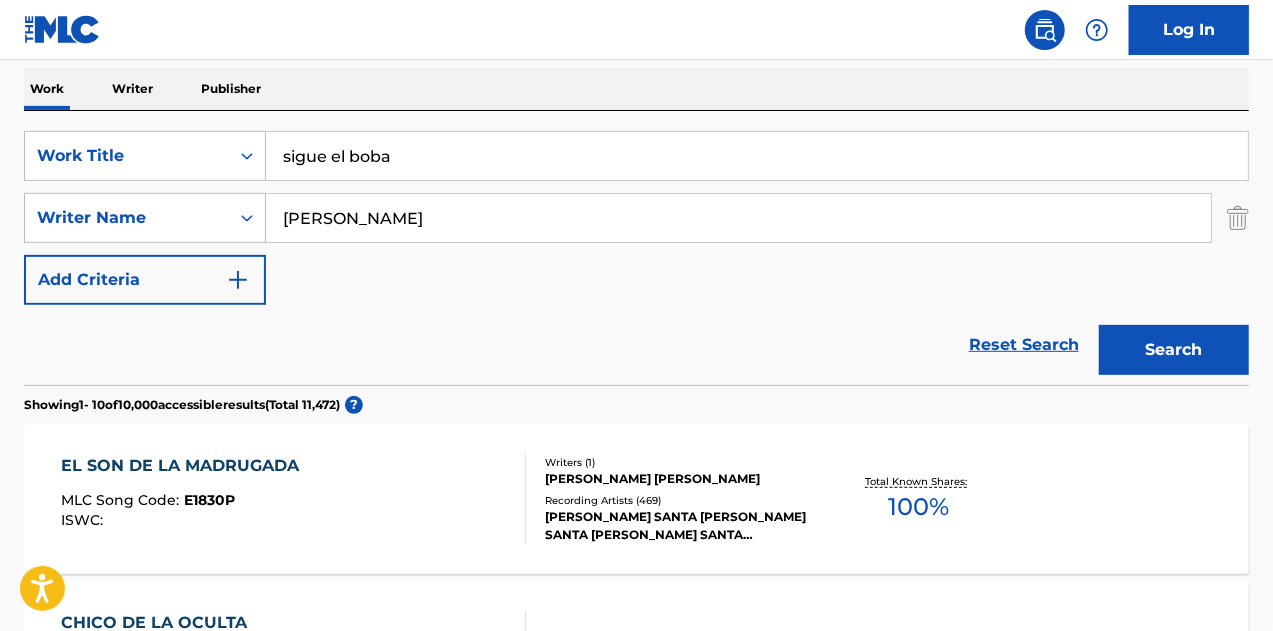type on "[PERSON_NAME]" 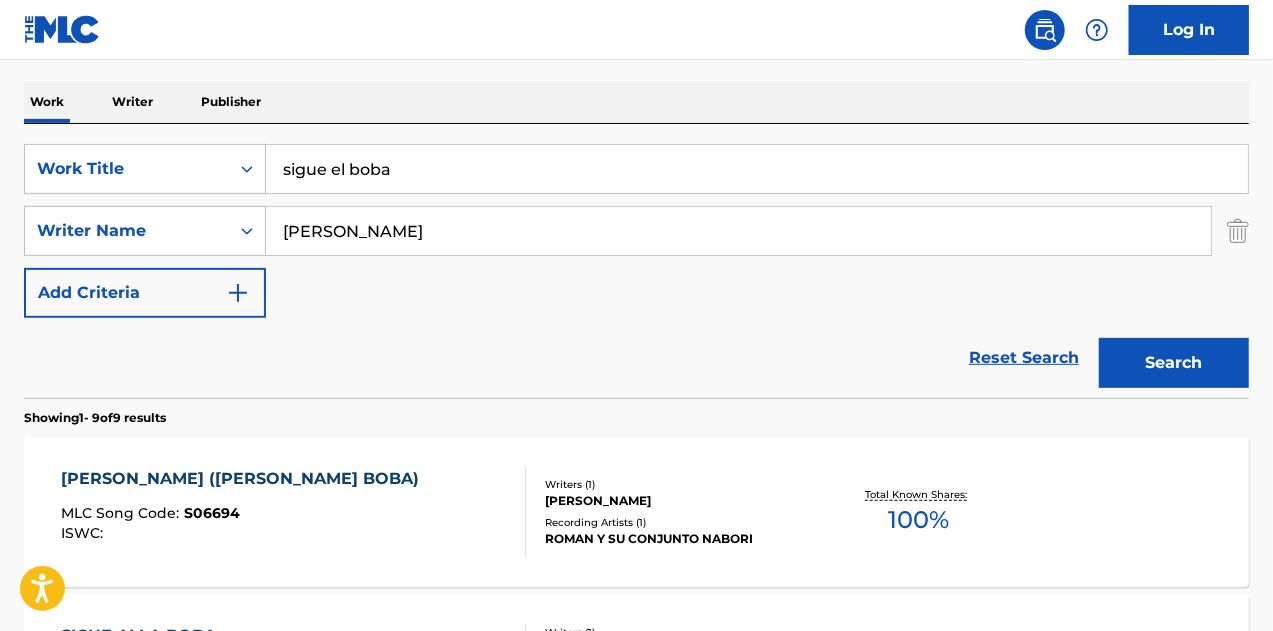 scroll, scrollTop: 314, scrollLeft: 0, axis: vertical 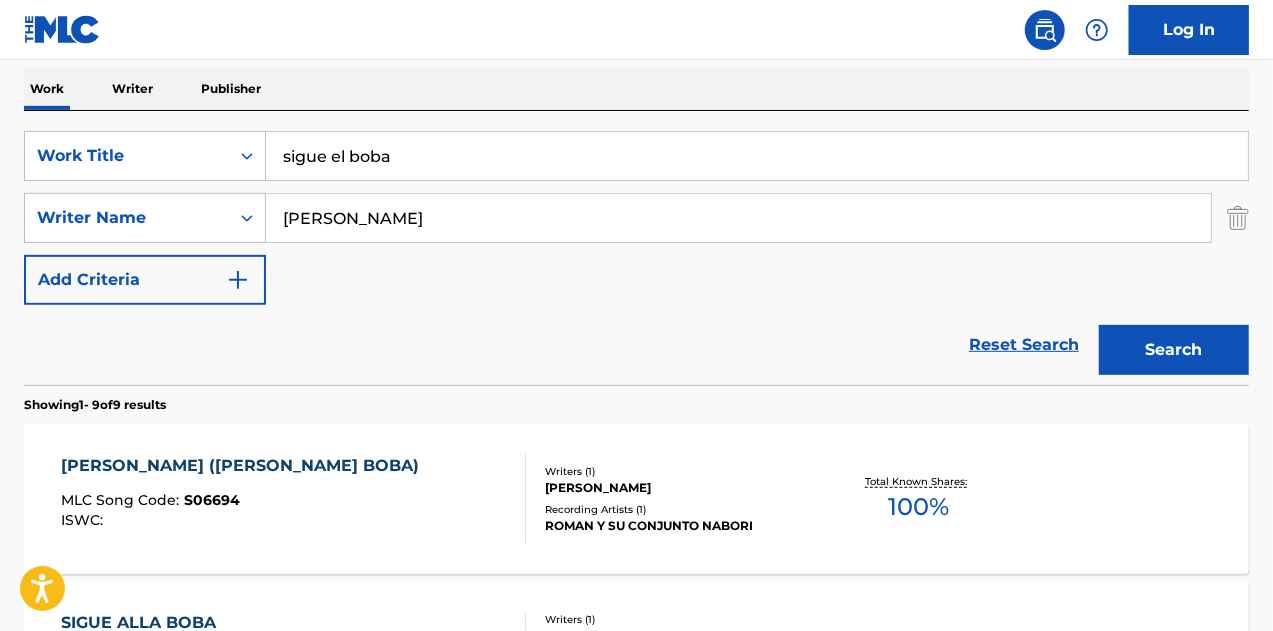 click on "Writers ( 1 )" at bounding box center [681, 471] 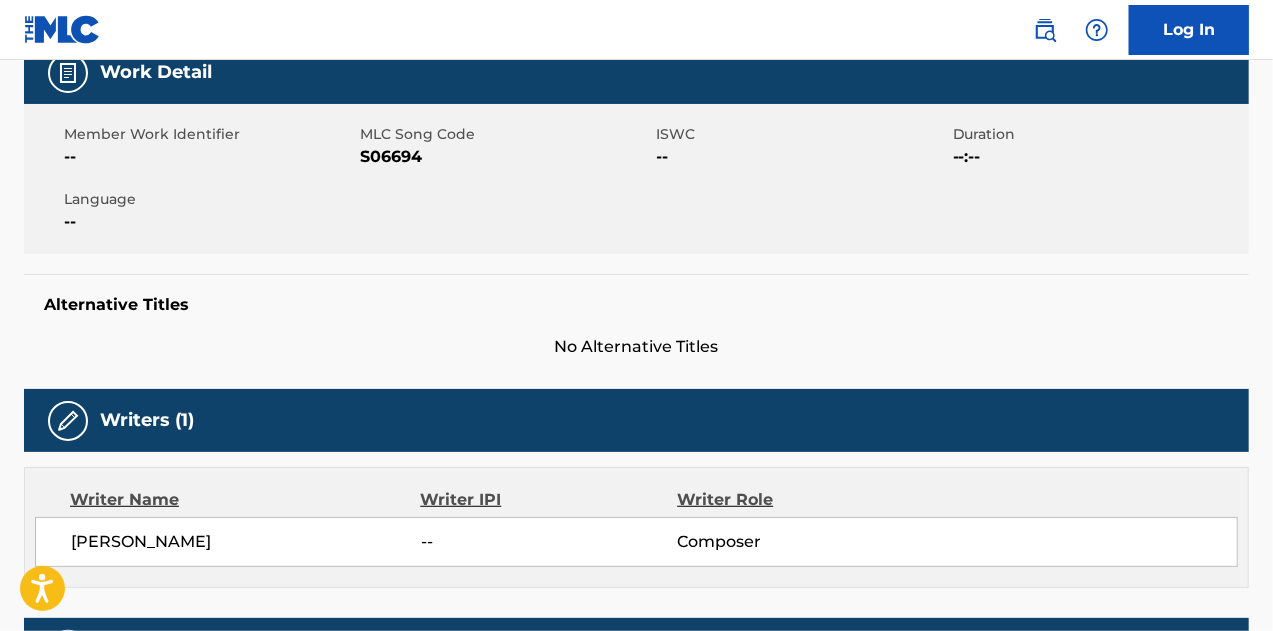 scroll, scrollTop: 400, scrollLeft: 0, axis: vertical 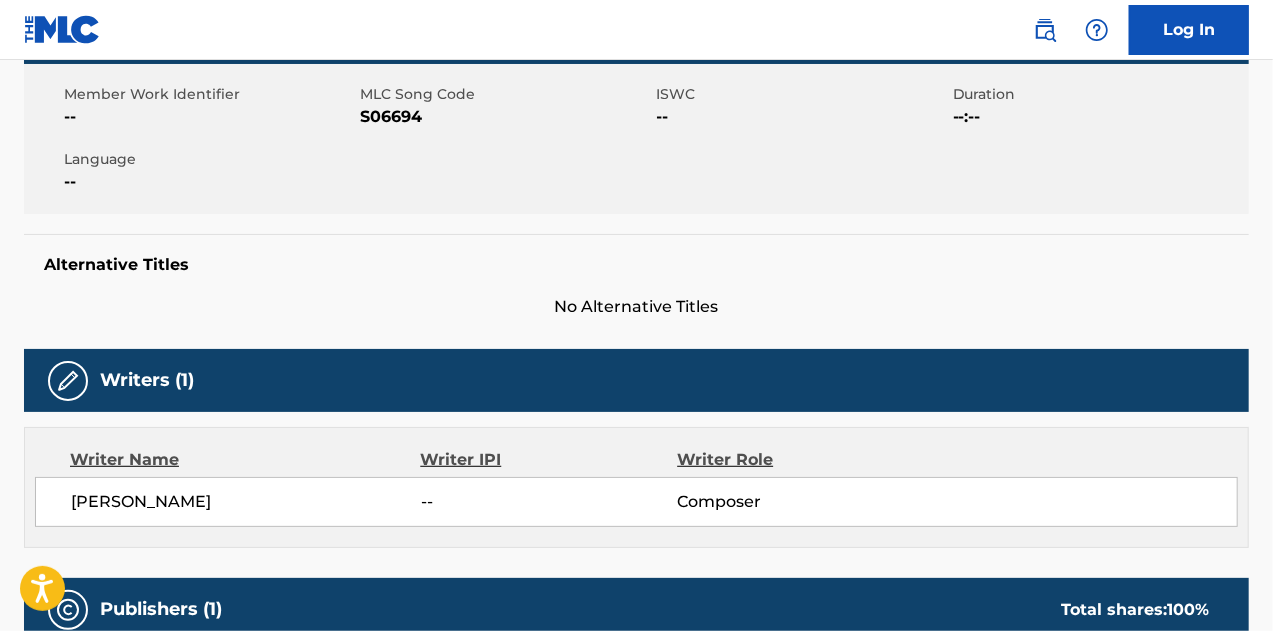 click on "S06694" at bounding box center (505, 117) 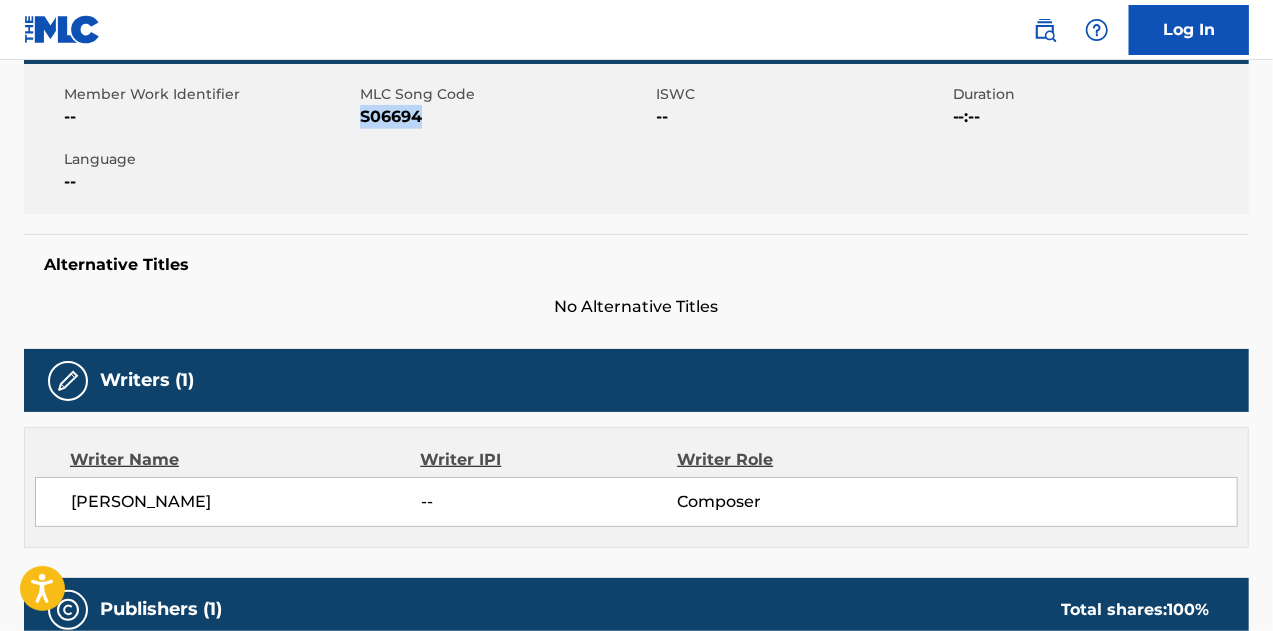 click on "S06694" at bounding box center [505, 117] 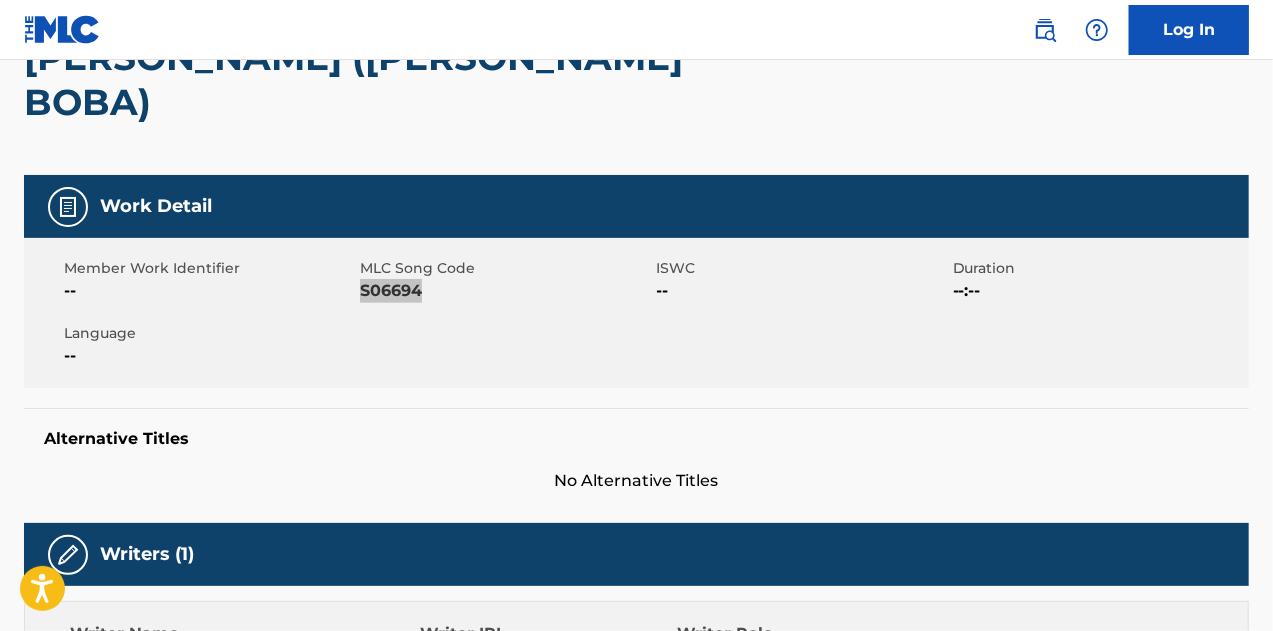 scroll, scrollTop: 0, scrollLeft: 0, axis: both 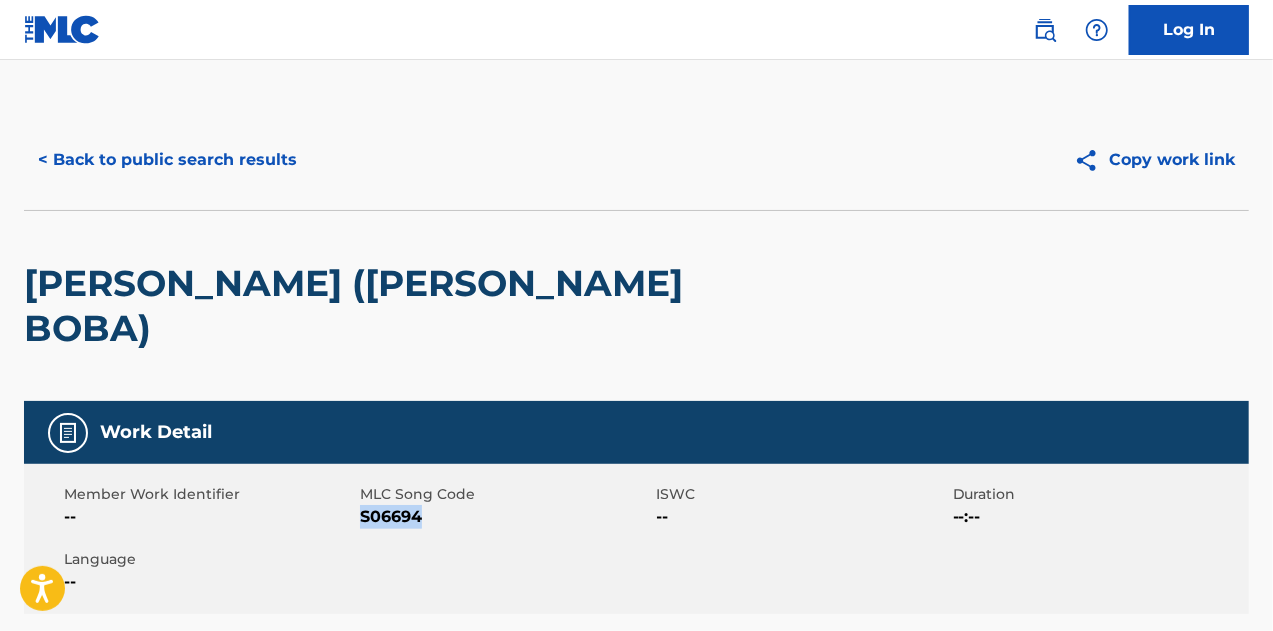 click on "< Back to public search results" at bounding box center [167, 160] 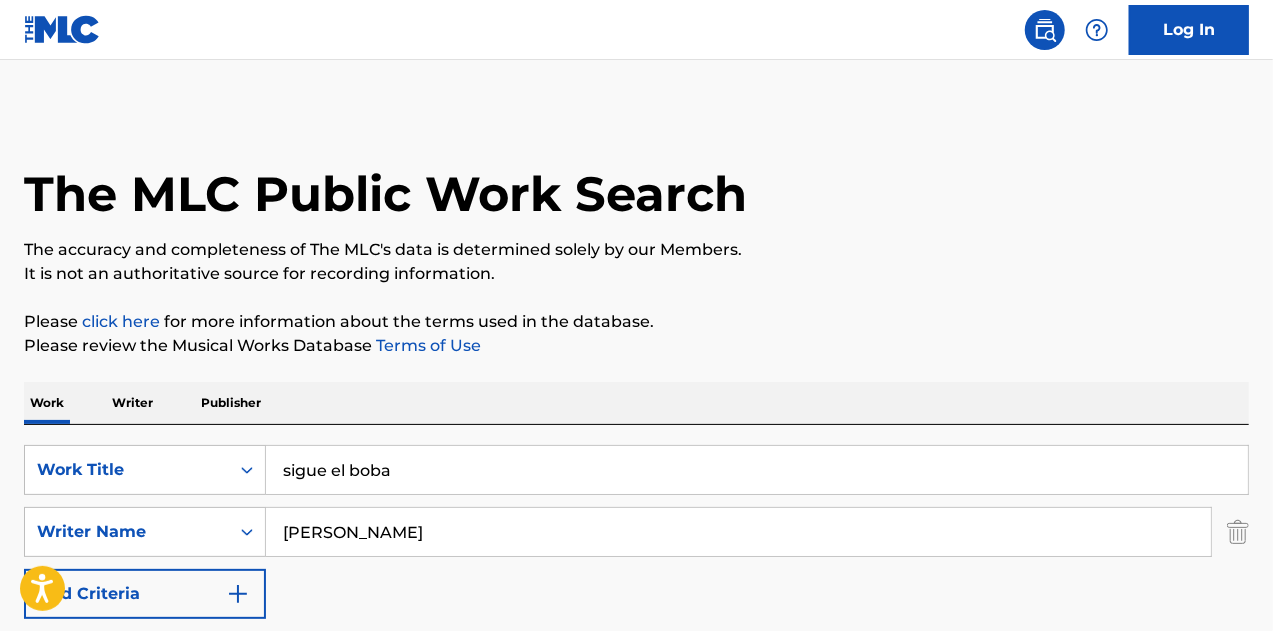 scroll, scrollTop: 314, scrollLeft: 0, axis: vertical 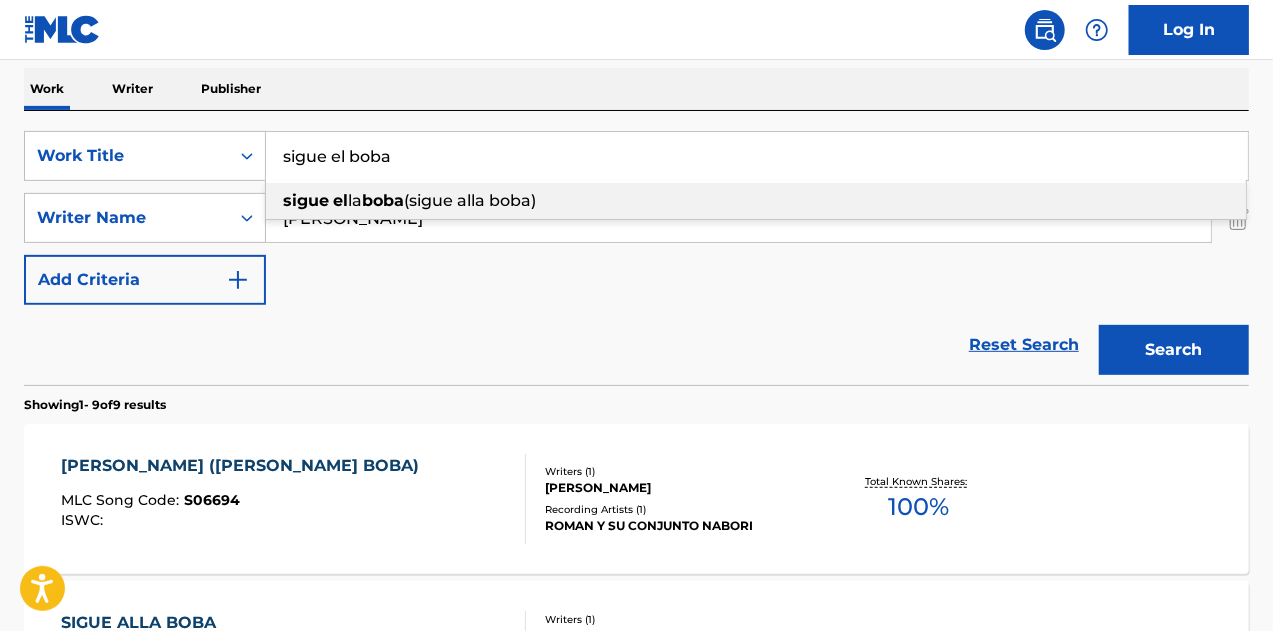drag, startPoint x: 262, startPoint y: 130, endPoint x: 140, endPoint y: 120, distance: 122.40915 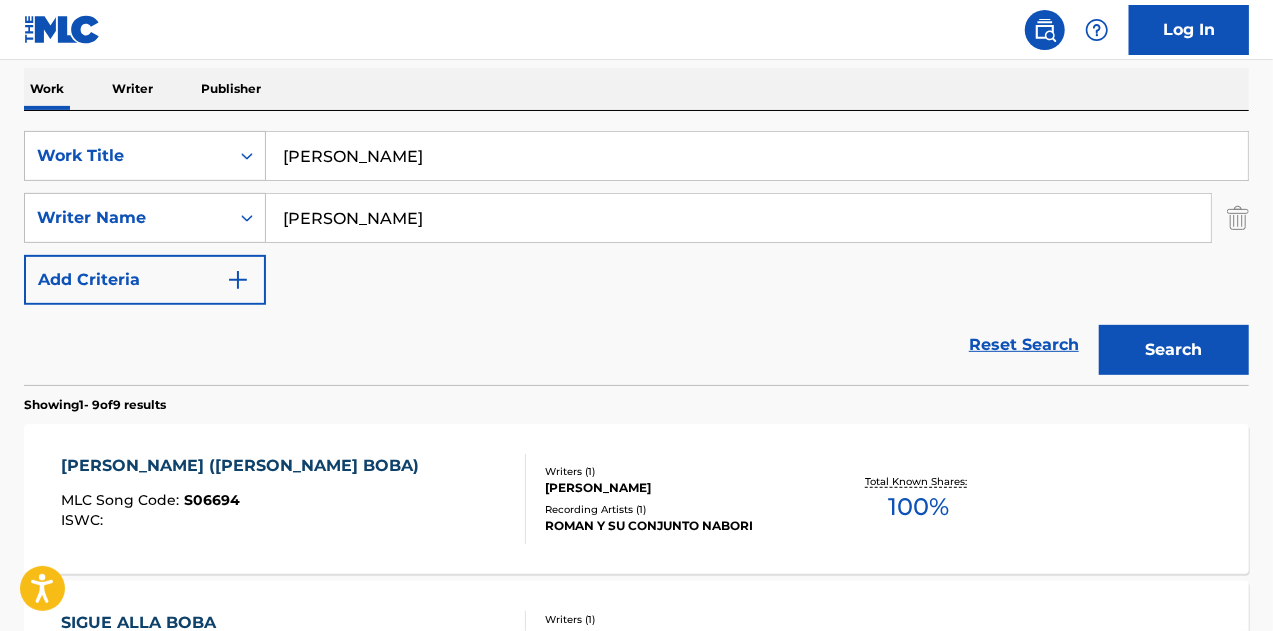 type on "[PERSON_NAME]" 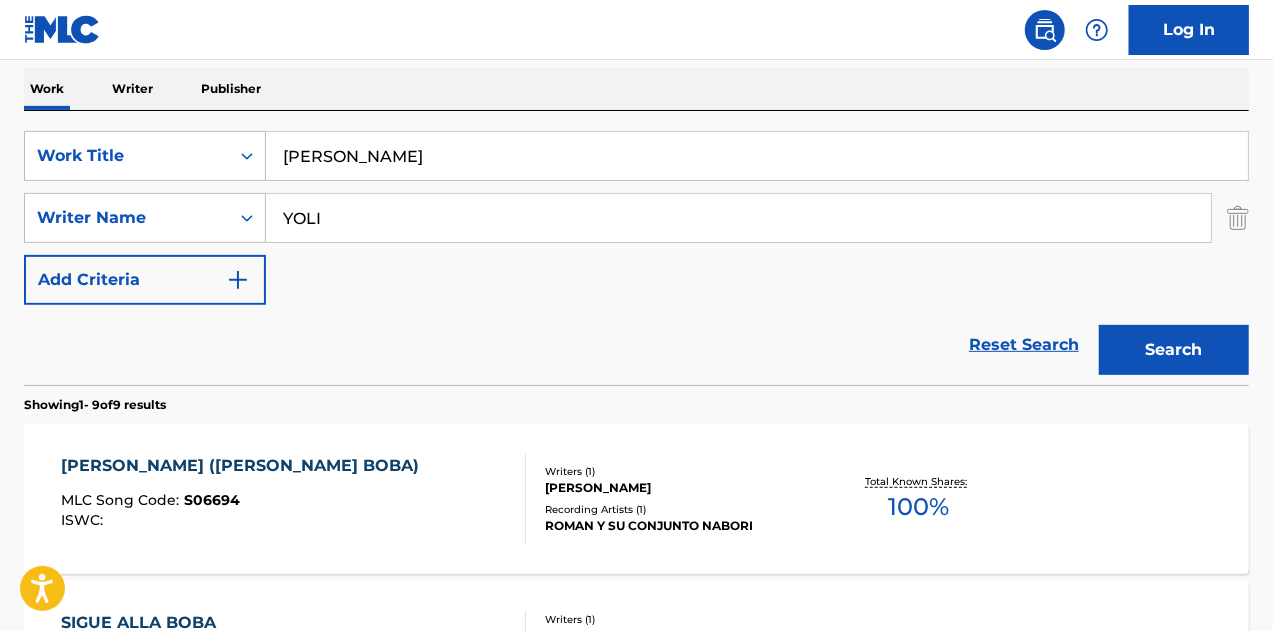 type on "YOLI" 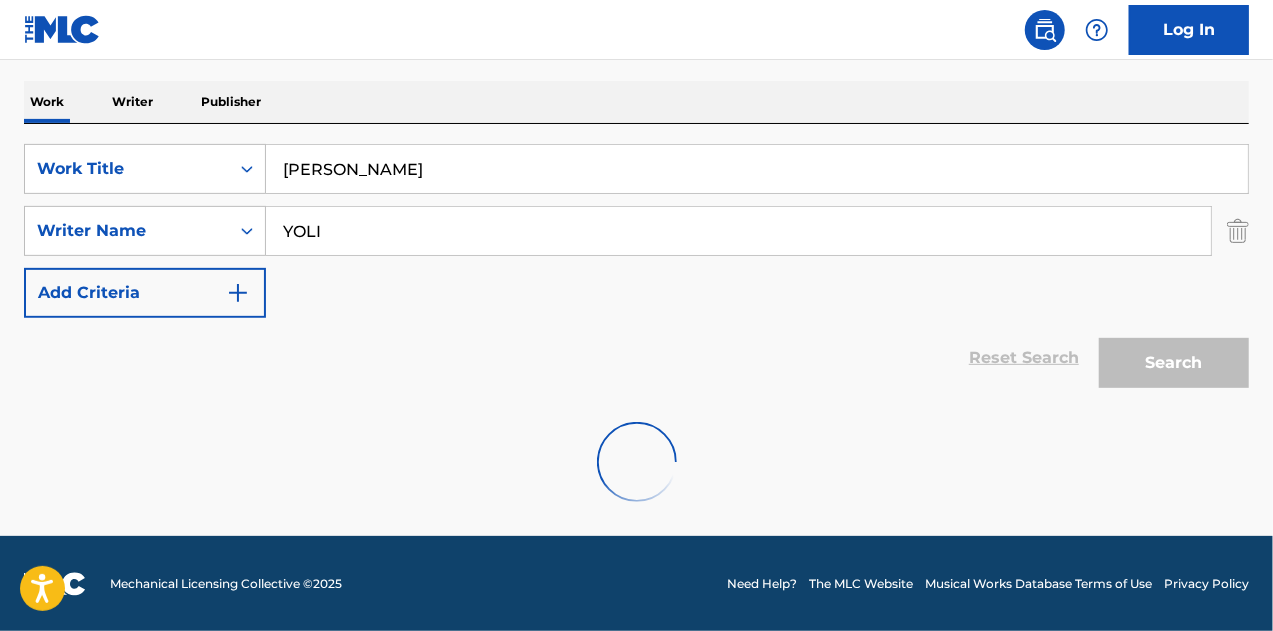 scroll, scrollTop: 314, scrollLeft: 0, axis: vertical 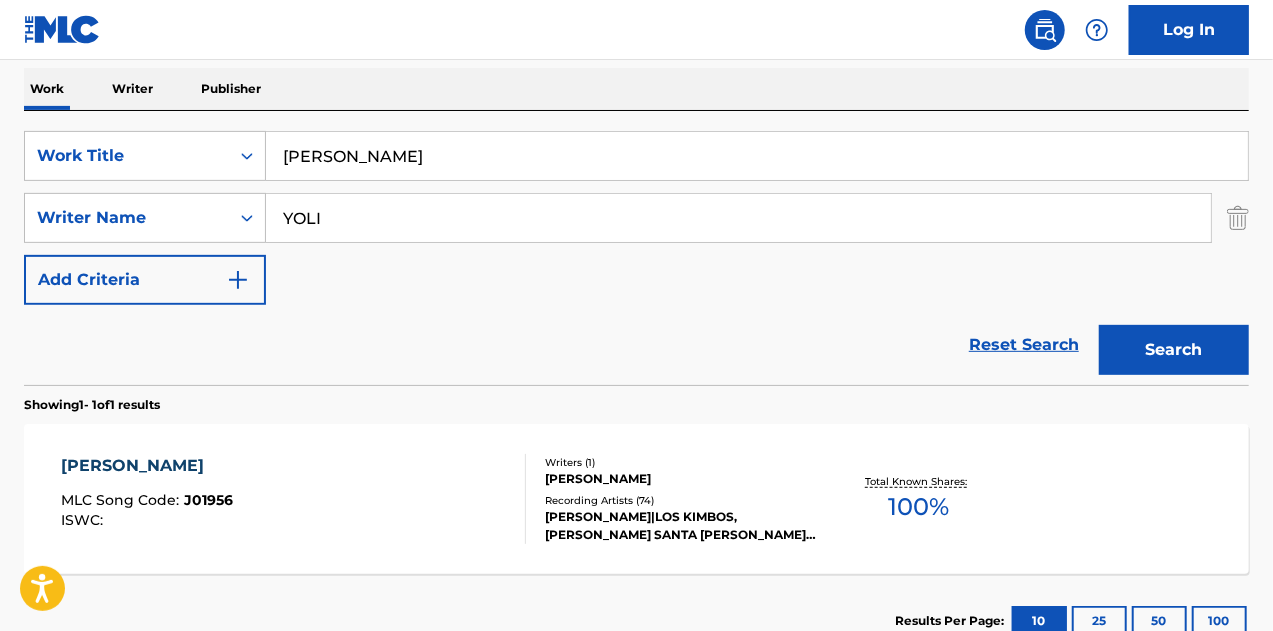 click on "Writers ( 1 ) [PERSON_NAME] Recording Artists ( 74 ) [PERSON_NAME]|LOS KIMBOS, [PERSON_NAME] SANTA [PERSON_NAME], [PERSON_NAME], LOS KIMBOS, [PERSON_NAME], [PERSON_NAME] SANTA [PERSON_NAME], LOS KIMBOS, [PERSON_NAME]" at bounding box center [671, 499] 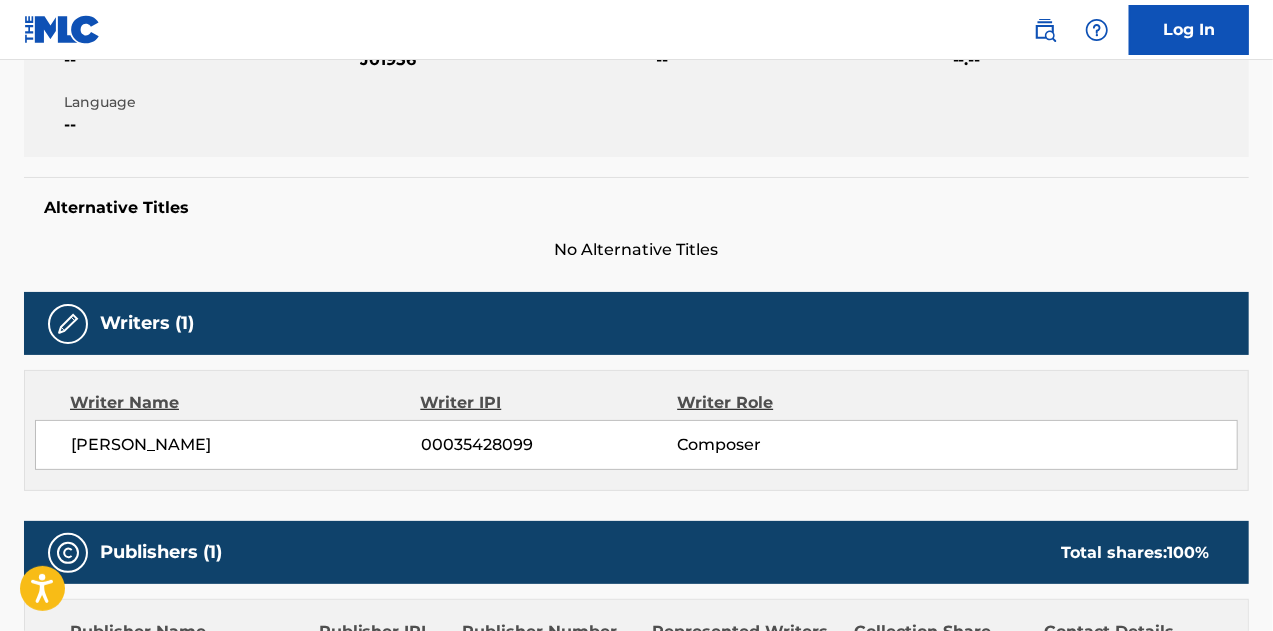 scroll, scrollTop: 200, scrollLeft: 0, axis: vertical 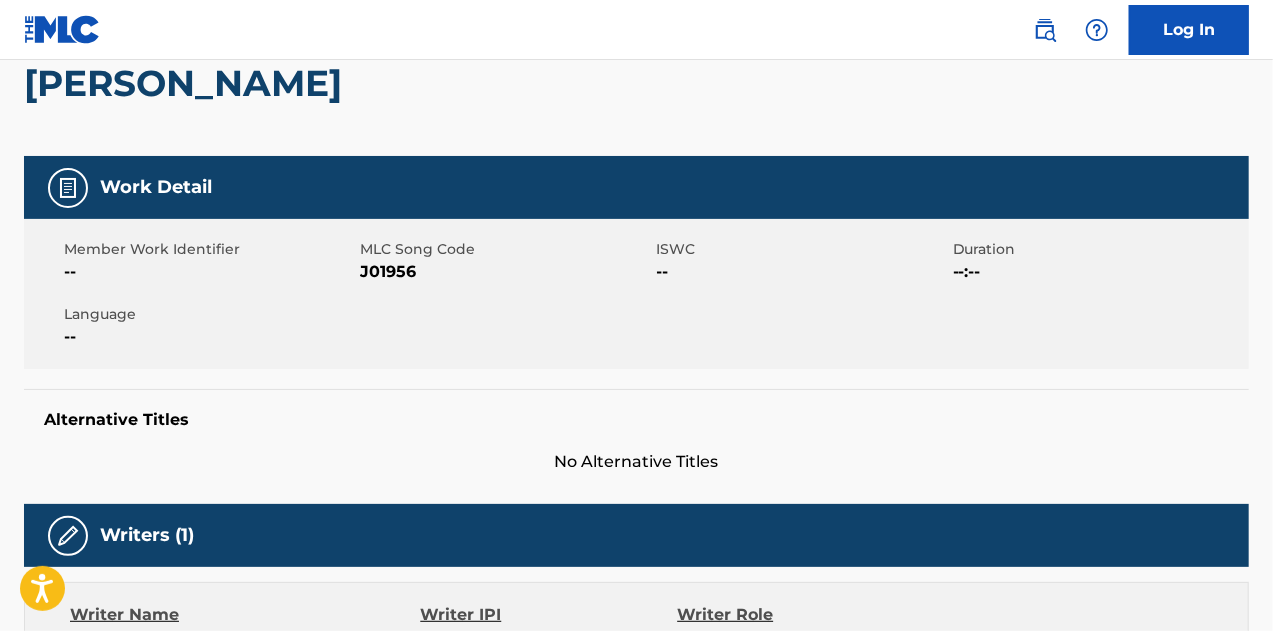 click on "J01956" at bounding box center (505, 272) 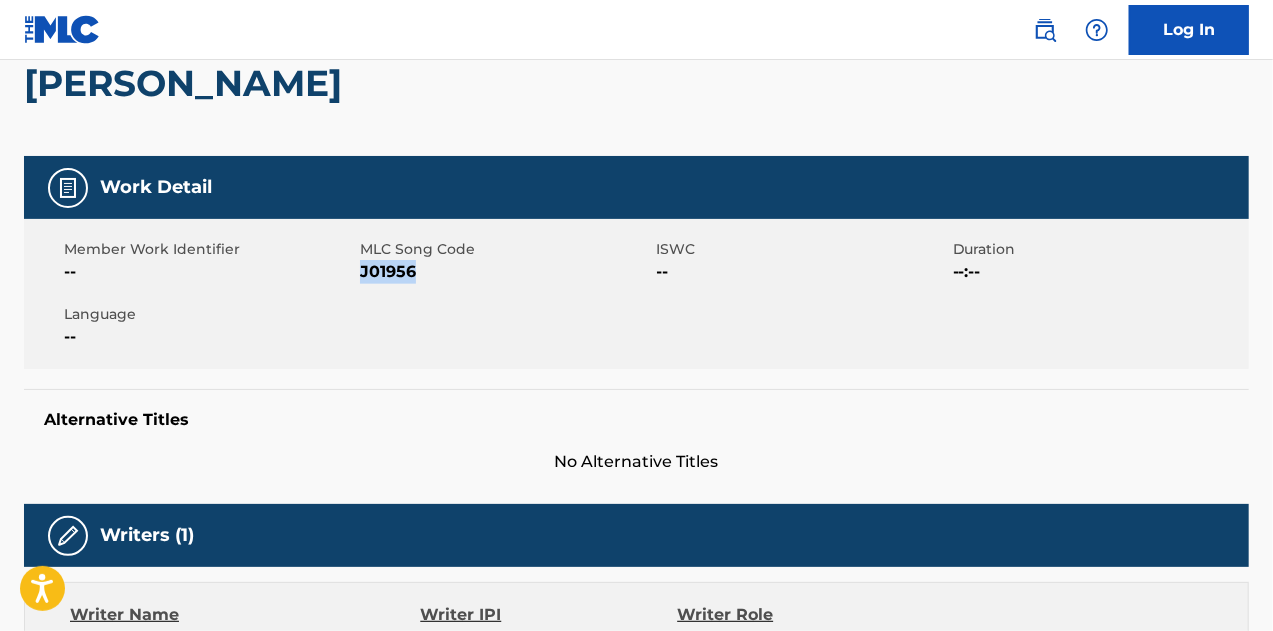 click on "J01956" at bounding box center [505, 272] 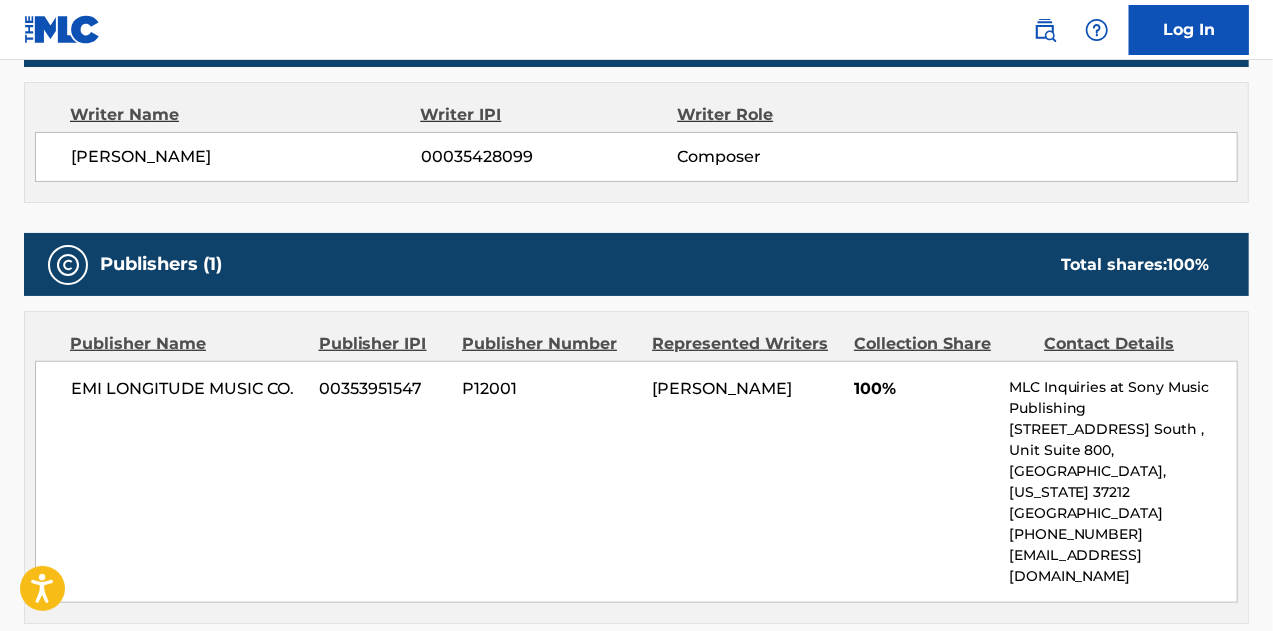 scroll, scrollTop: 0, scrollLeft: 0, axis: both 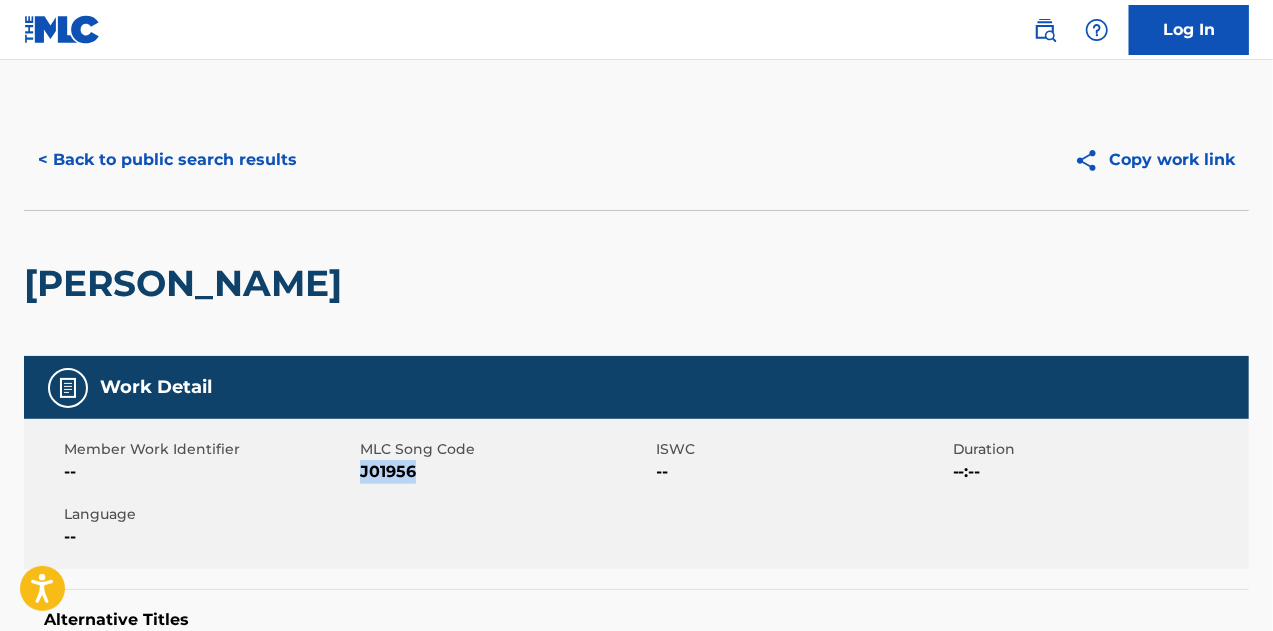 click on "< Back to public search results" at bounding box center [167, 160] 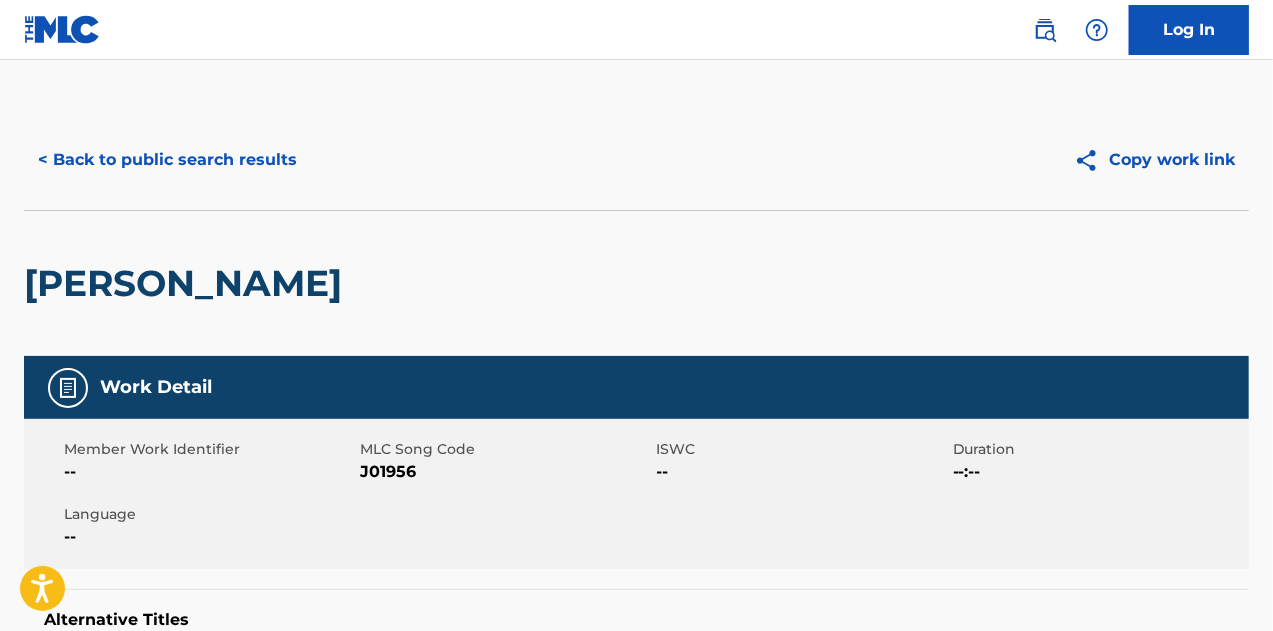 scroll, scrollTop: 314, scrollLeft: 0, axis: vertical 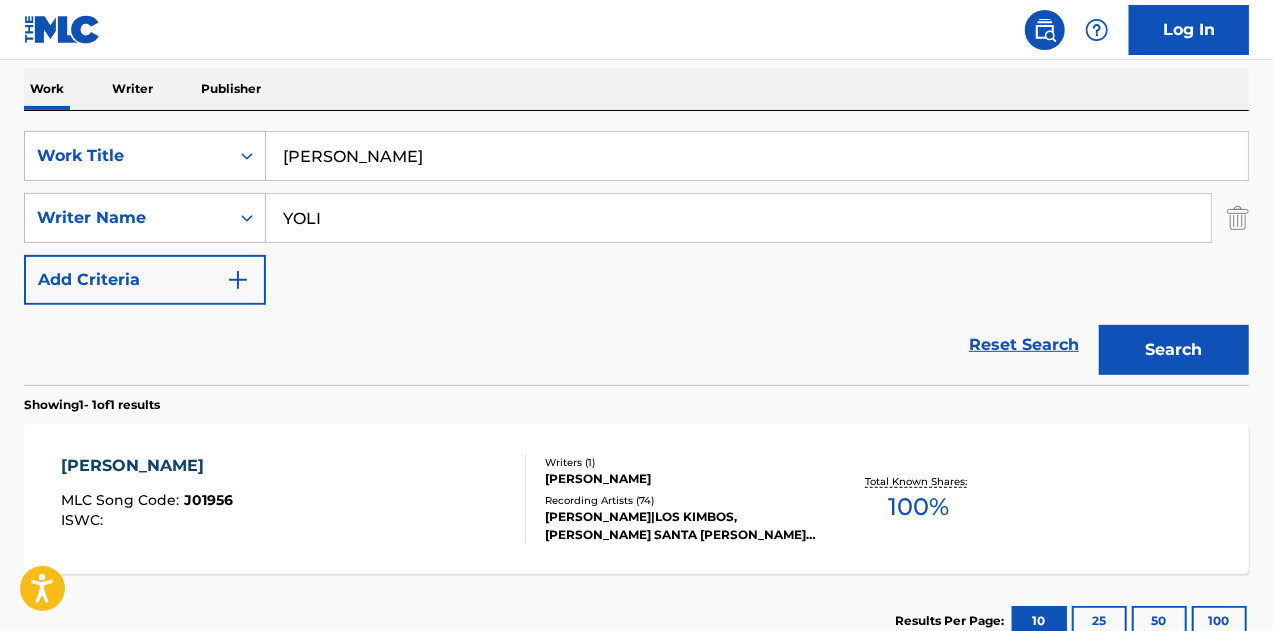 click on "[PERSON_NAME]" at bounding box center [757, 156] 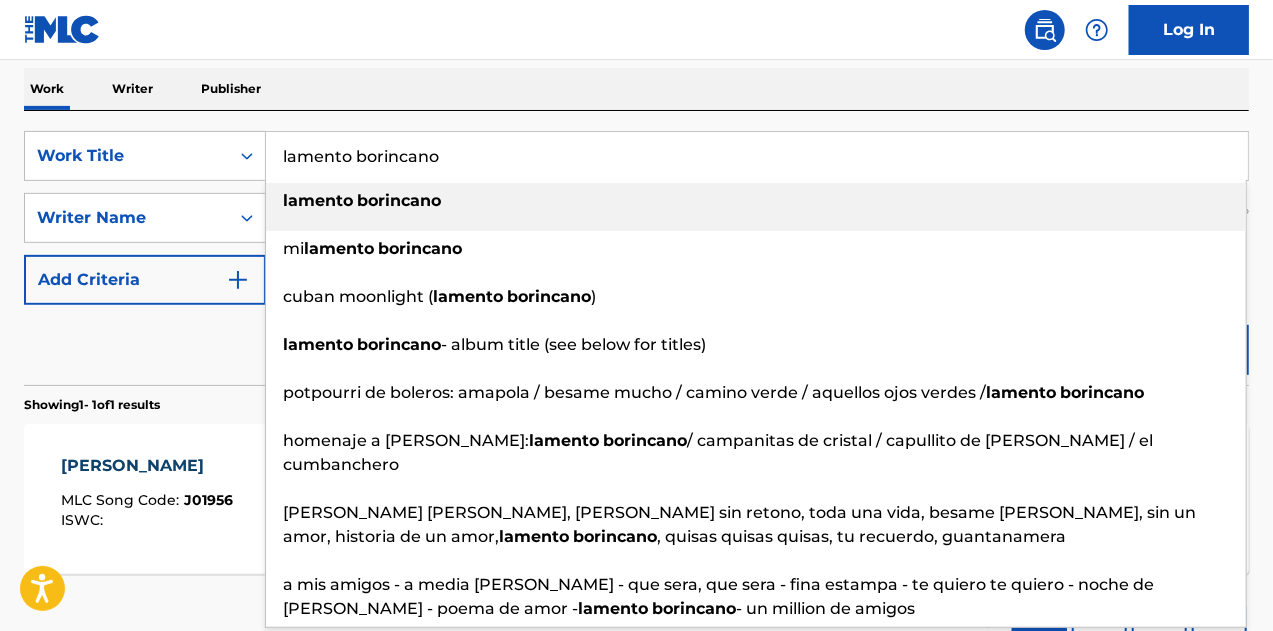 type on "lamento borincano" 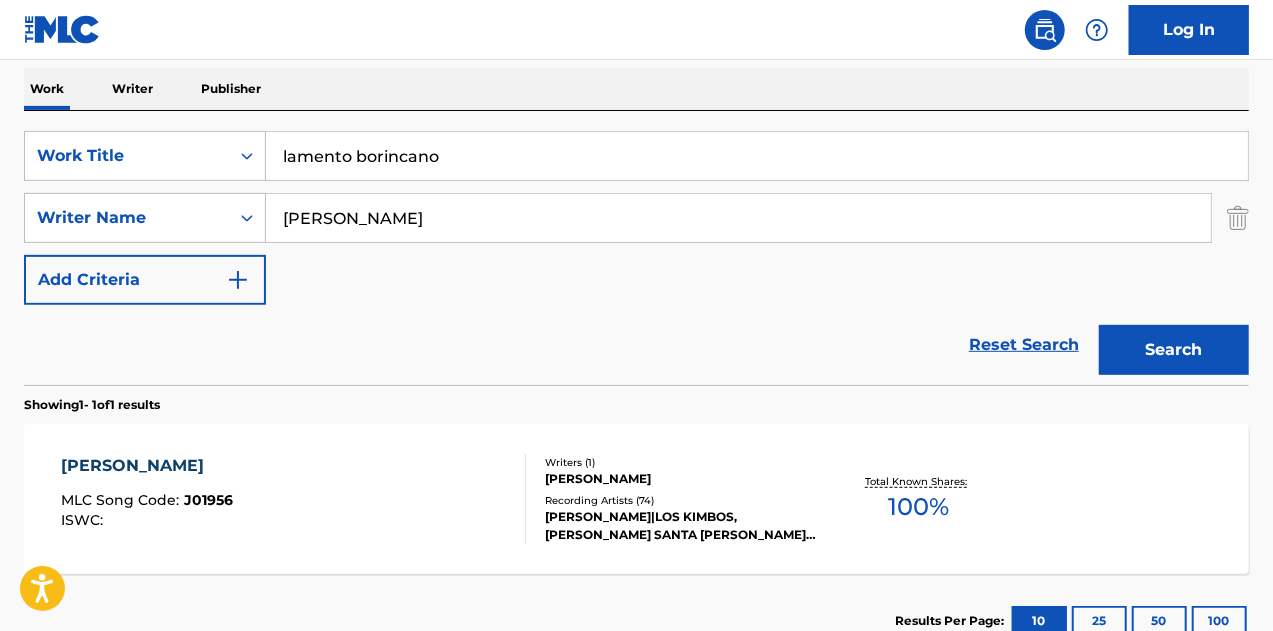 type on "[PERSON_NAME]" 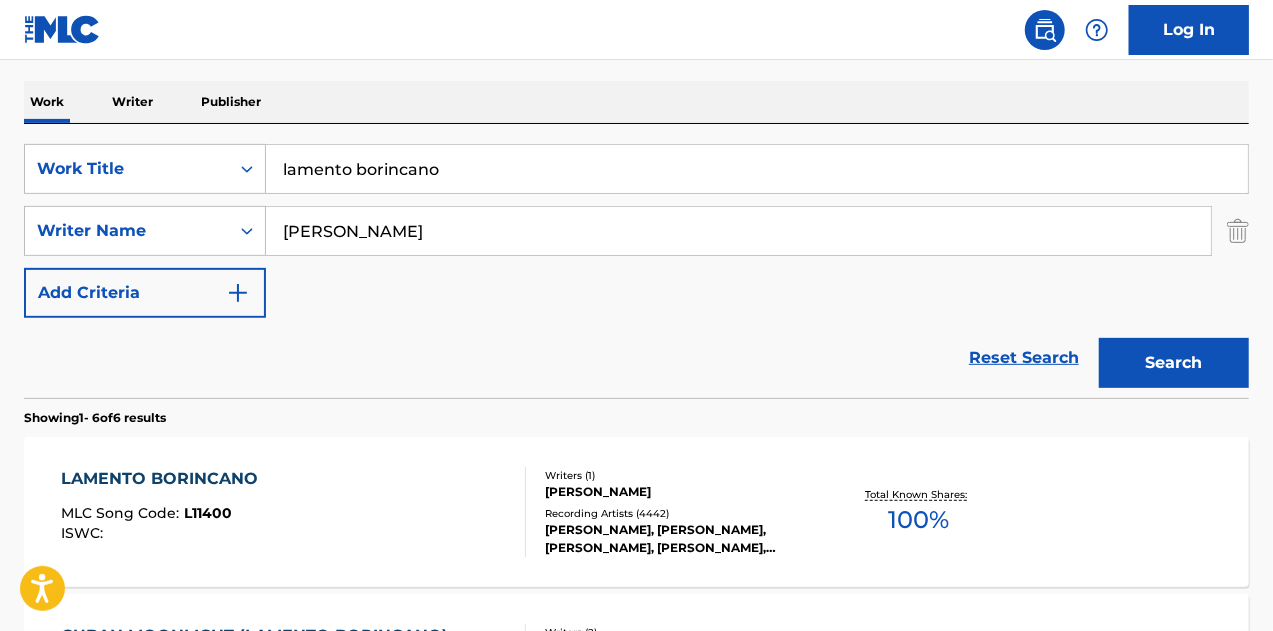 scroll, scrollTop: 314, scrollLeft: 0, axis: vertical 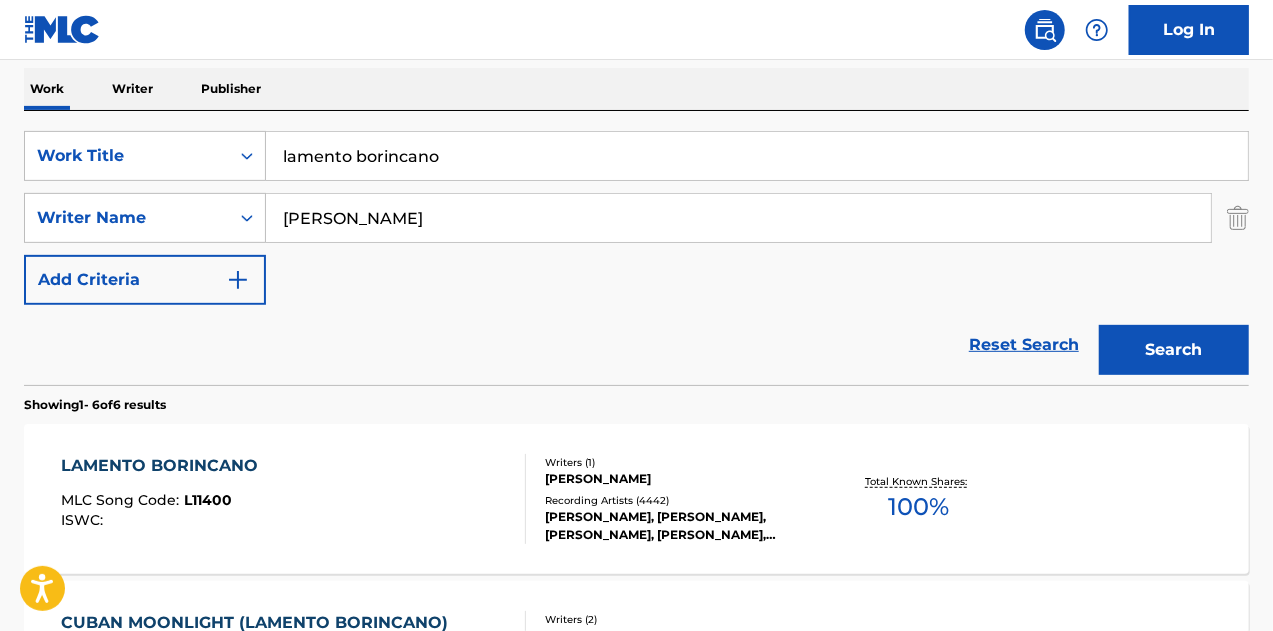 click on "CUBAN MOONLIGHT (LAMENTO BORINCANO) MLC Song Code : 918249 ISWC : Writers ( 2 ) [PERSON_NAME], [PERSON_NAME] Recording Artists ( 8 ) [PERSON_NAME], [GEOGRAPHIC_DATA], [GEOGRAPHIC_DATA], [GEOGRAPHIC_DATA], [PERSON_NAME] Total Known Shares: 100 %" at bounding box center [636, 656] 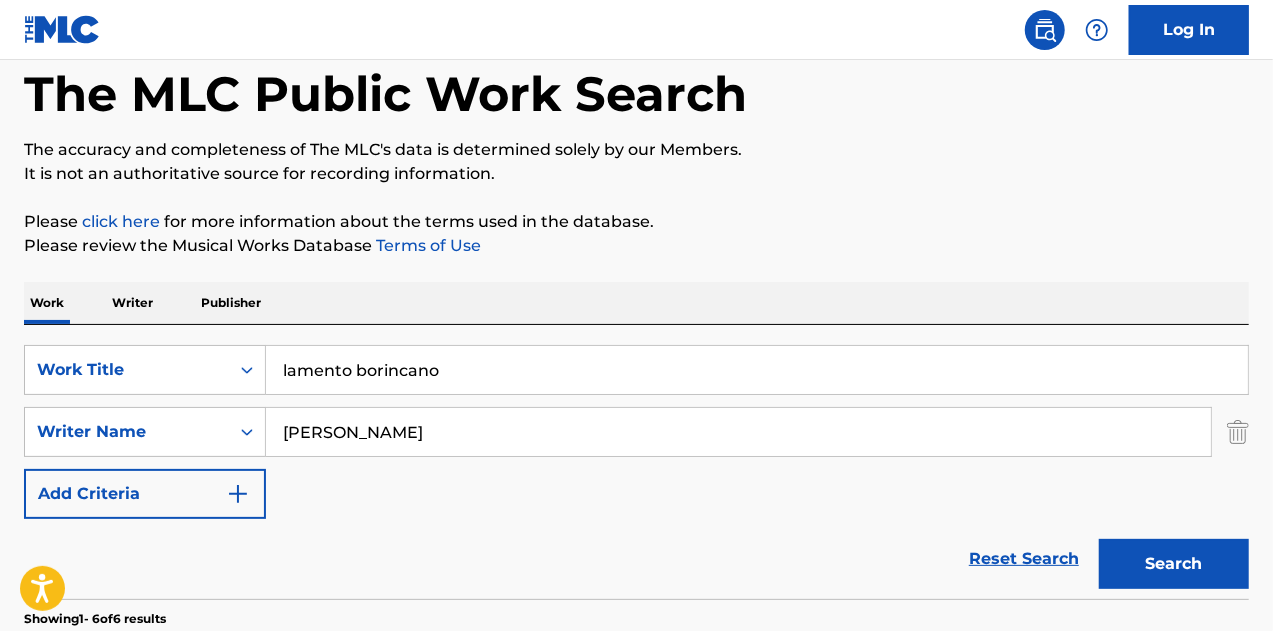 scroll, scrollTop: 314, scrollLeft: 0, axis: vertical 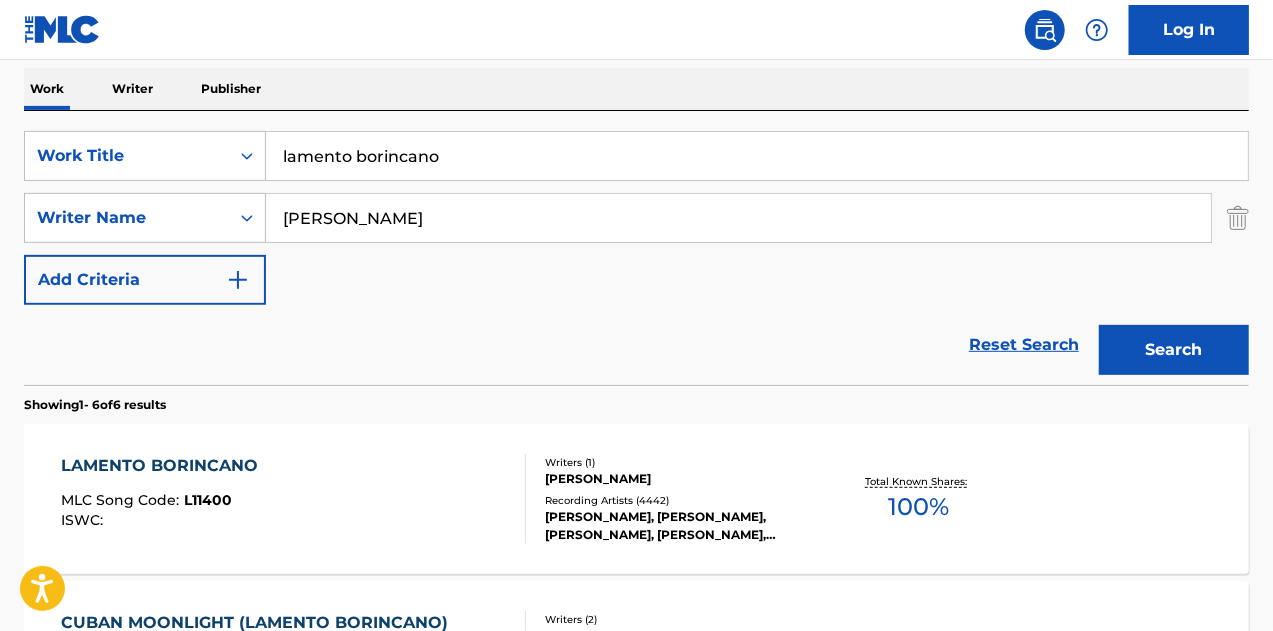 click on "[PERSON_NAME], [PERSON_NAME], [PERSON_NAME], [PERSON_NAME], [PERSON_NAME]" at bounding box center [681, 526] 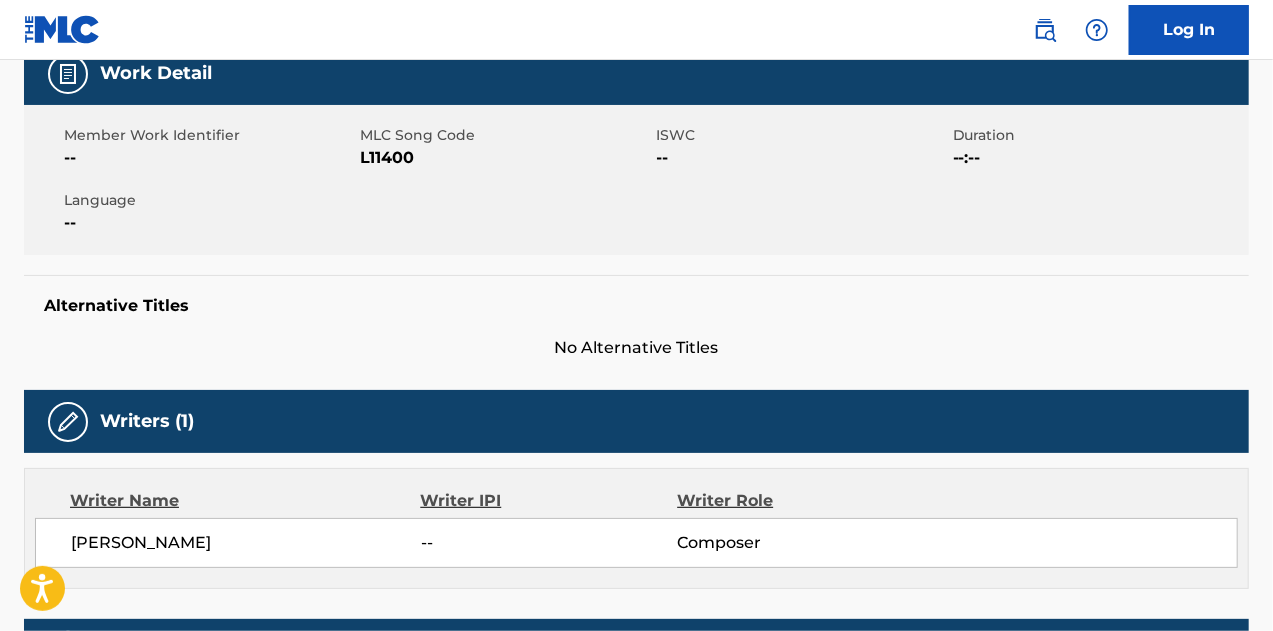 scroll, scrollTop: 0, scrollLeft: 0, axis: both 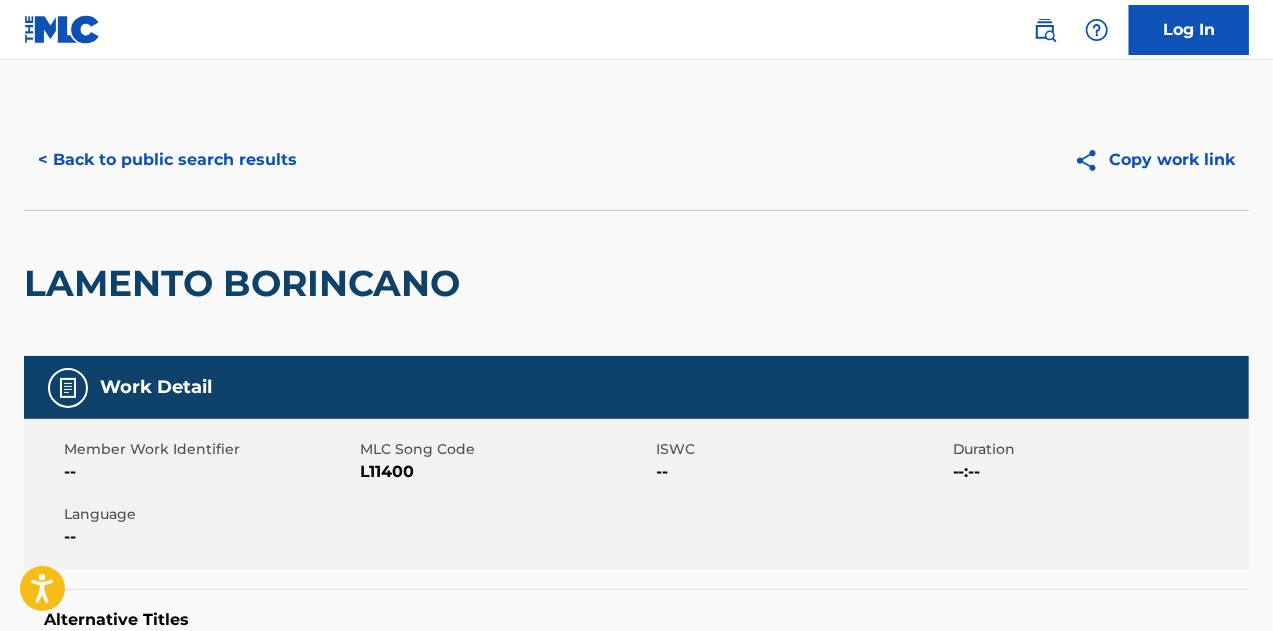 click on "L11400" at bounding box center [505, 472] 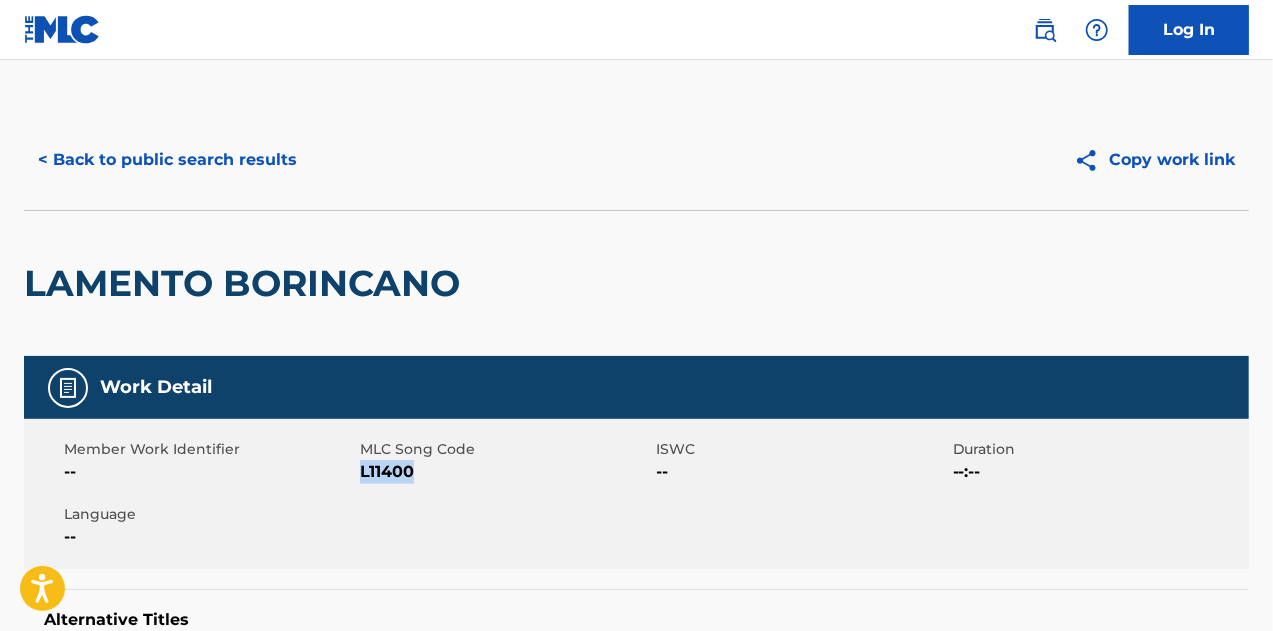 click on "L11400" at bounding box center [505, 472] 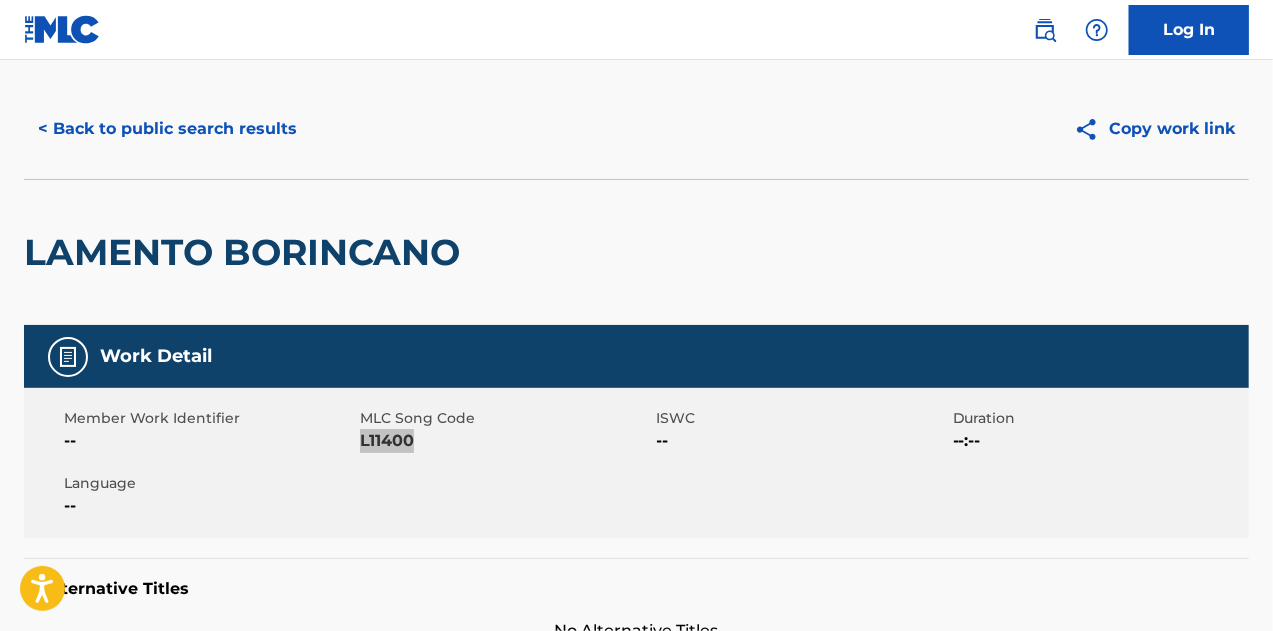 scroll, scrollTop: 0, scrollLeft: 0, axis: both 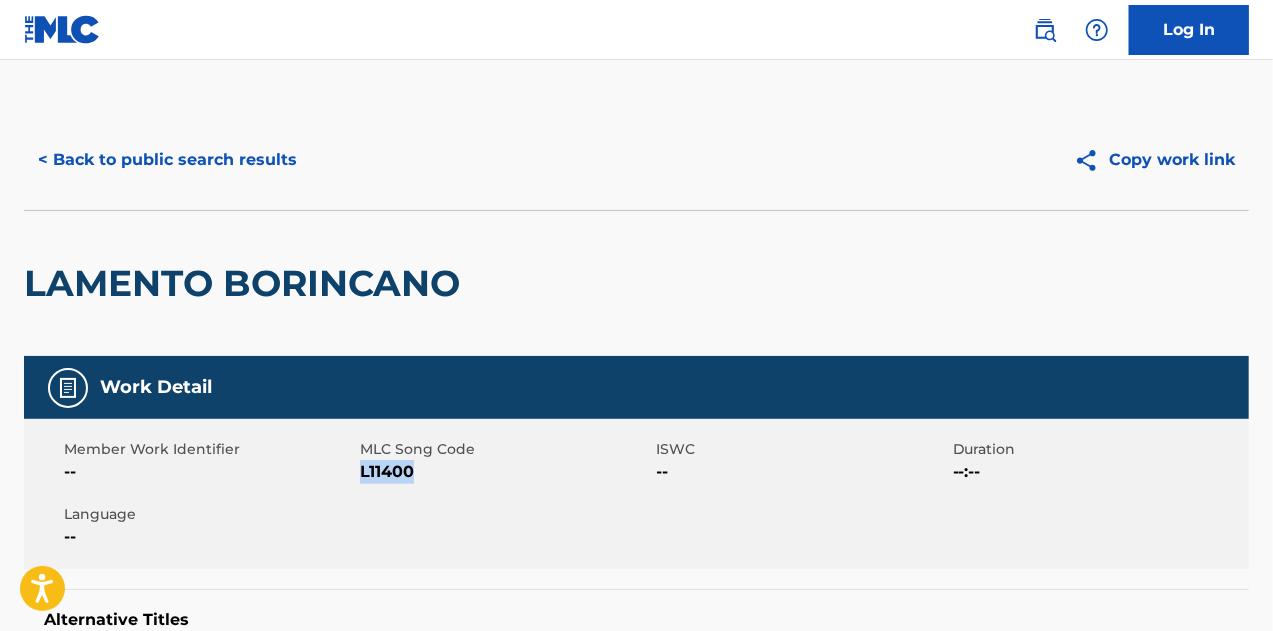 click on "< Back to public search results" at bounding box center [167, 160] 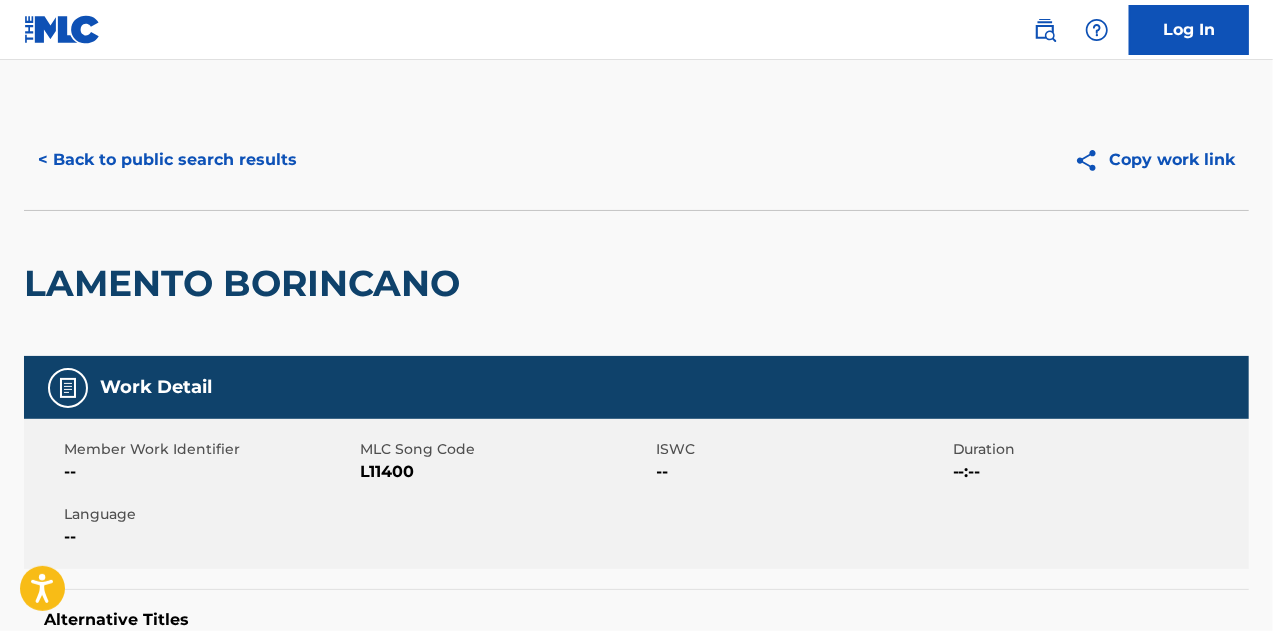 scroll, scrollTop: 314, scrollLeft: 0, axis: vertical 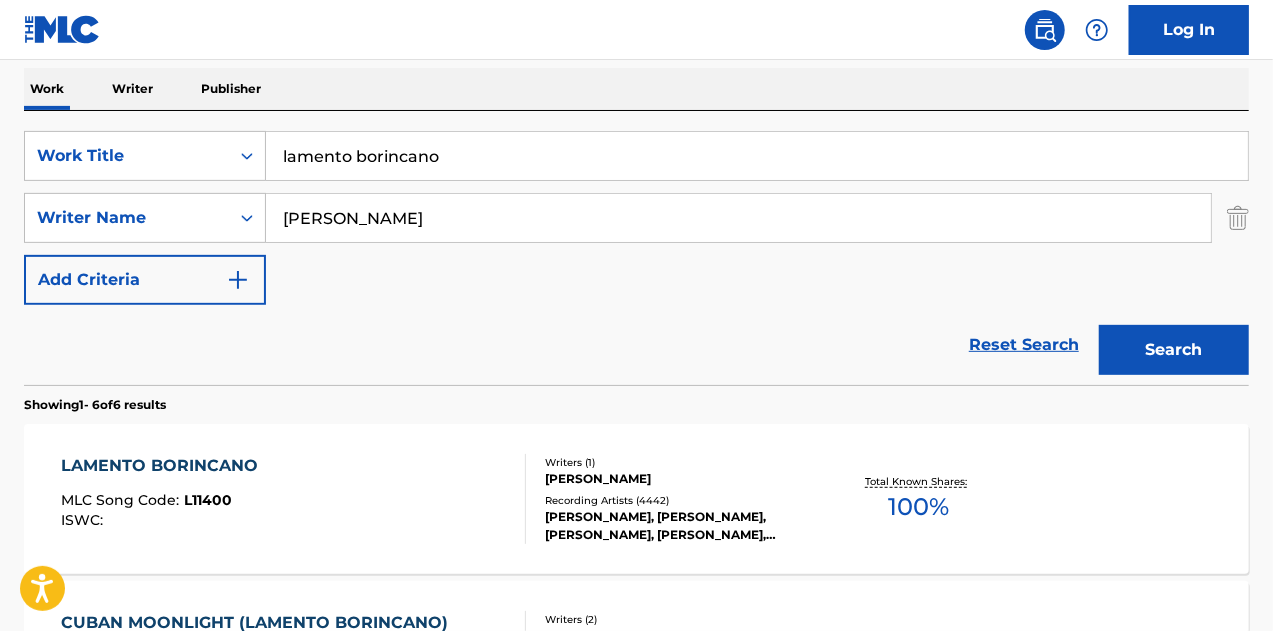 drag, startPoint x: 707, startPoint y: 338, endPoint x: 718, endPoint y: 378, distance: 41.484936 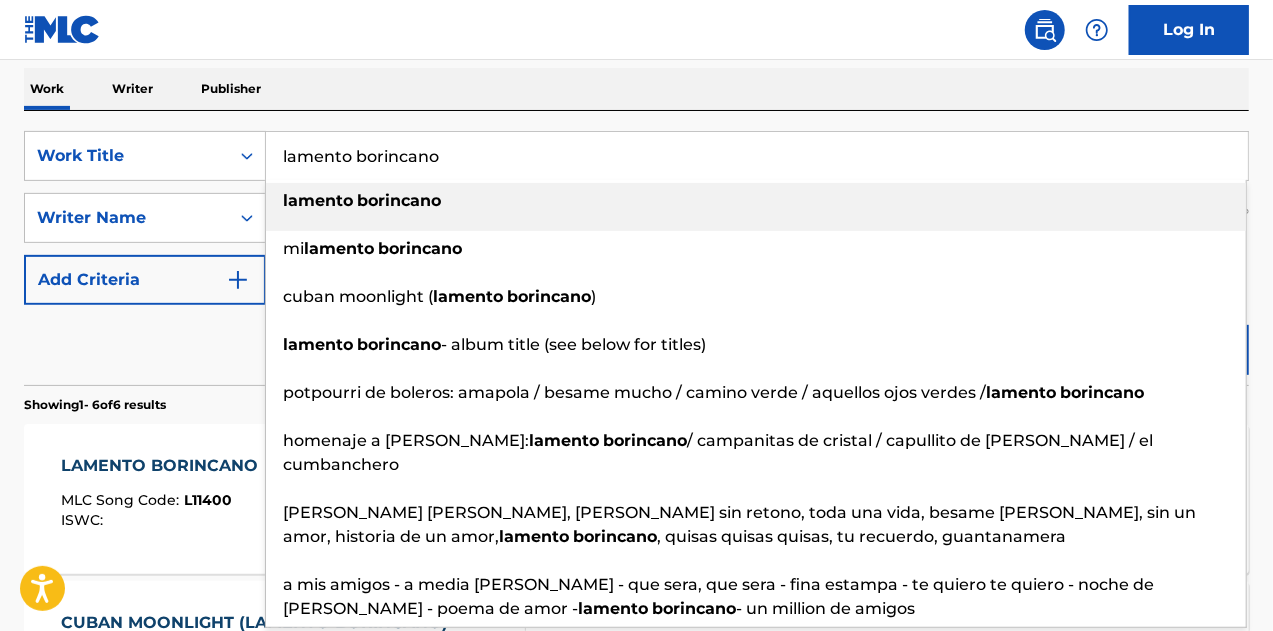 click on "lamento borincano" at bounding box center (757, 156) 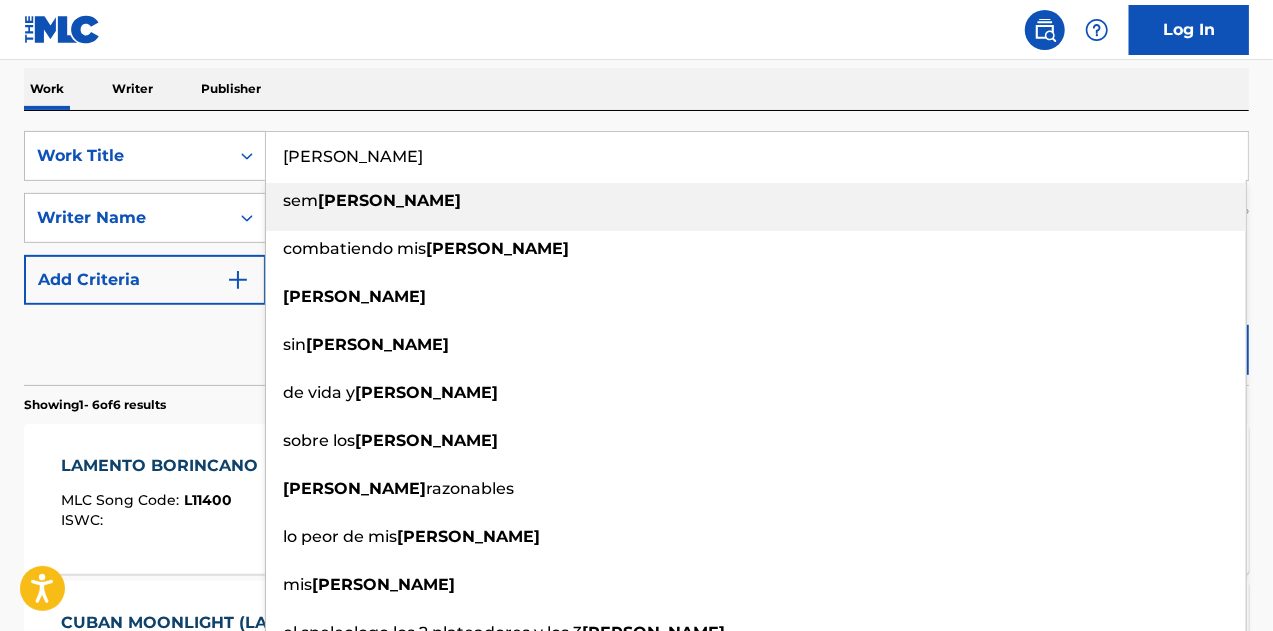 type on "[PERSON_NAME]" 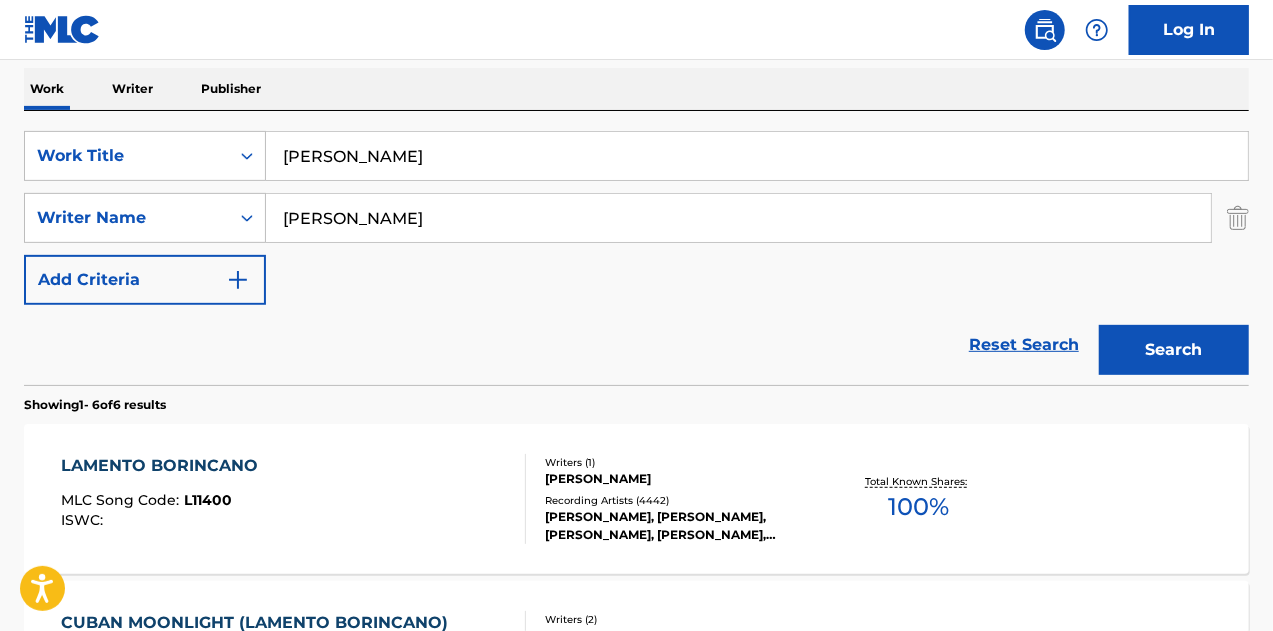 click on "[PERSON_NAME]" at bounding box center [757, 156] 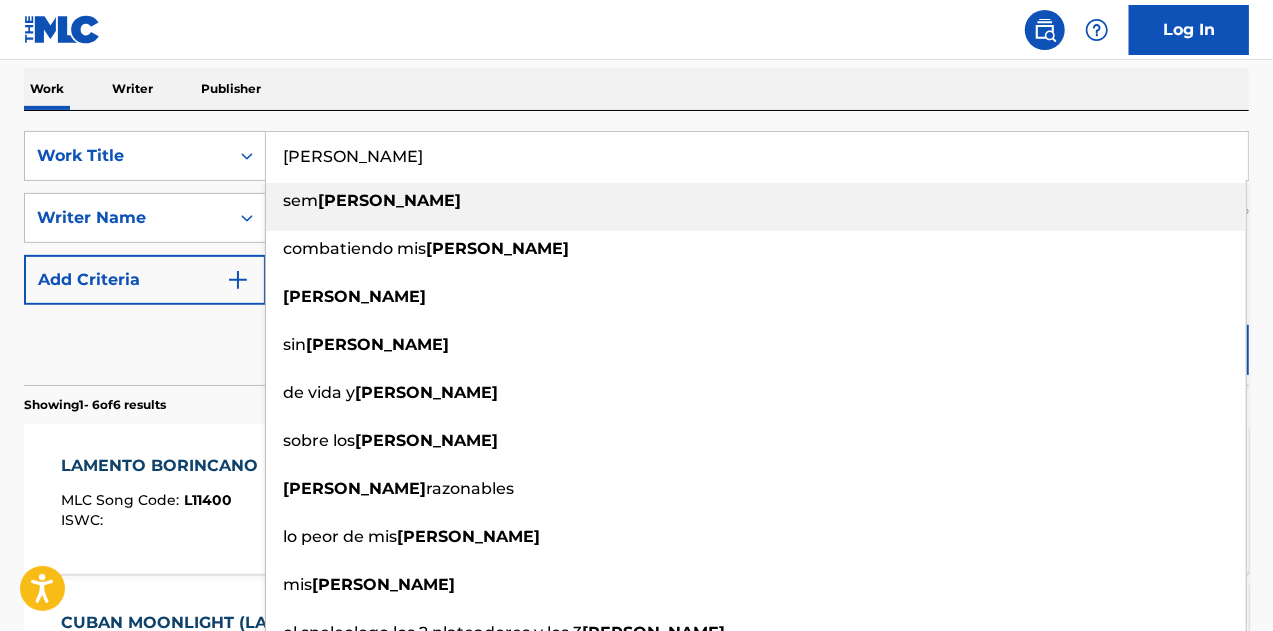 click on "[PERSON_NAME]" at bounding box center [757, 156] 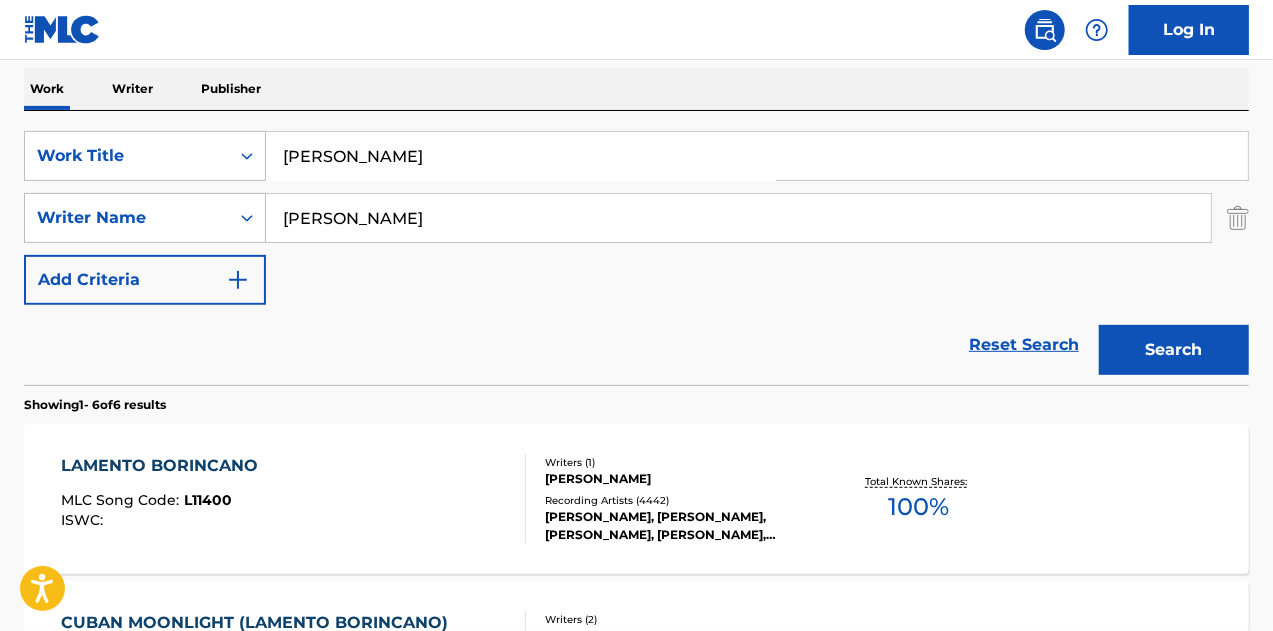 click on "Reset Search Search" at bounding box center [636, 345] 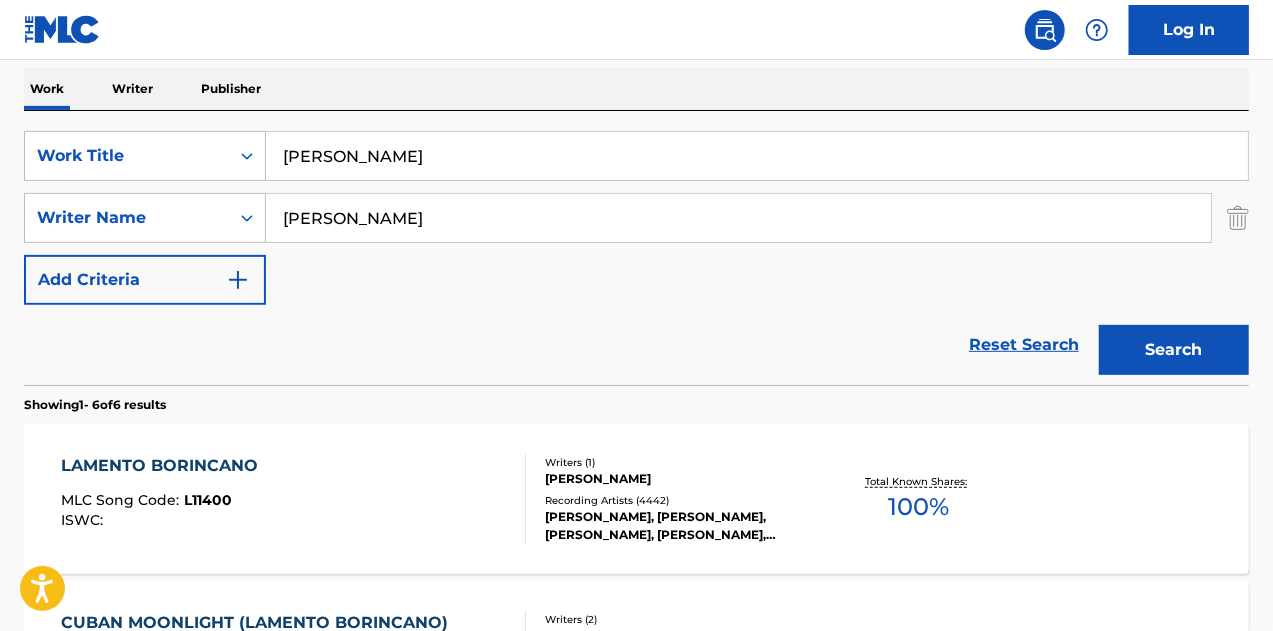 click at bounding box center (1238, 218) 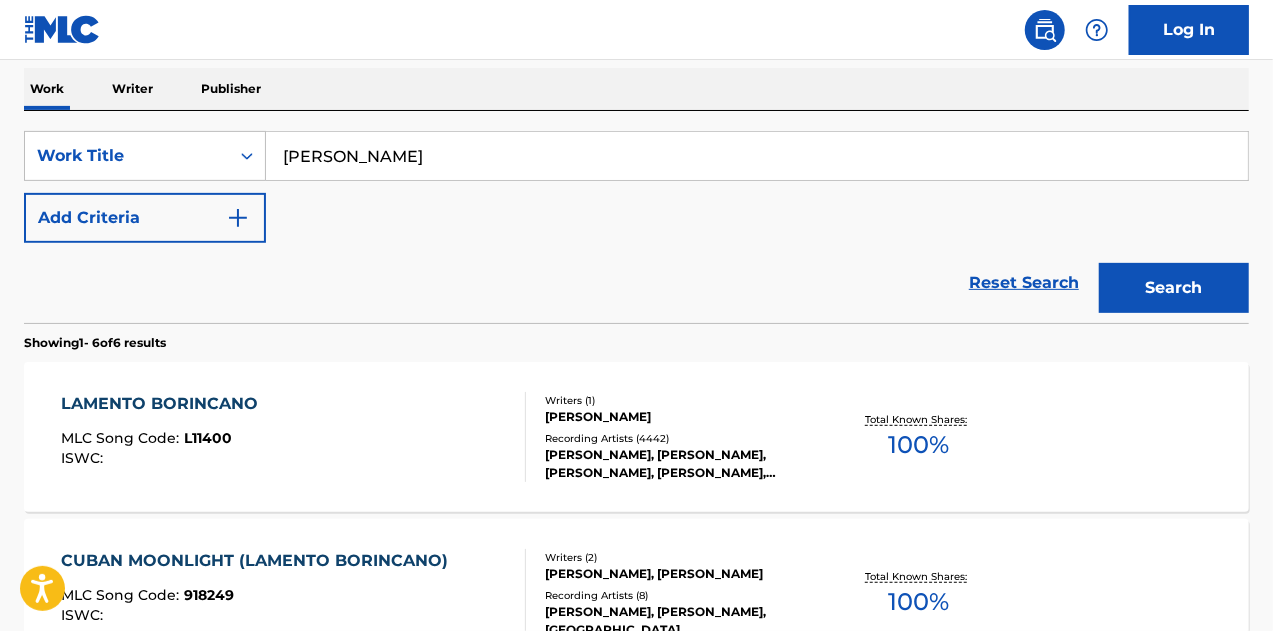 click on "Search" at bounding box center [1174, 288] 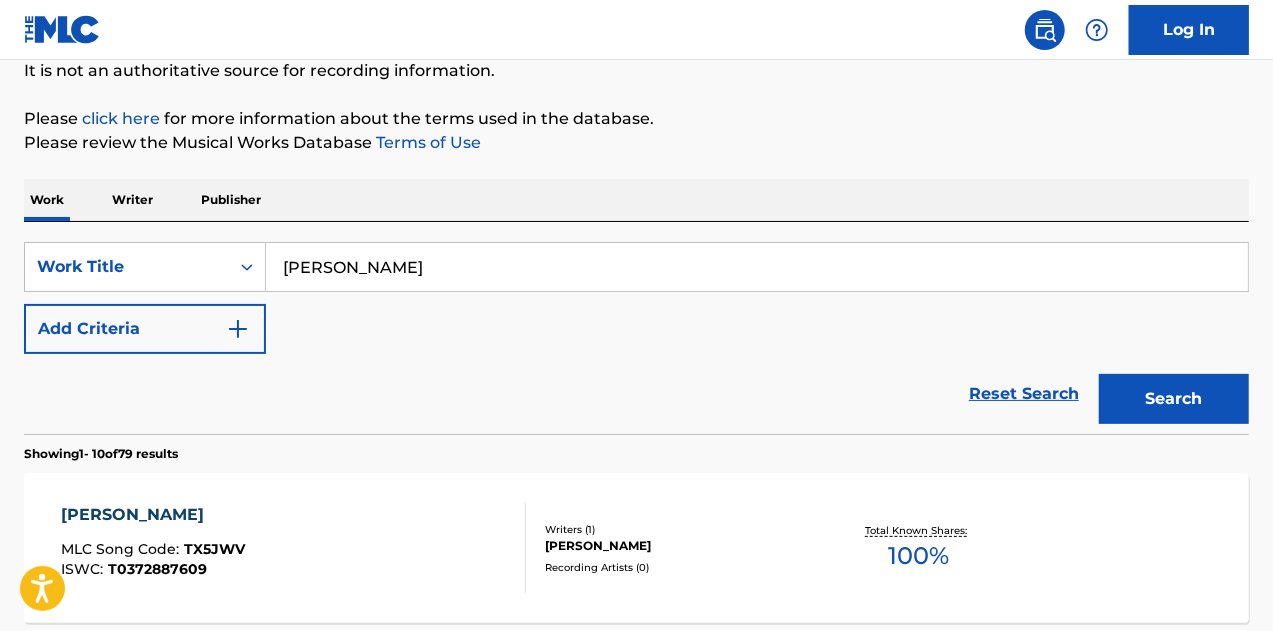 scroll, scrollTop: 200, scrollLeft: 0, axis: vertical 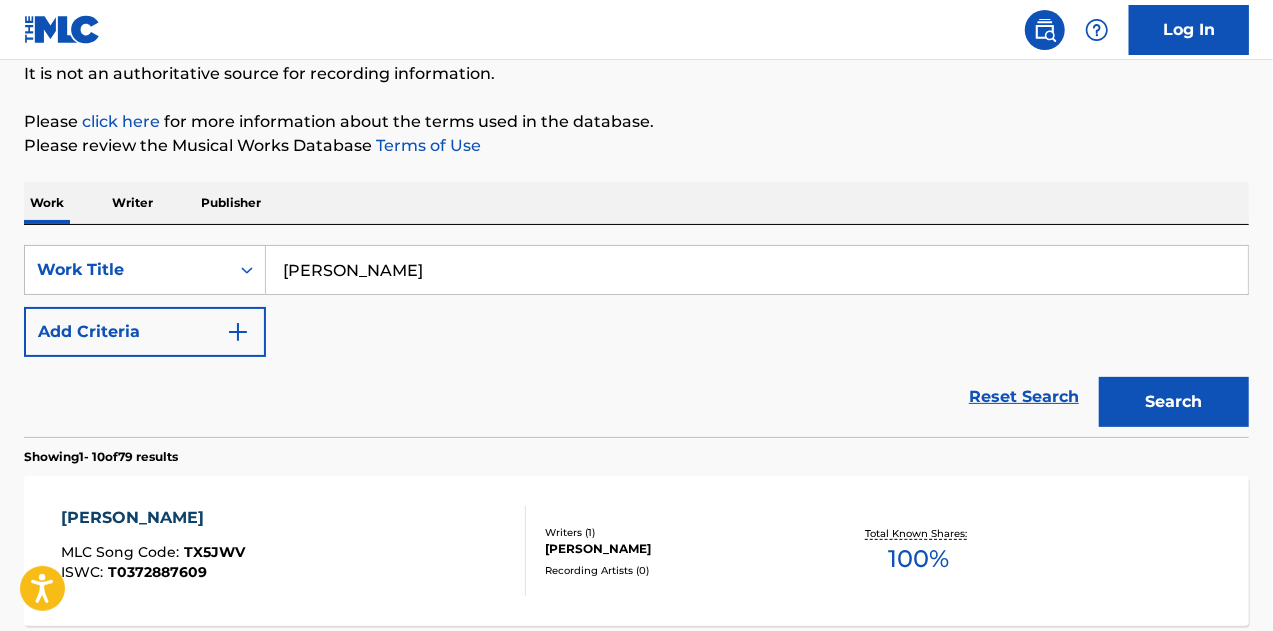 click on "Add Criteria" at bounding box center [145, 332] 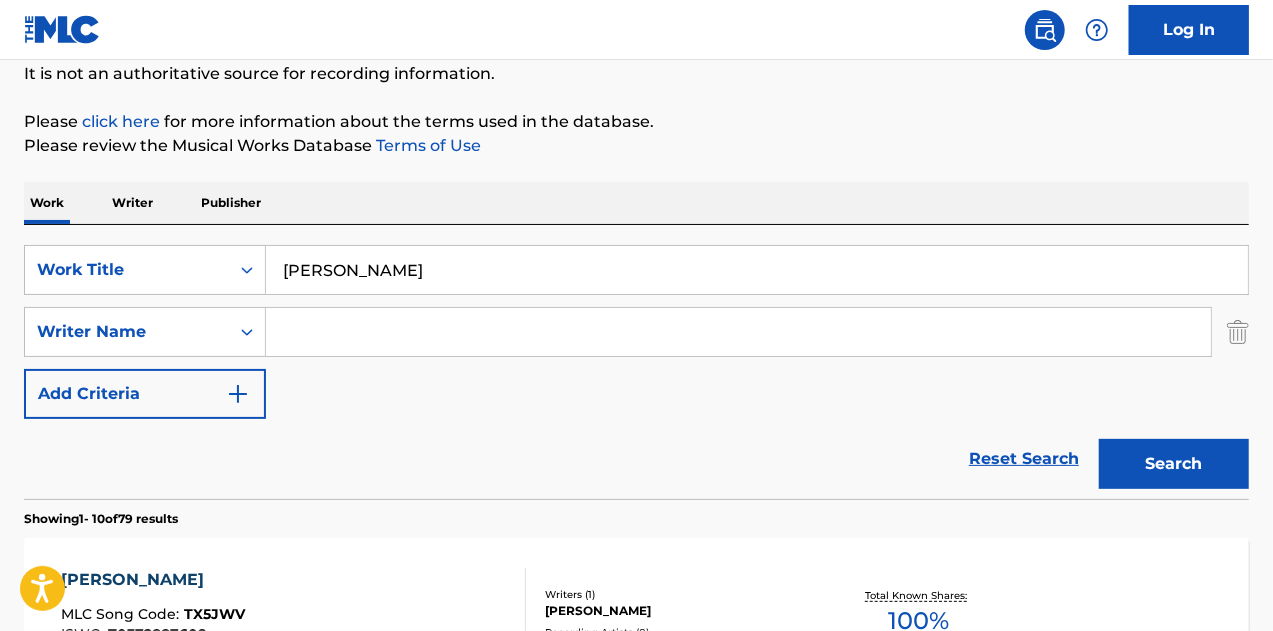 click at bounding box center (738, 332) 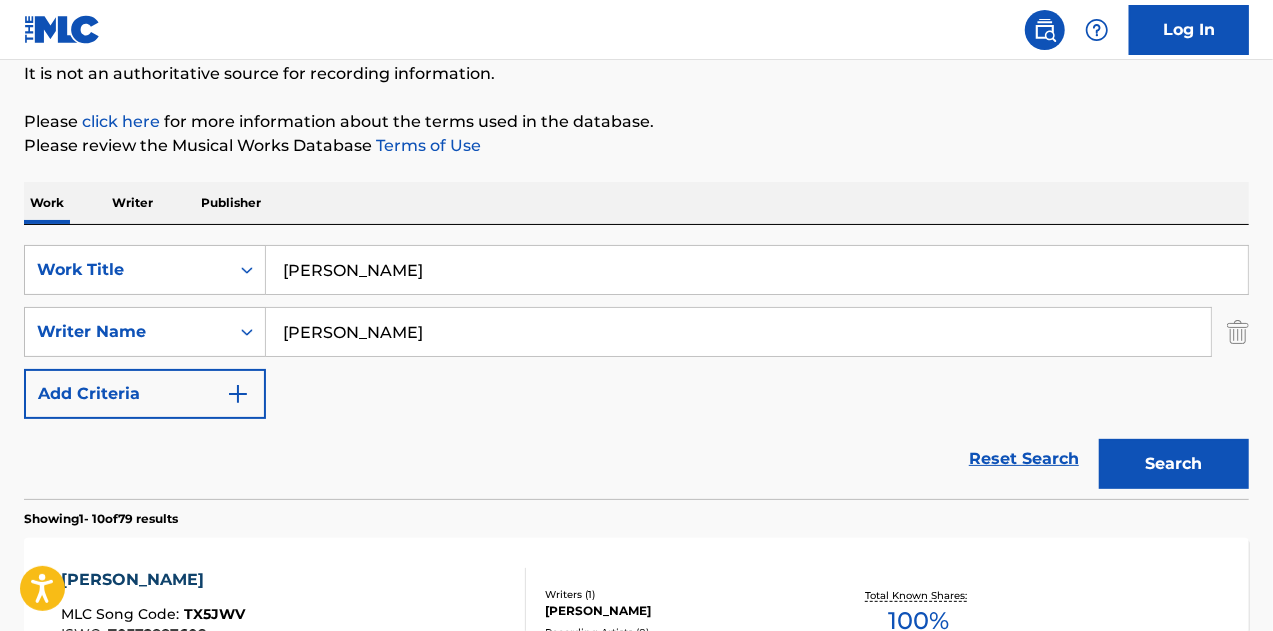 type on "[PERSON_NAME]" 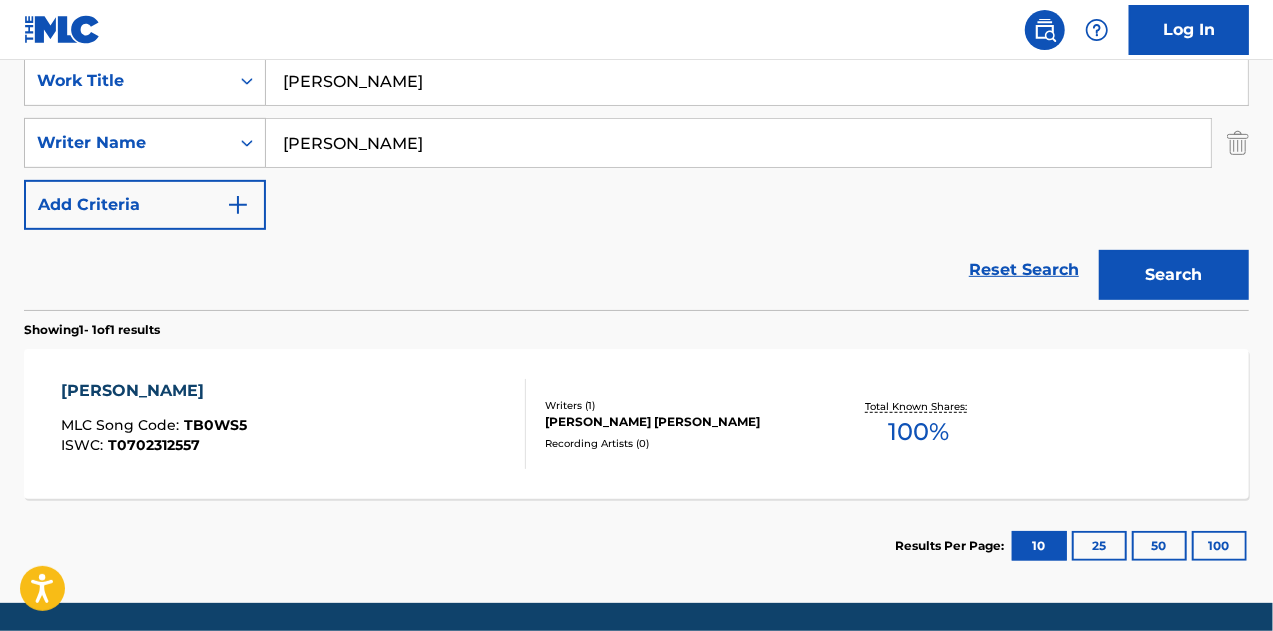 scroll, scrollTop: 390, scrollLeft: 0, axis: vertical 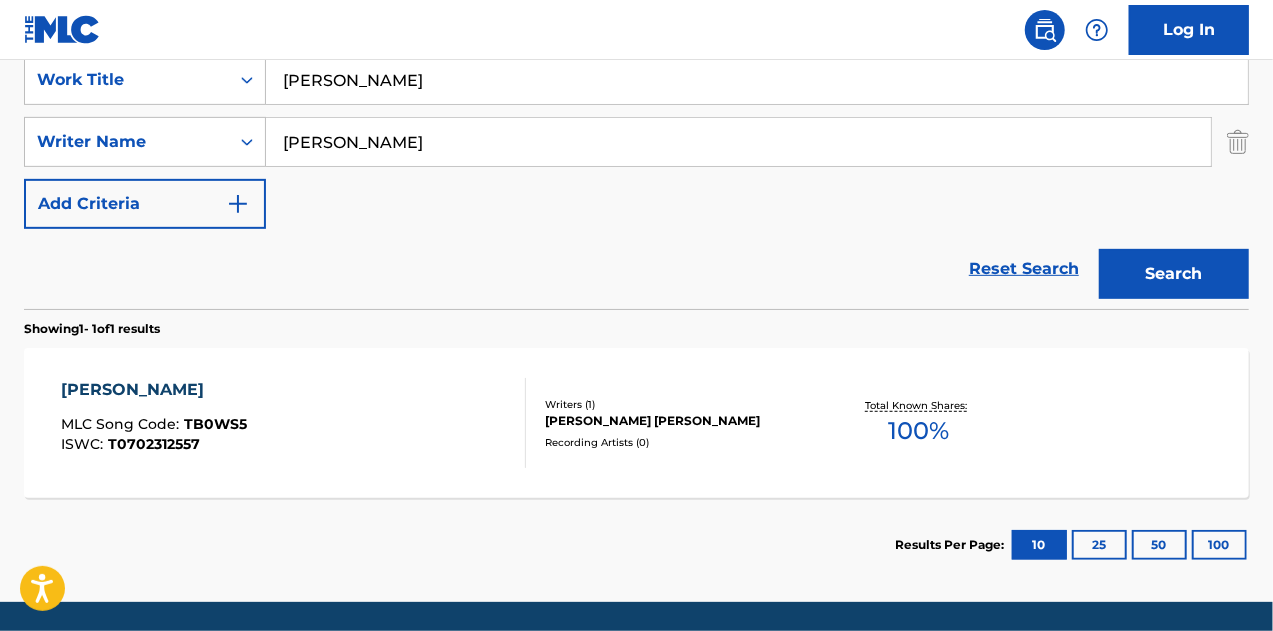 click on "Recording Artists ( 0 )" at bounding box center (681, 442) 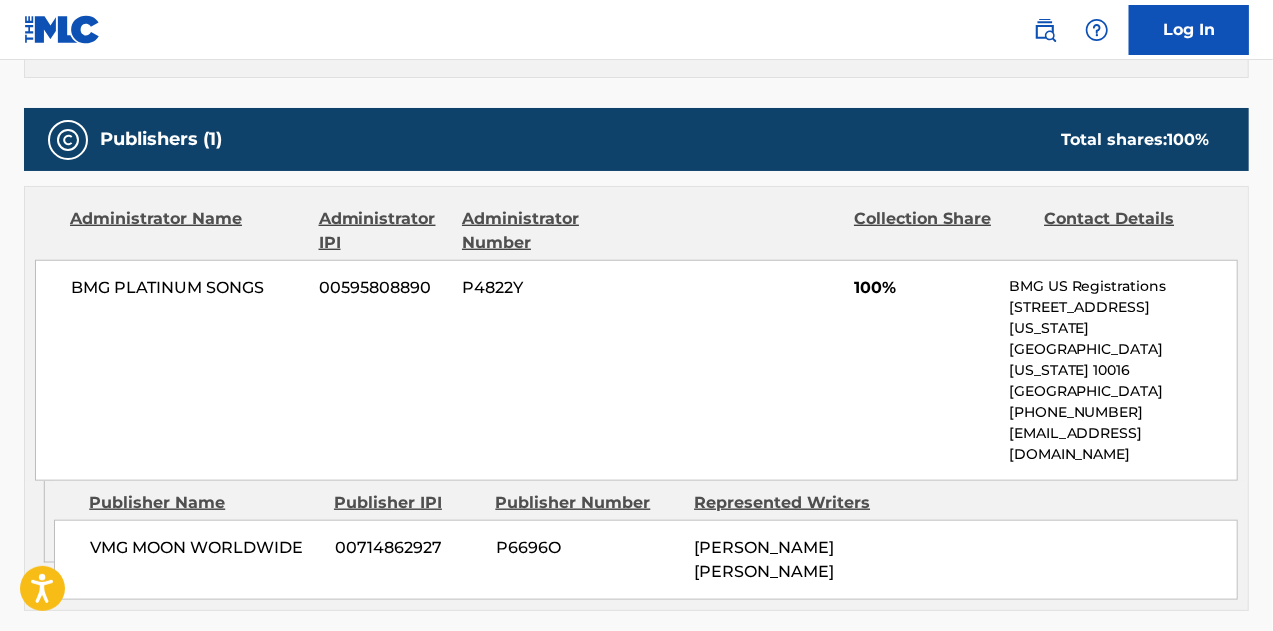 scroll, scrollTop: 815, scrollLeft: 0, axis: vertical 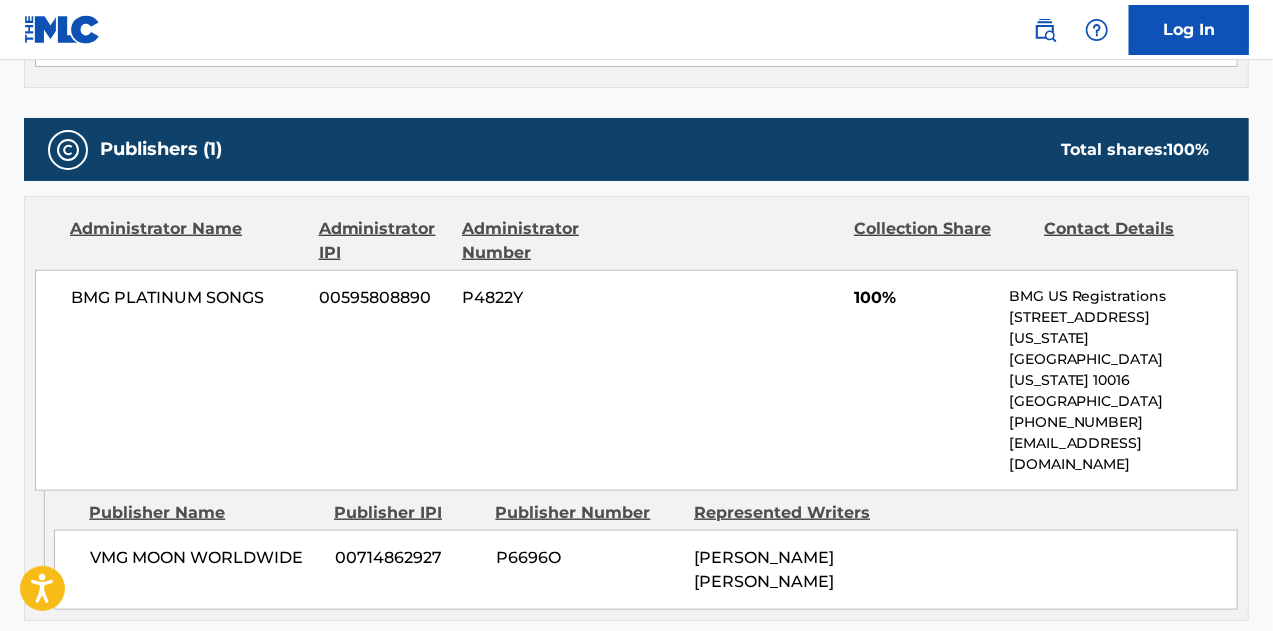 click on "BMG PLATINUM SONGS 00595808890 P4822Y 100% BMG US Registrations [STREET_ADDRESS][US_STATE][US_STATE] [PHONE_NUMBER] [EMAIL_ADDRESS][DOMAIN_NAME]" at bounding box center (636, 380) 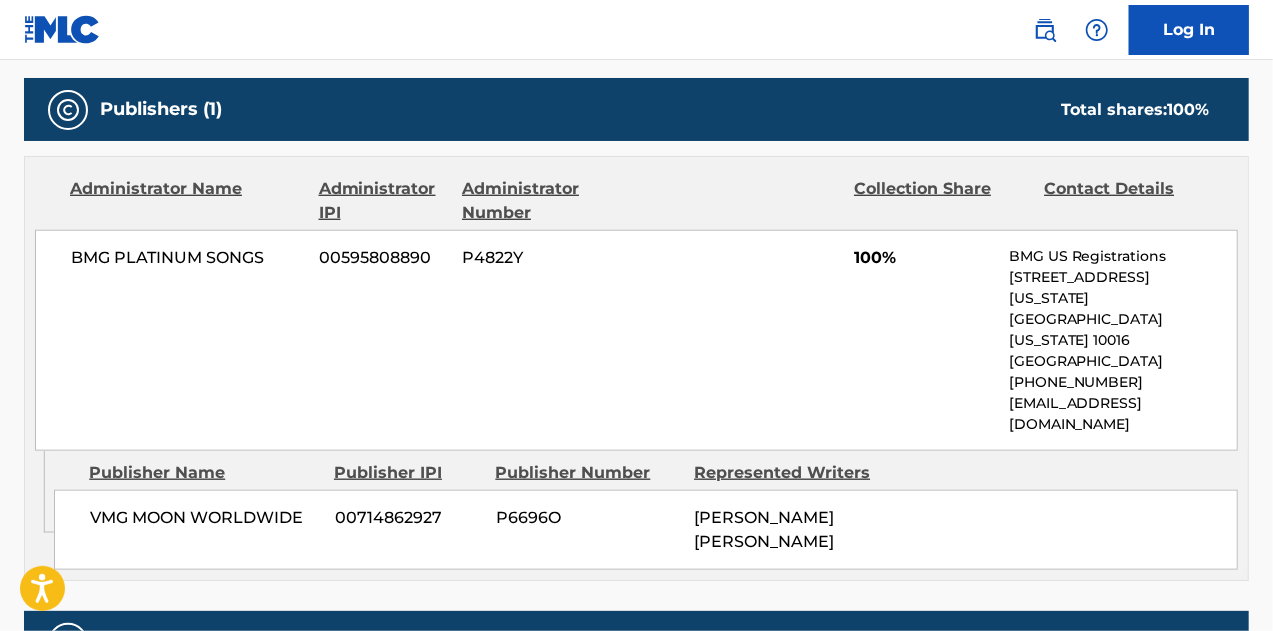 scroll, scrollTop: 856, scrollLeft: 0, axis: vertical 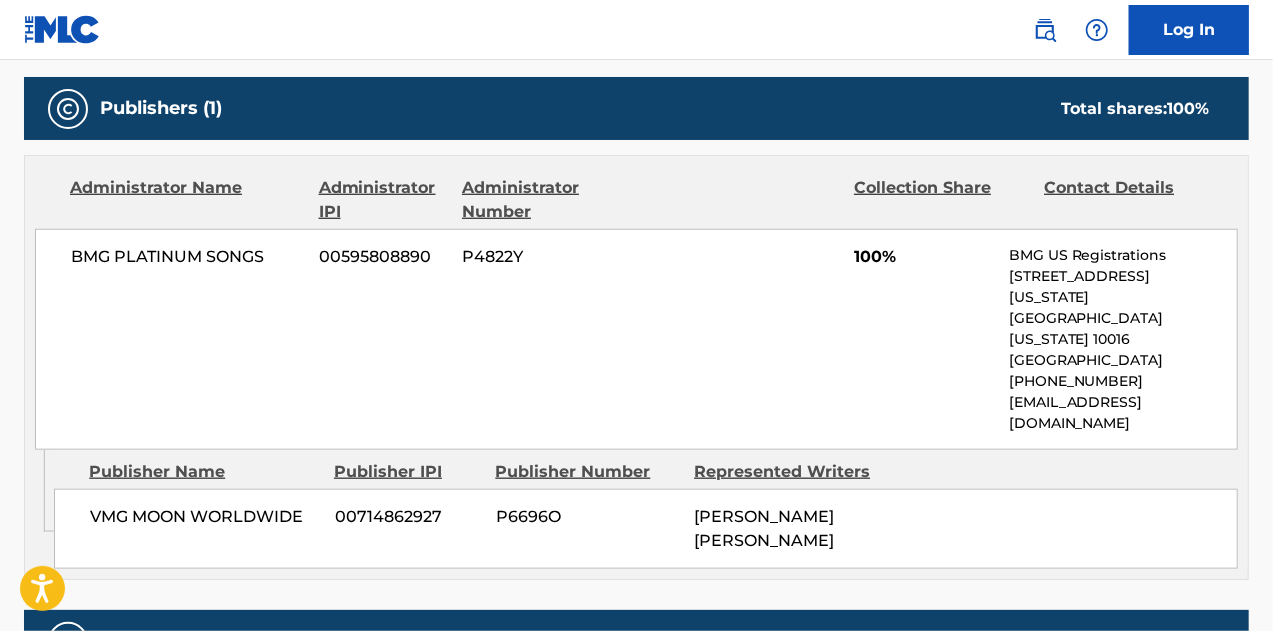 drag, startPoint x: 1002, startPoint y: 0, endPoint x: 960, endPoint y: 26, distance: 49.396355 